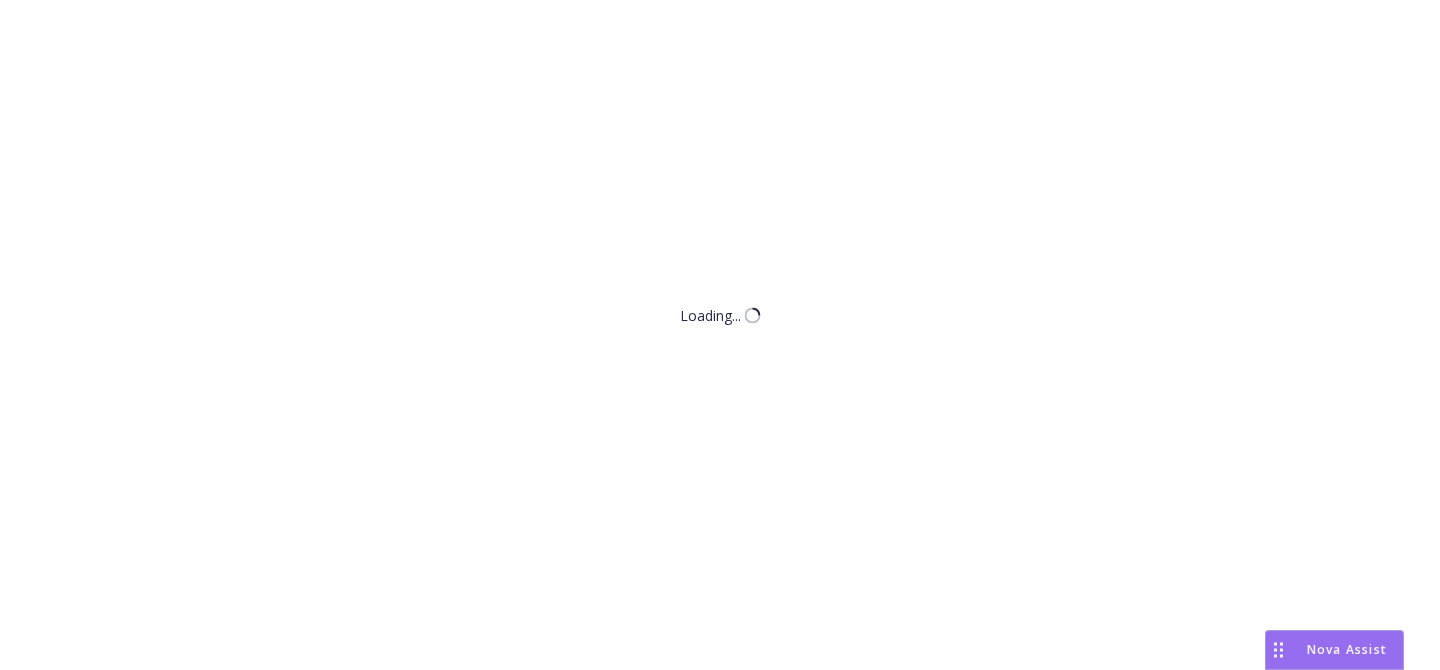 scroll, scrollTop: 0, scrollLeft: 0, axis: both 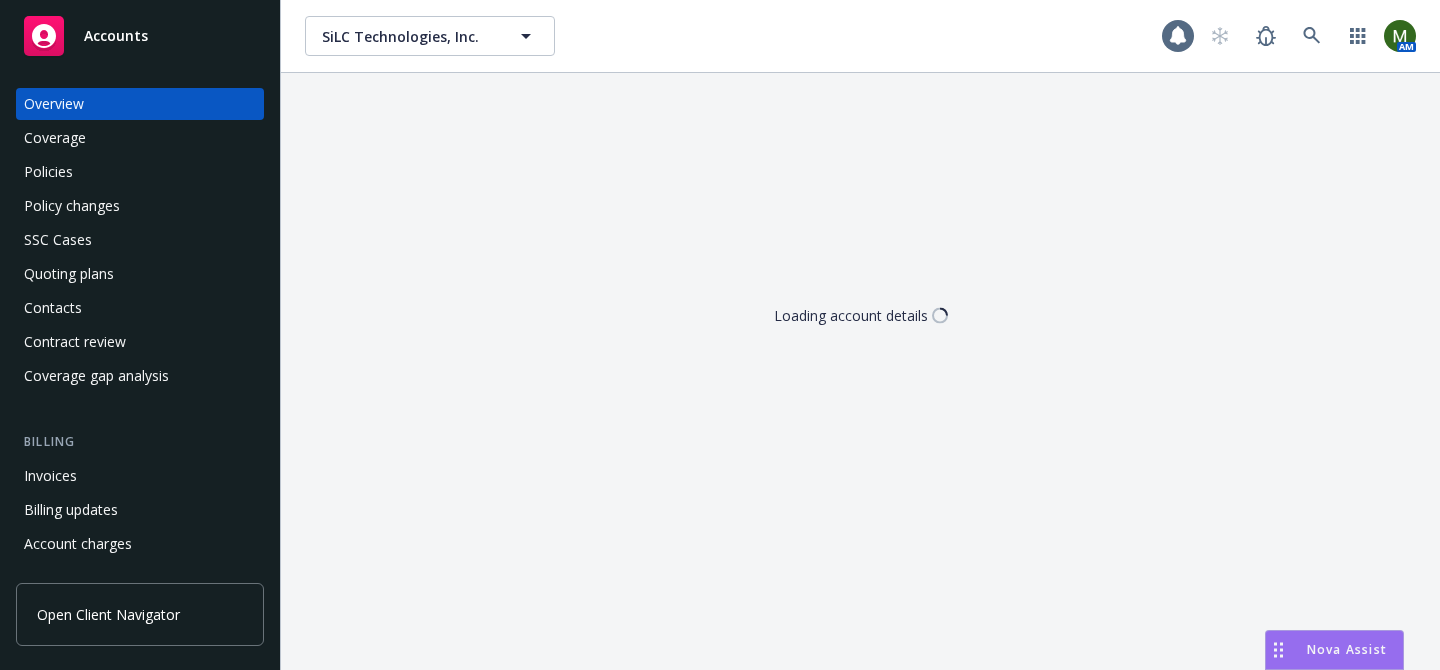 click on "Policies" at bounding box center (140, 172) 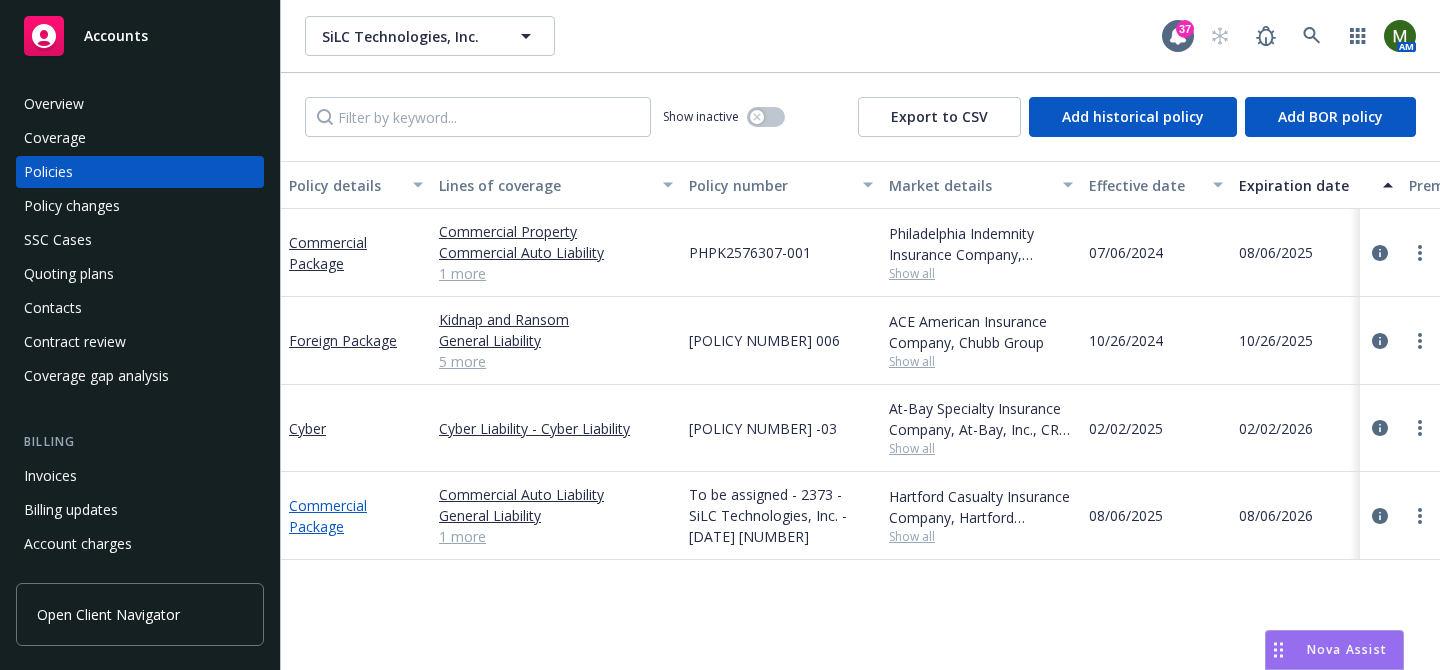 click on "Commercial Package" at bounding box center (328, 516) 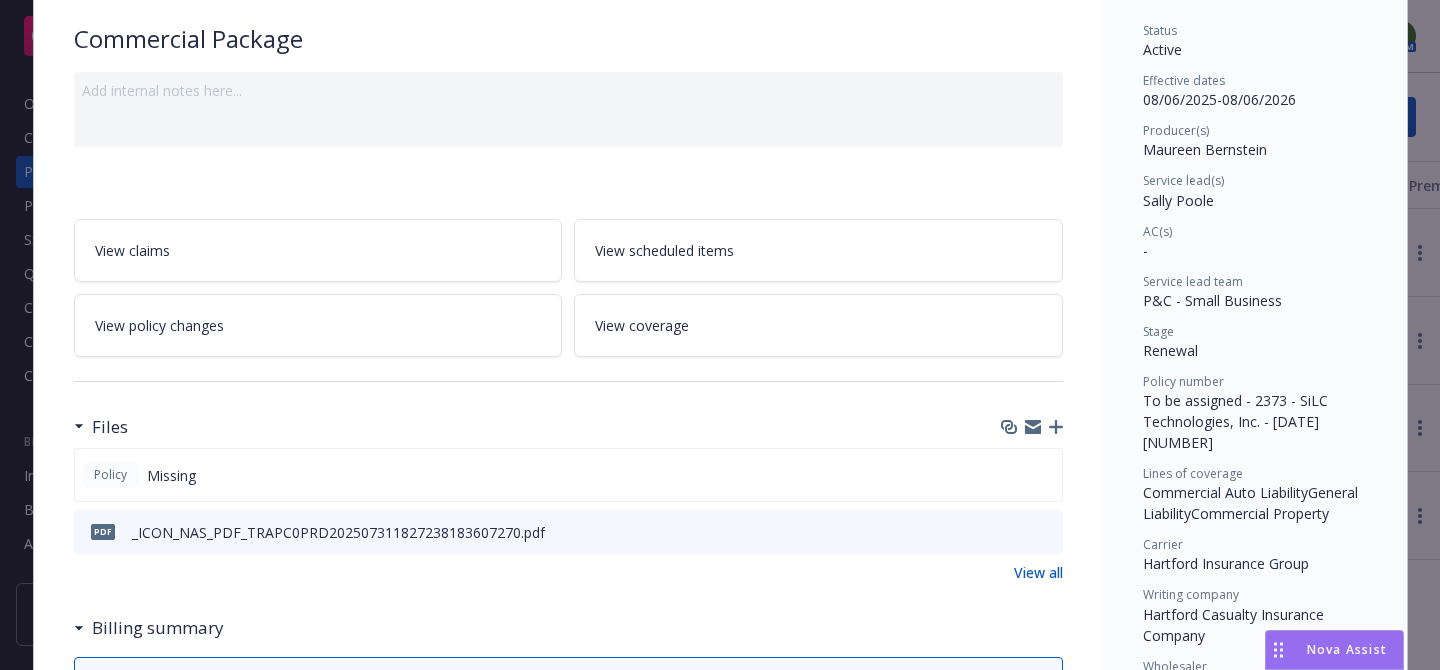 scroll, scrollTop: 0, scrollLeft: 0, axis: both 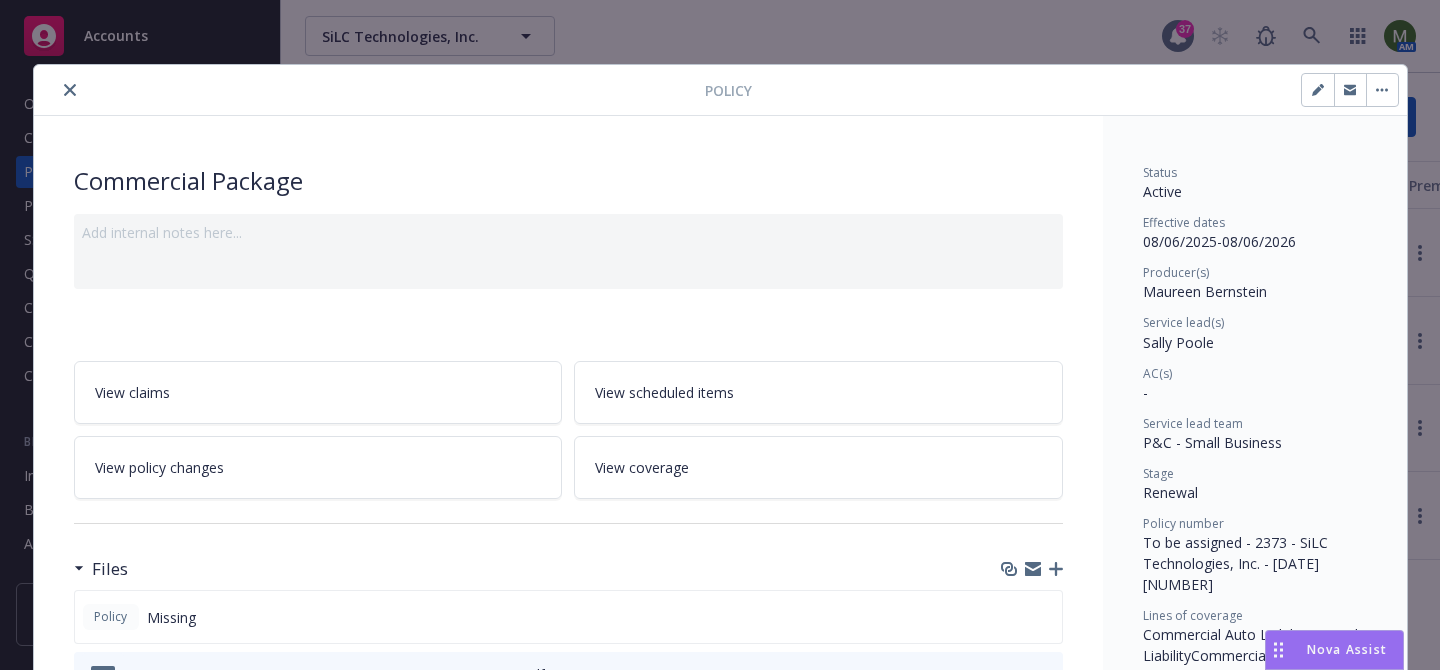 click at bounding box center [1318, 90] 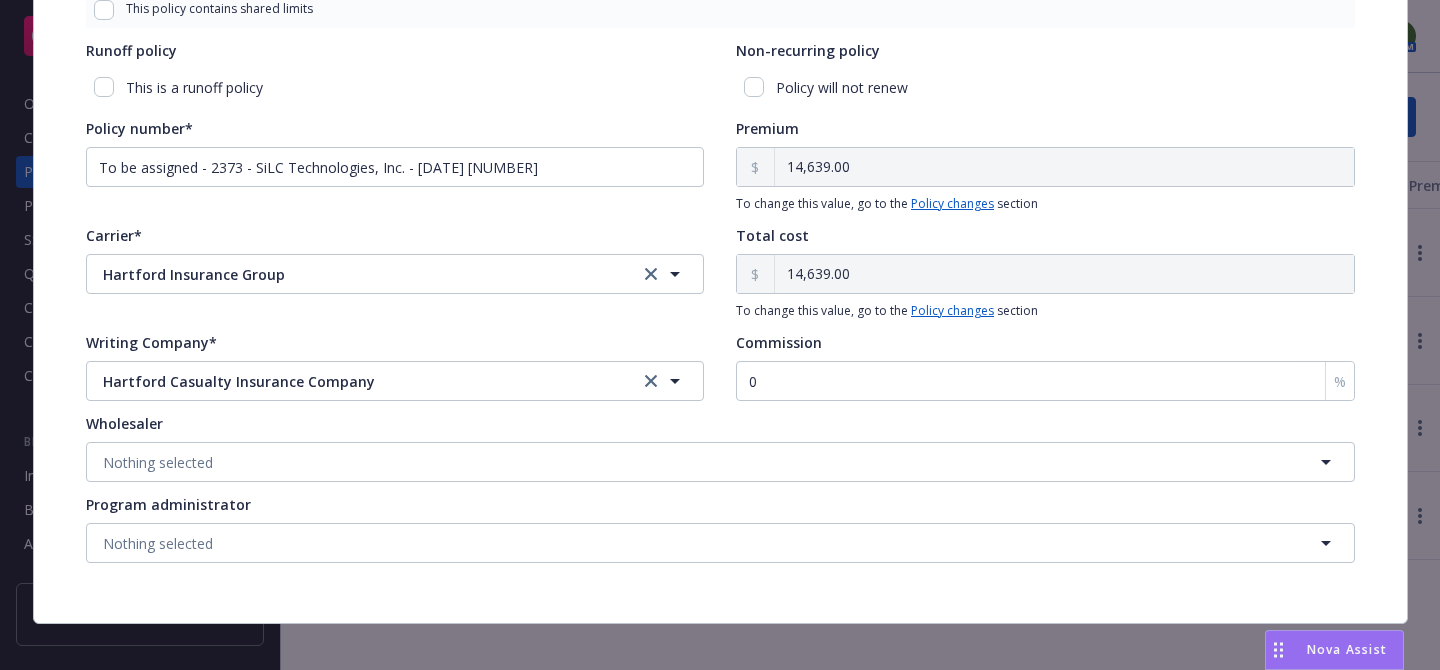 scroll, scrollTop: 968, scrollLeft: 0, axis: vertical 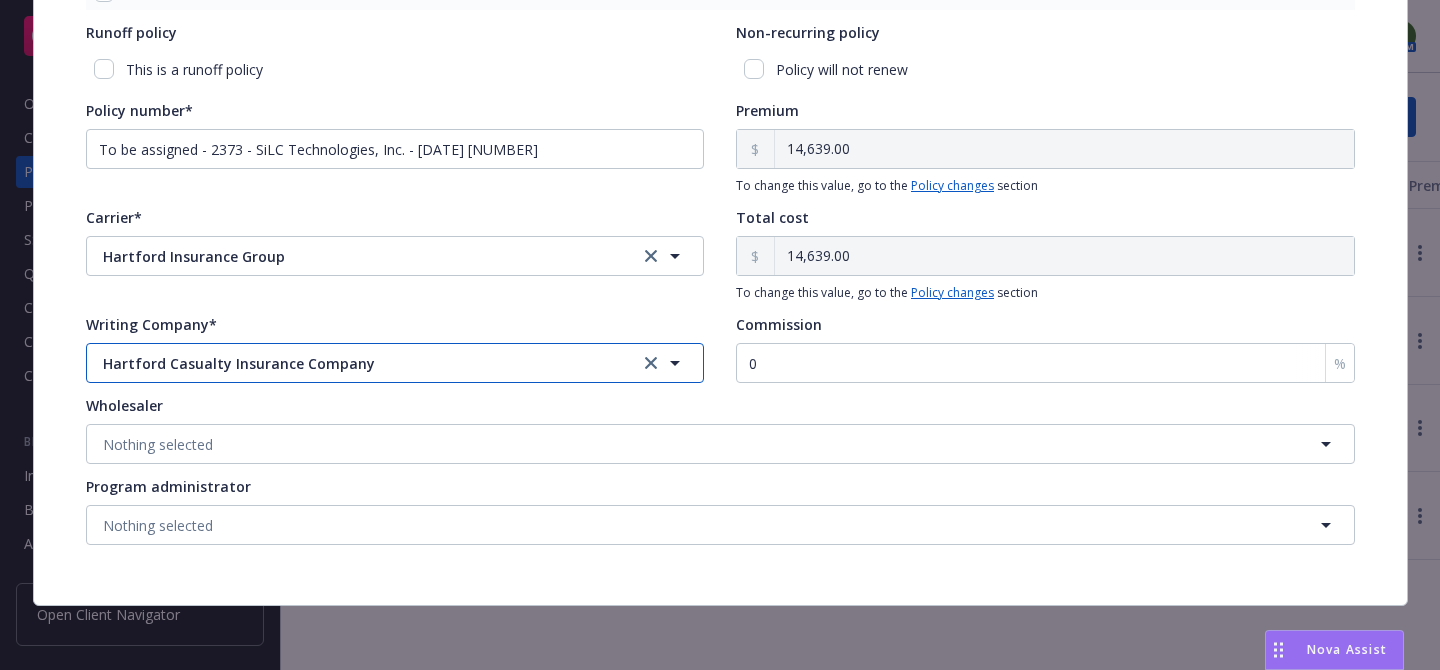 click on "Hartford Casualty Insurance Company" at bounding box center [395, 363] 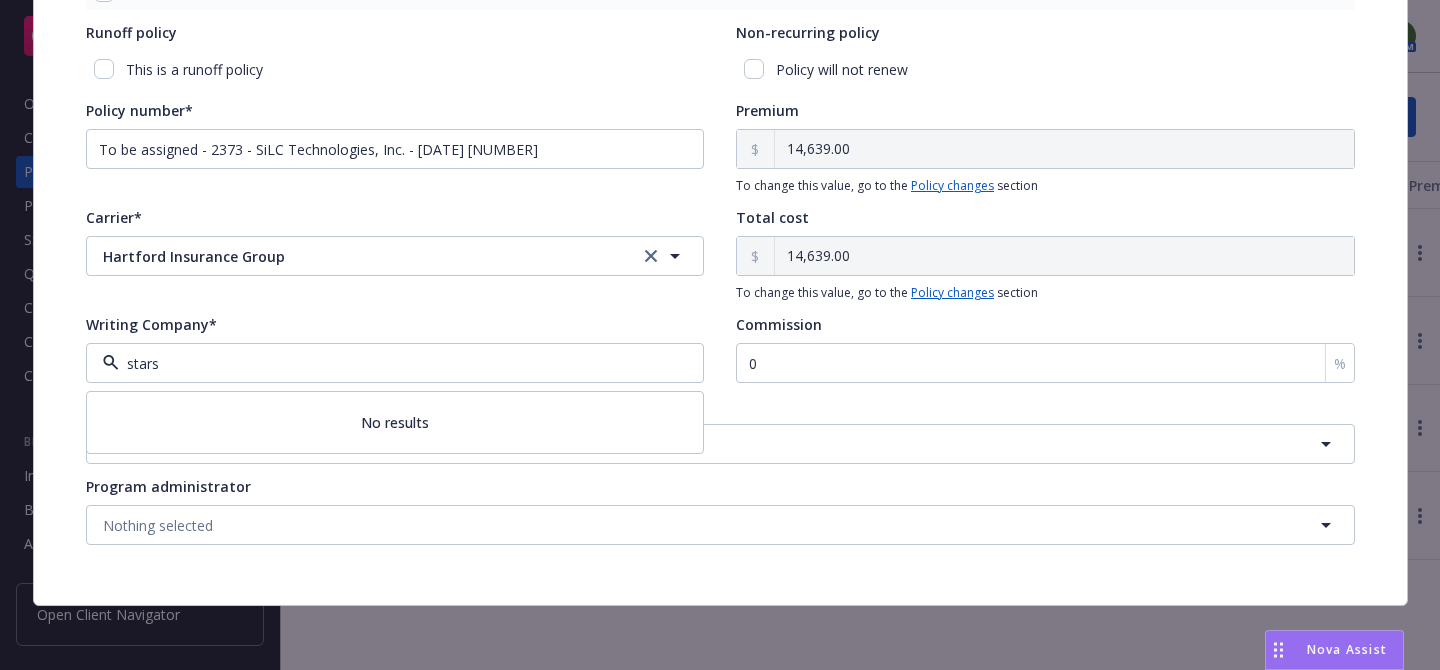 type on "stars" 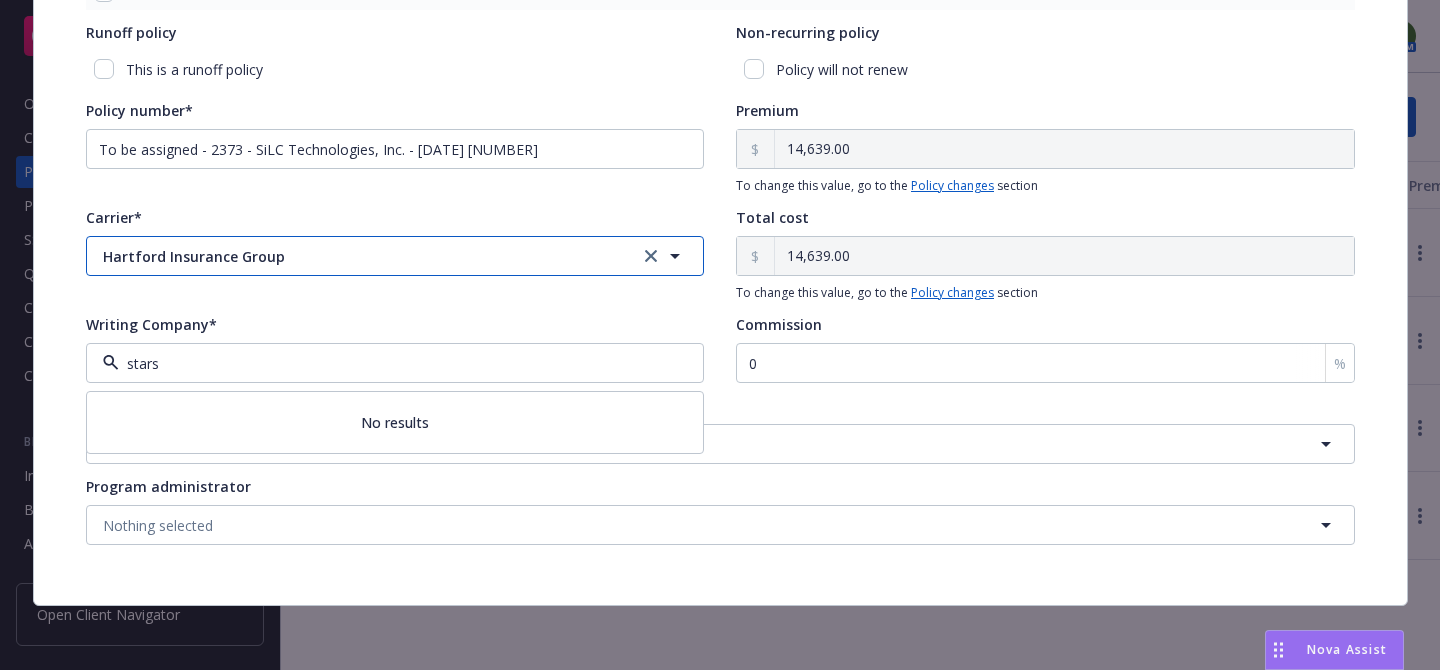 click on "Hartford Insurance Group" at bounding box center [355, 256] 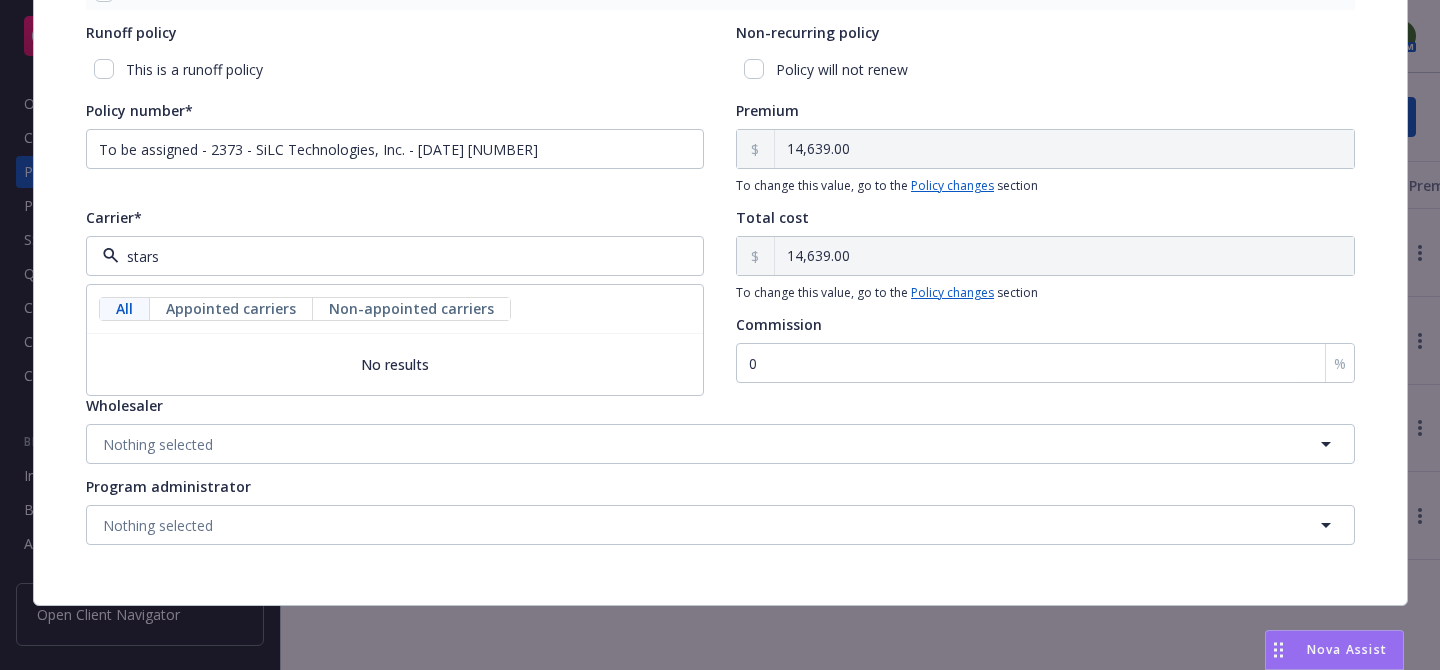 type on "star" 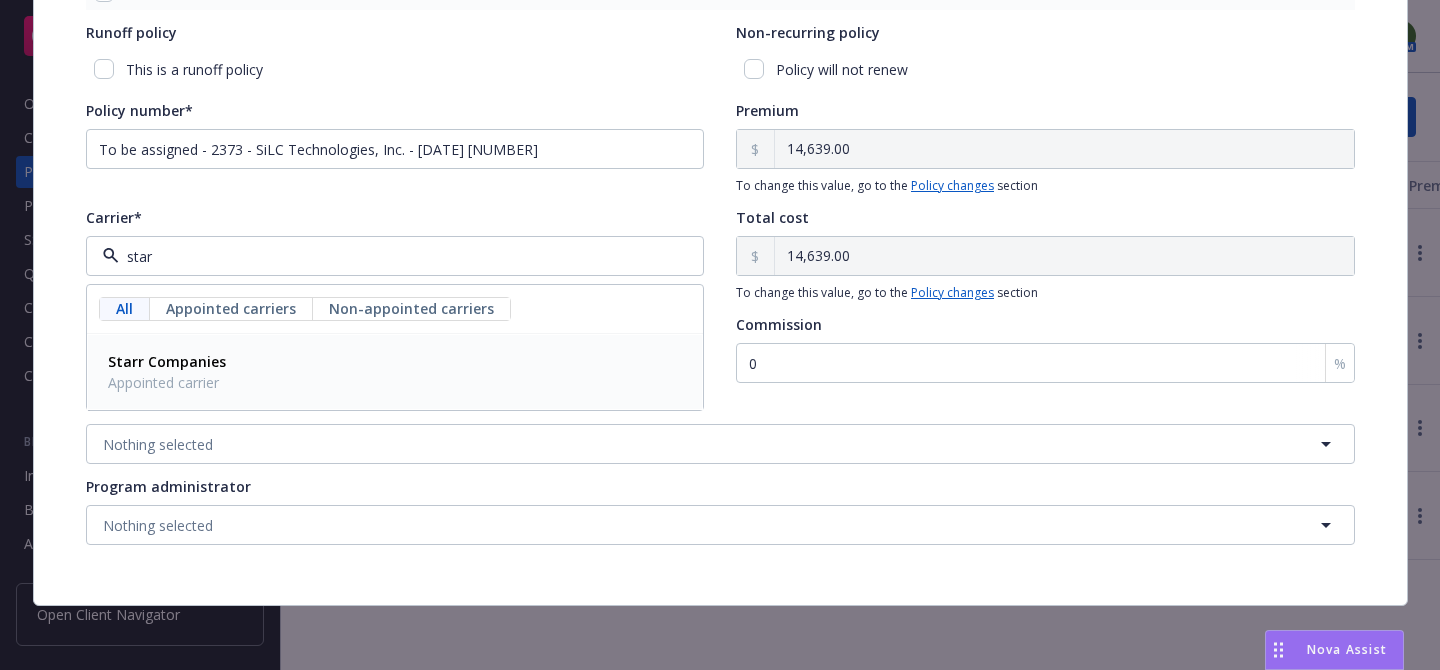 click on "Starr Companies Appointed carrier" at bounding box center (395, 372) 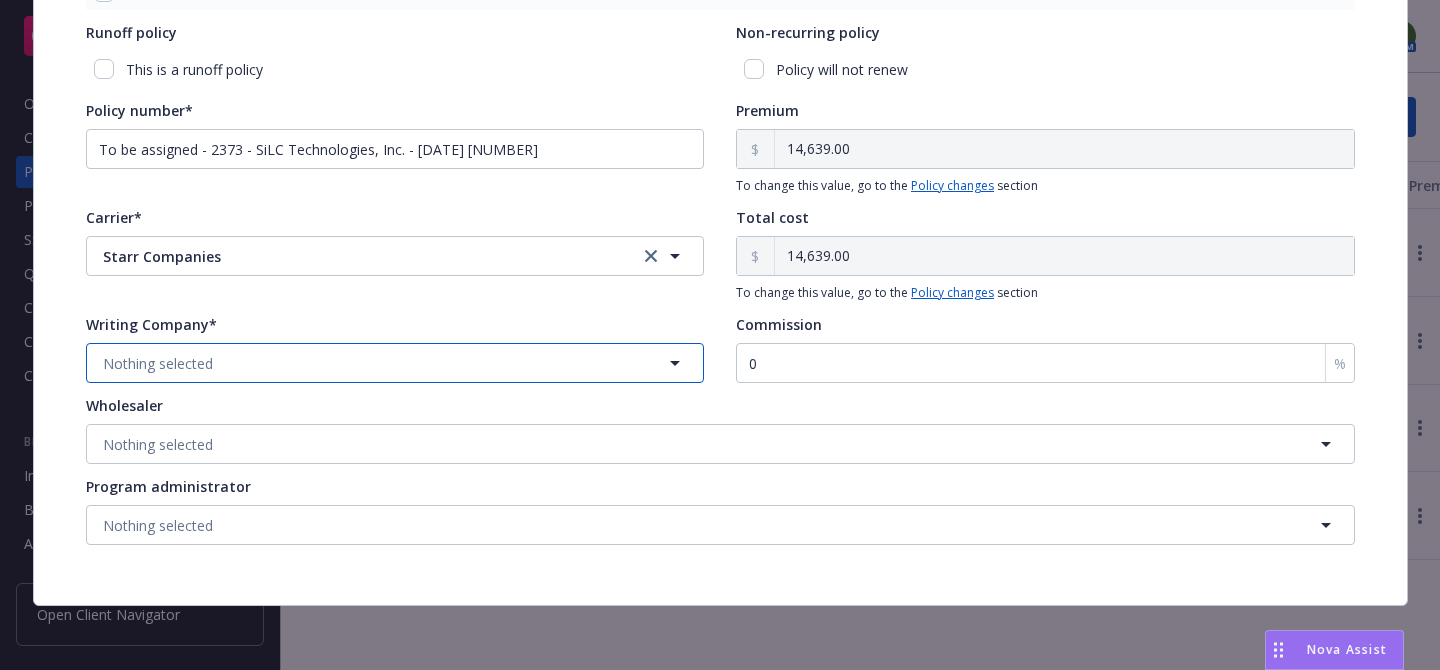 click on "Nothing selected" at bounding box center (395, 363) 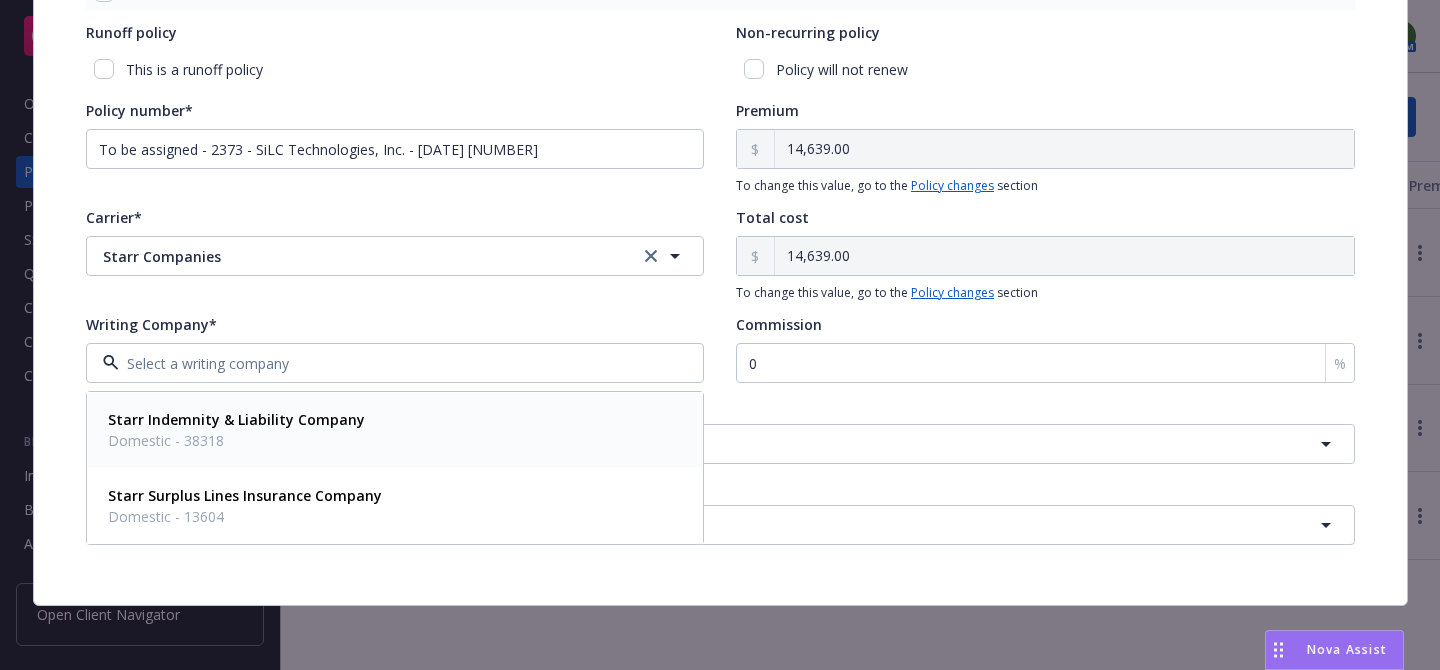 click on "Starr Indemnity & Liability Company" at bounding box center (236, 419) 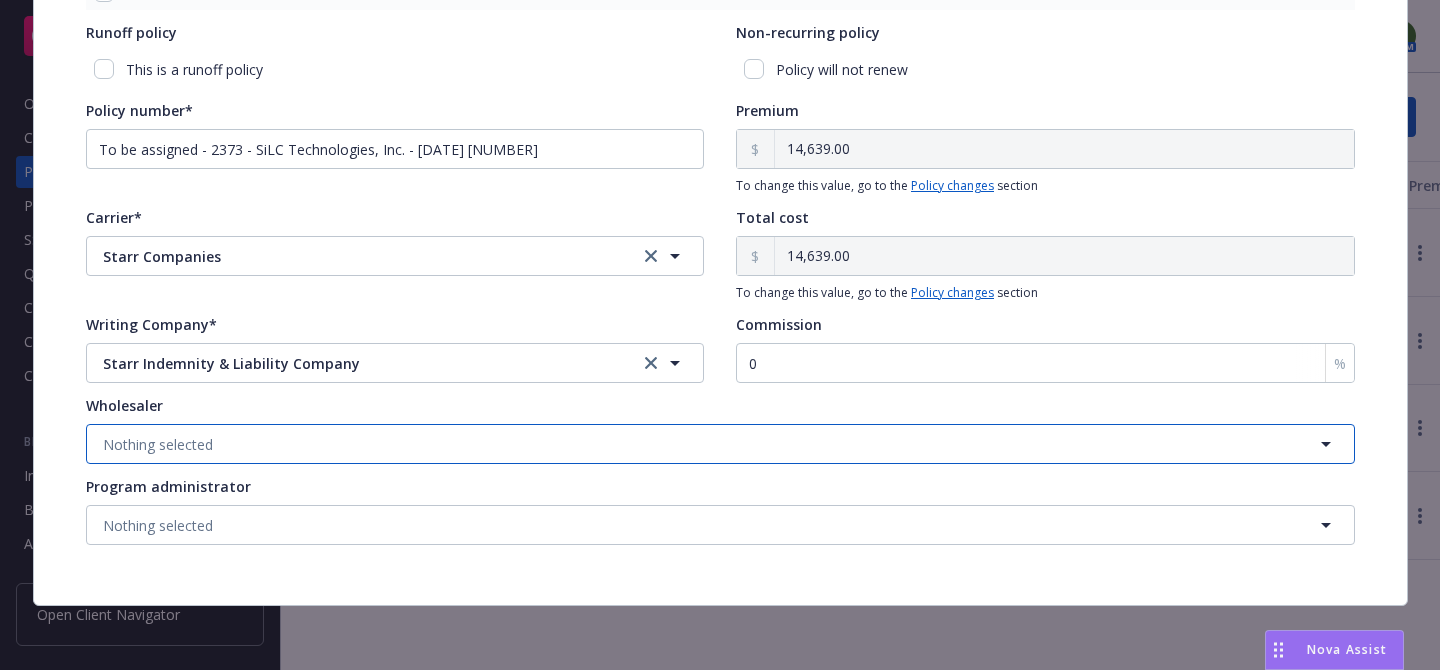 click on "Nothing selected" at bounding box center [720, 444] 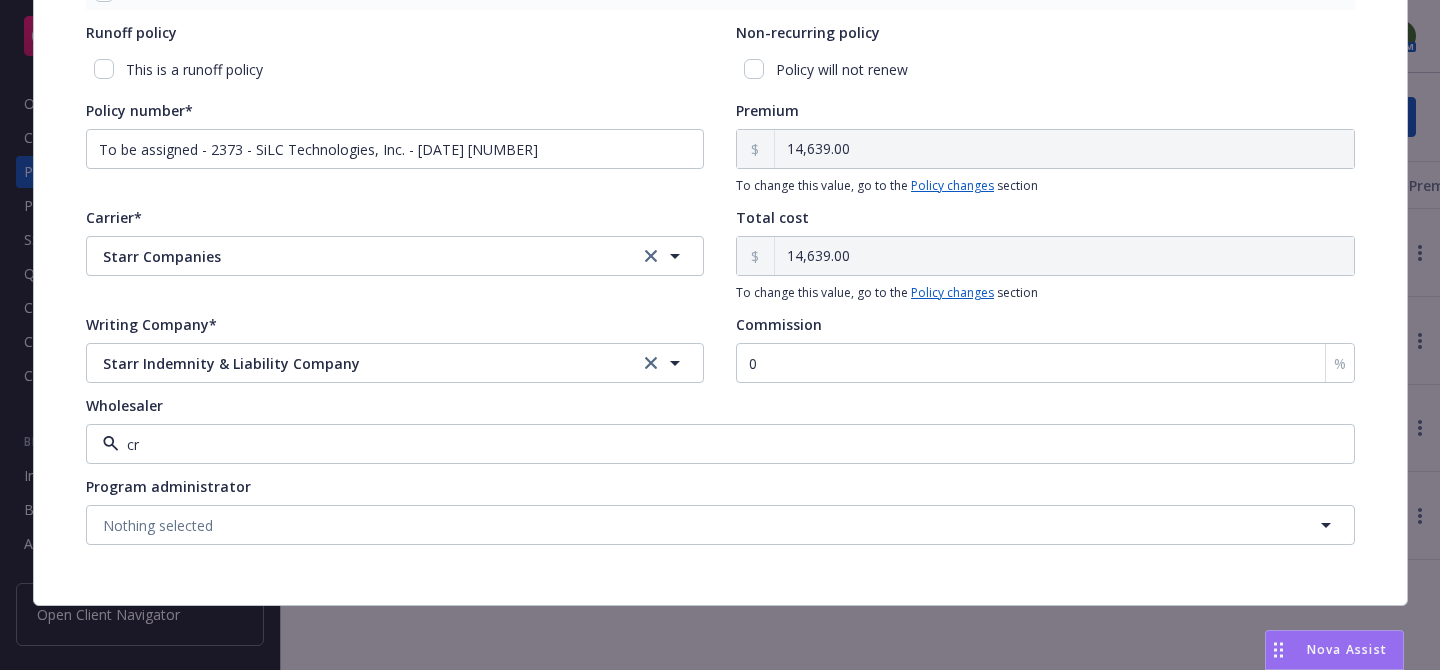type on "crc" 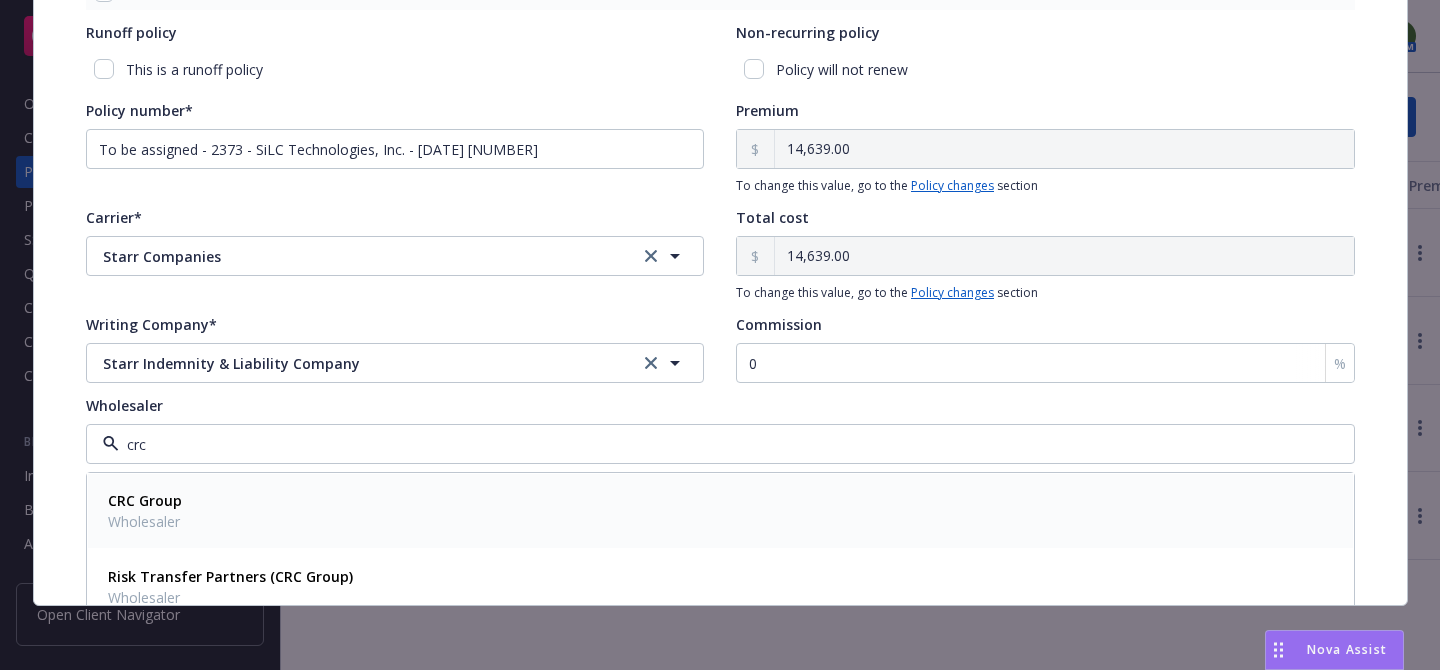 click on "CRC Group Wholesaler" at bounding box center (720, 511) 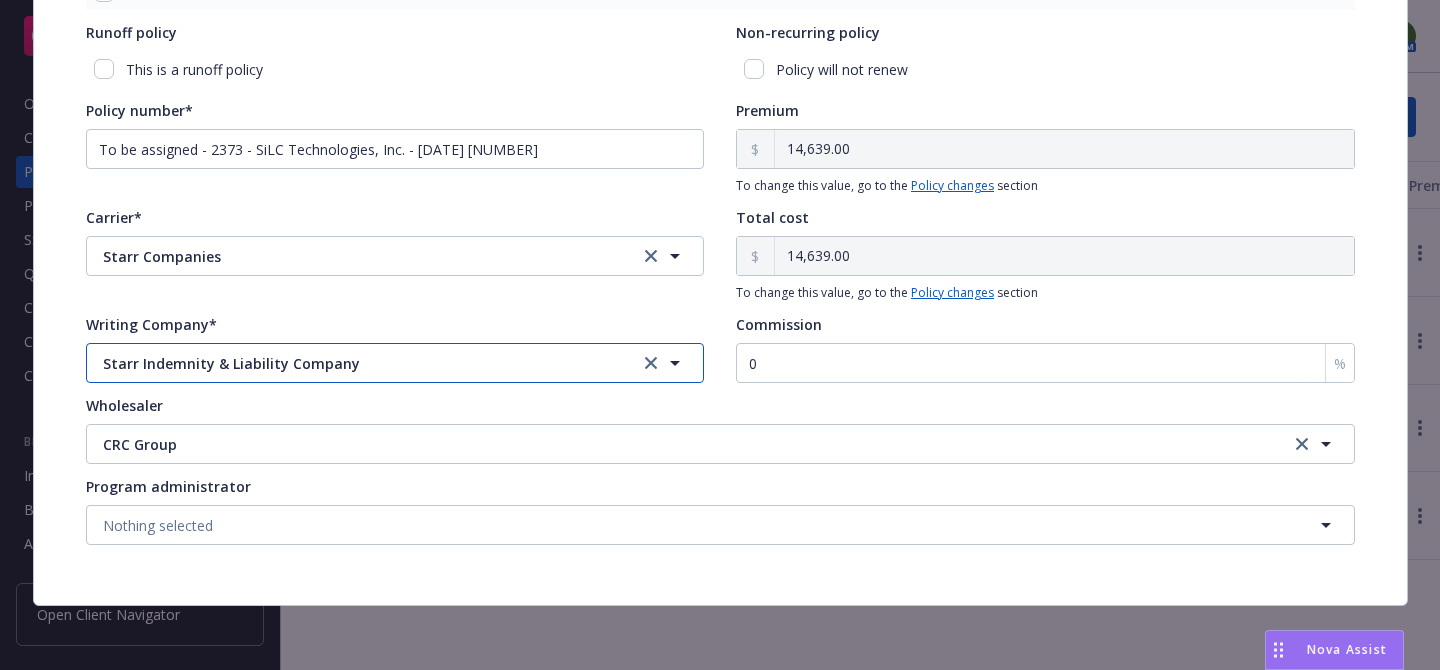 click on "Starr Indemnity & Liability Company" at bounding box center [355, 363] 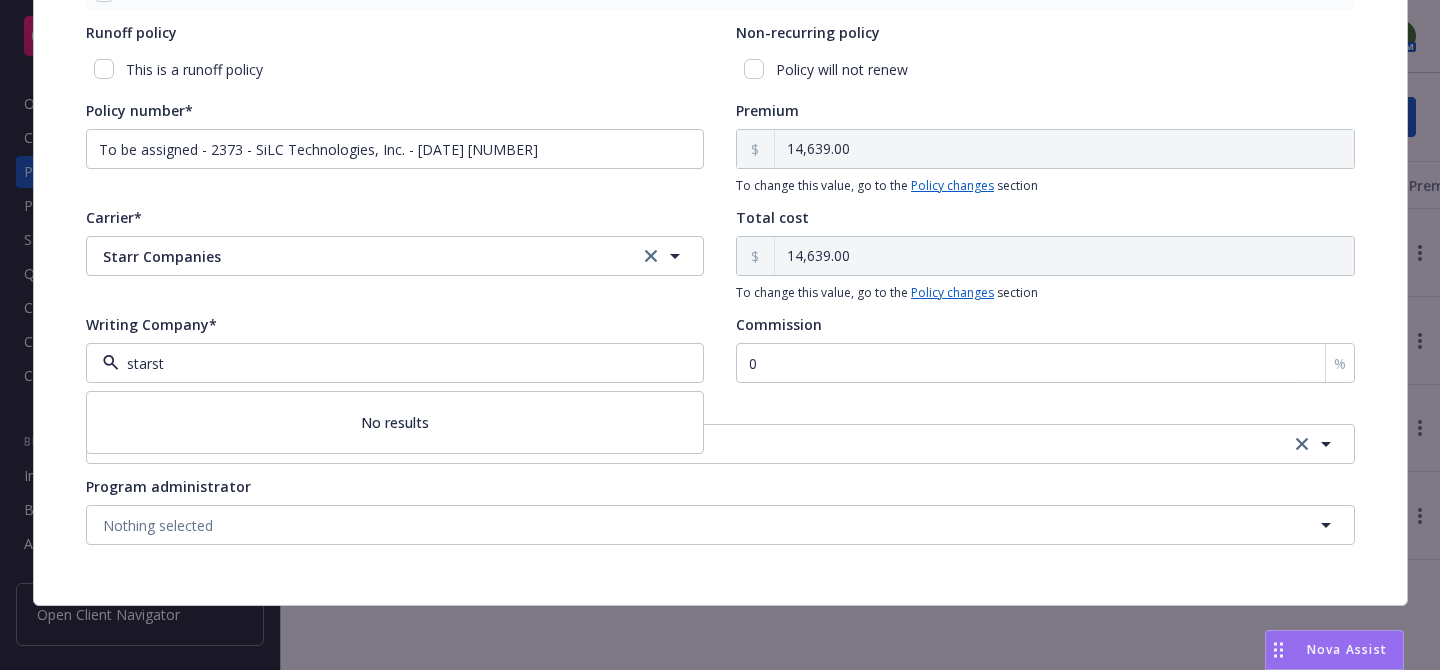type on "starst" 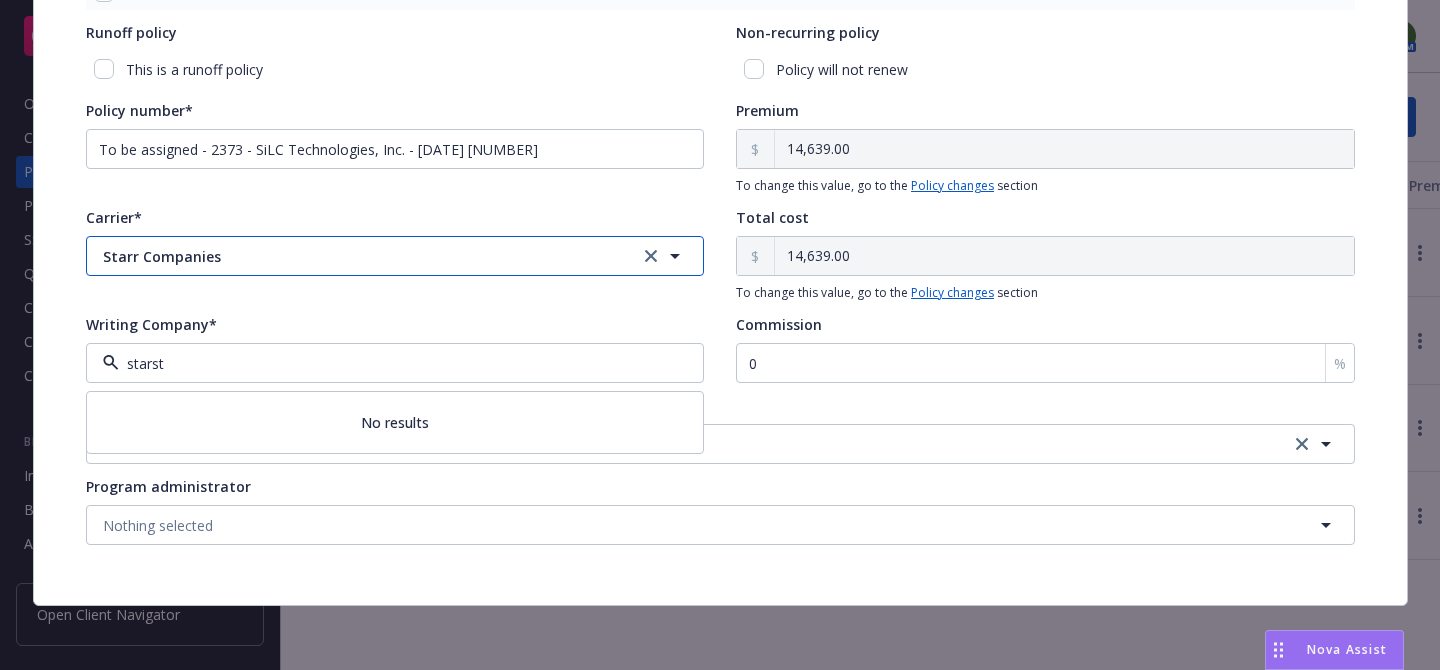 click on "Starr Companies" at bounding box center (355, 256) 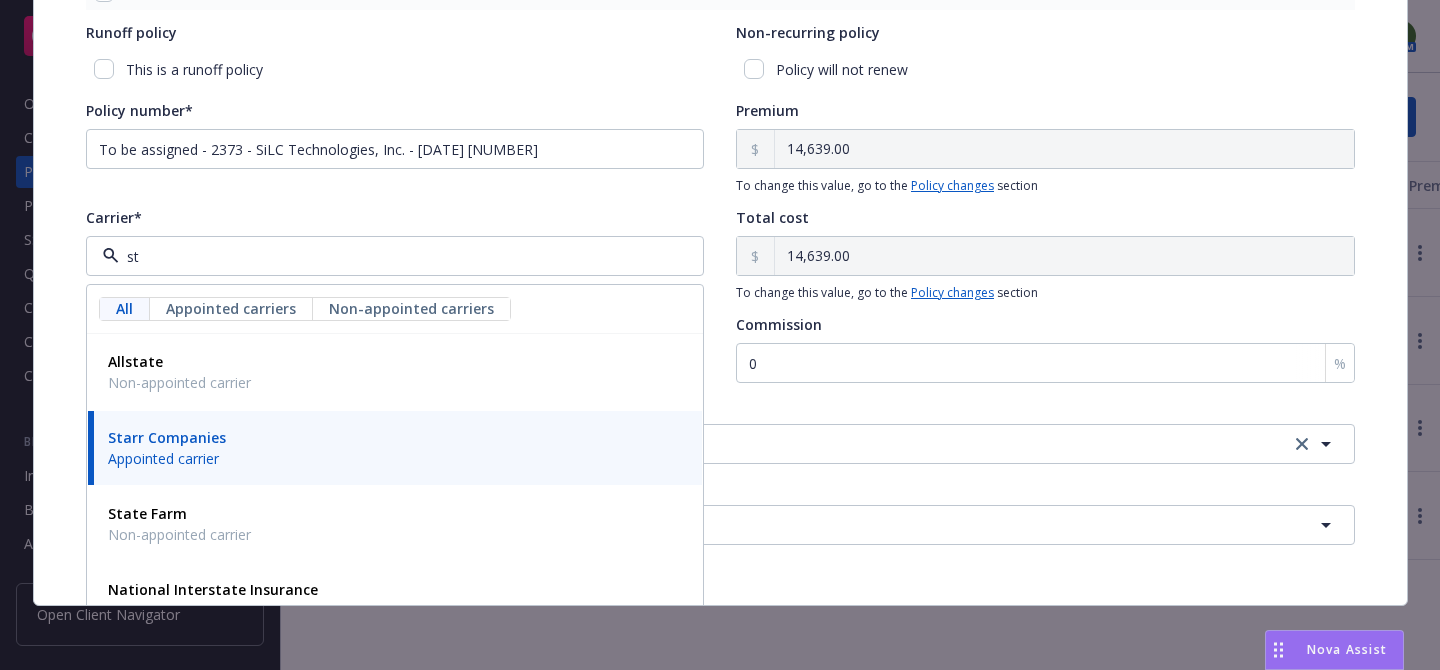 type on "s" 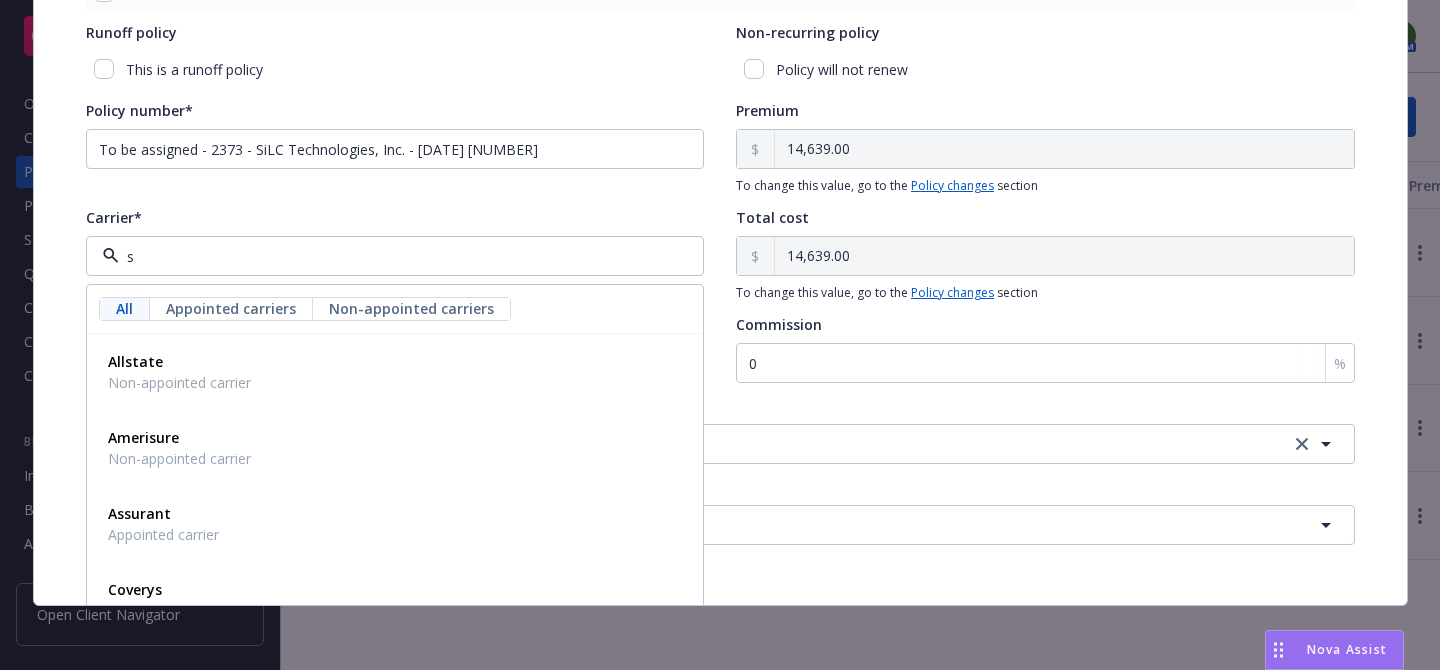 type 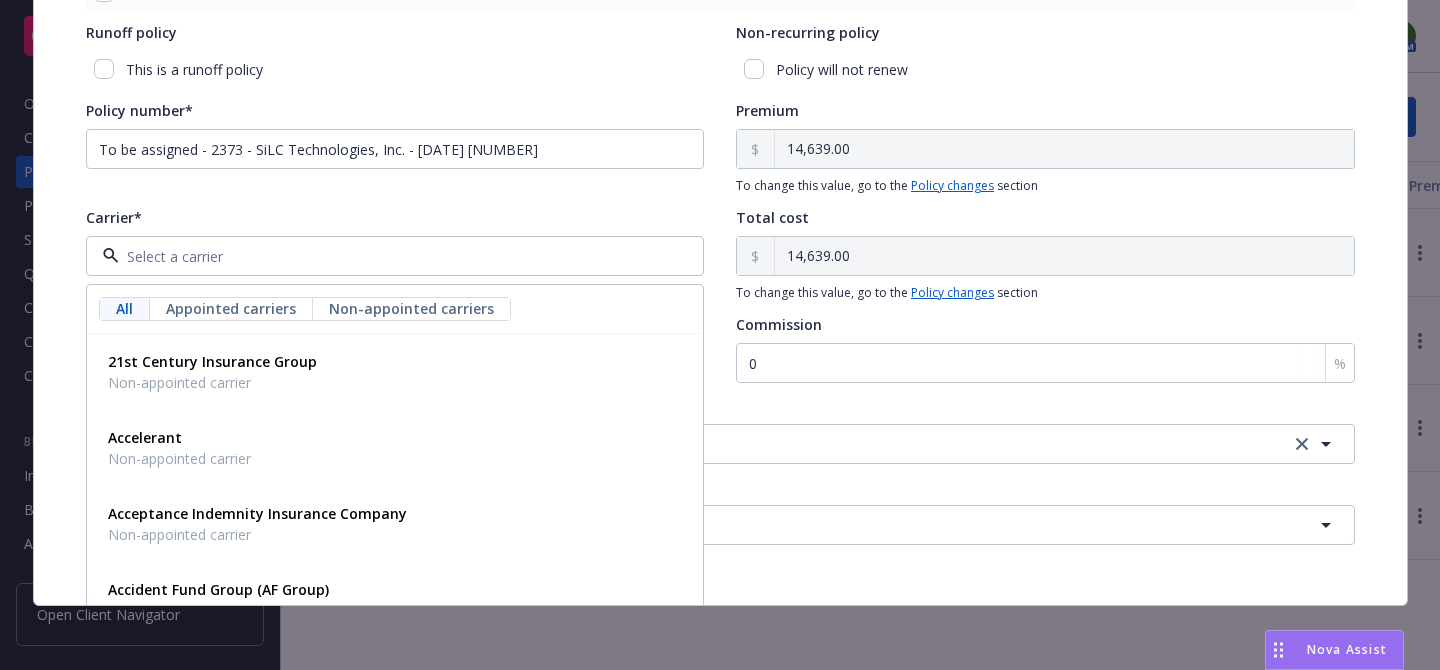 click on "Policy type* Commercial Package Display name Producer(s)* VP, Principal and Commercial Insurance Broker Maureen Bernstein Service lead(s)* Senior Account Manager Sally Poole AC(s) Policy stage* Select policy stage Historical New New BOR BOR Renewal Non payment Policy term Select policy term 12 Month 6 Month 4 Month 3 Month 2 Month 1 Month 36 Month (3 yr) 72 Month (6 yr) 120 Month (10 yr) 180 Month (15 yr) 240 Month (20 yr) 300 Month (25 yr) 360 Month (30 yr) Other Effective date 08/06/2025 Expiration date 08/06/2026 Shared limits This policy contains shared limits Runoff policy This is a runoff policy Non-recurring policy Policy will not renew Policy number* To be assigned - 2373 - SiLC Technologies, Inc. - 08/06/2025 1754440575986 Premium 14,639.00 To change this value, go to the   Policy changes   section Carrier* All Appointed carriers Non-appointed carriers 21st Century Insurance Group Non-appointed carrier Accelerant Non-appointed carrier Acceptance Indemnity Insurance Company Non-appointed carrier     0" at bounding box center [720, -121] 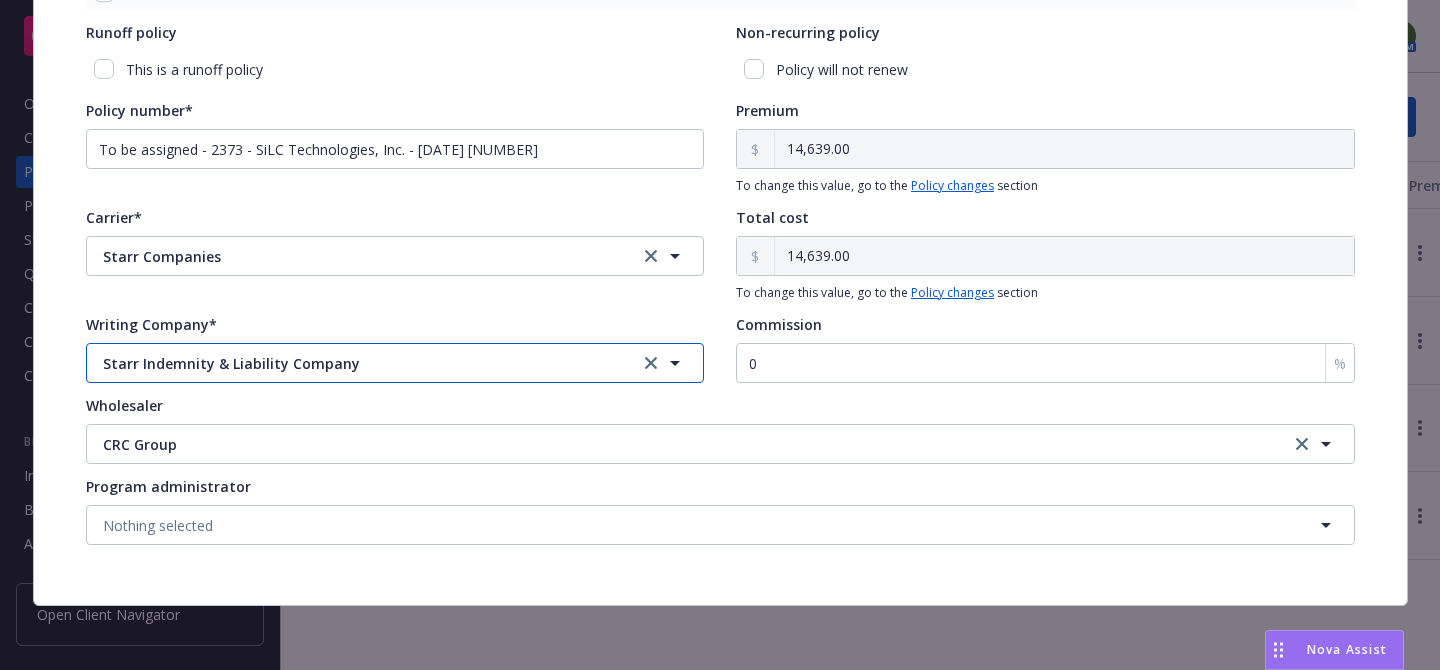 click on "Starr Indemnity & Liability Company" at bounding box center [395, 363] 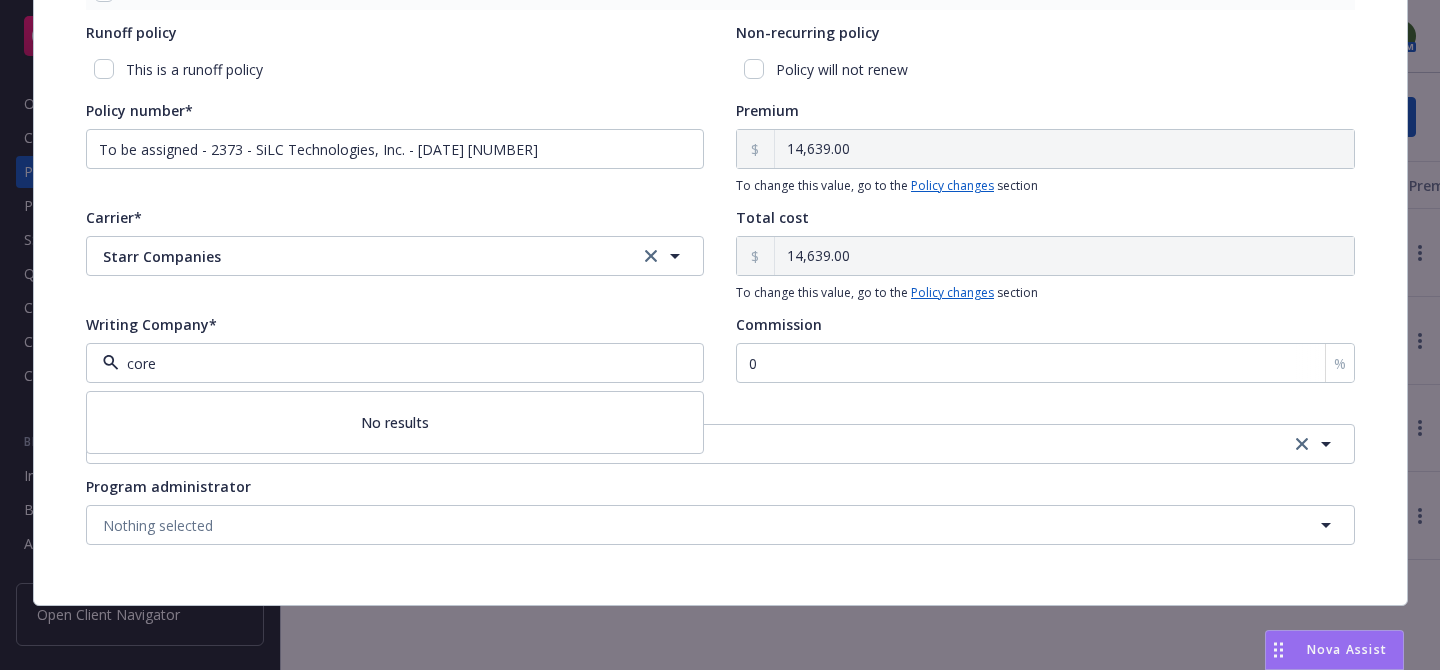 type on "core" 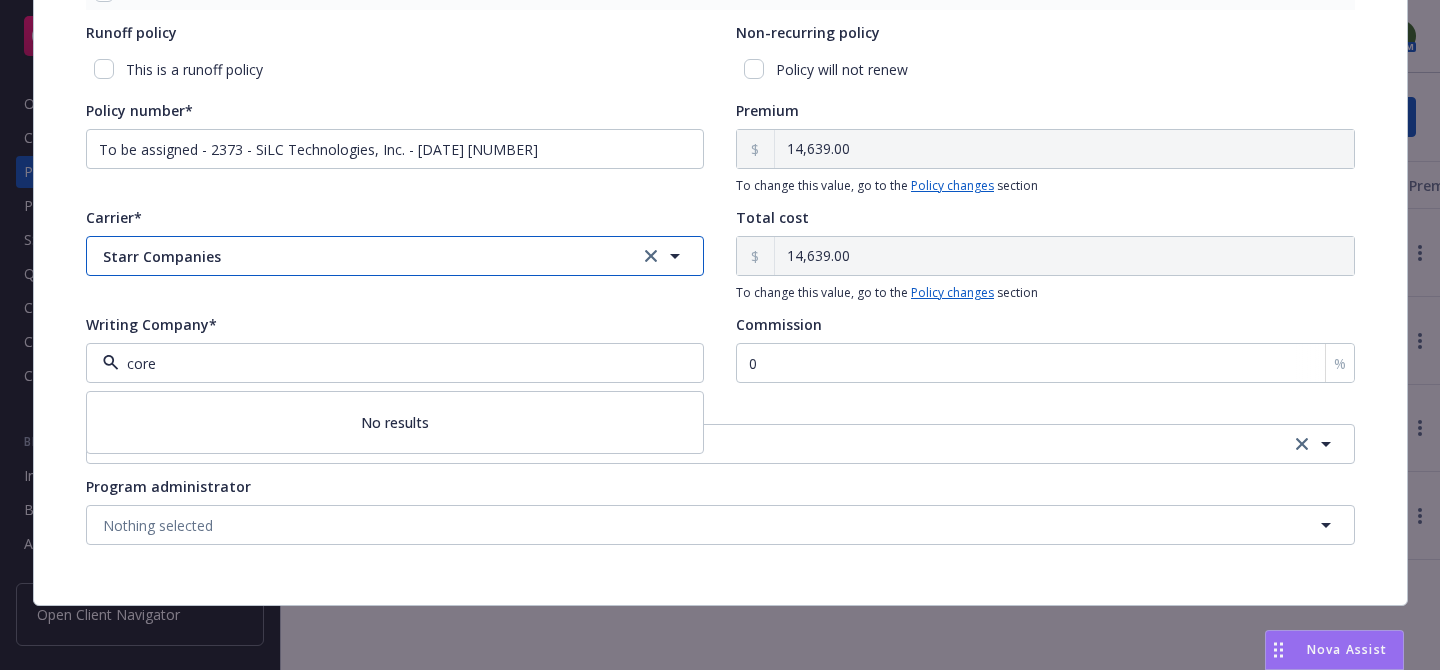 click on "Starr Companies" at bounding box center [395, 256] 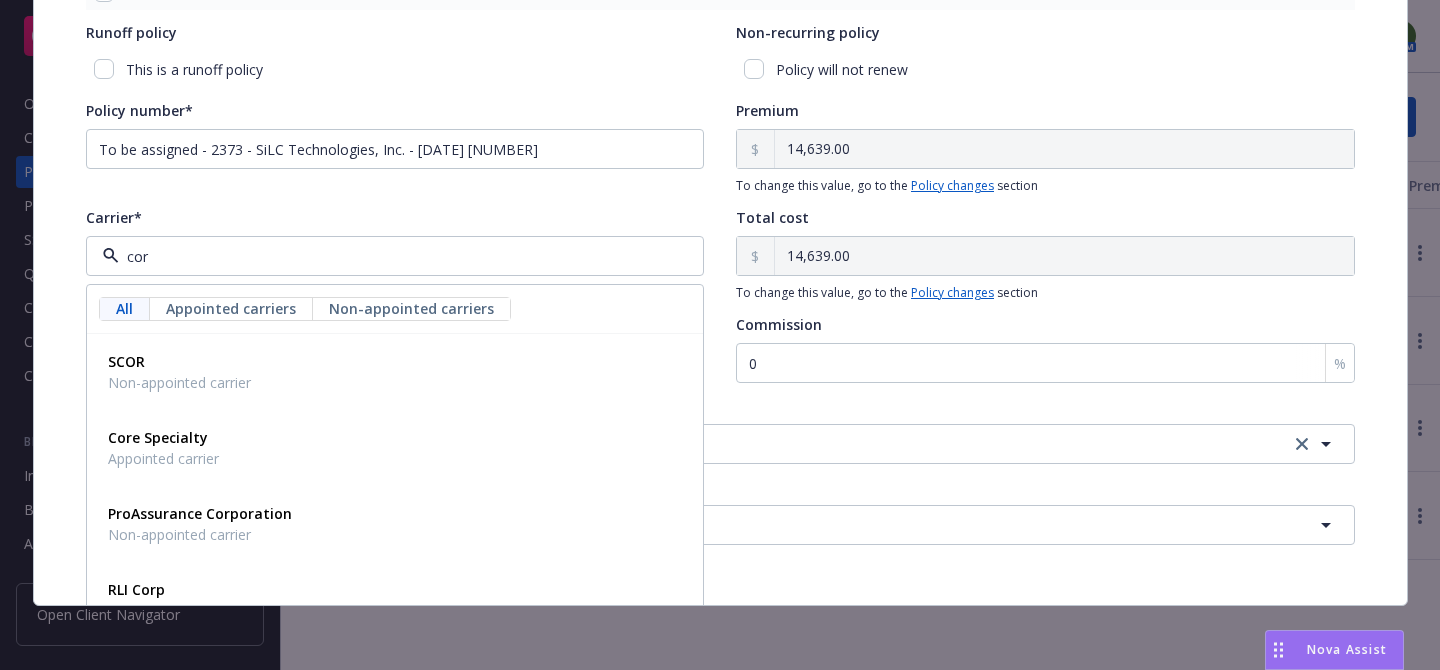 type on "core" 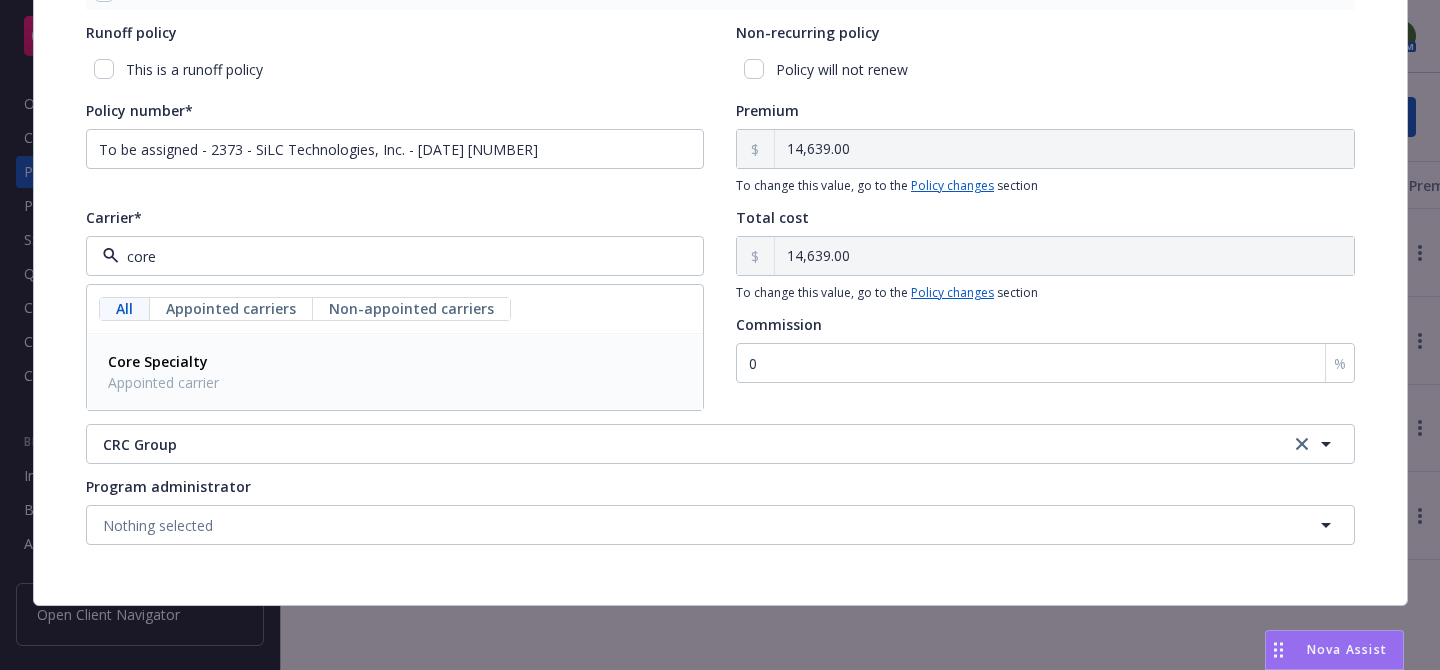 click on "Appointed carrier" at bounding box center (163, 382) 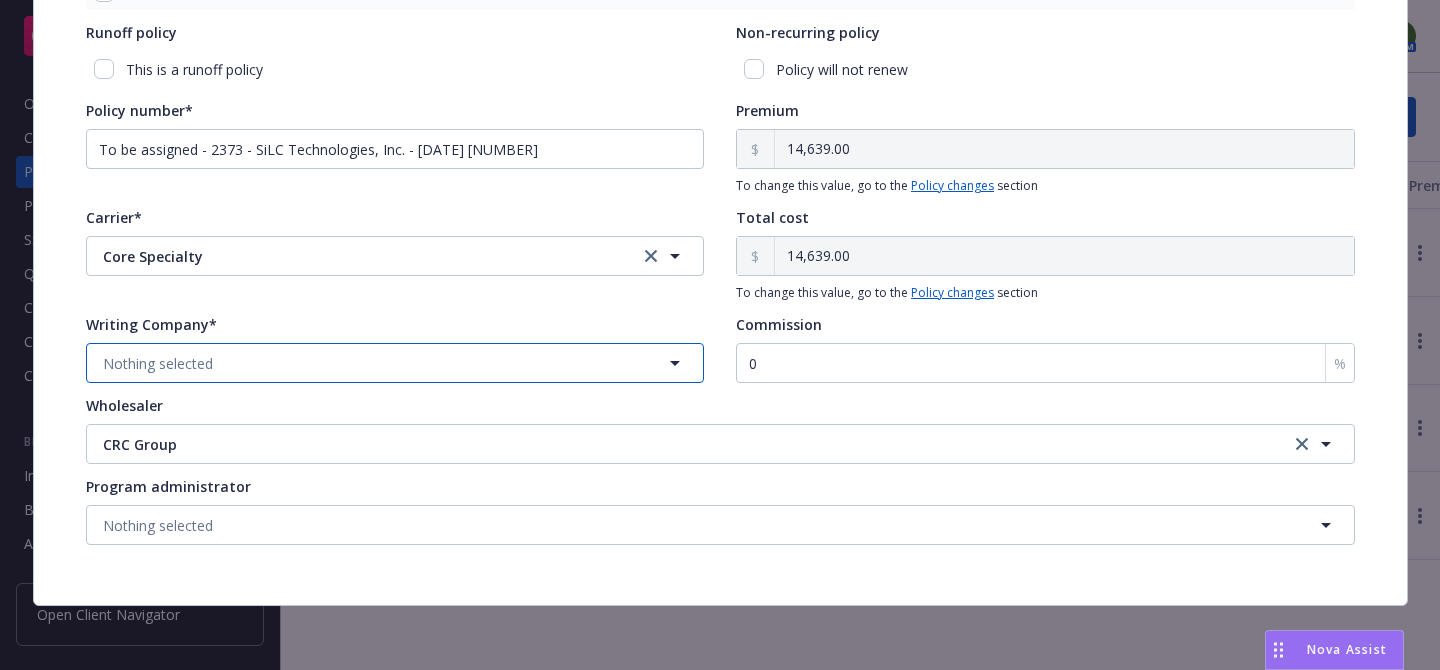 click on "Nothing selected" at bounding box center [158, 363] 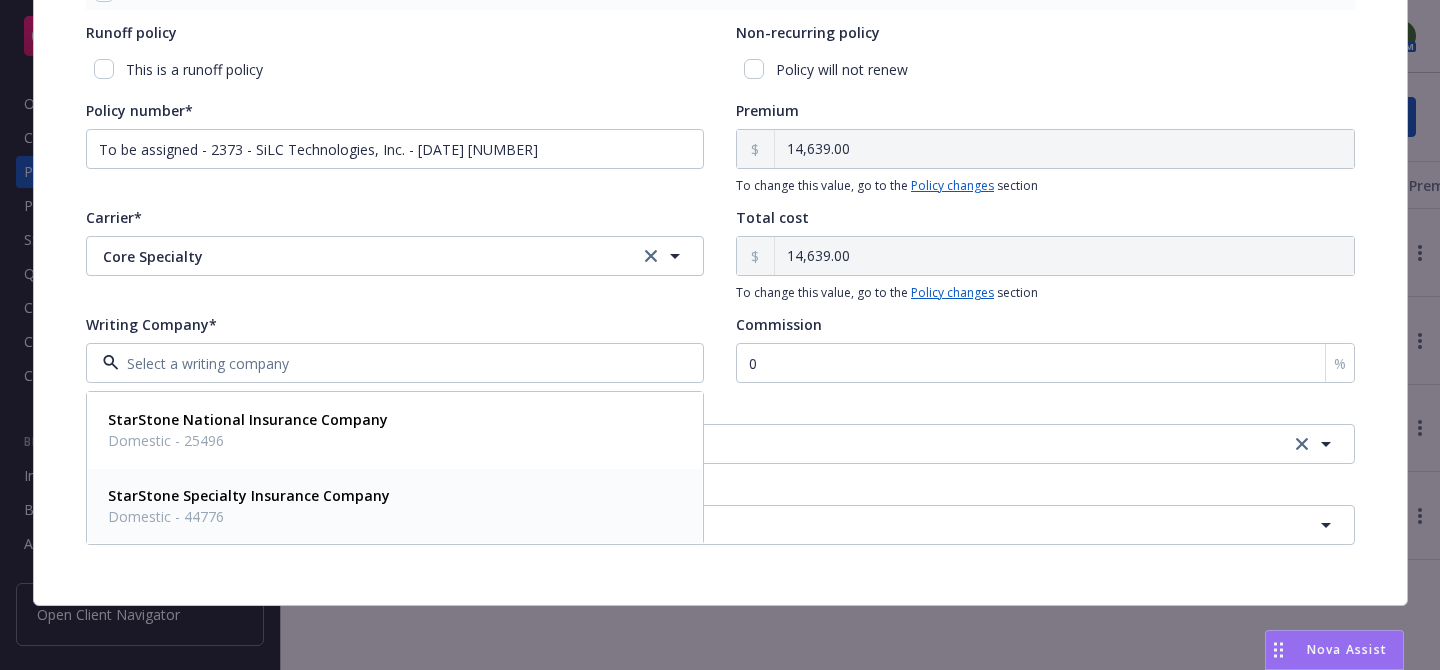 click on "StarStone Specialty Insurance Company" at bounding box center [249, 495] 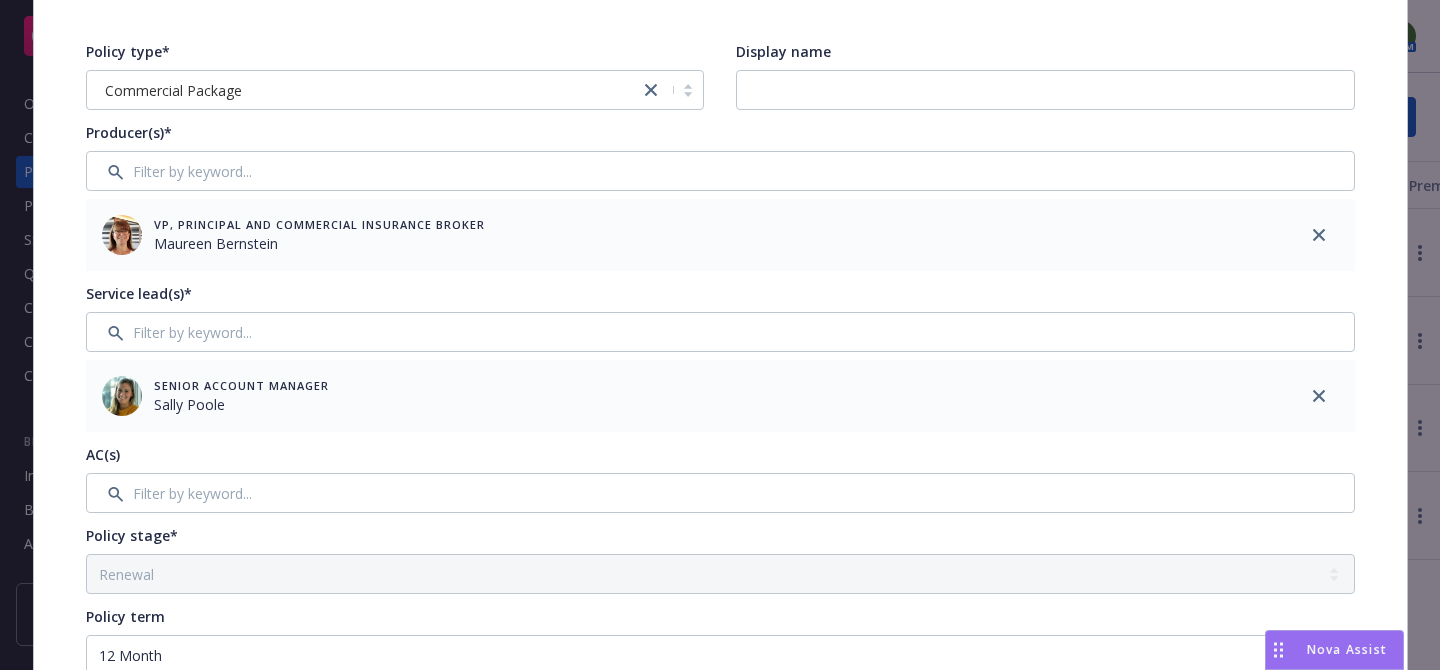 scroll, scrollTop: 0, scrollLeft: 0, axis: both 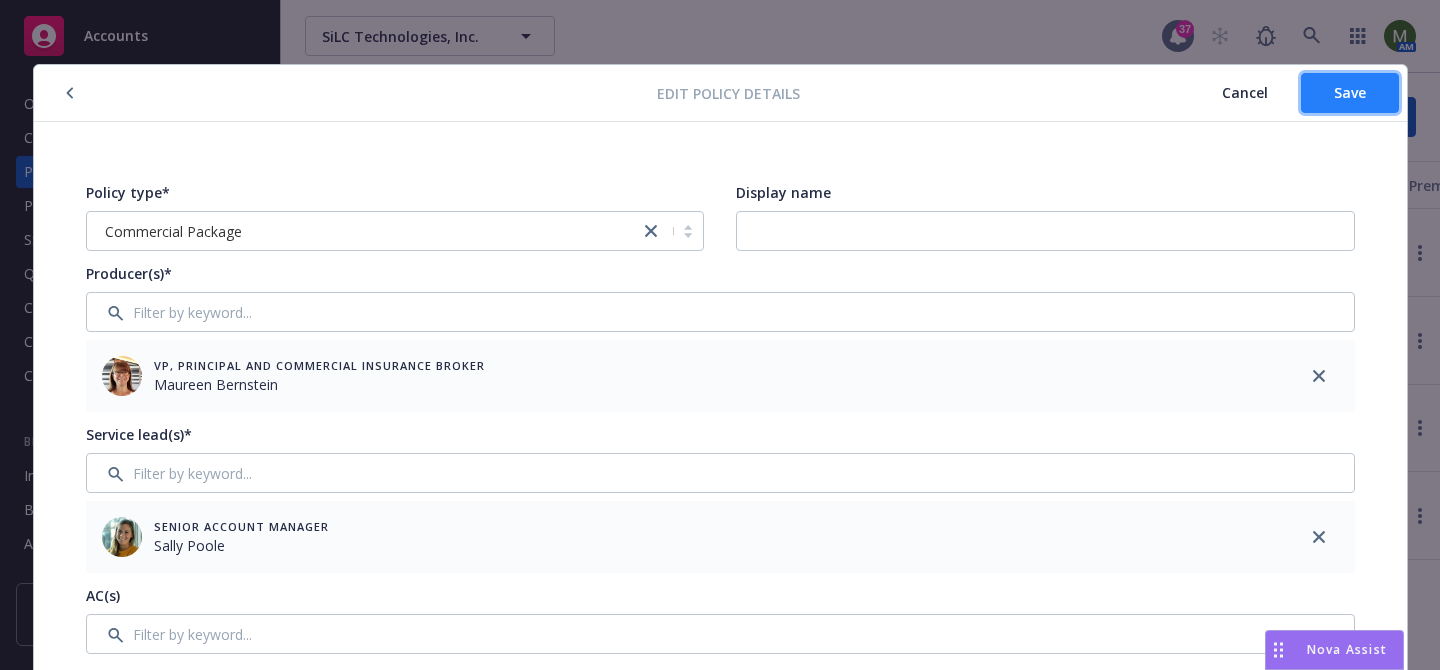 click on "Save" at bounding box center [1350, 93] 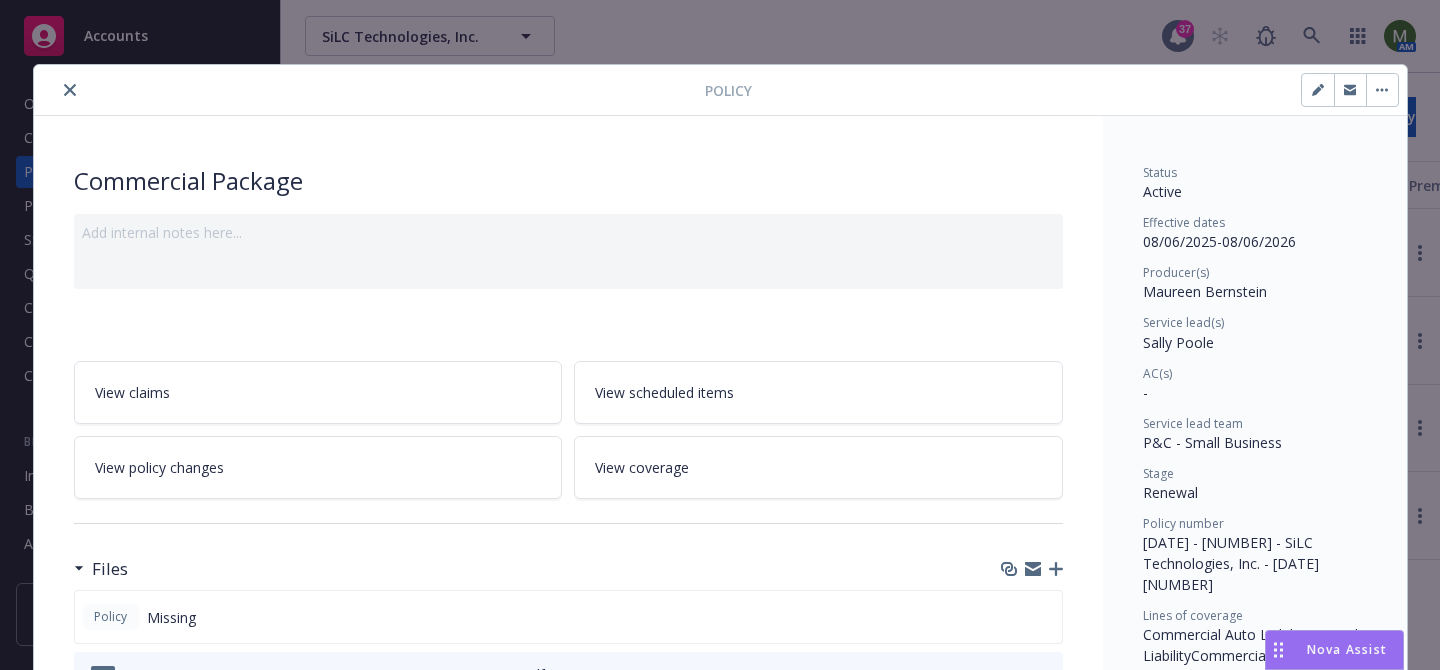scroll, scrollTop: 0, scrollLeft: 0, axis: both 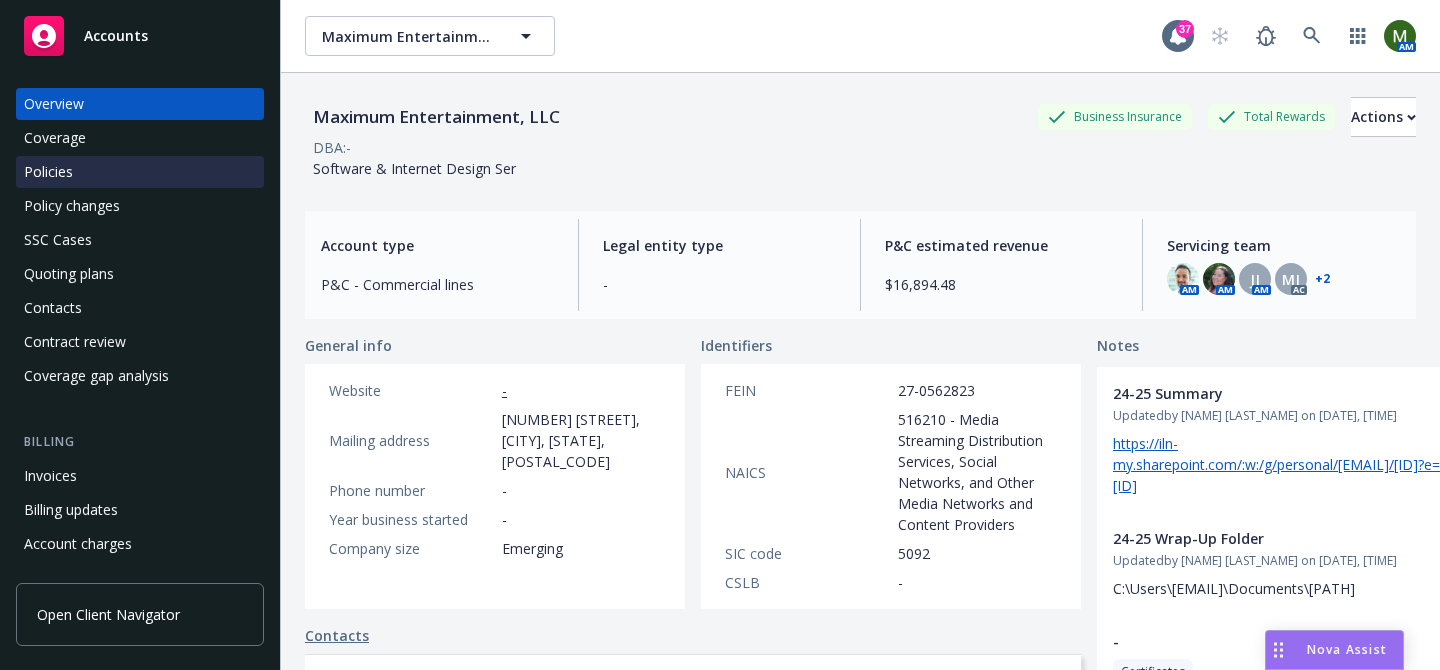 click on "Policies" at bounding box center [140, 172] 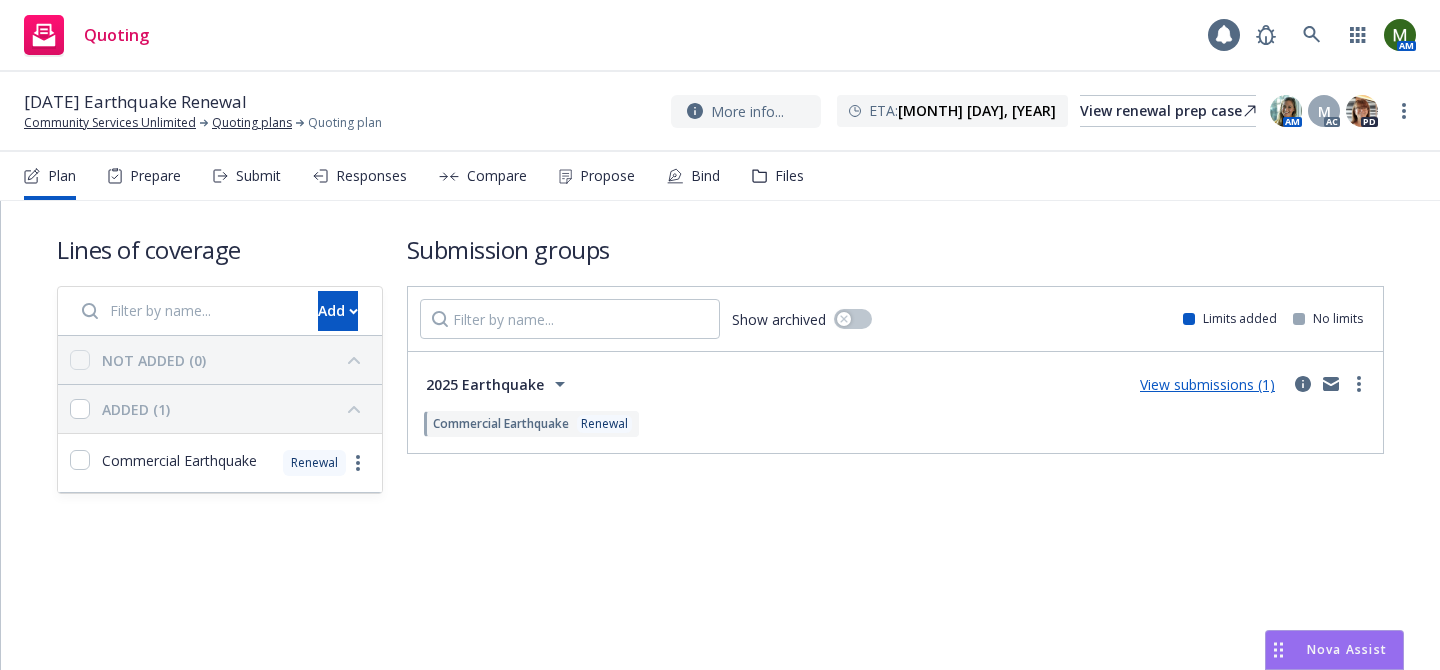 scroll, scrollTop: 0, scrollLeft: 0, axis: both 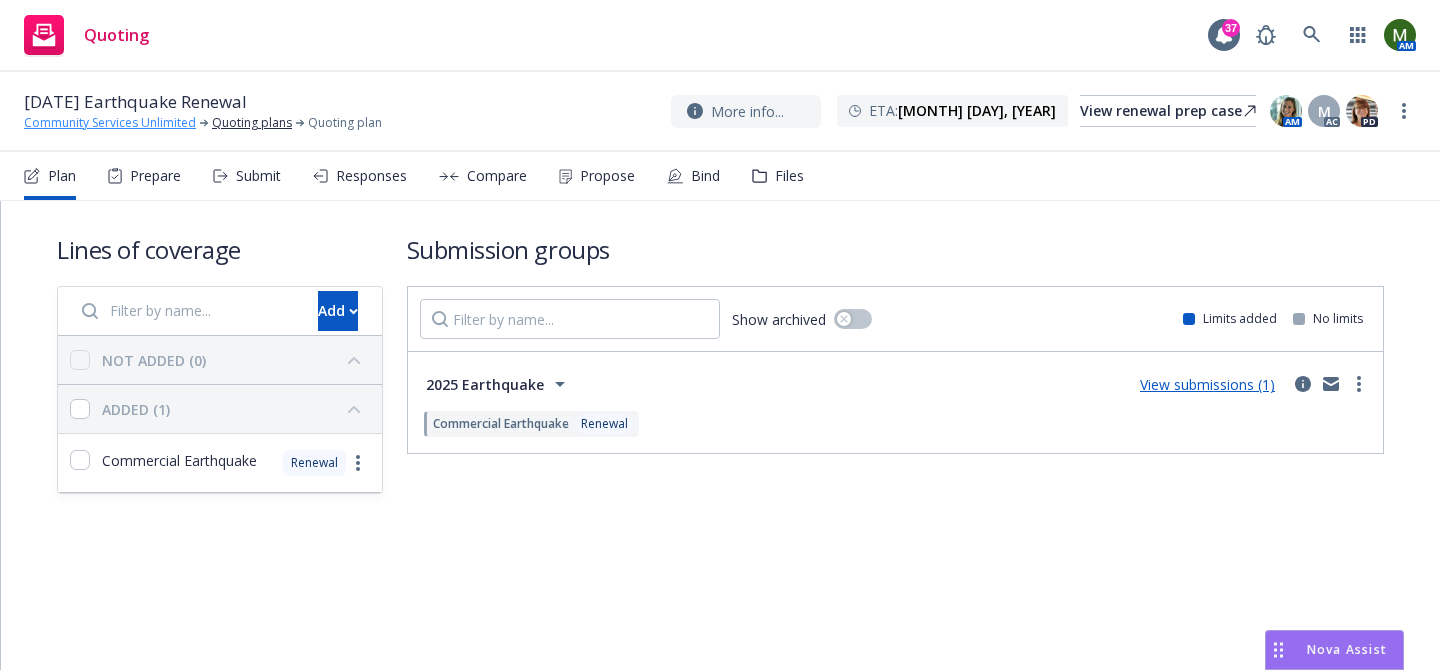 click on "Community Services Unlimited" at bounding box center (110, 123) 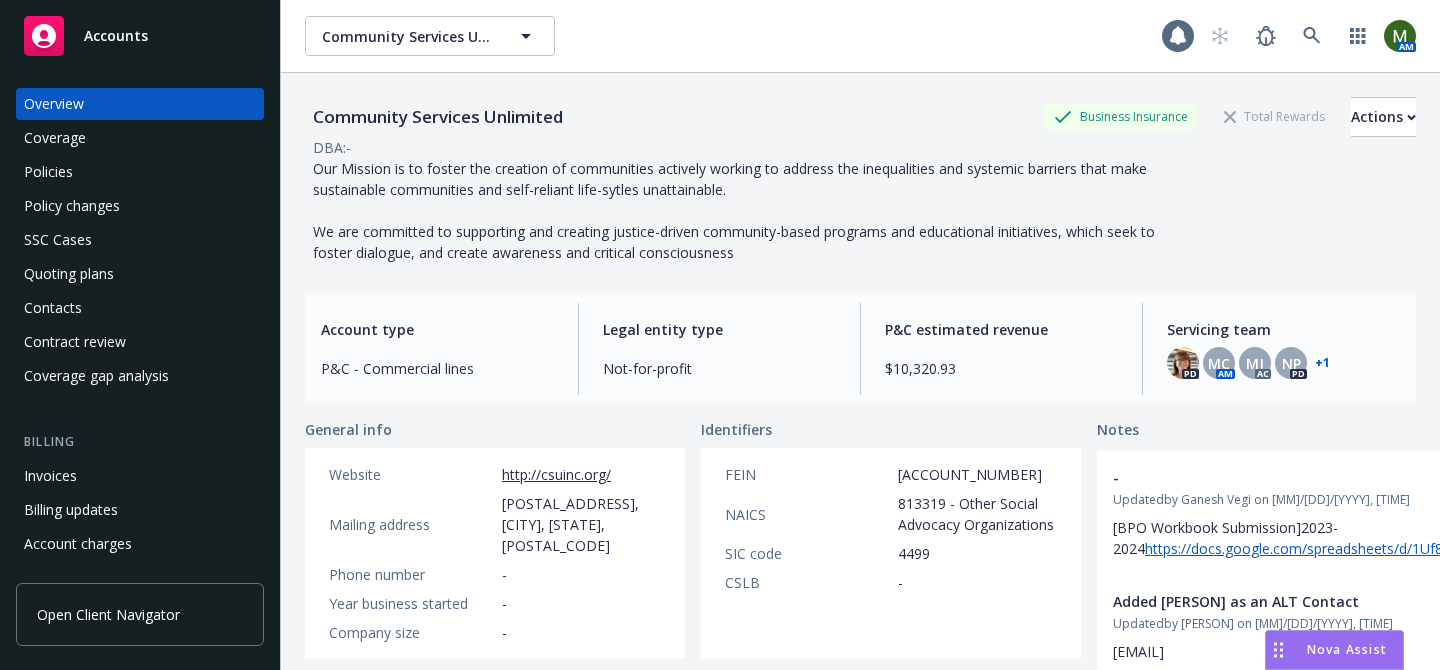 scroll, scrollTop: 0, scrollLeft: 0, axis: both 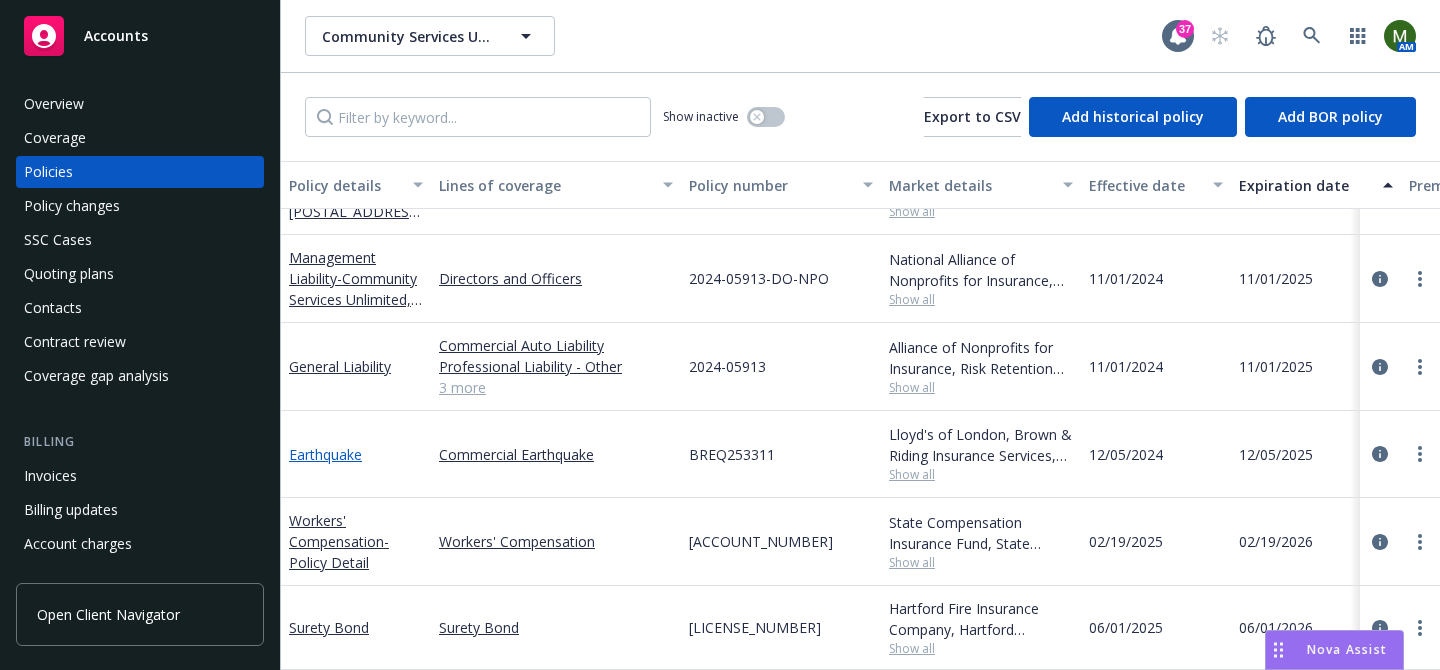 click on "Earthquake" at bounding box center (325, 454) 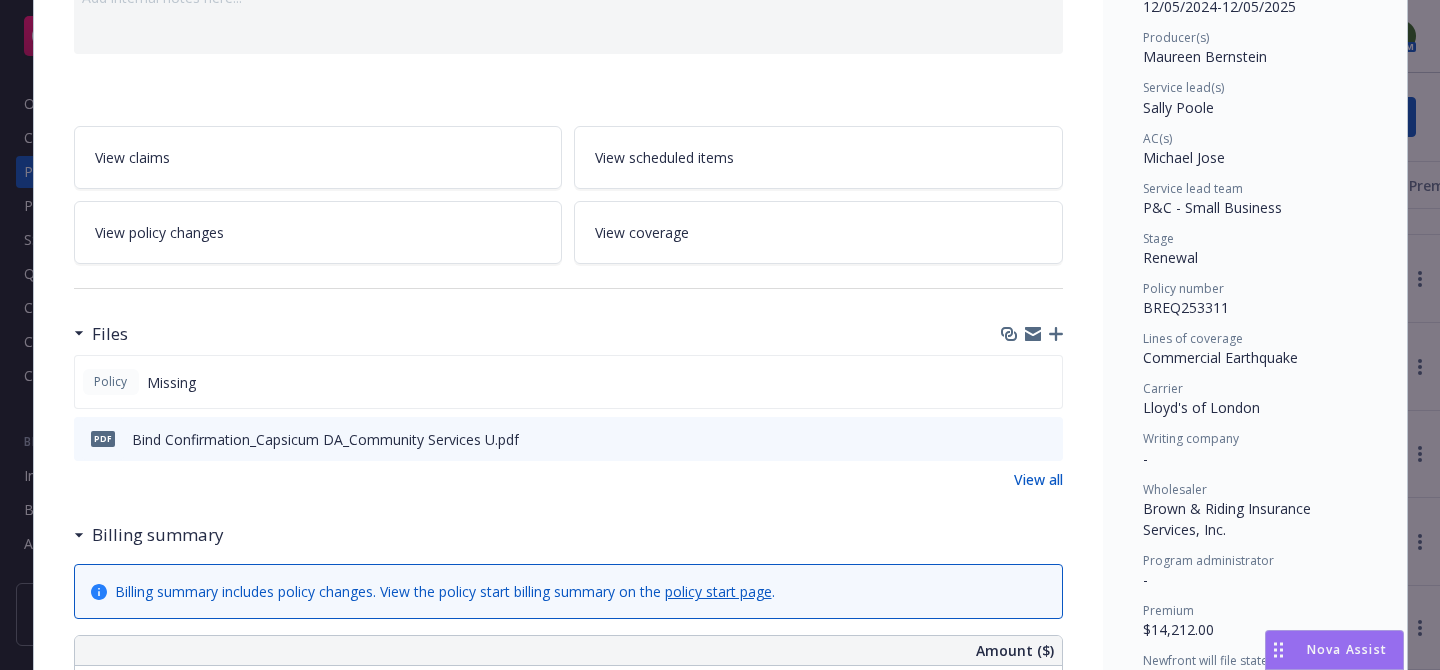 scroll, scrollTop: 269, scrollLeft: 0, axis: vertical 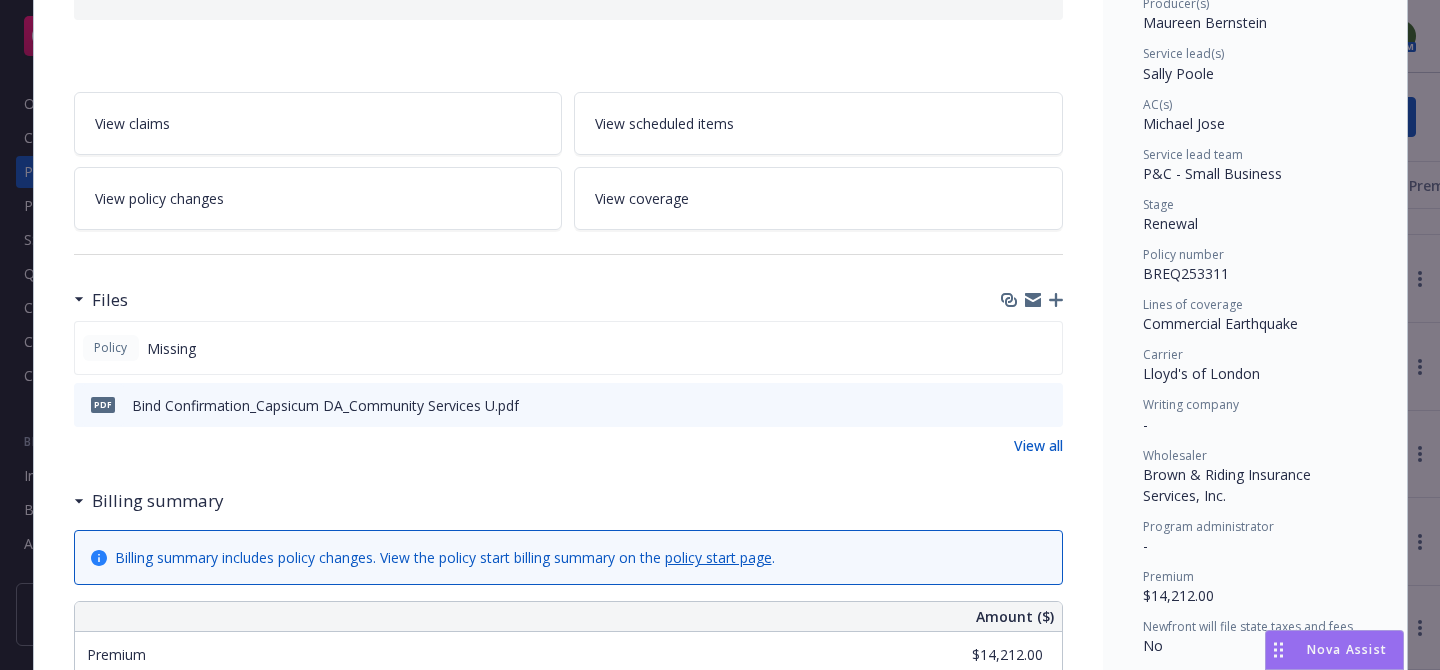 click 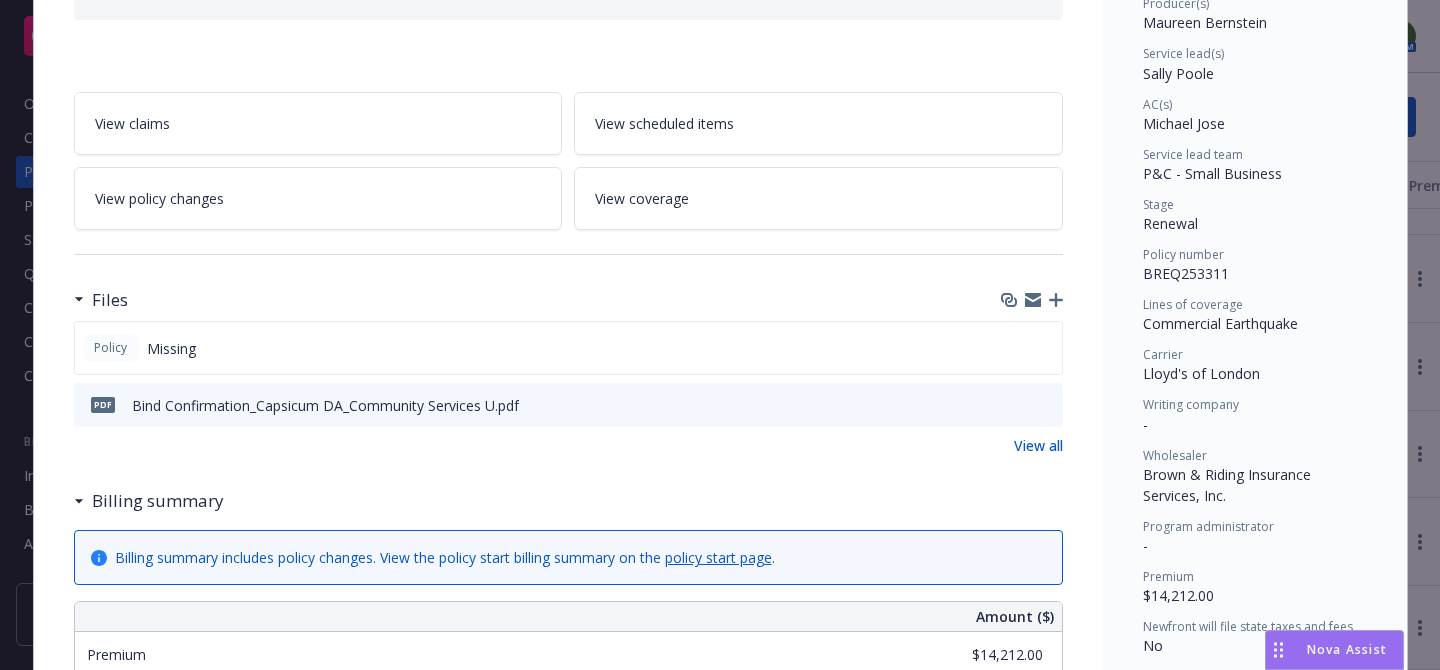 click on "BREQ253311" at bounding box center [1186, 273] 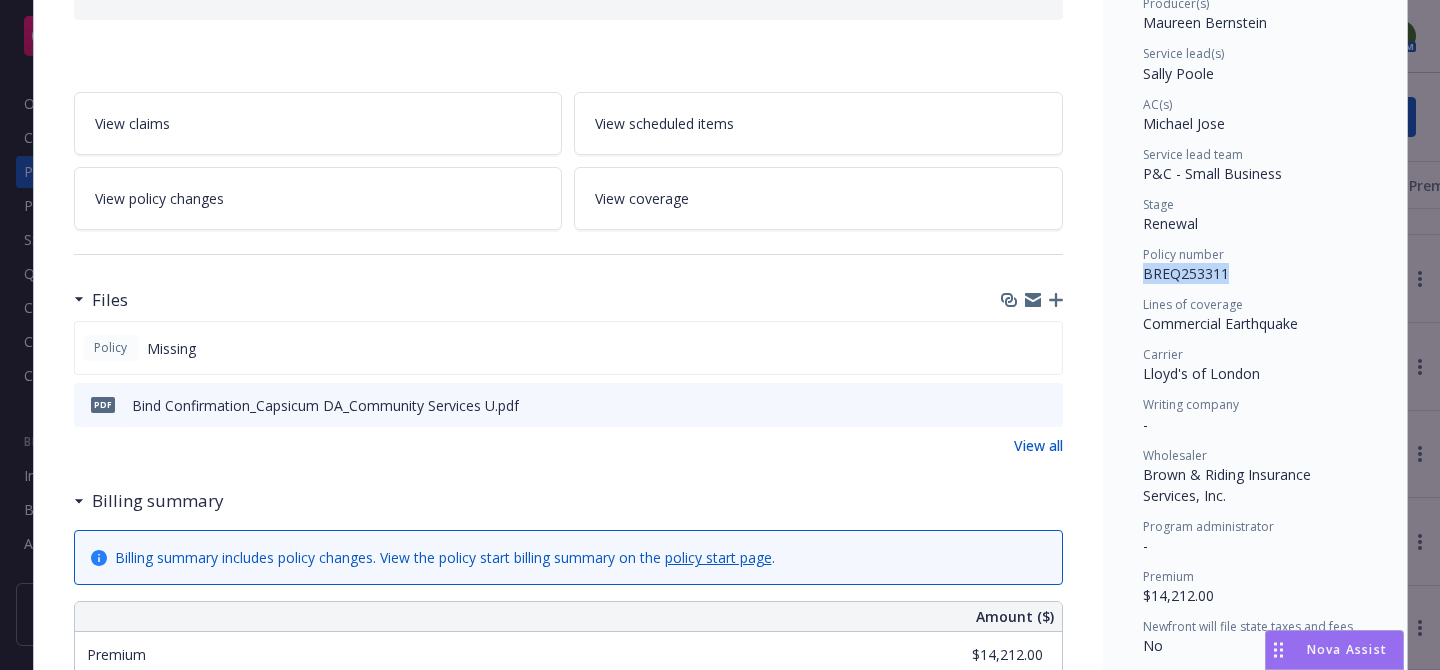 click on "BREQ253311" at bounding box center (1186, 273) 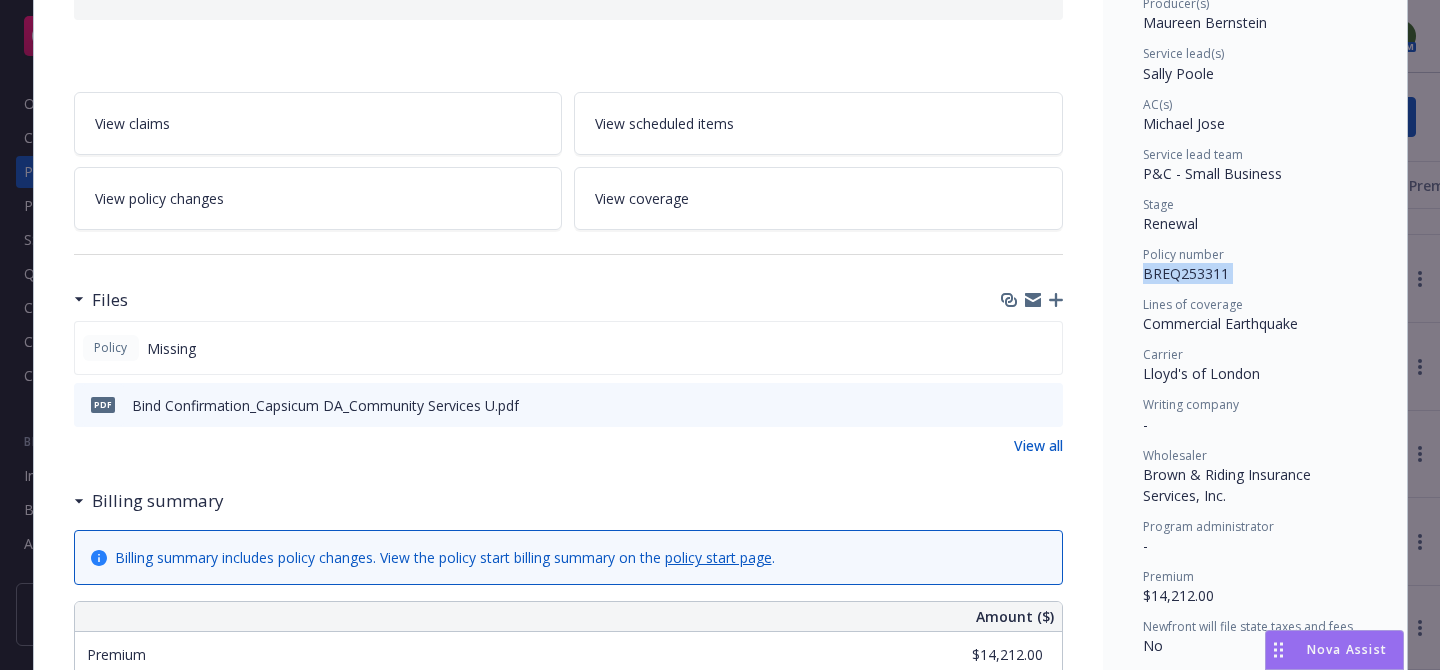 click on "BREQ253311" at bounding box center (1186, 273) 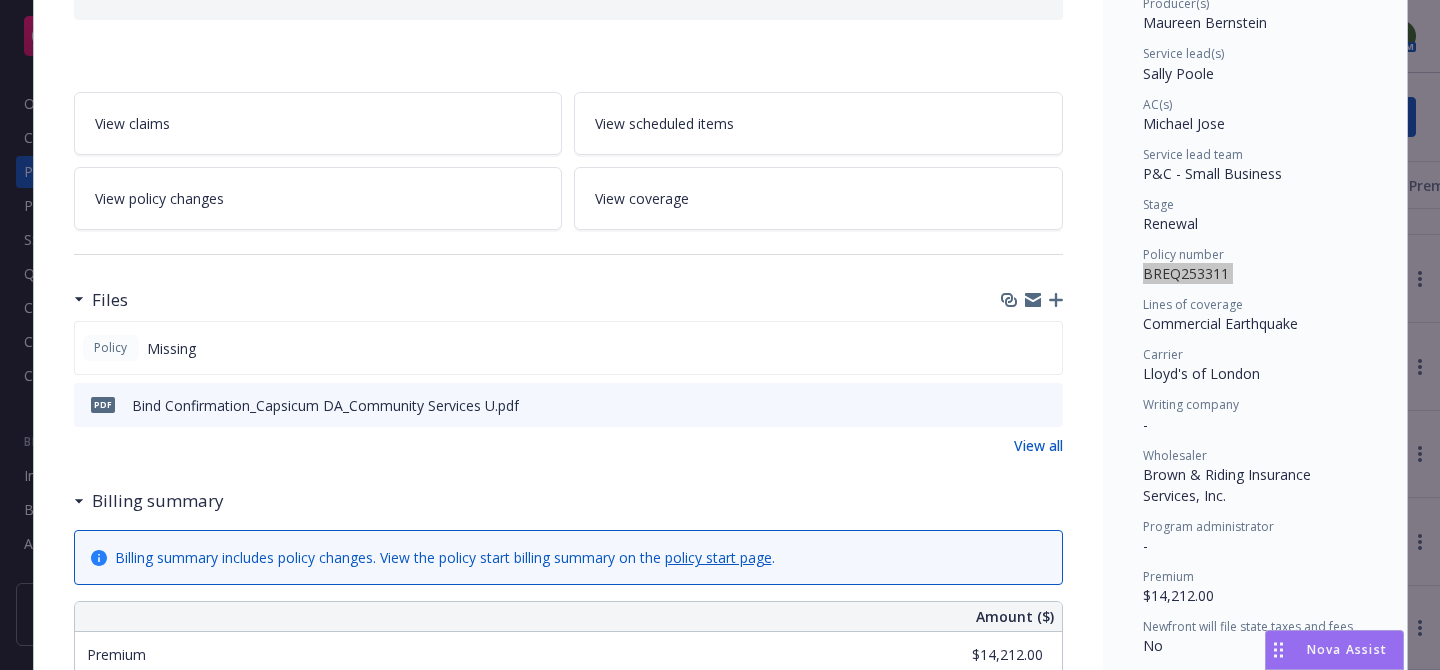 scroll, scrollTop: 0, scrollLeft: 0, axis: both 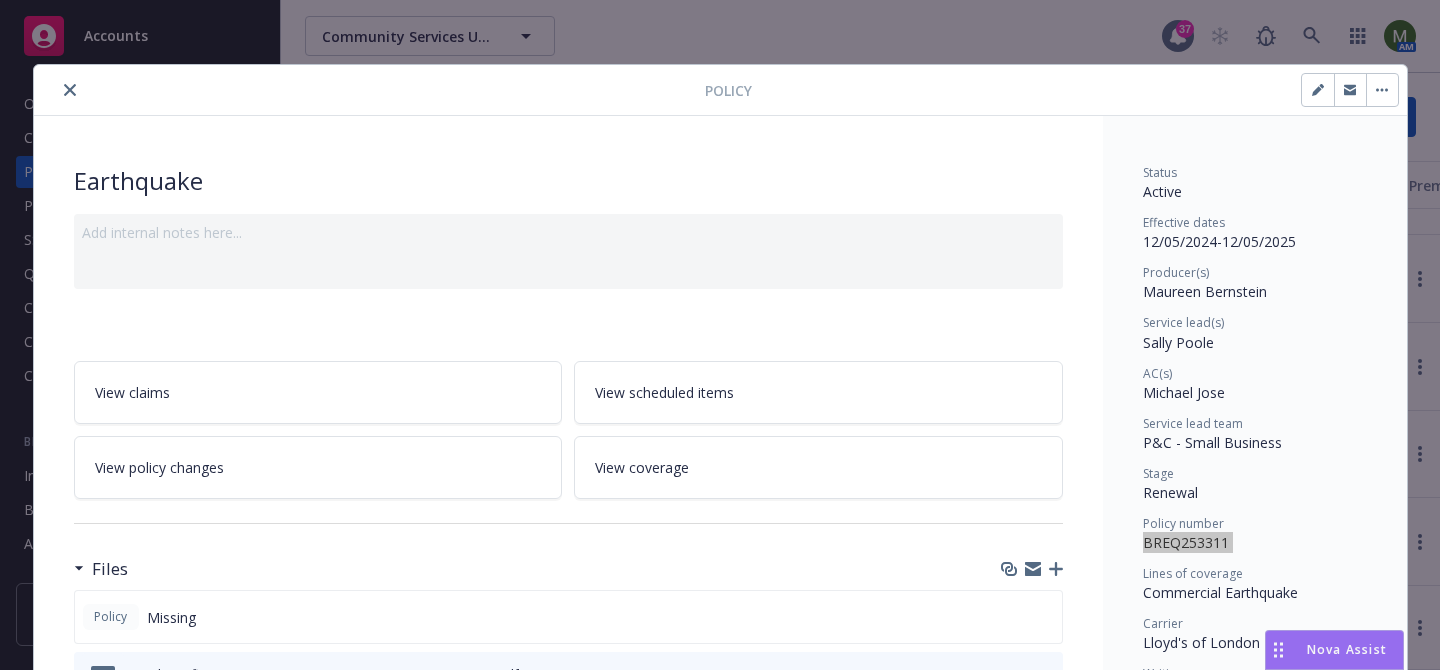 click 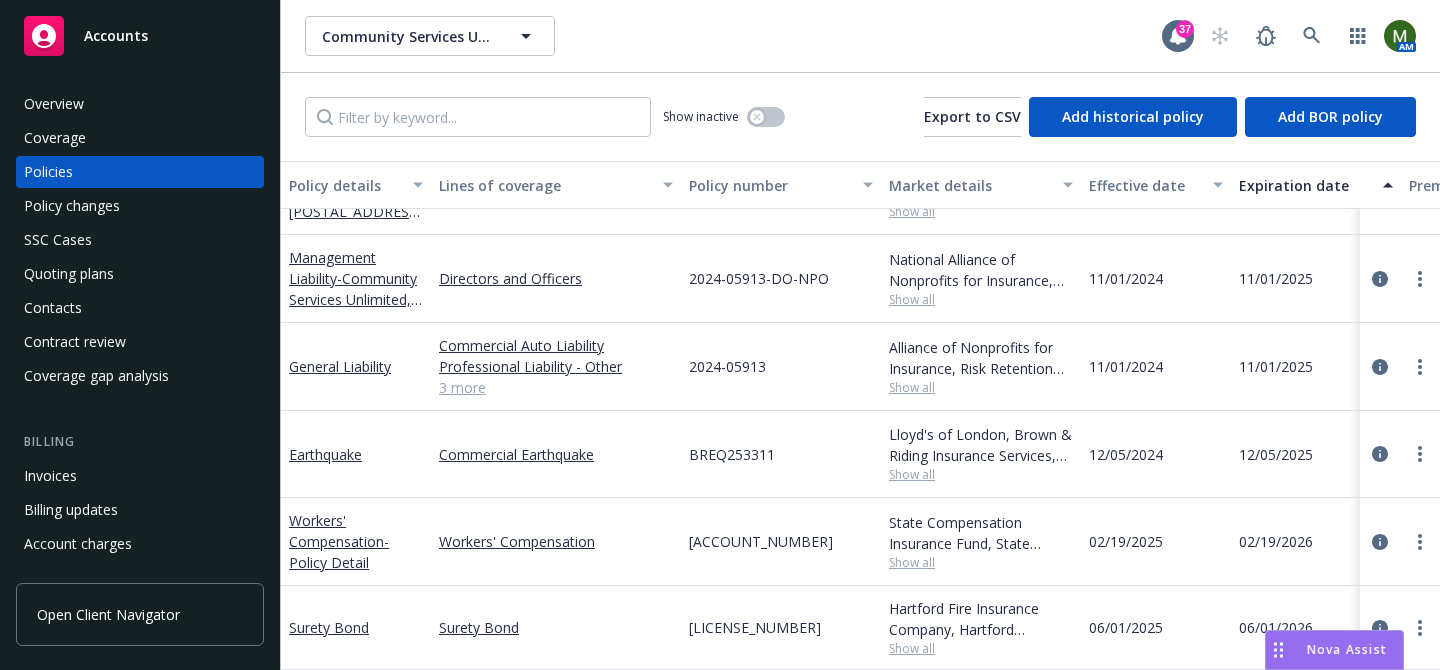 click on "Quoting plans" at bounding box center [69, 274] 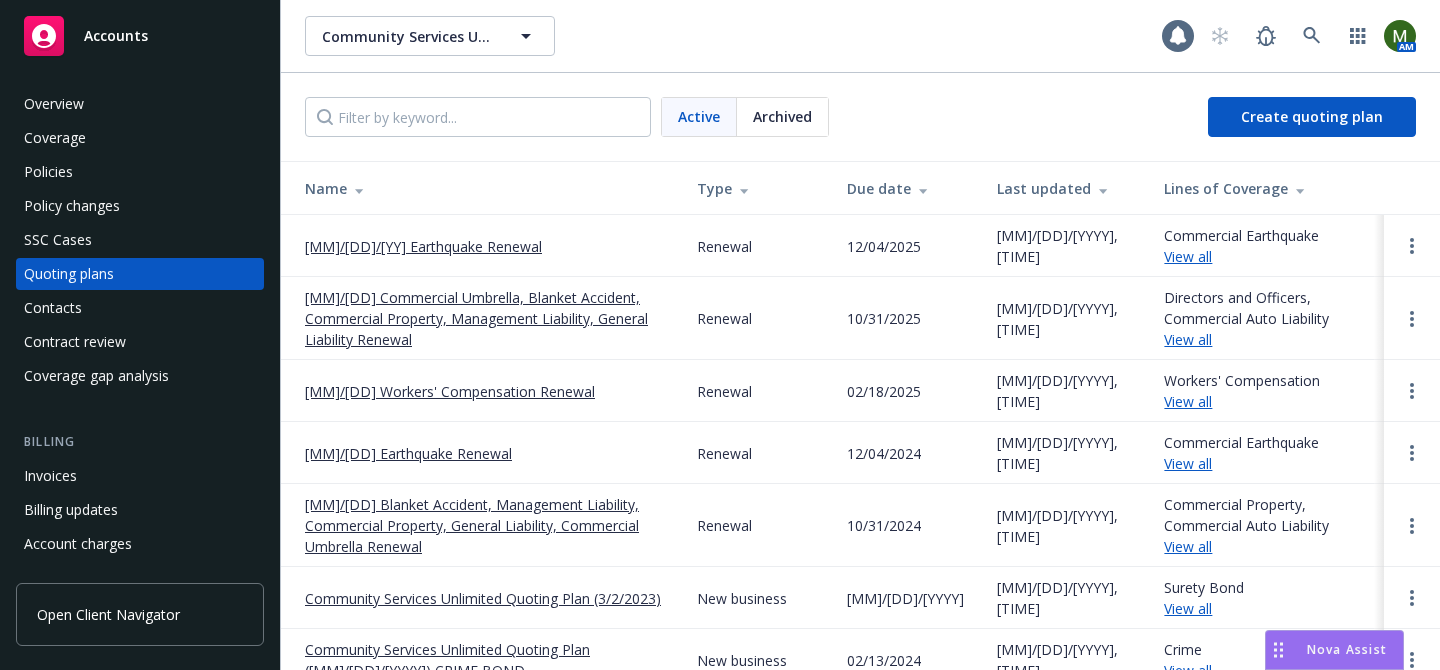 click on "12/05/25 Earthquake Renewal" at bounding box center (423, 246) 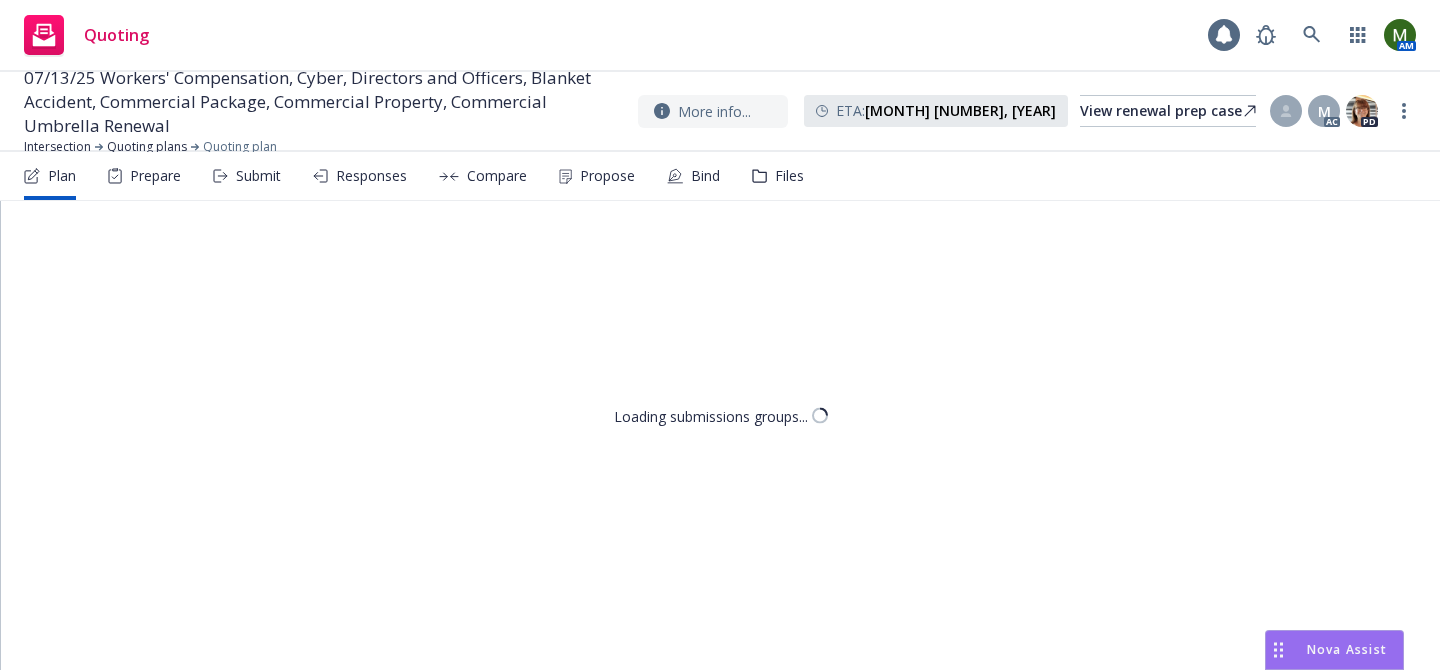 scroll, scrollTop: 0, scrollLeft: 0, axis: both 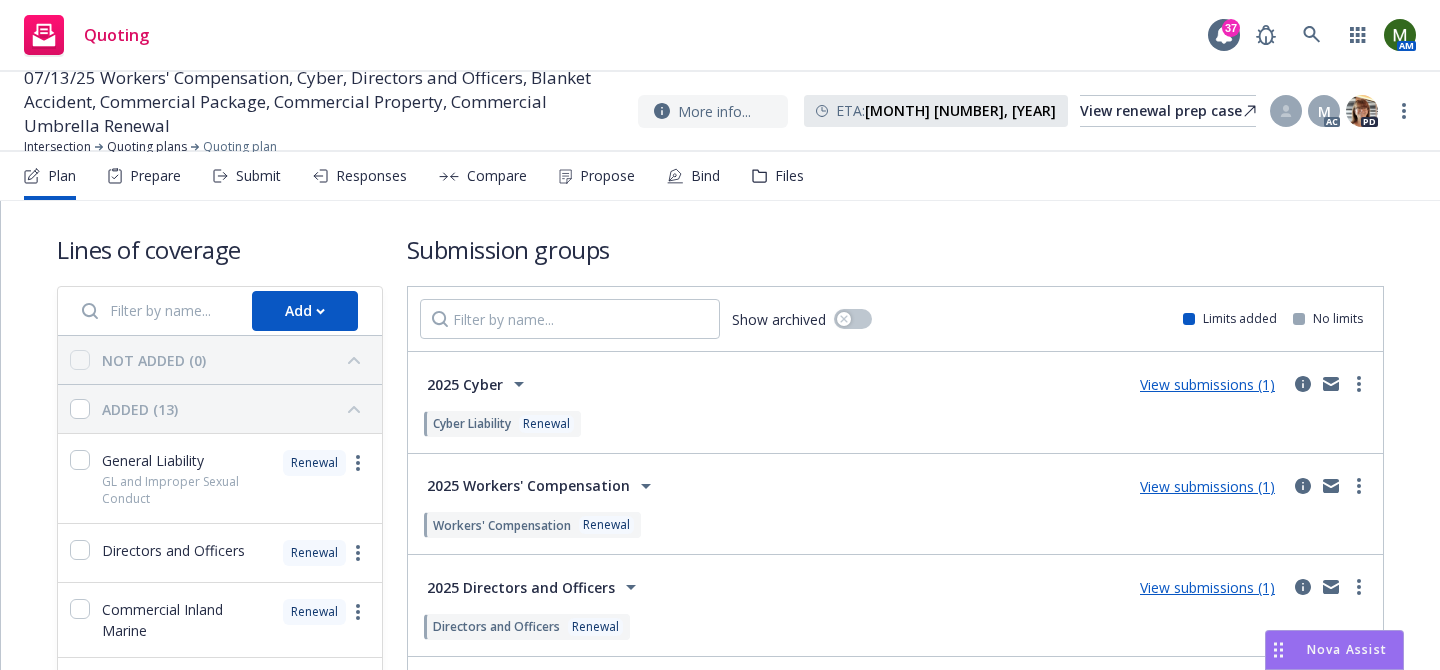 click on "Plan Prepare Submit Responses Compare Propose Bind Files" at bounding box center (414, 176) 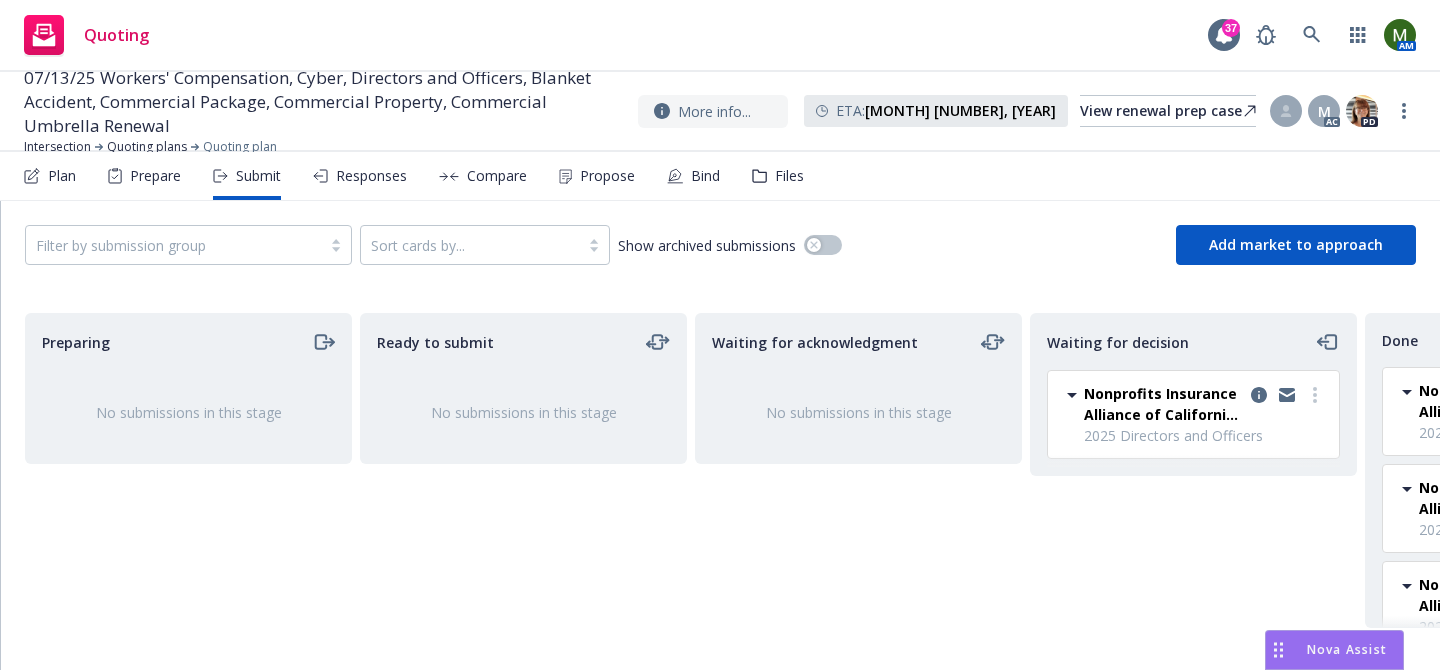 click on "Compare" at bounding box center (497, 176) 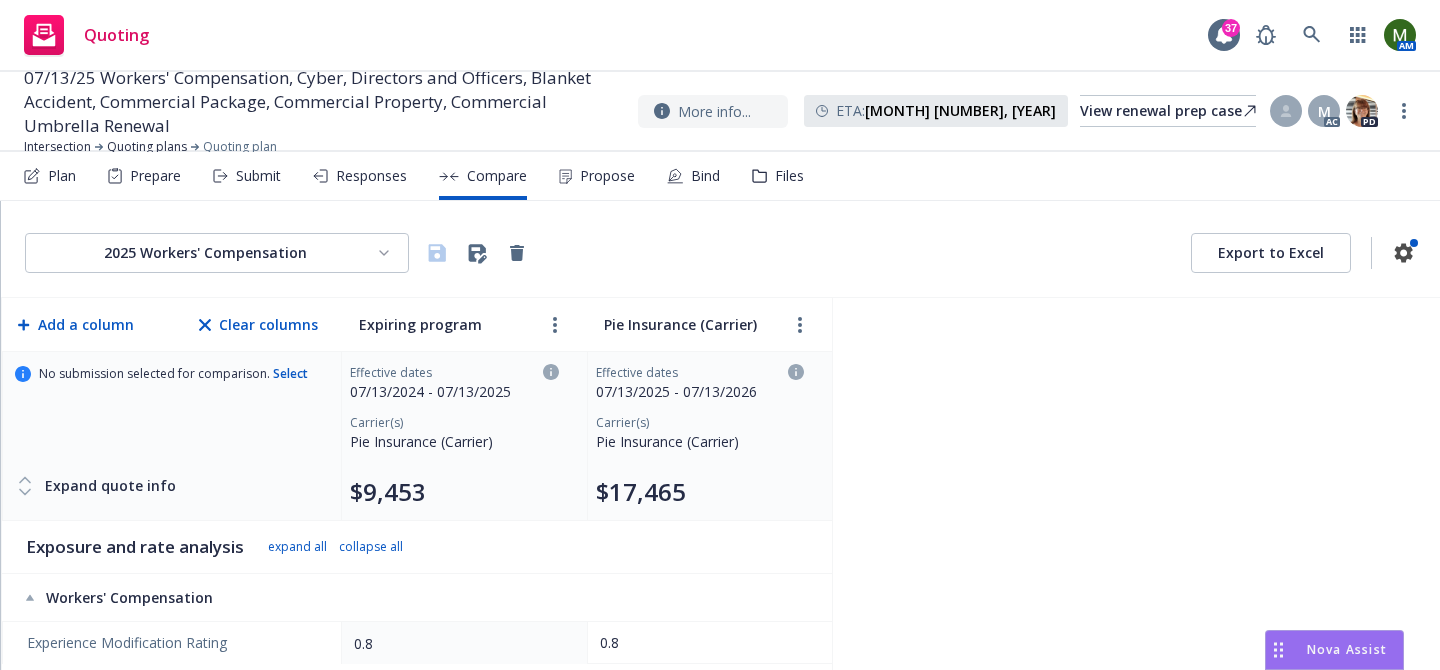 click on "Responses" at bounding box center (360, 176) 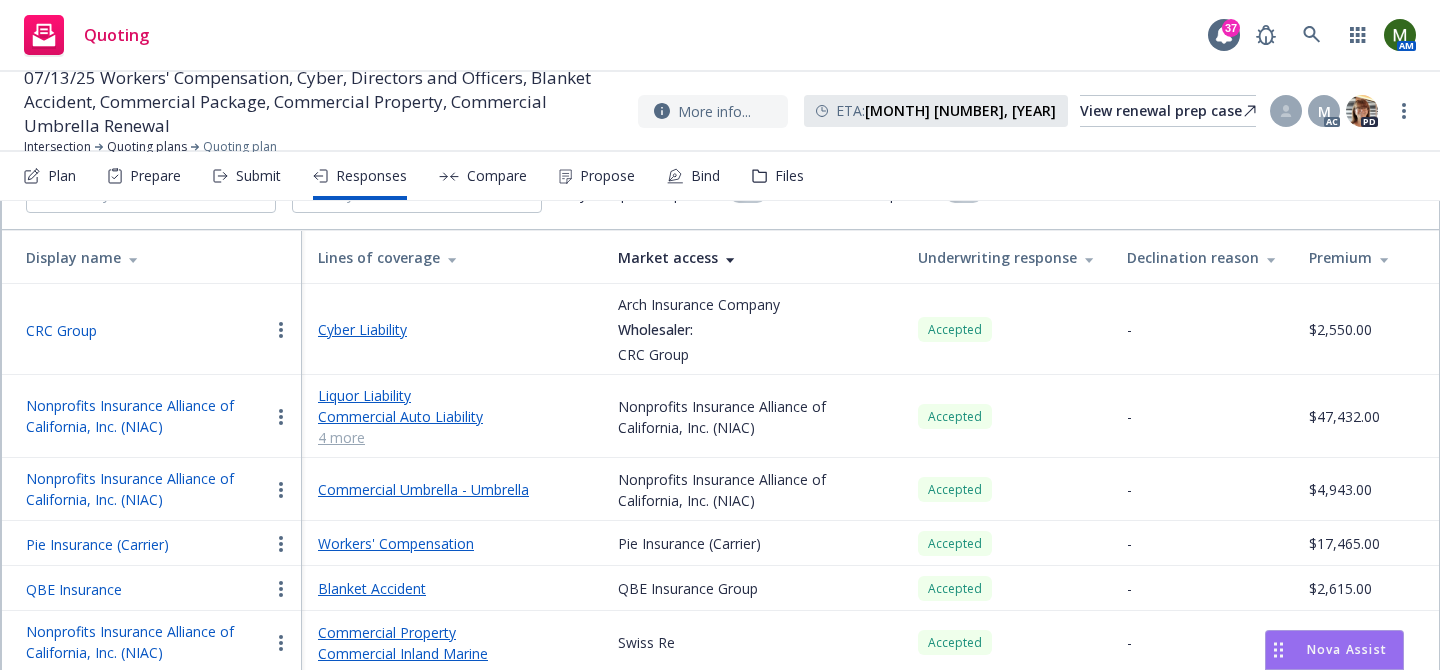 scroll, scrollTop: 147, scrollLeft: 0, axis: vertical 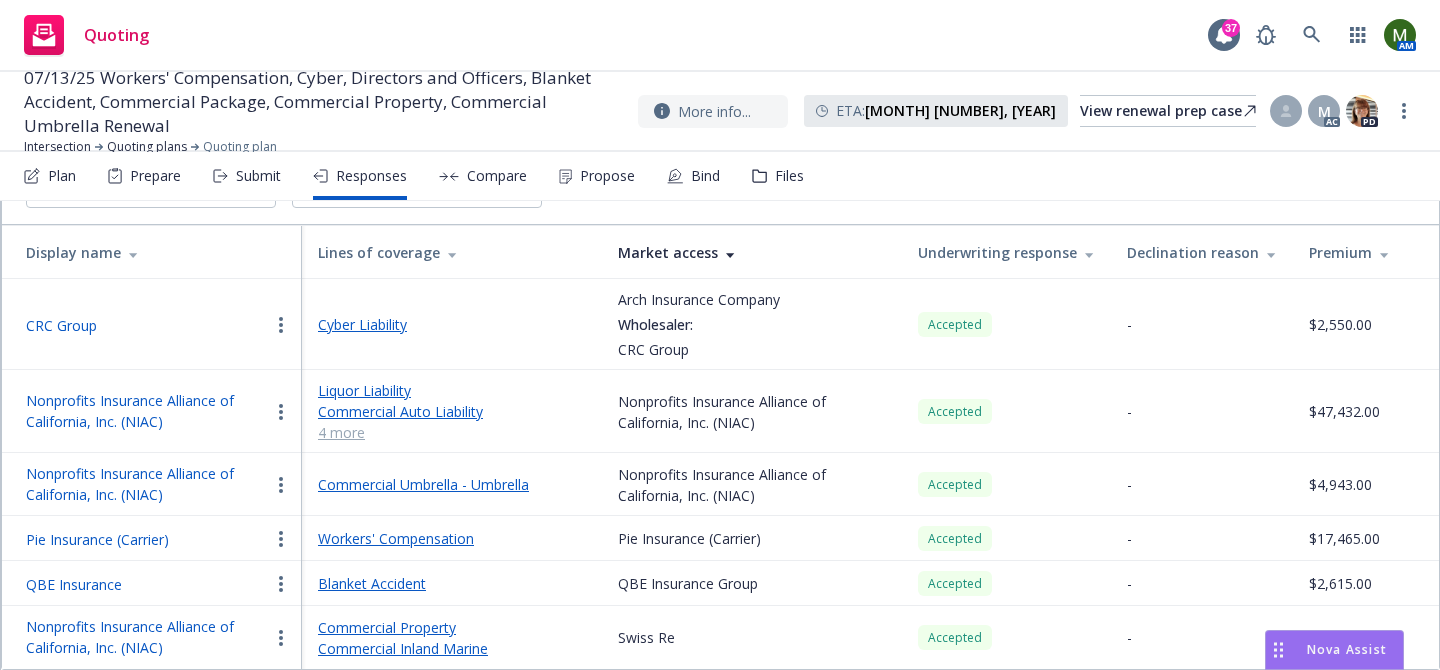 click on "Nonprofits Insurance Alliance of California, Inc. (NIAC)" at bounding box center [147, 411] 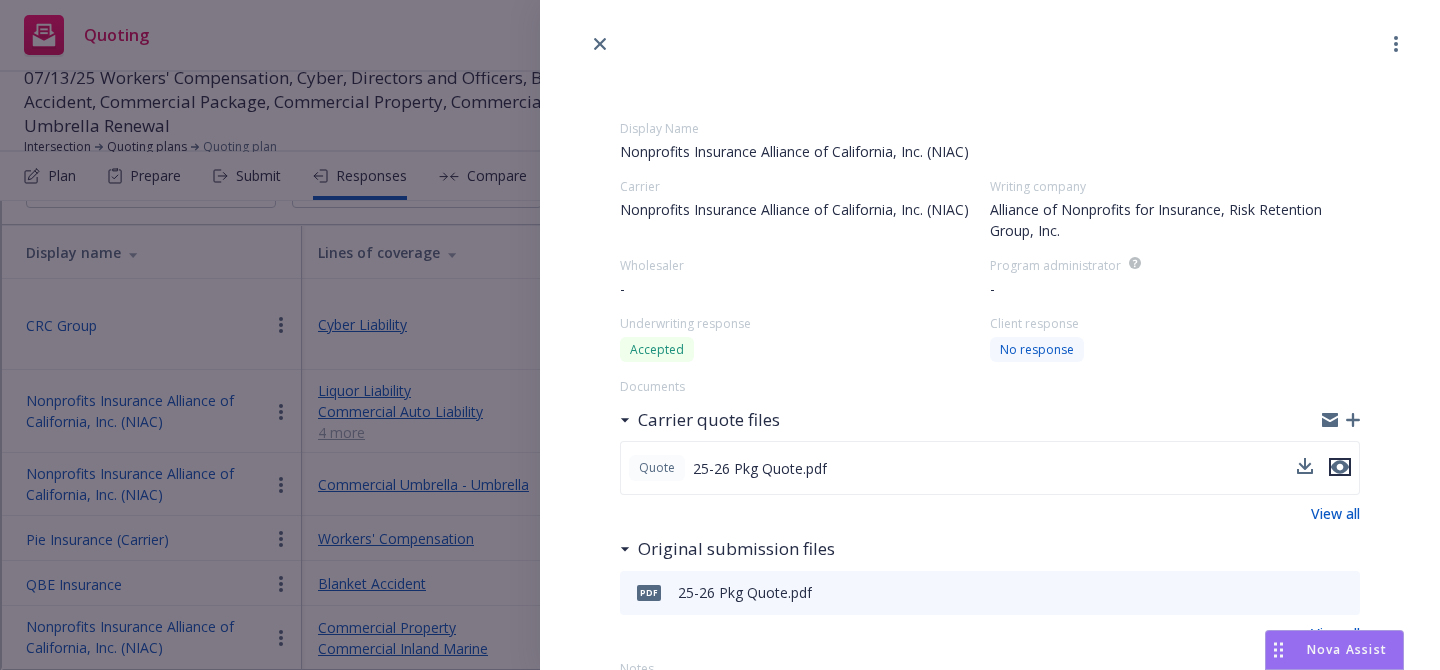 click 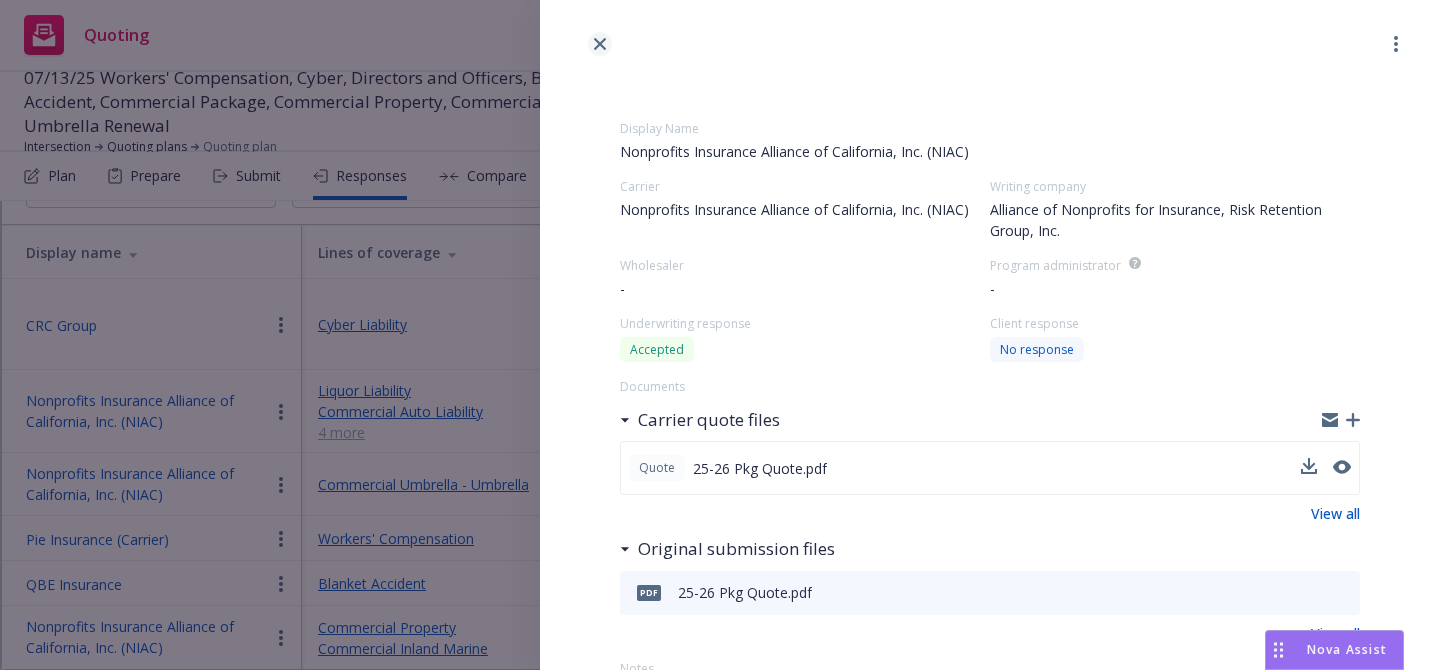click 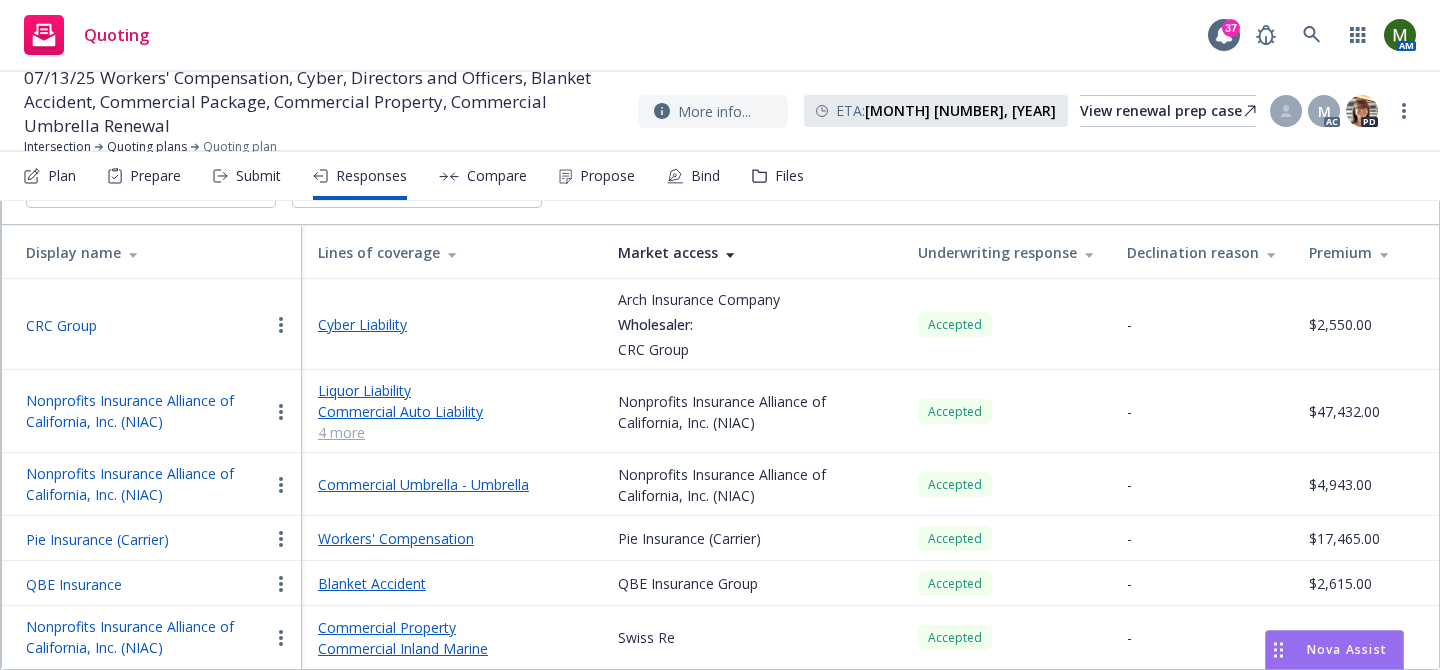 click on "Submit" at bounding box center (258, 176) 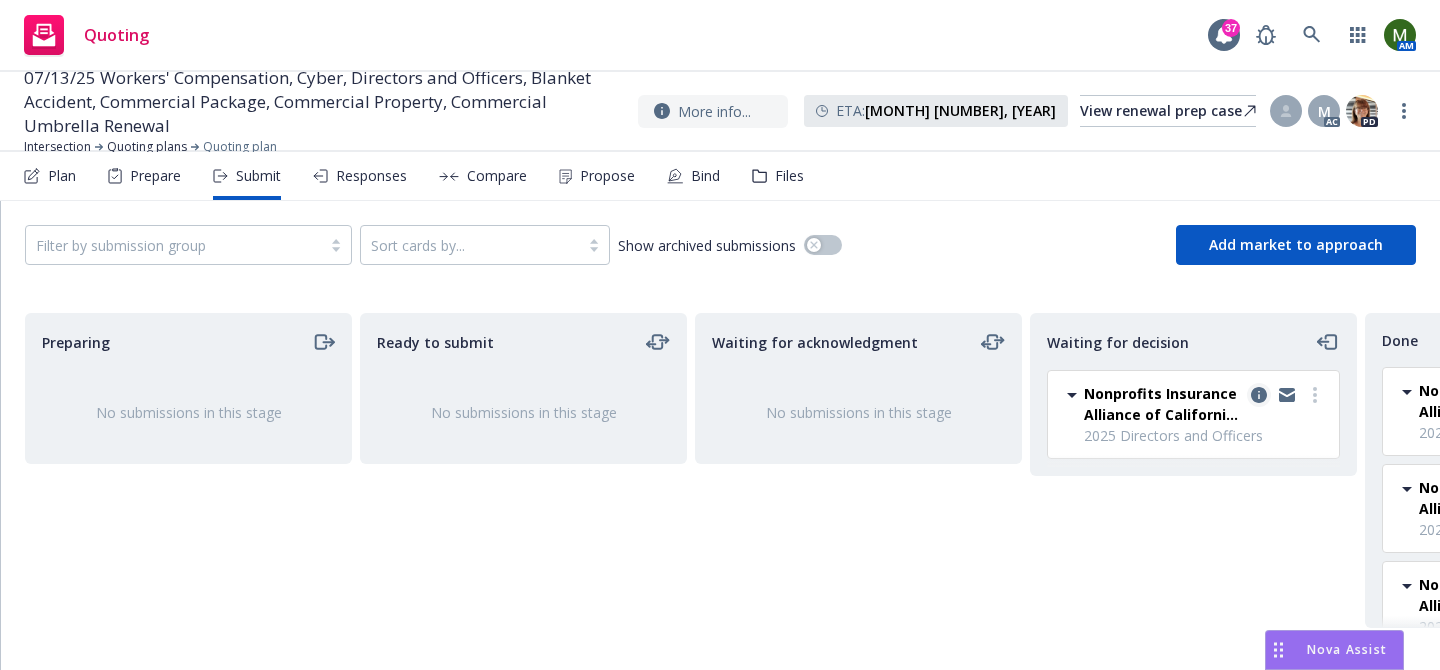 click 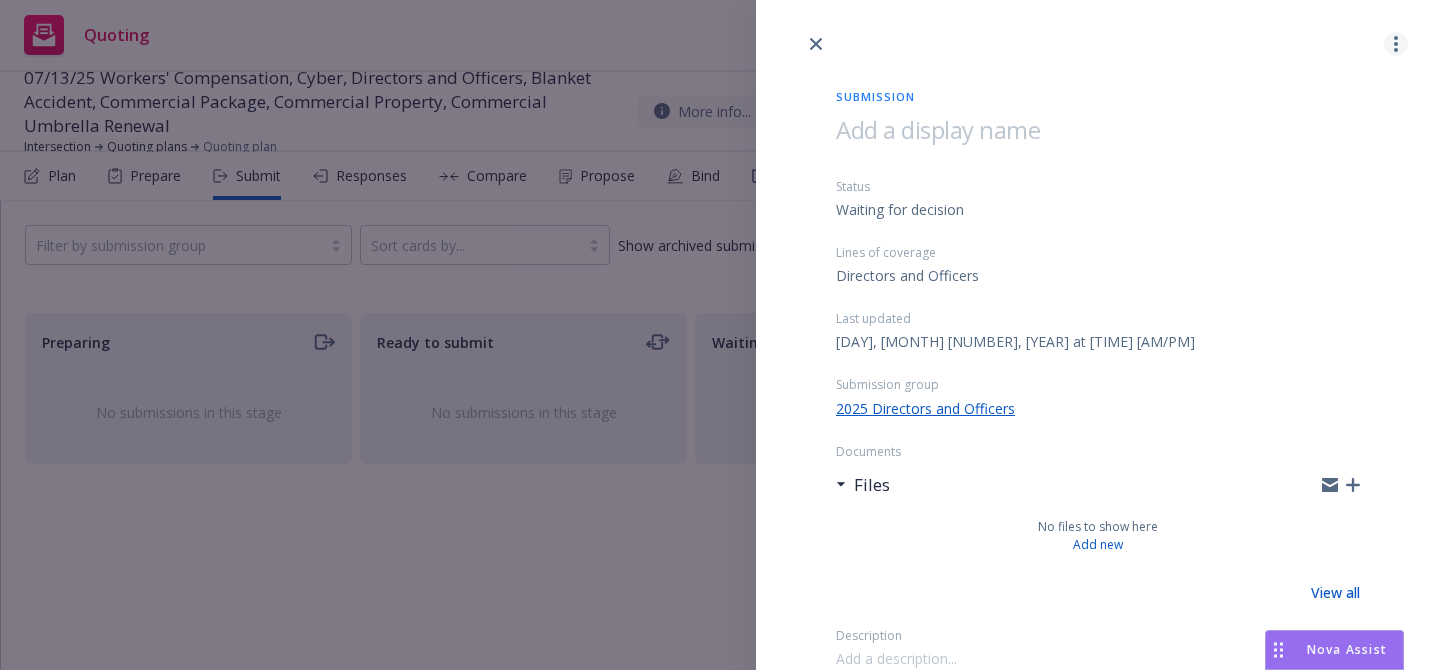 click 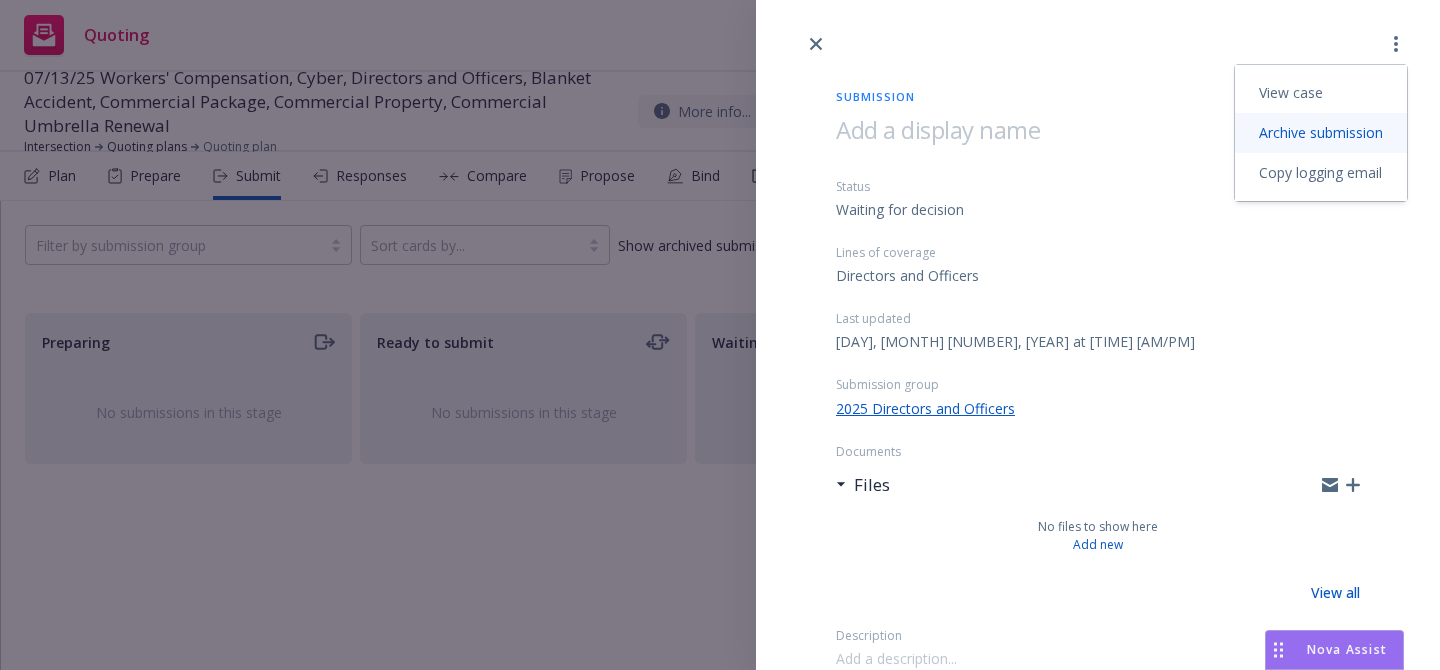 click on "Archive submission" at bounding box center [1321, 132] 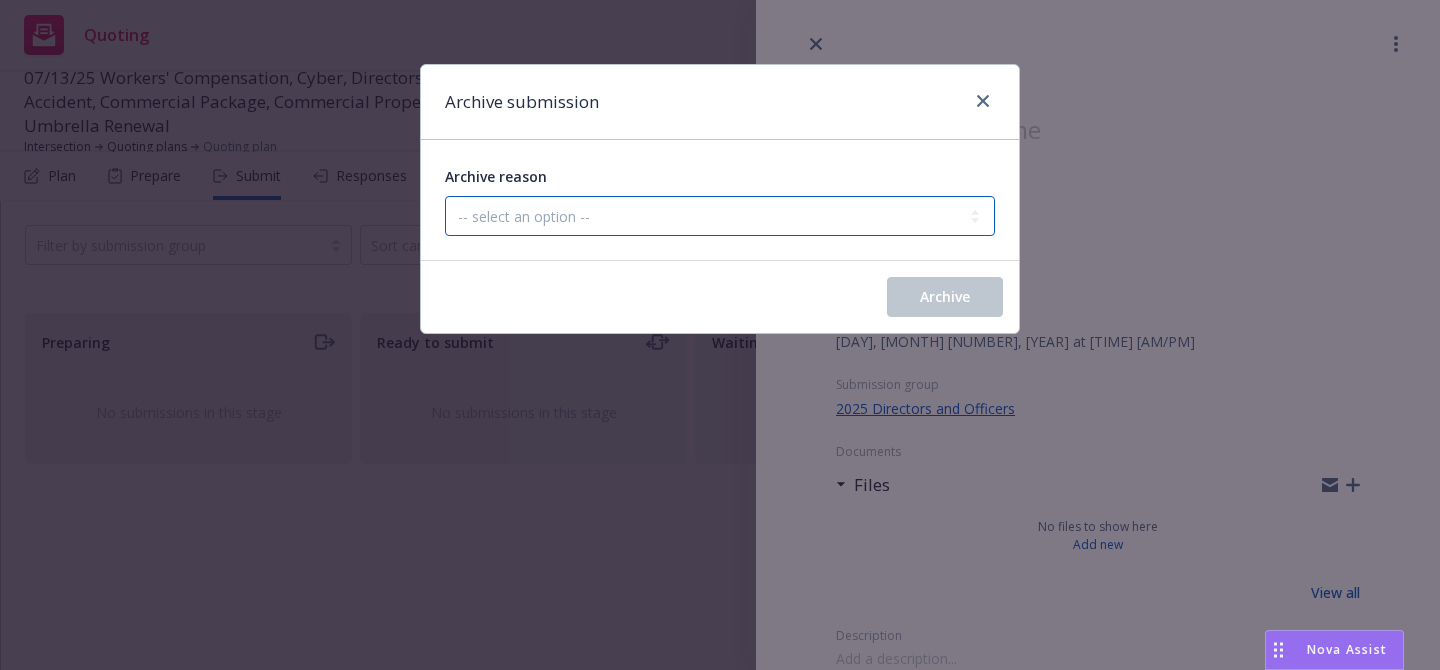 click on "-- select an option -- Carrier unresponsive Client decided not to proceed with submission Made by mistake Underwriter not competitive Other" at bounding box center [720, 216] 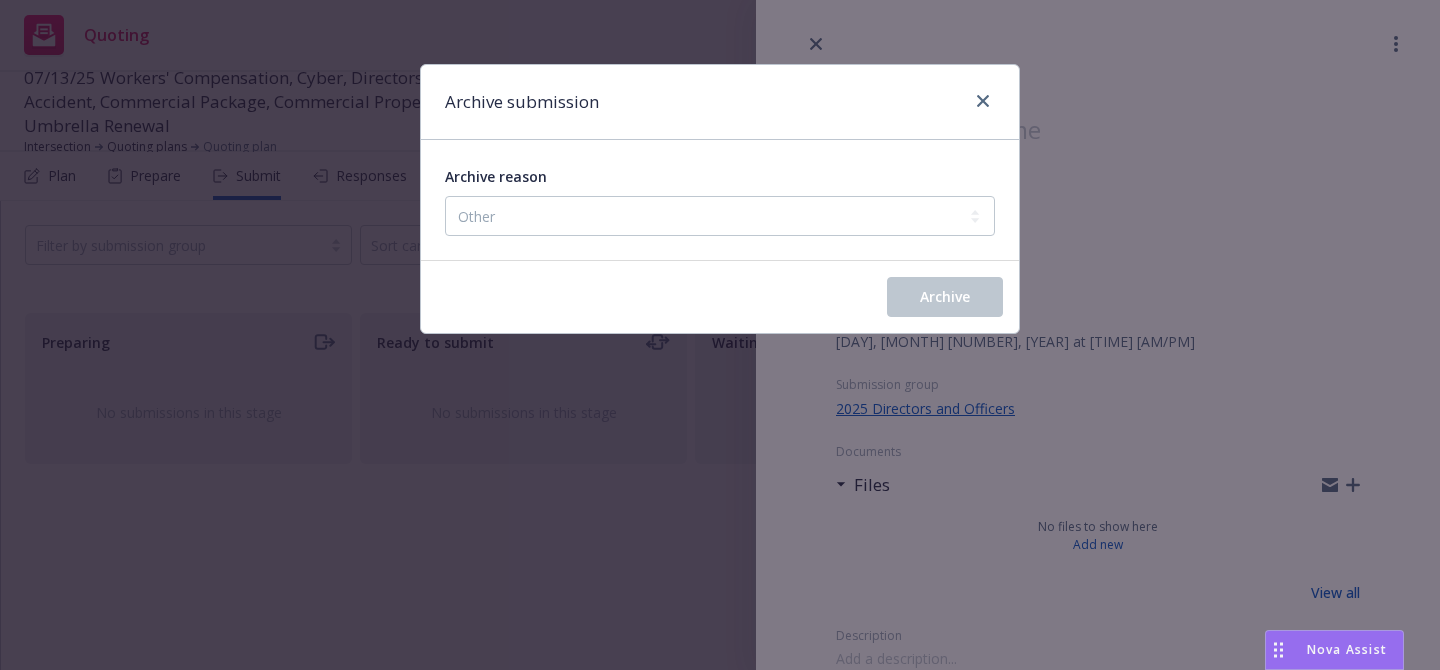click on "Archive" at bounding box center [945, 296] 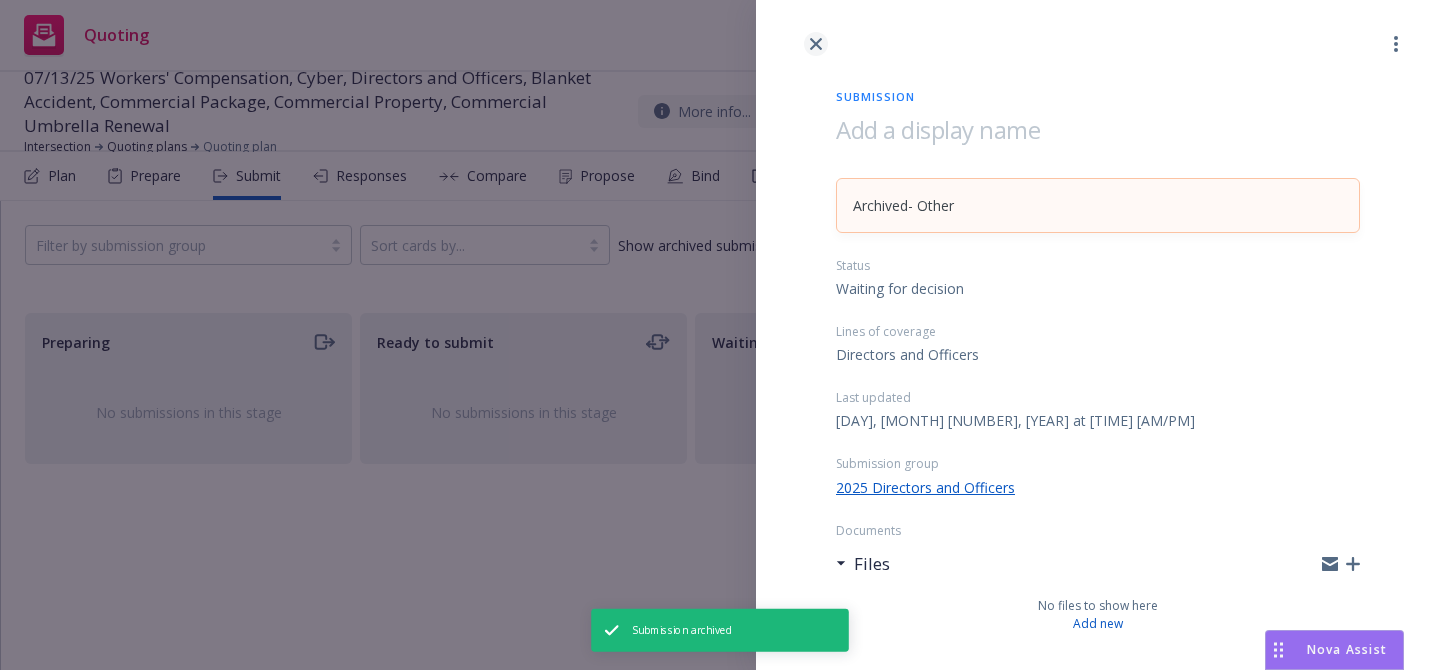 click at bounding box center [816, 44] 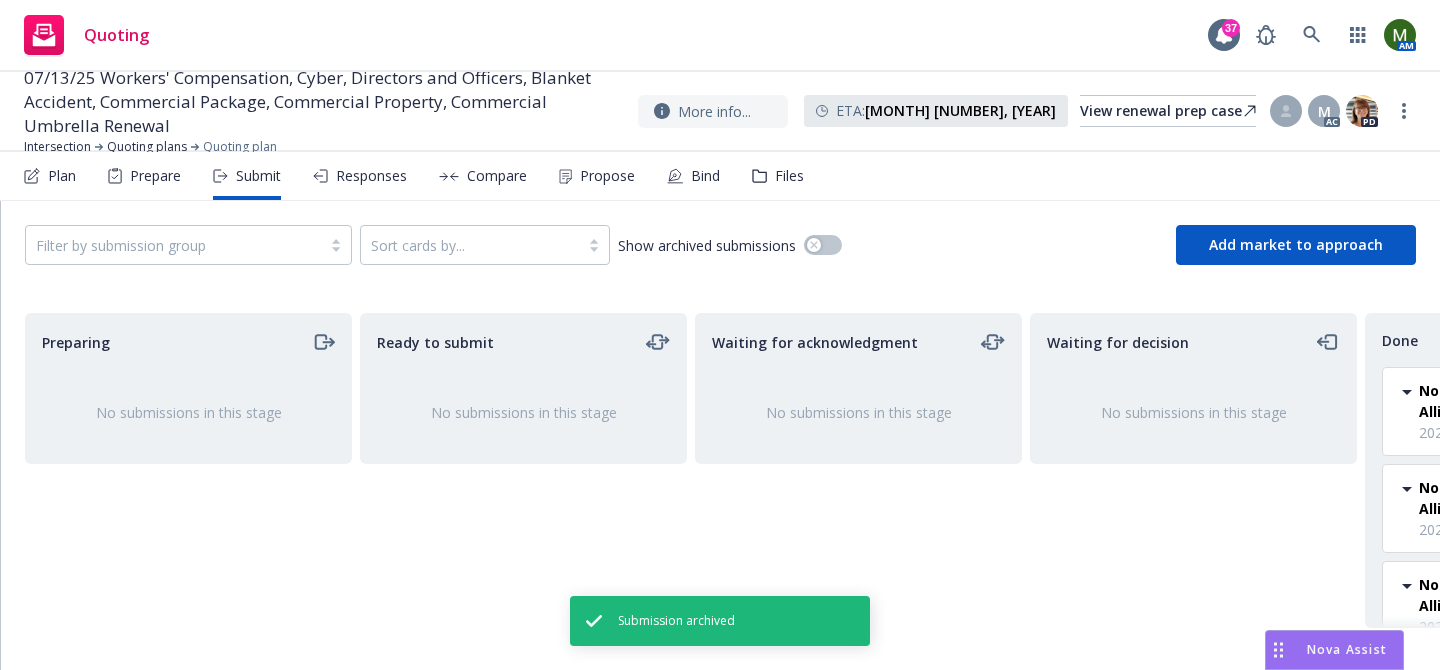 click on "Filter by submission group Sort cards by... Show archived submissions Add market to approach" at bounding box center [720, 245] 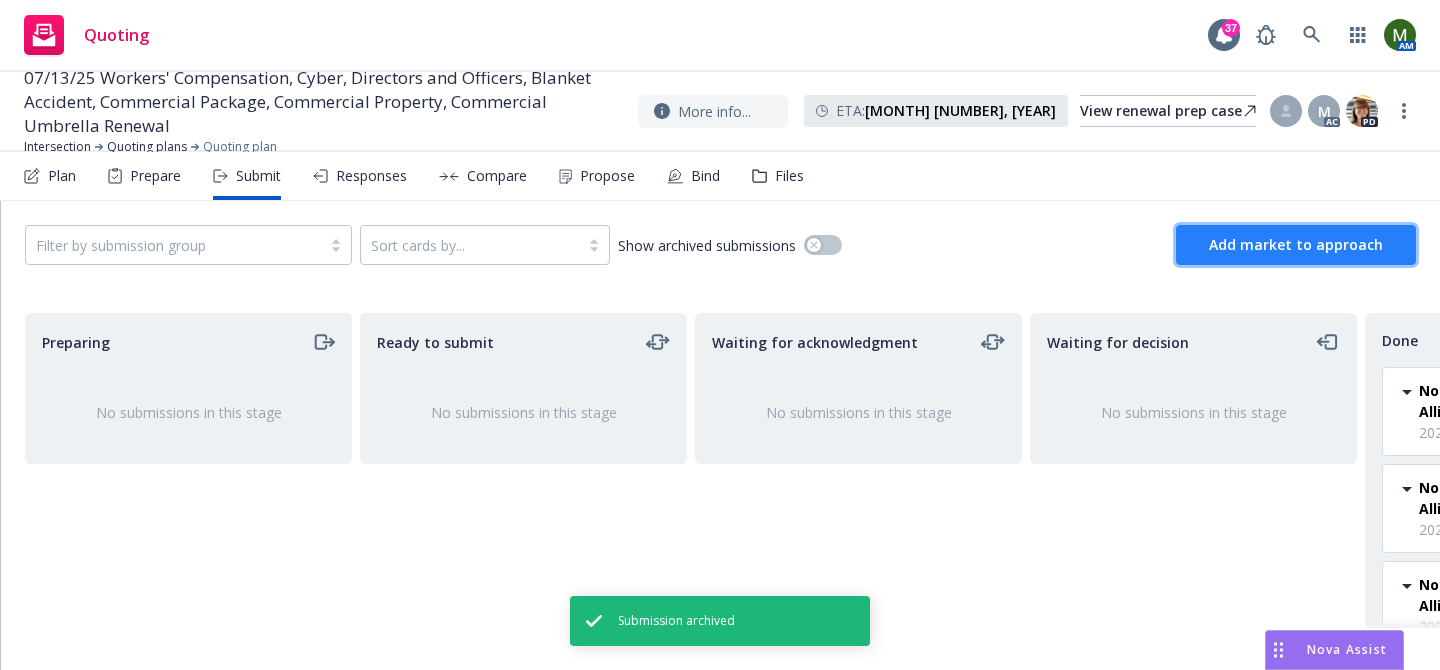click on "Add market to approach" at bounding box center (1296, 244) 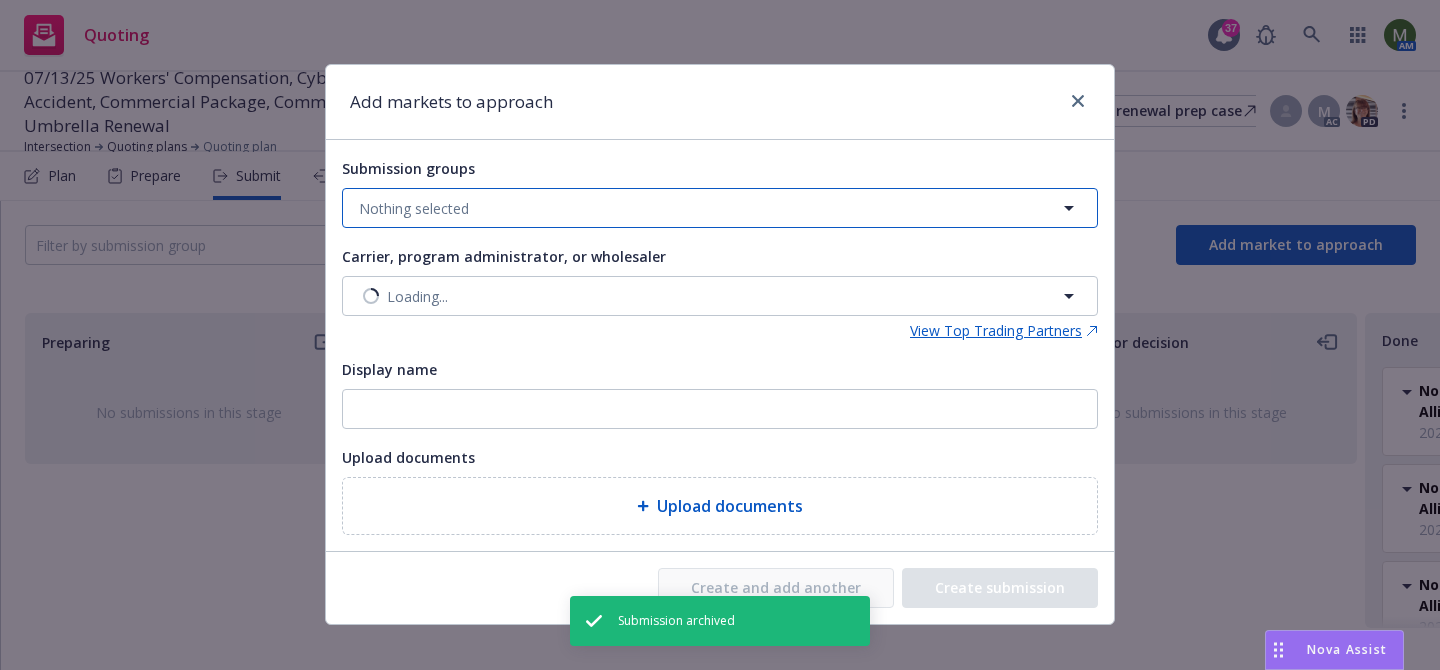 click on "Nothing selected" at bounding box center (720, 208) 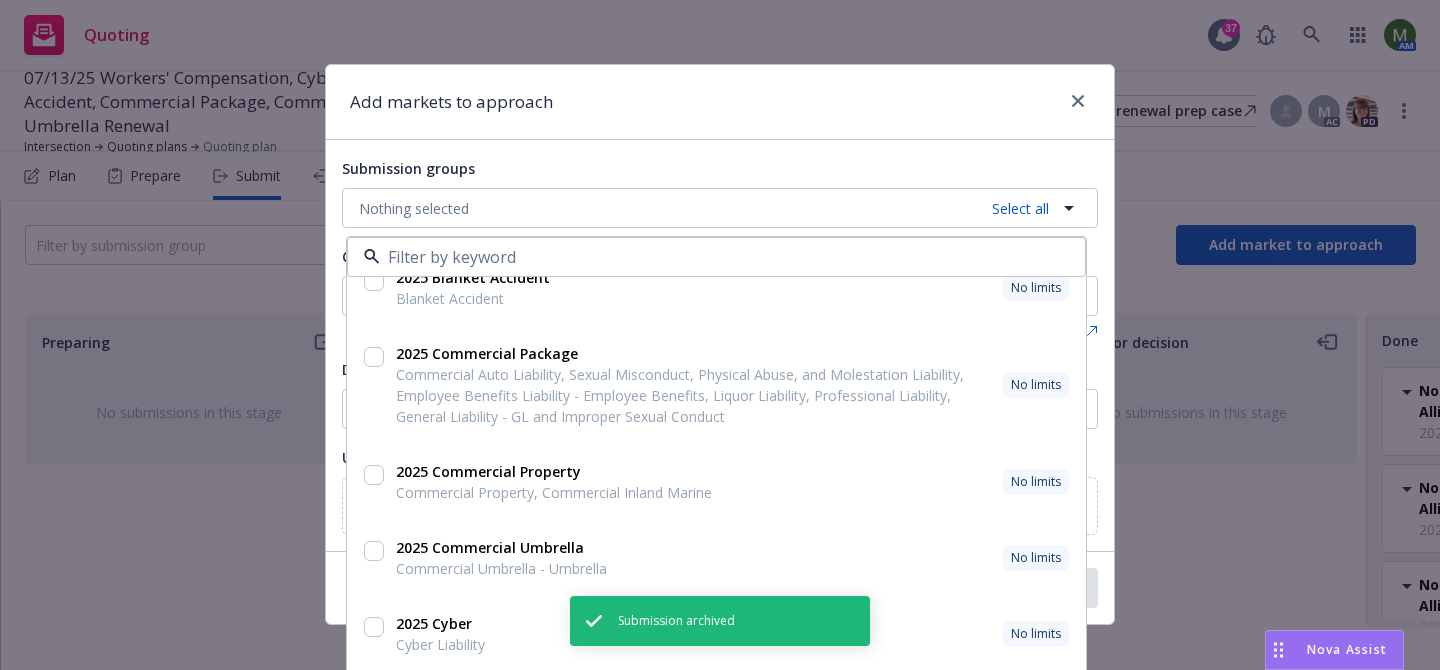 scroll, scrollTop: 6, scrollLeft: 0, axis: vertical 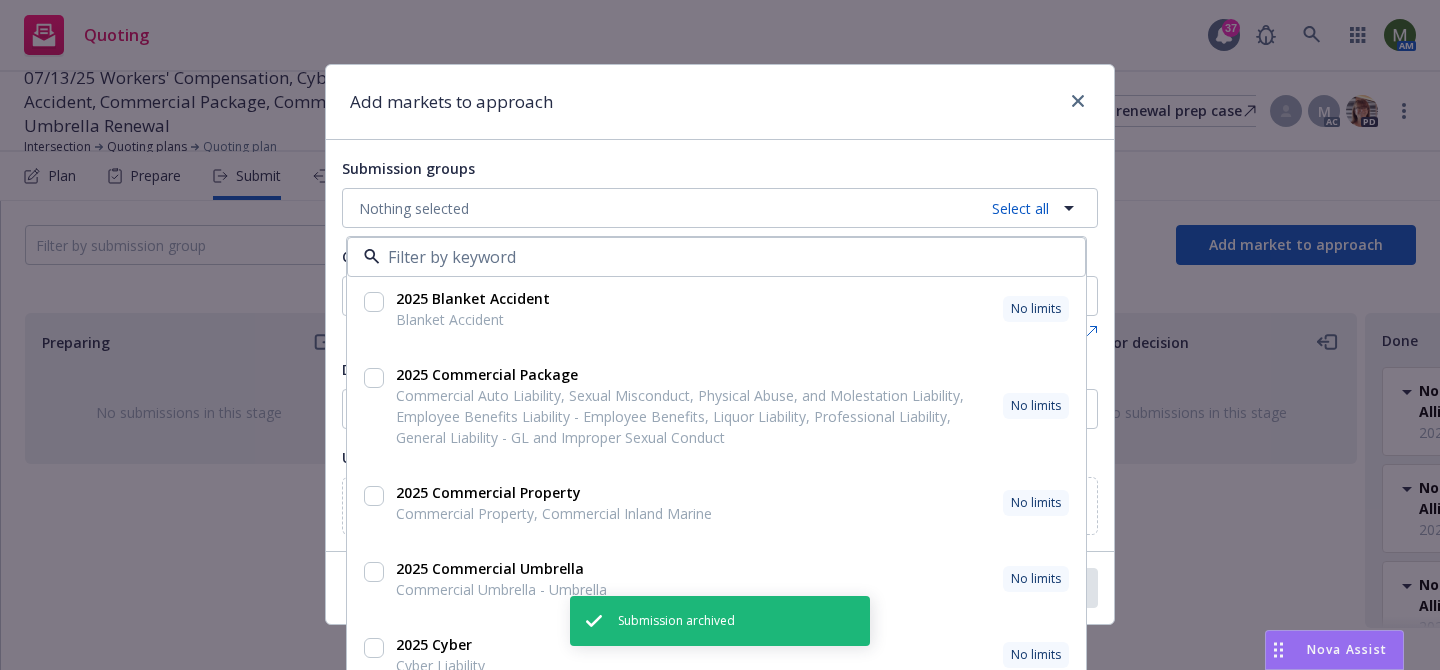 click at bounding box center [374, 378] 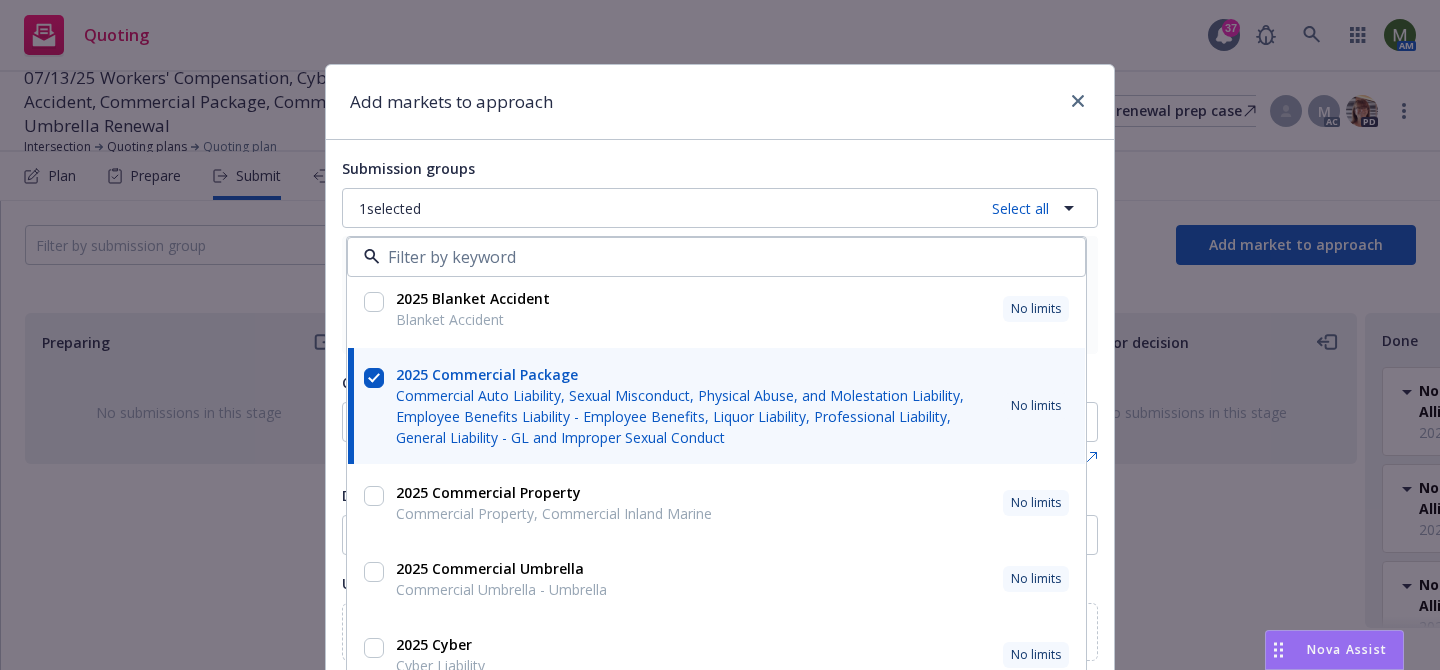 click on "Submission groups" at bounding box center [720, 168] 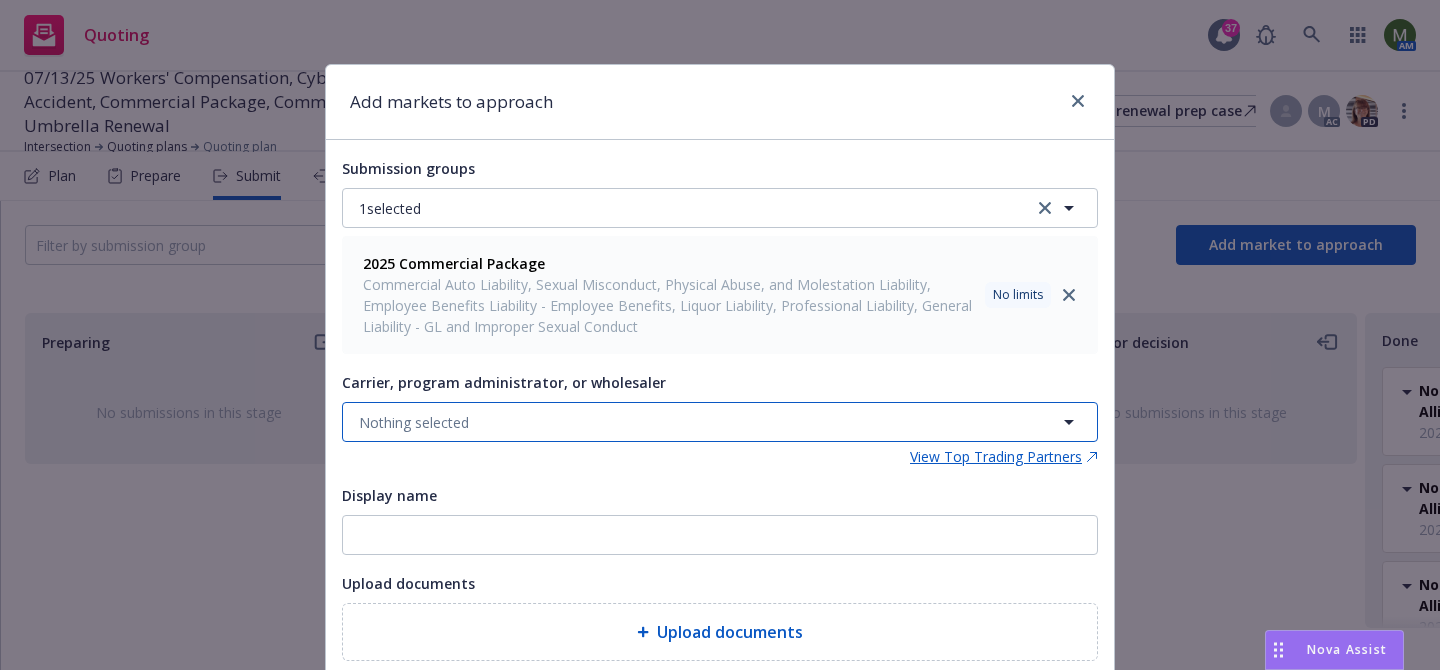 click on "Nothing selected" at bounding box center [720, 422] 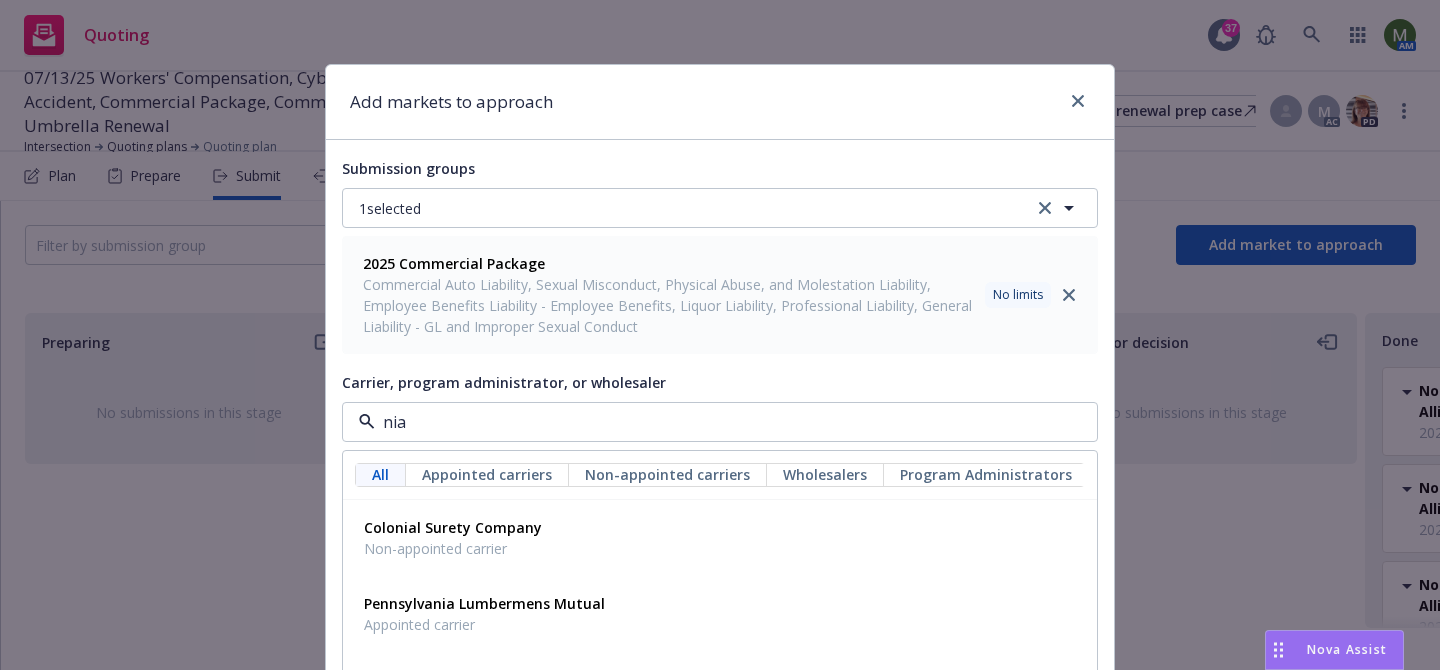 type on "niac" 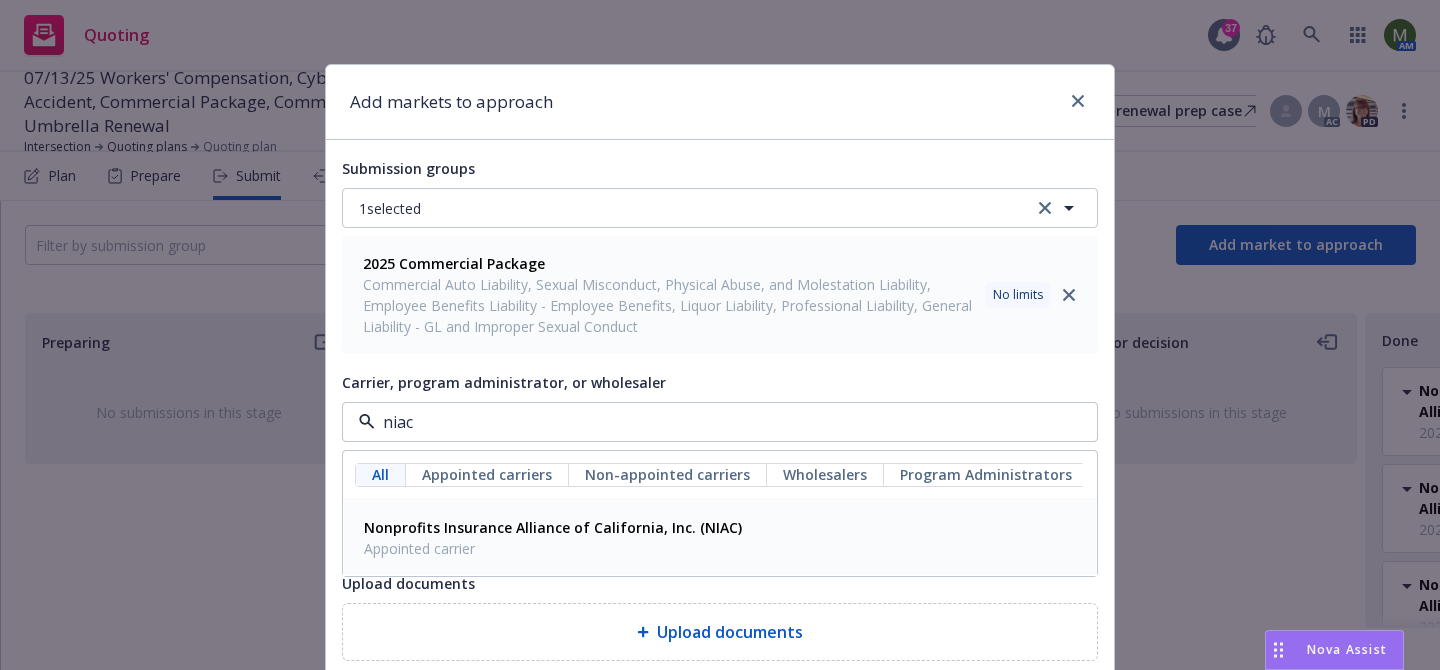 click on "Nonprofits Insurance Alliance of California, Inc. (NIAC)" at bounding box center [553, 527] 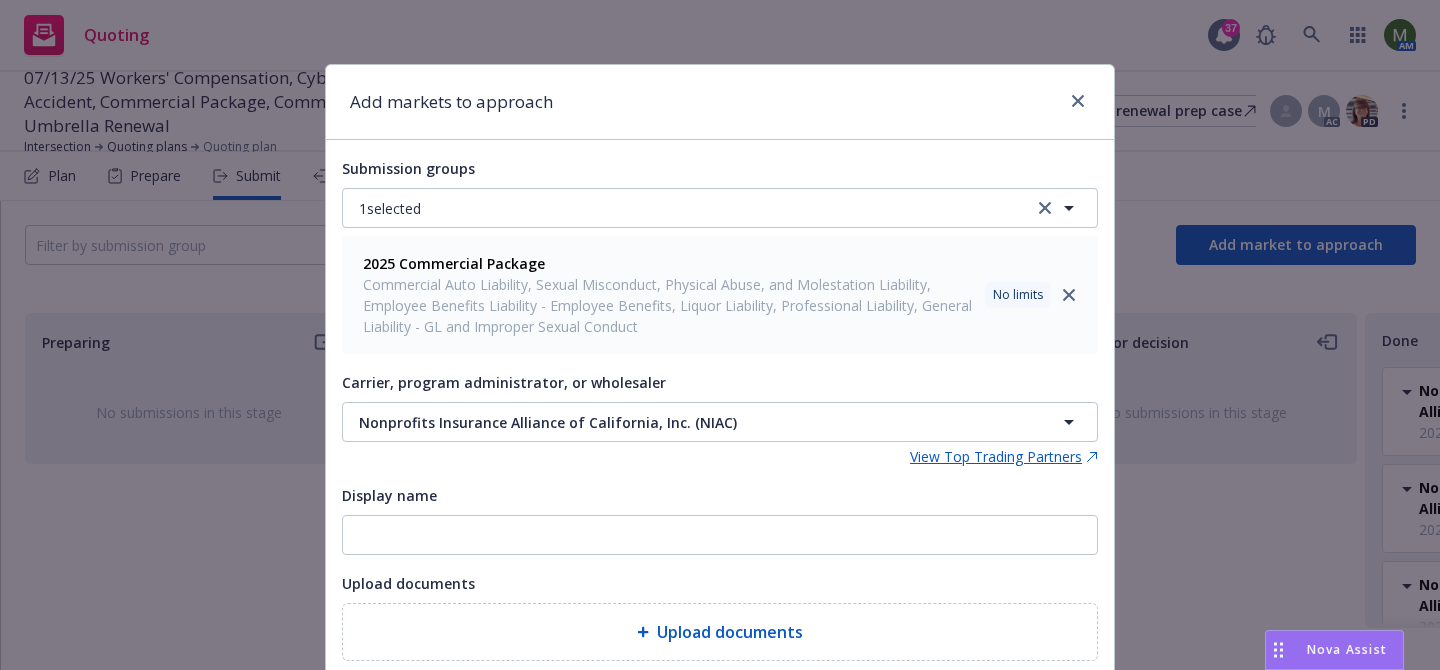 scroll, scrollTop: 145, scrollLeft: 0, axis: vertical 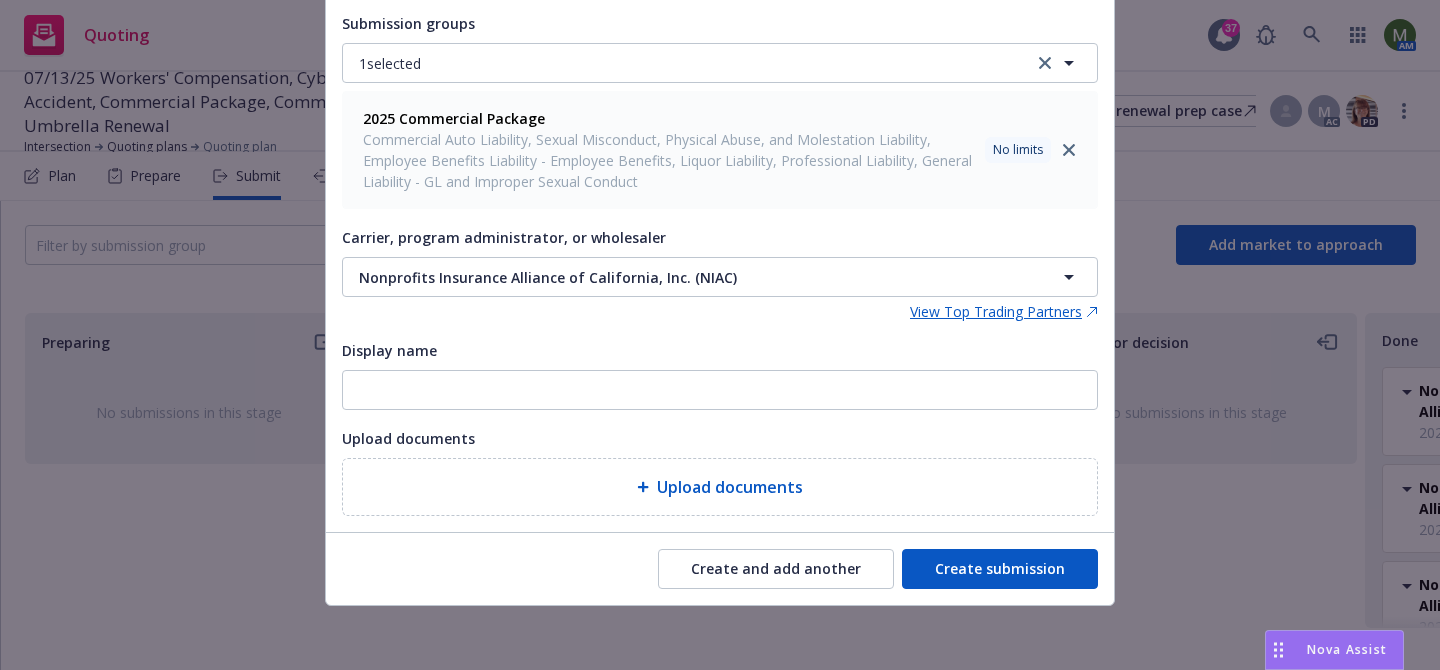 click on "Create submission" at bounding box center [1000, 569] 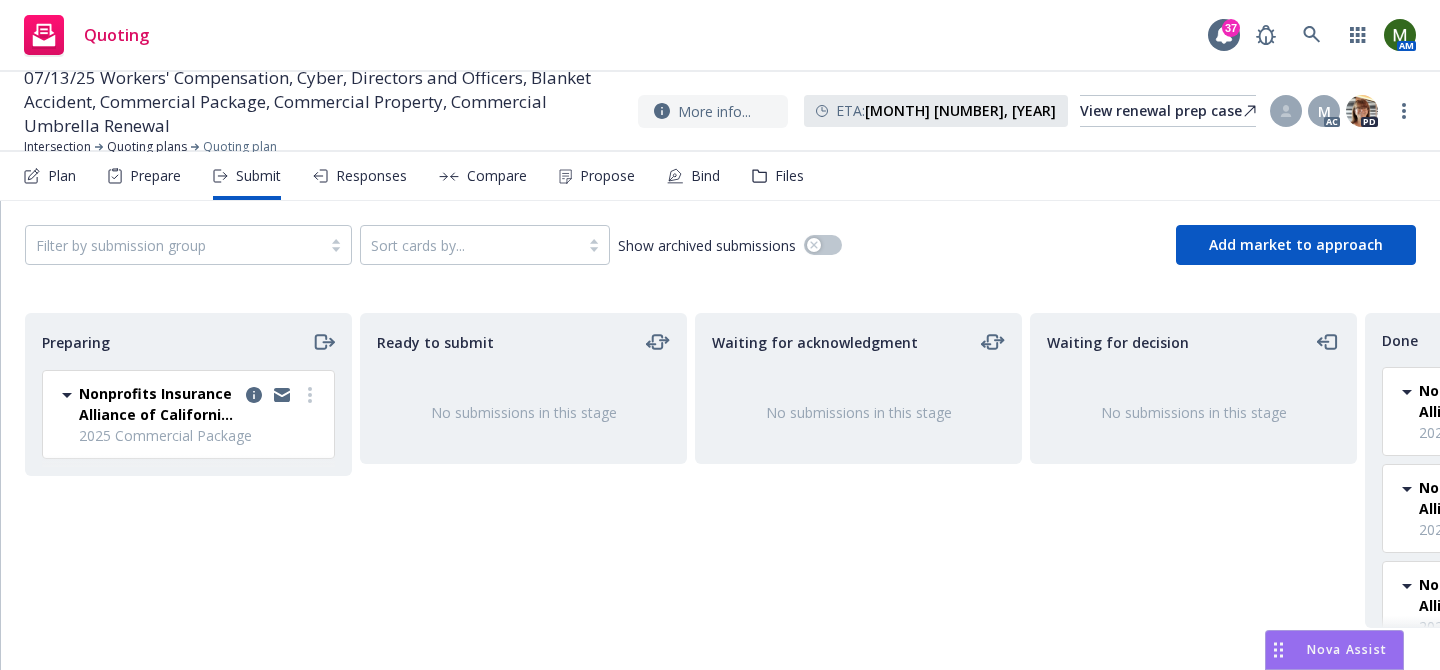 click on "Preparing" at bounding box center [188, 342] 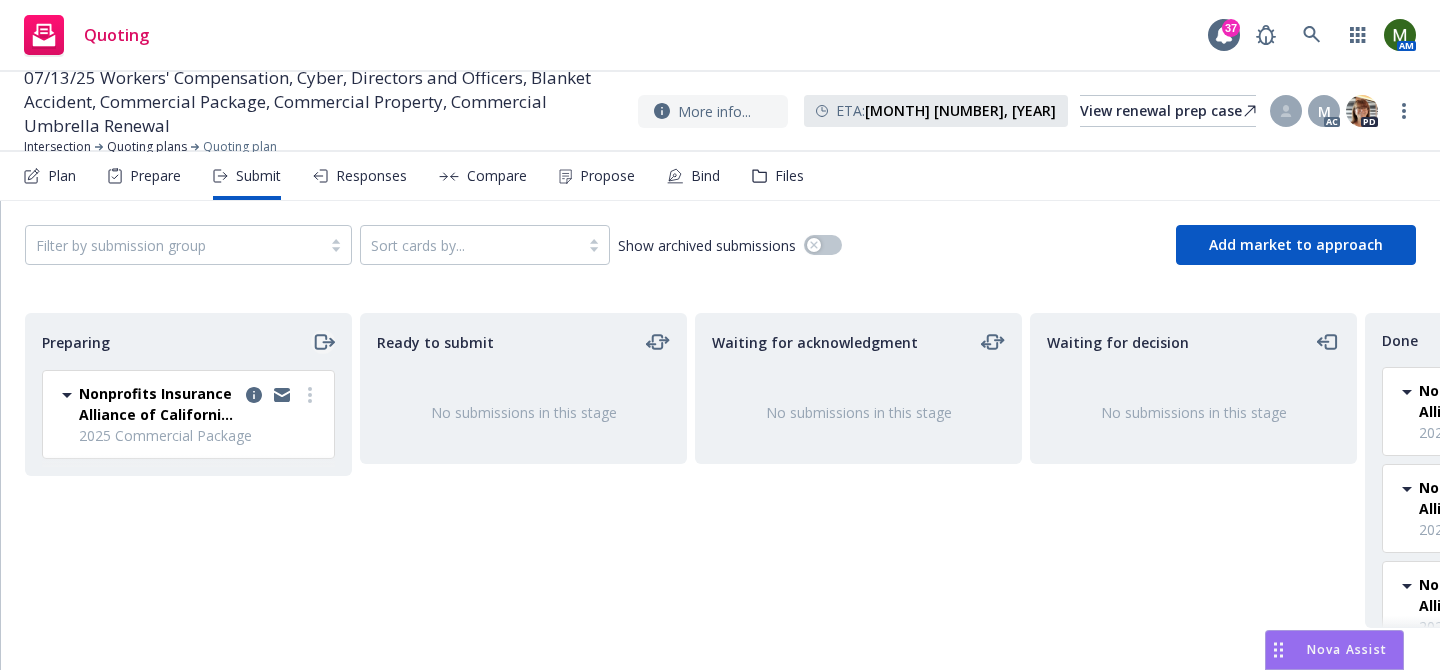 click 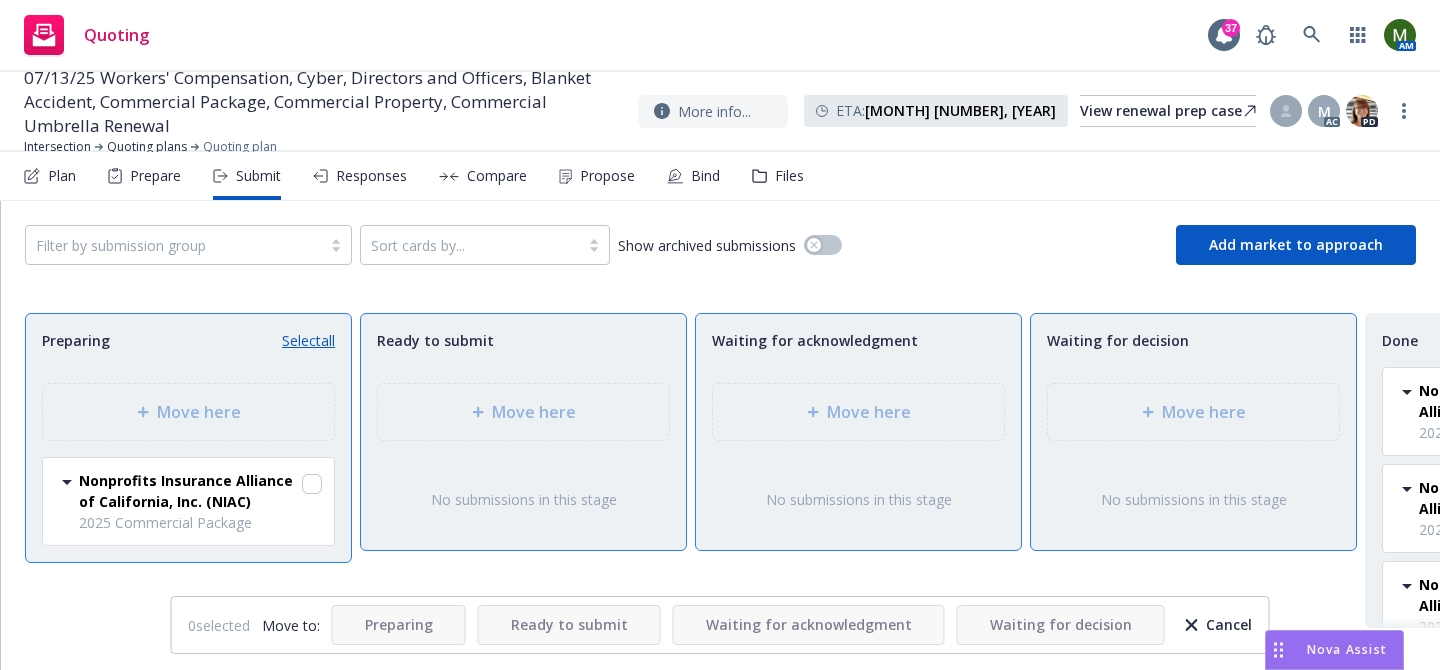 click on "Select  all" at bounding box center [308, 340] 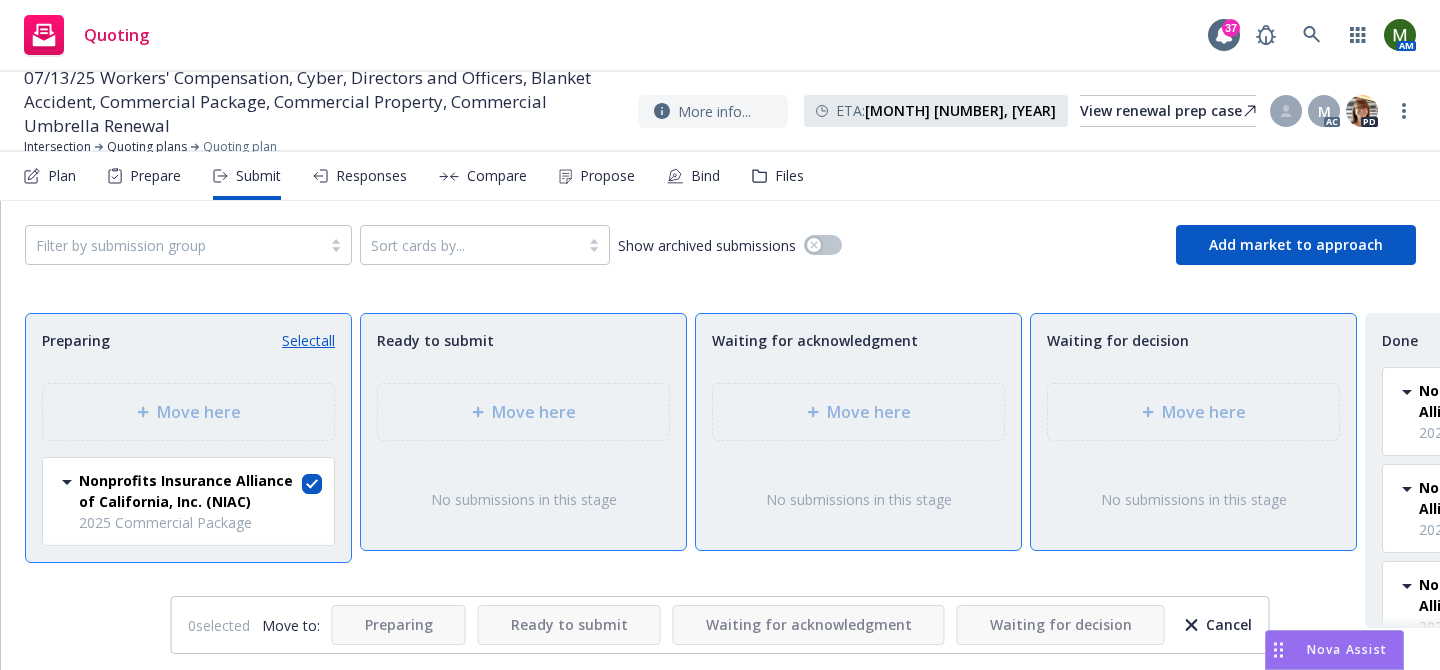 checkbox on "true" 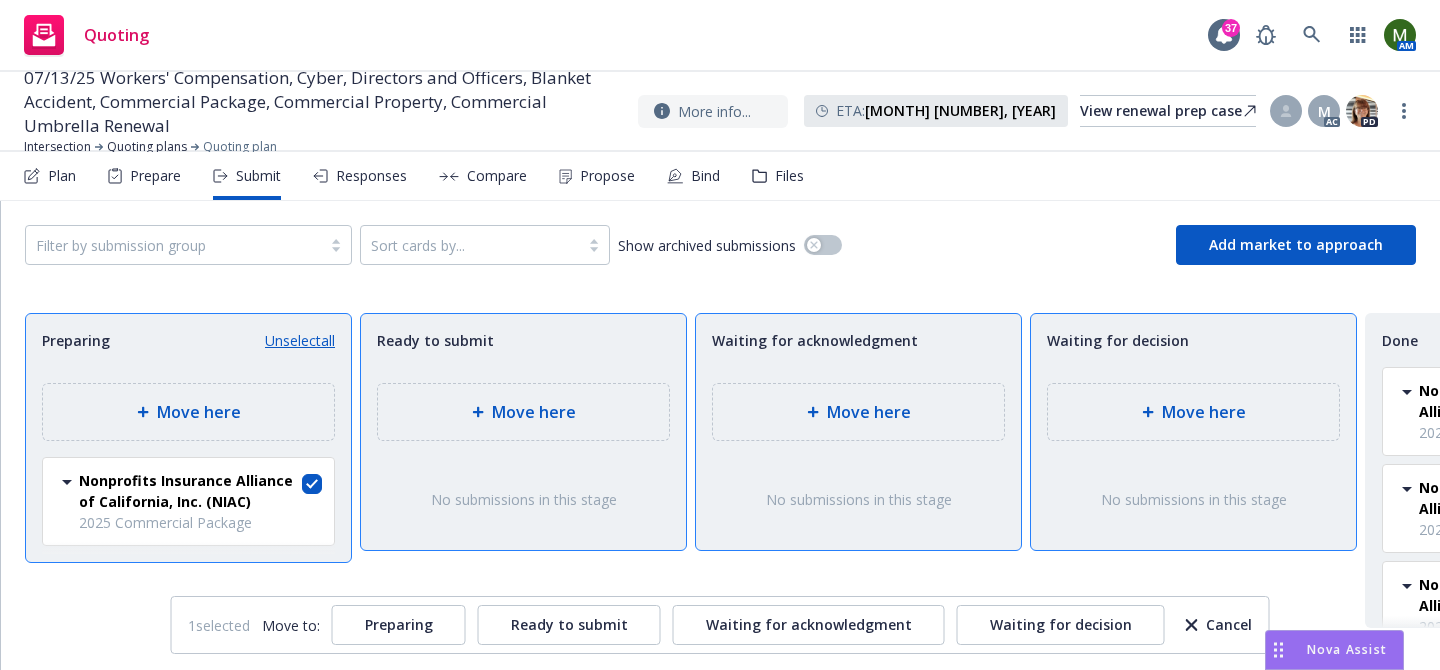 click on "Move here" at bounding box center [1193, 412] 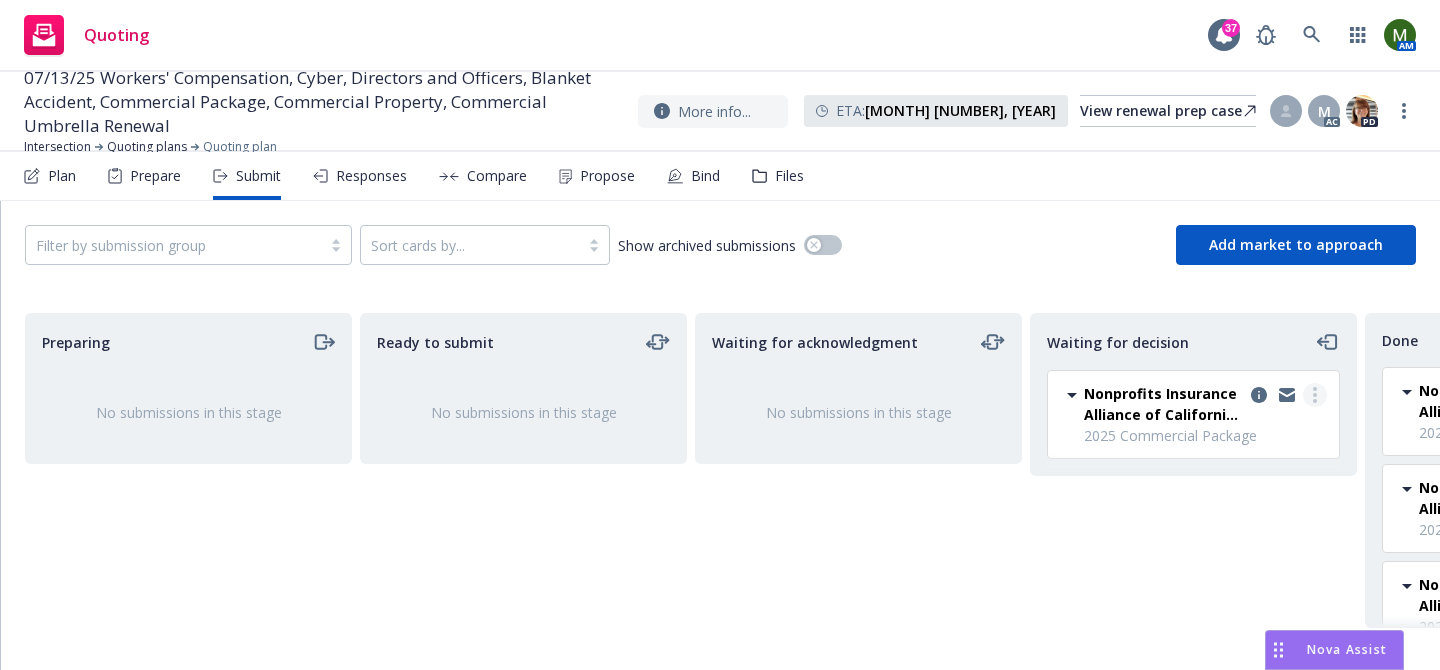click at bounding box center (1315, 395) 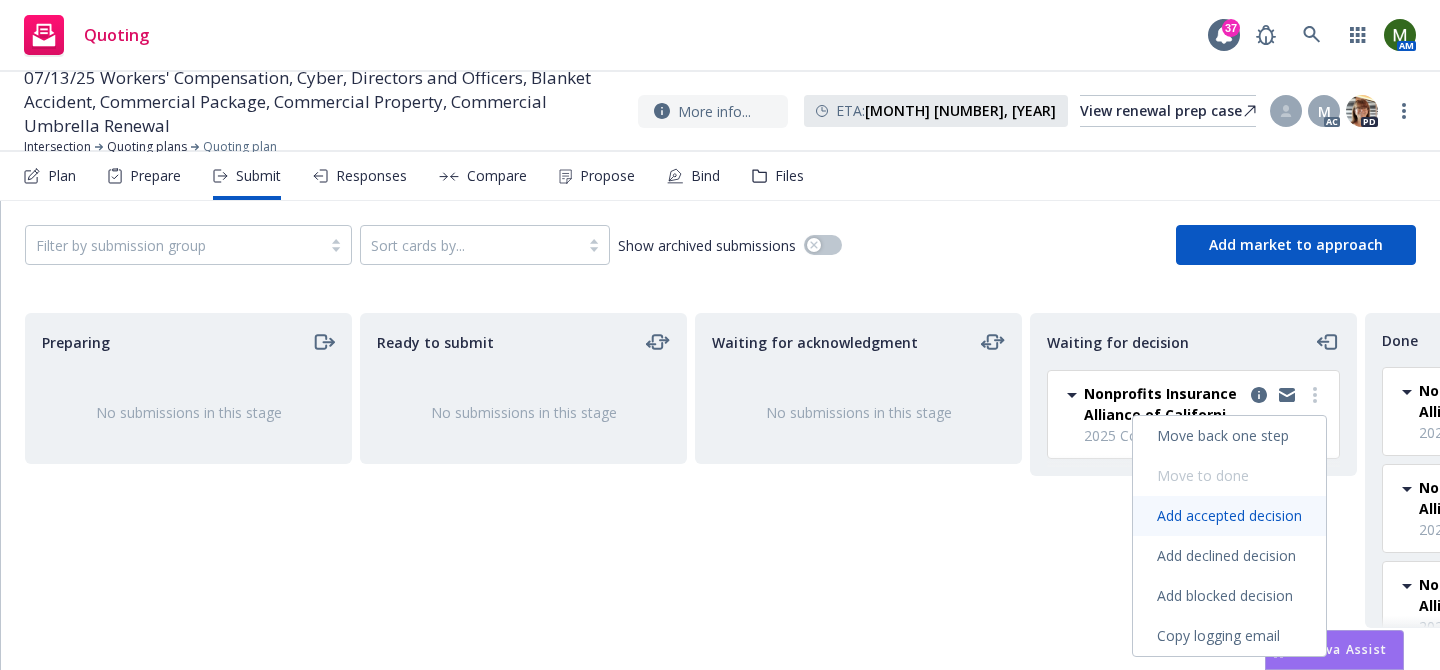 click on "Add accepted decision" at bounding box center [1229, 515] 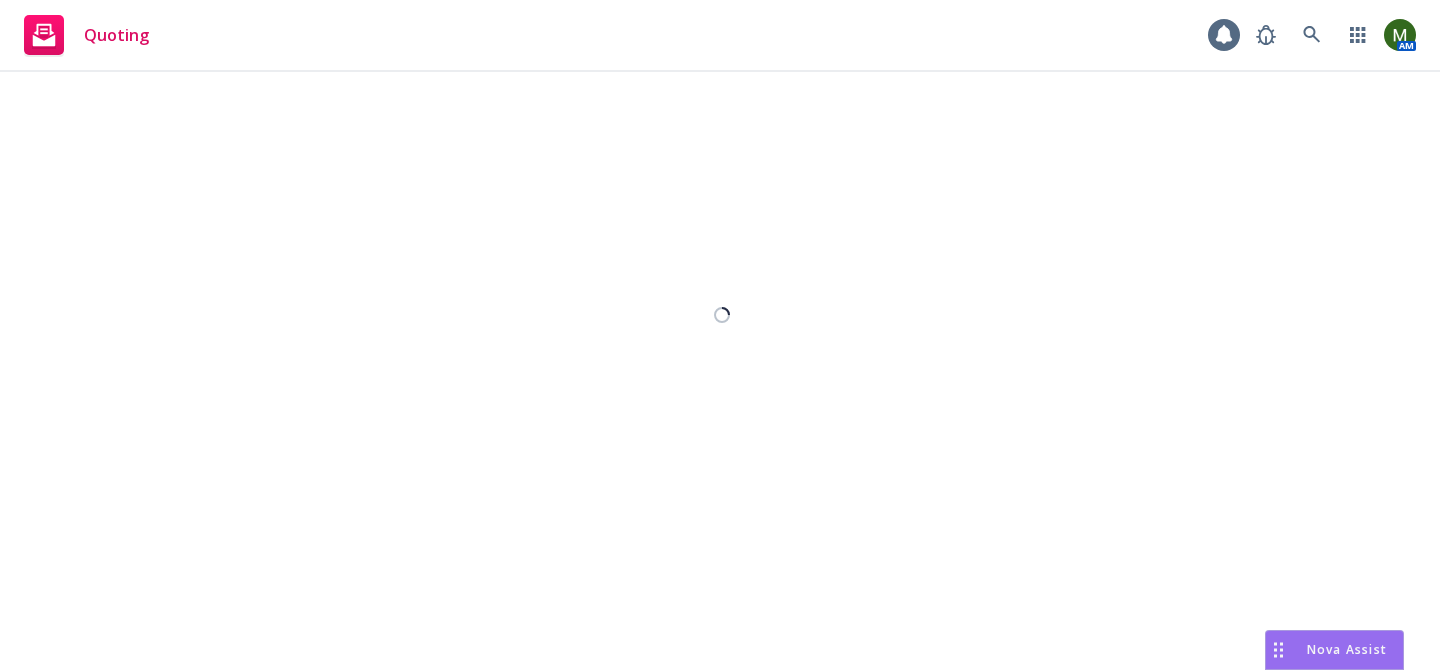 select on "12" 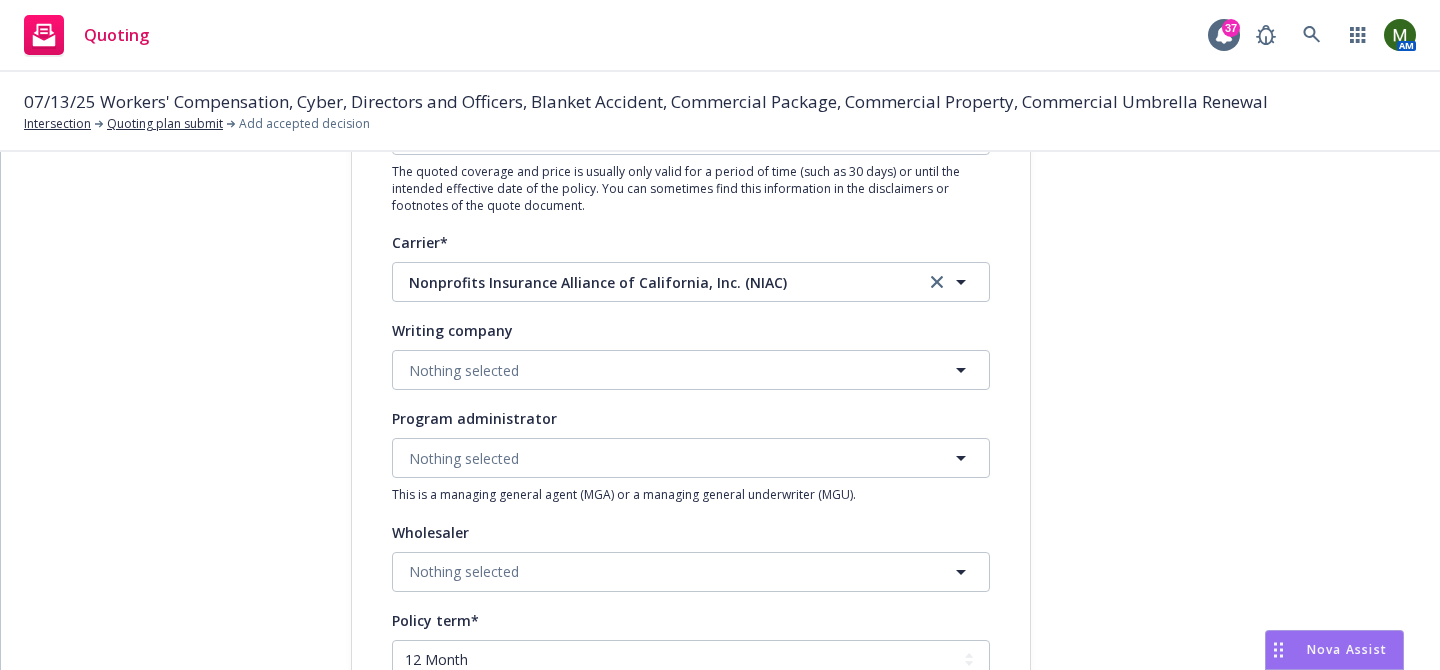 scroll, scrollTop: 307, scrollLeft: 0, axis: vertical 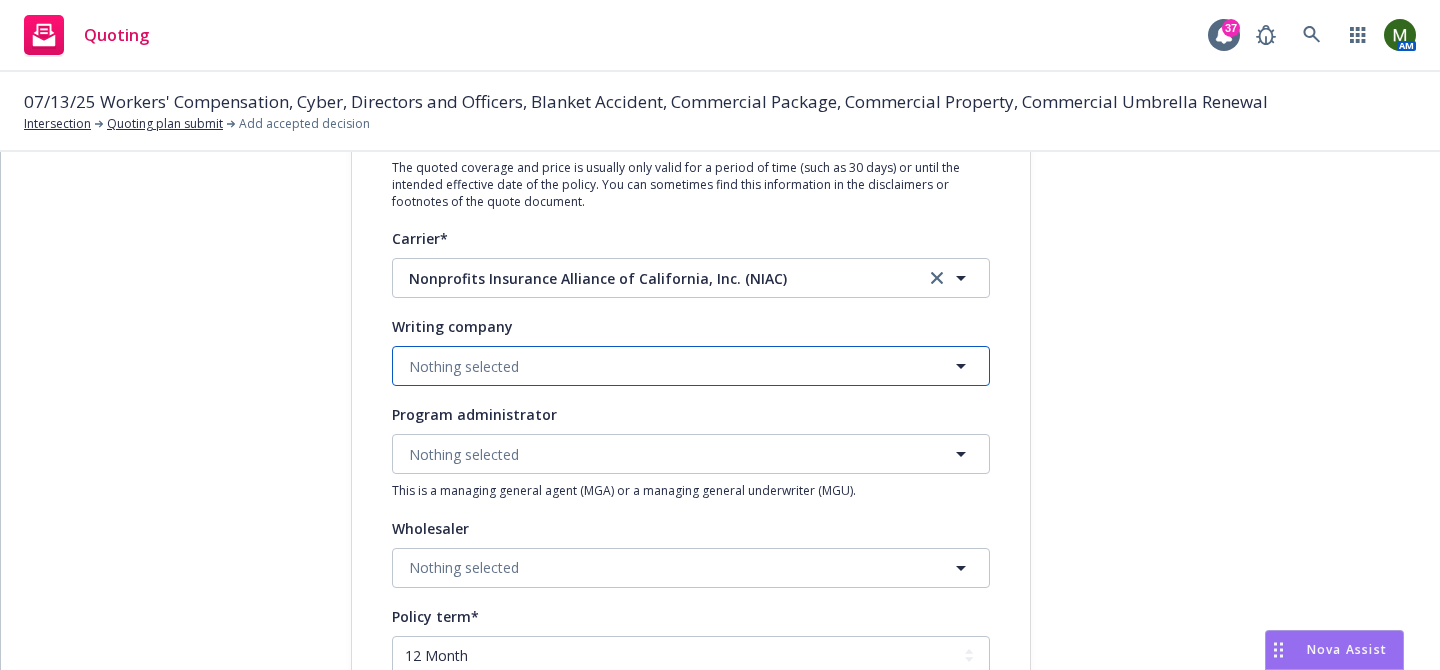 click on "Nothing selected" at bounding box center (691, 366) 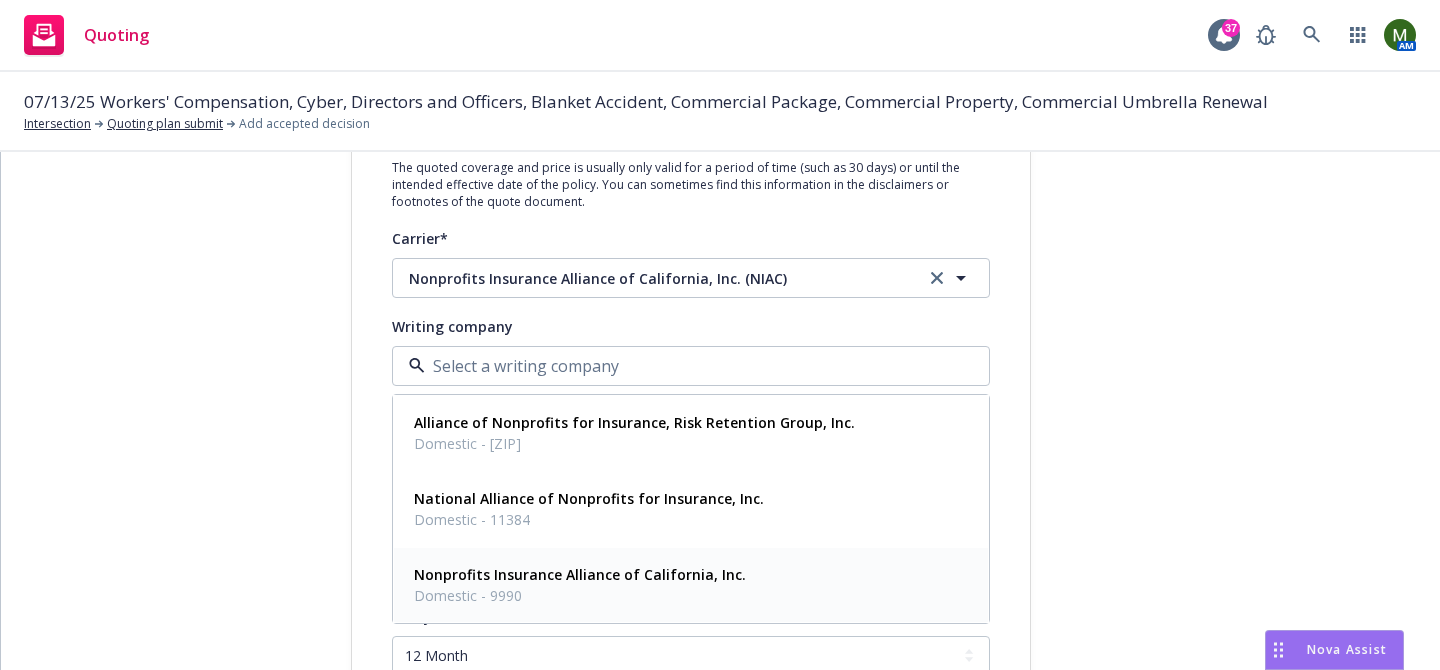 click on "Nonprofits Insurance Alliance of California, Inc." at bounding box center [580, 574] 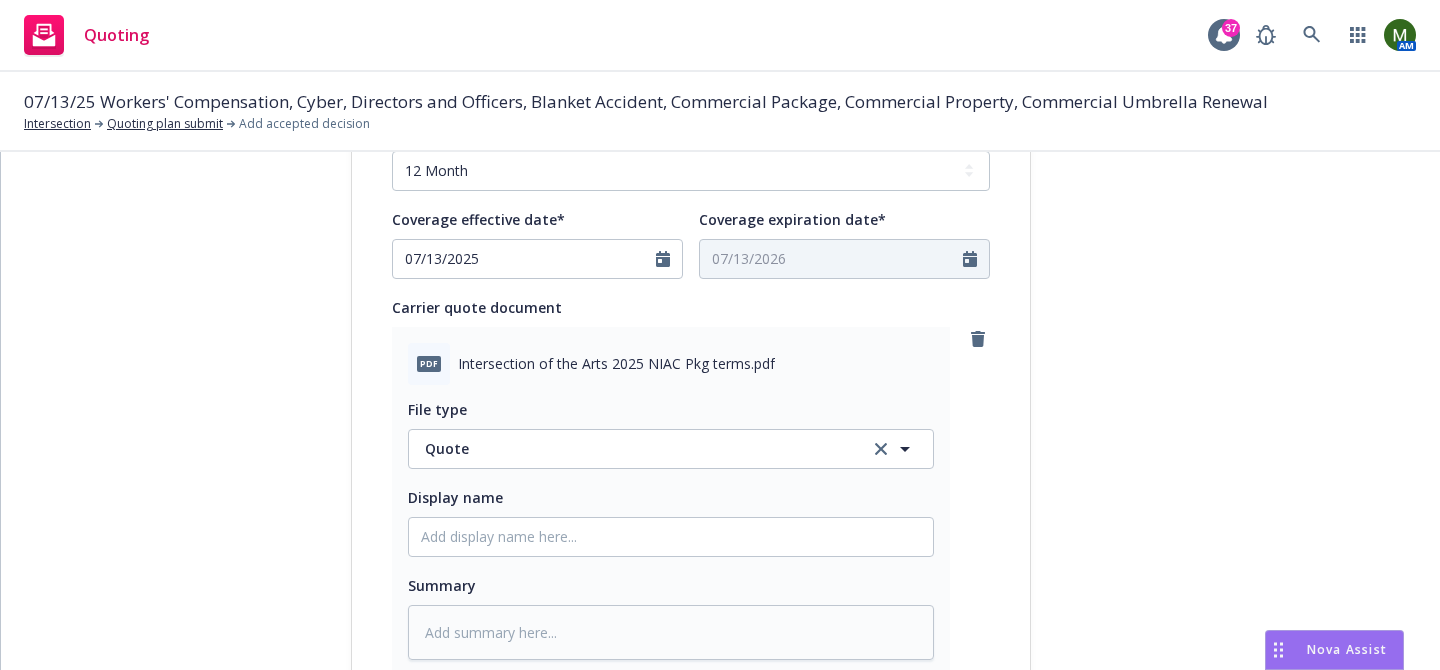 scroll, scrollTop: 1193, scrollLeft: 0, axis: vertical 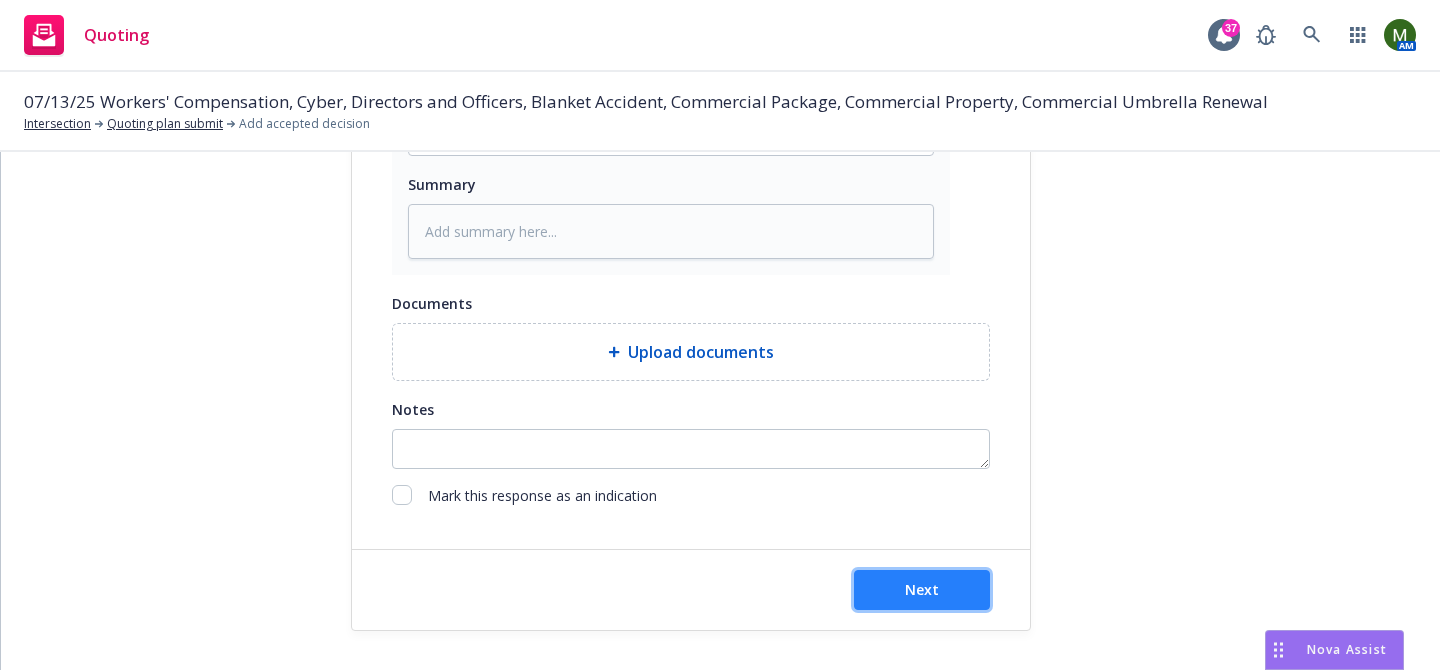 click on "Next" at bounding box center (922, 589) 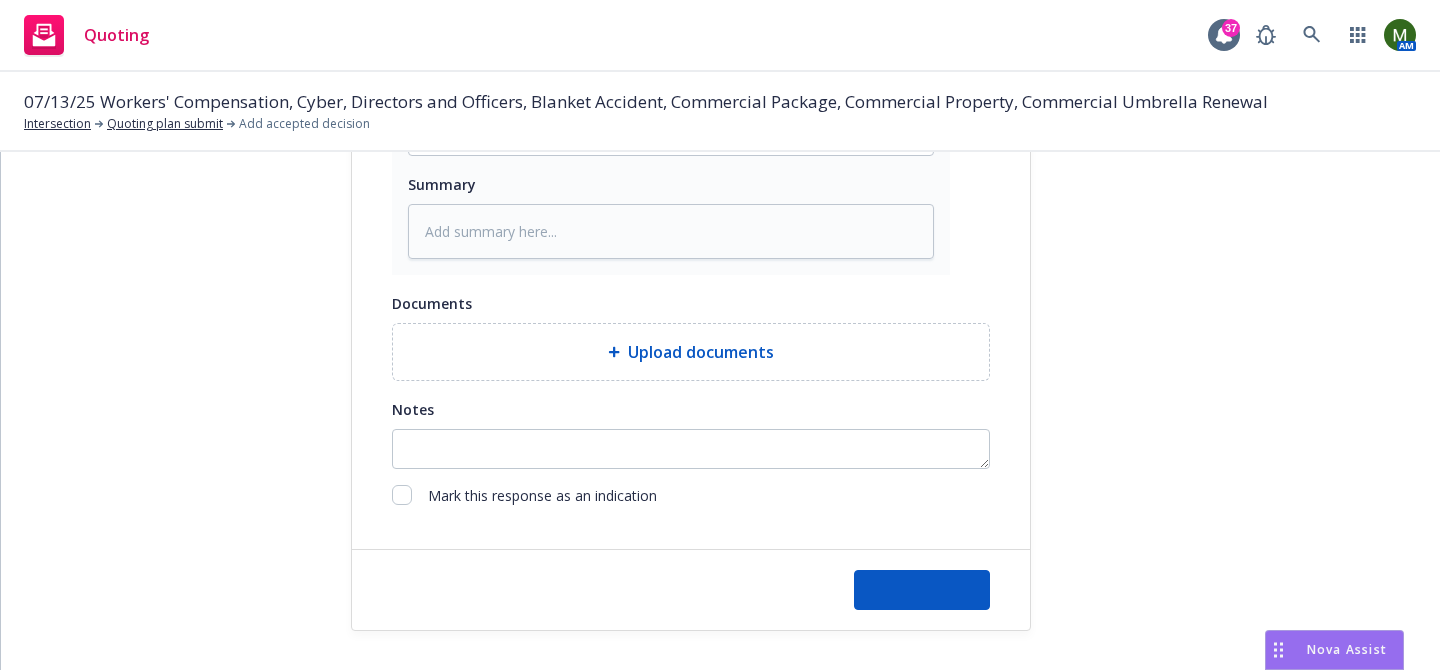 type on "x" 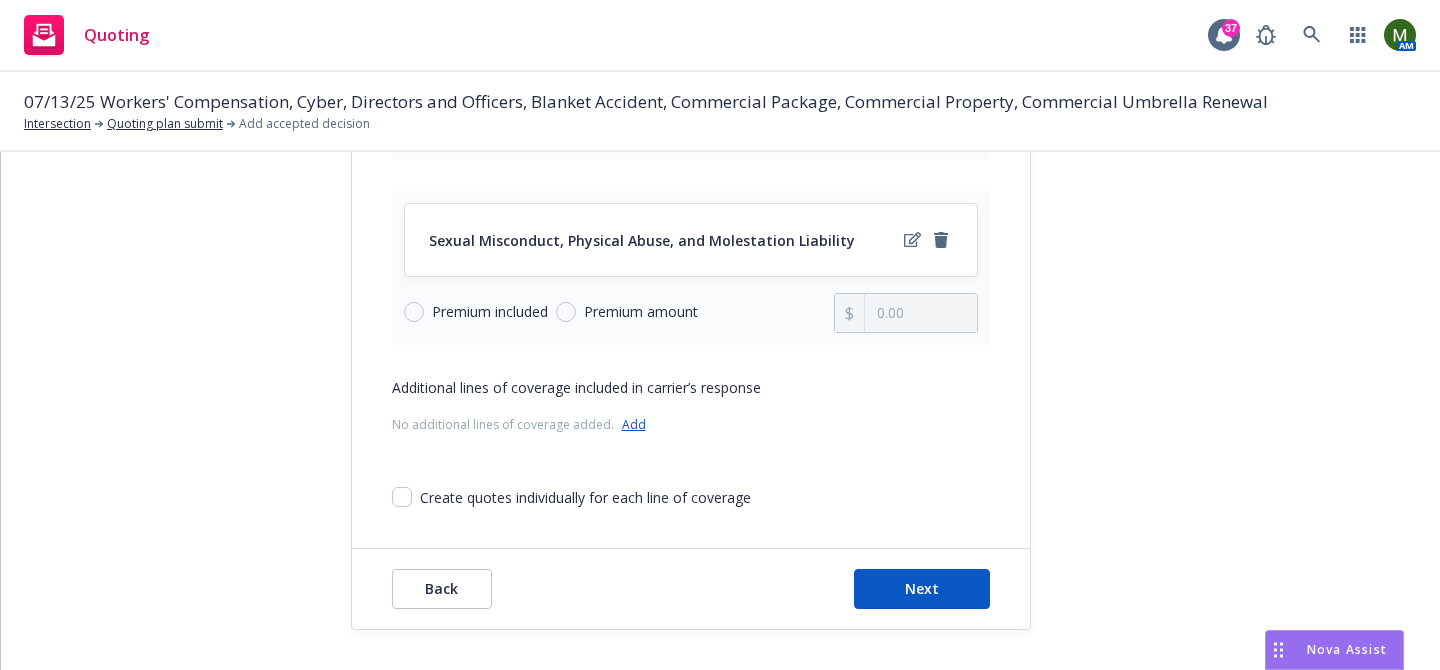 scroll, scrollTop: 0, scrollLeft: 0, axis: both 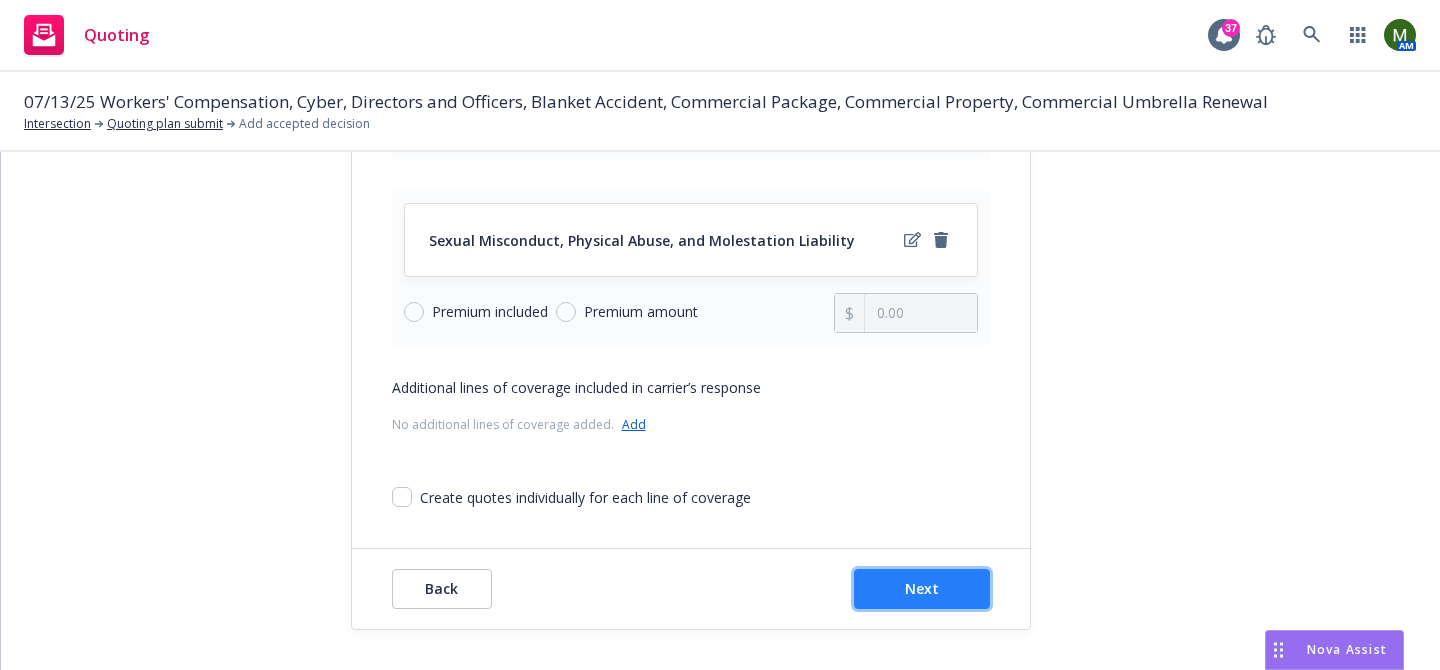 click on "Next" at bounding box center [922, 588] 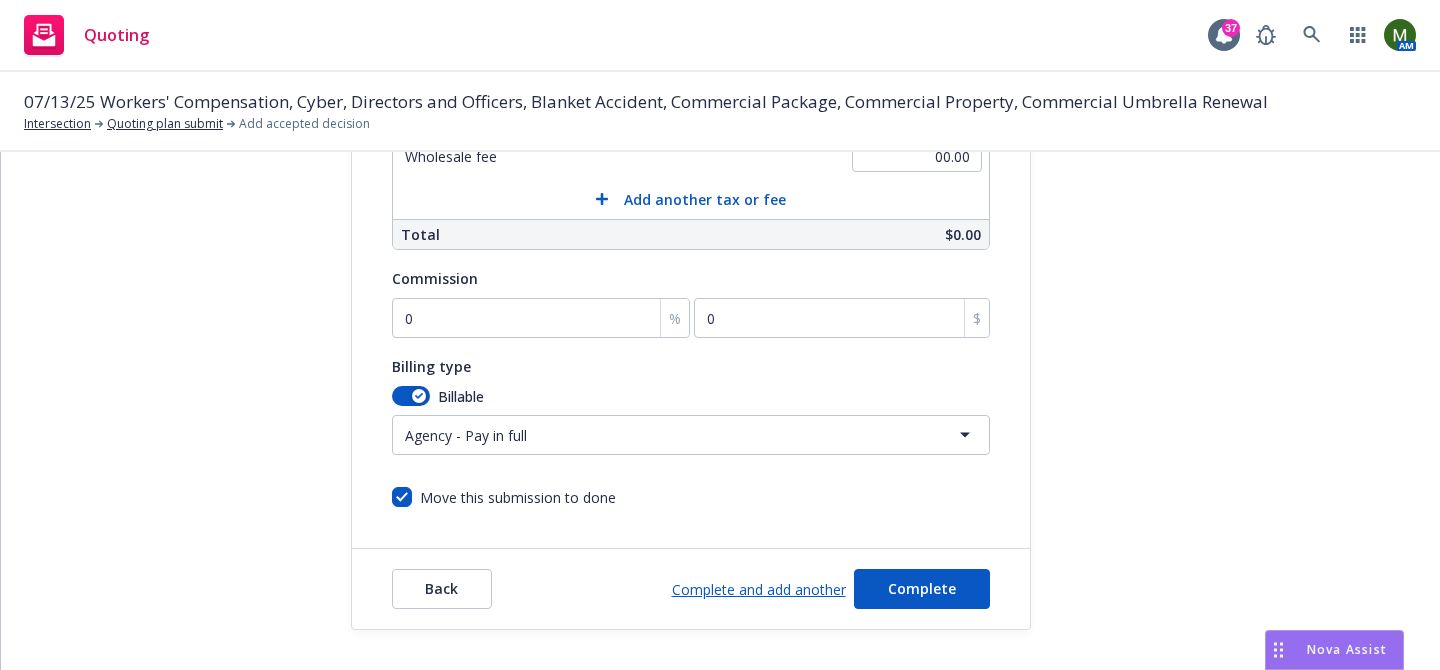 scroll, scrollTop: 585, scrollLeft: 0, axis: vertical 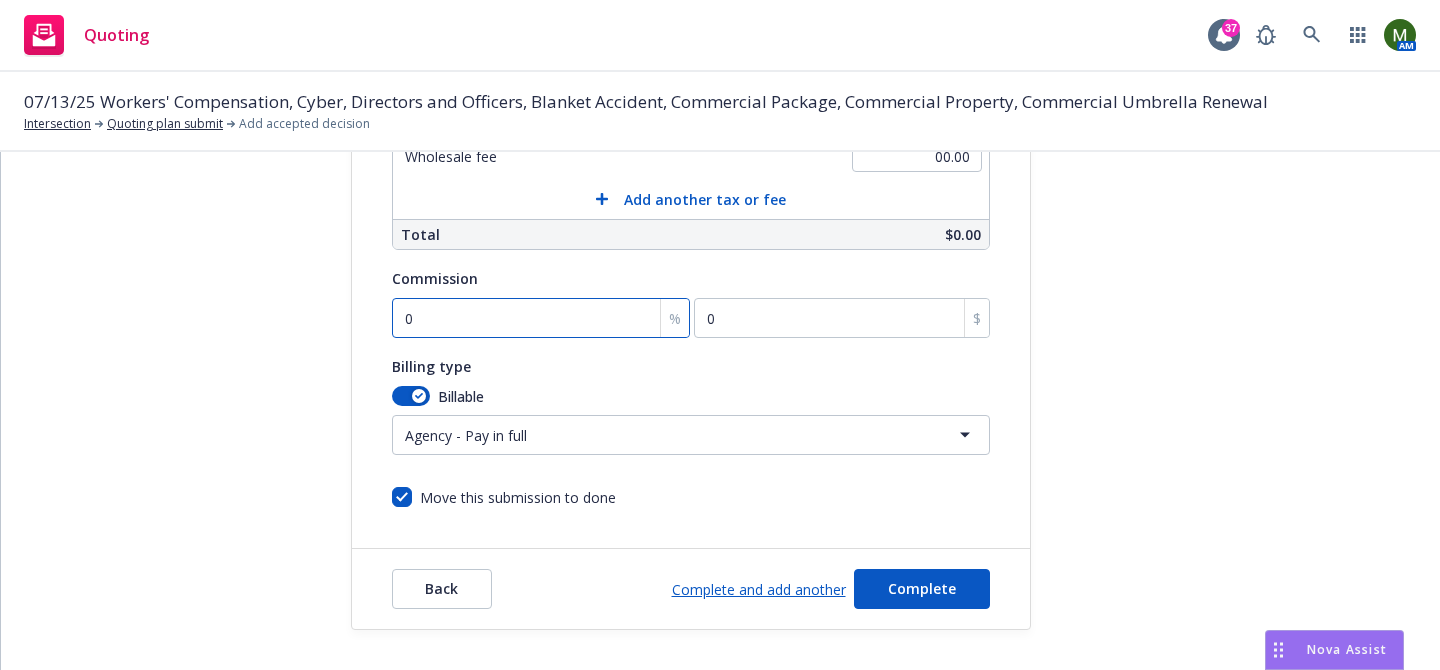 click on "0" at bounding box center [541, 318] 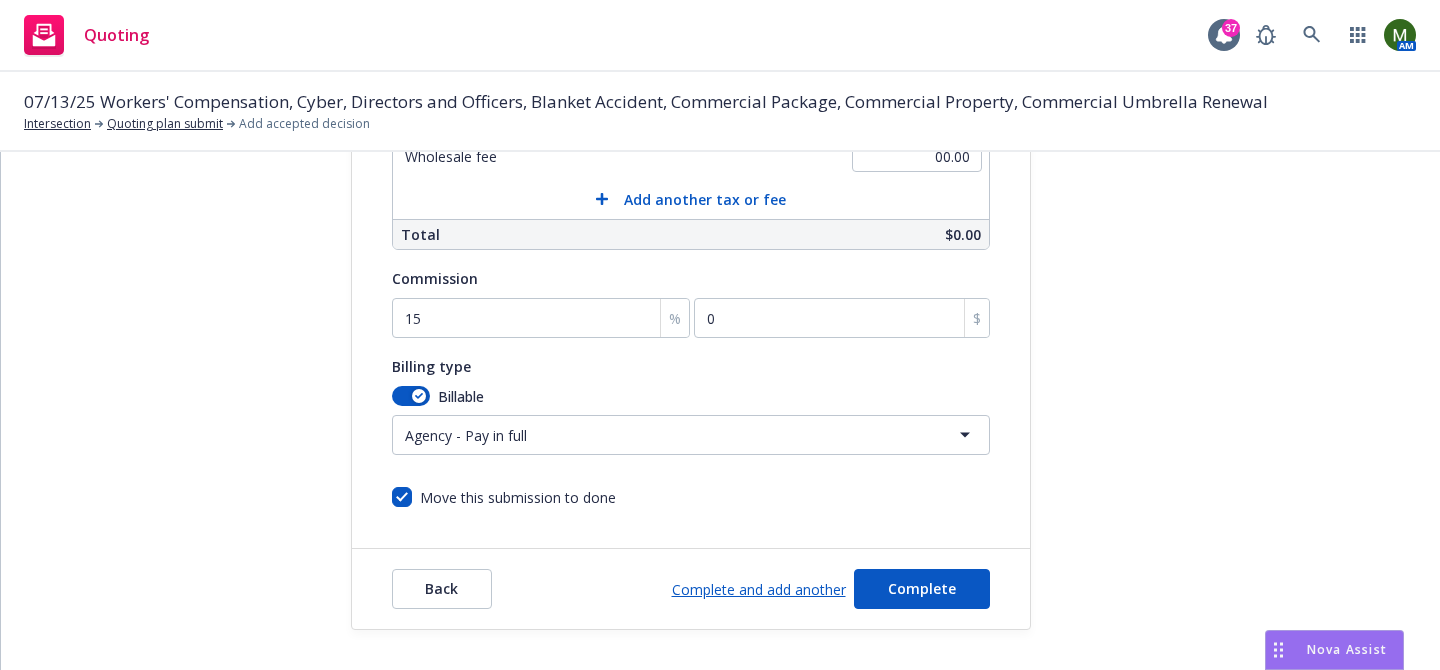 type on "0" 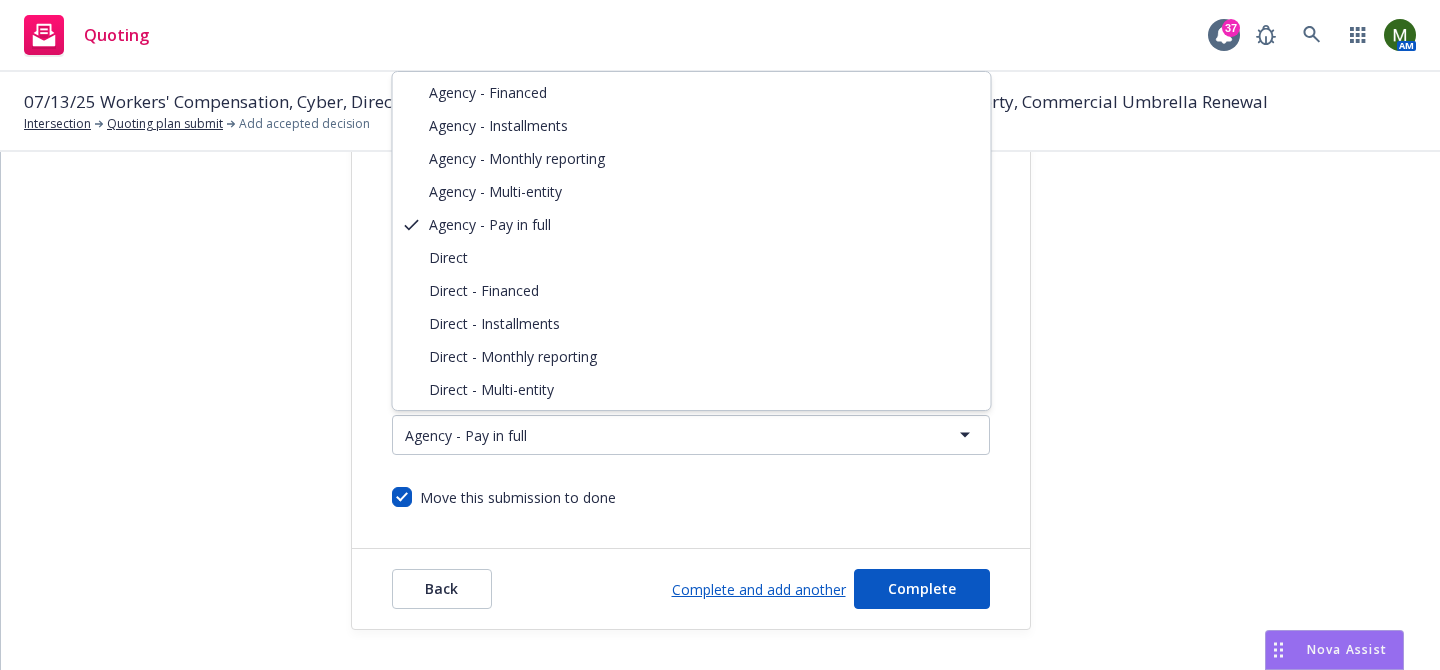 click on "Quoting 37 AM 07/13/25 Workers' Compensation, Cyber, Directors and Officers, Blanket Accident, Commercial Package, Commercial Property, Commercial Umbrella Renewal Intersection Quoting plan submit Add accepted decision Quote initiation Coverage selection 3 Billing info Add billing information Surplus lines state No surplus lines state Alaska Alabama Arkansas Arizona California Colorado Connecticut District Of Columbia Delaware Florida Georgia Hawaii Iowa Idaho Illinois Indiana Kansas Kentucky Louisiana Massachusetts Maryland Maine Michigan Minnesota Missouri Mississippi Montana North Carolina North Dakota Nebraska New Hampshire New Jersey New Mexico Nevada New York Ohio Oklahoma Oregon Pennsylvania Puerto Rico Rhode Island South Carolina South Dakota Tennessee Texas Utah Virginia Virgin Islands Vermont Washington Wisconsin West Virginia Wyoming Newfront pays state taxes and fees Yes No Billing information Amount ($) Premium 00.00 Surplus lines state tax 00.00 Surplus lines state fee 00.00 Misc taxes & fees 0" at bounding box center (720, 335) 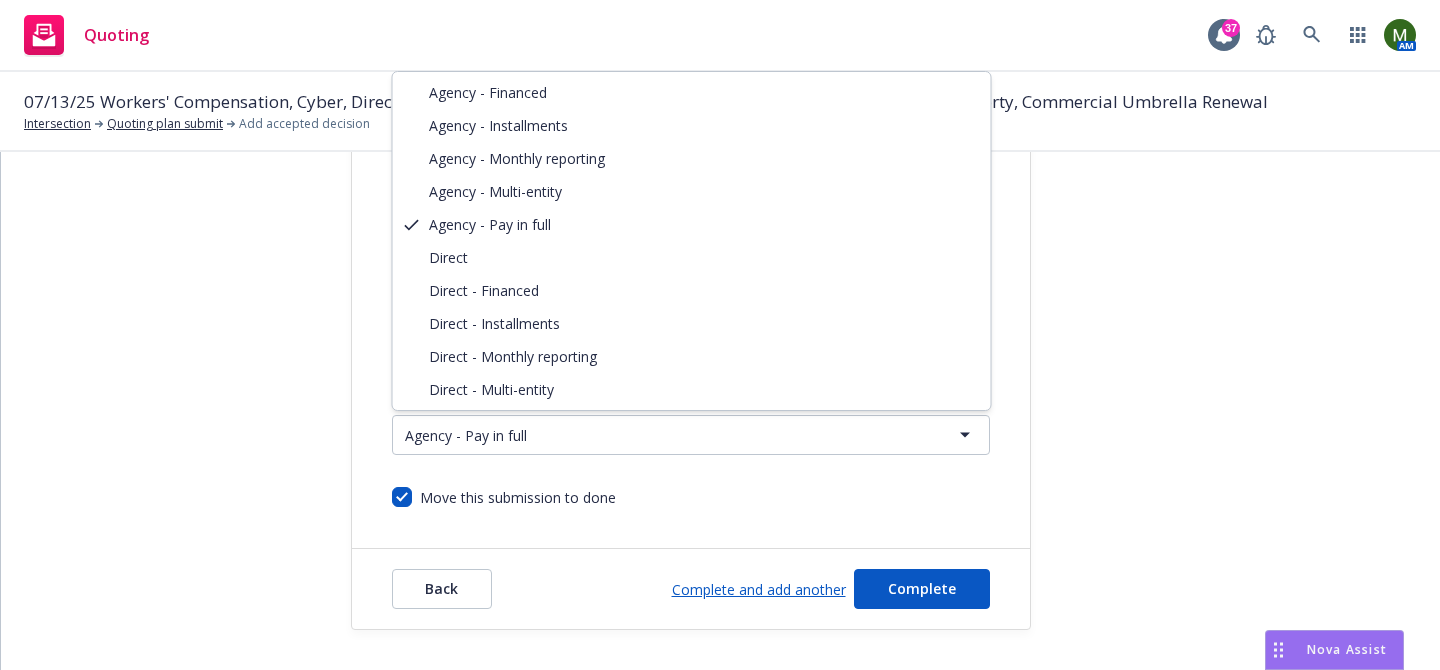 select on "DIRECT" 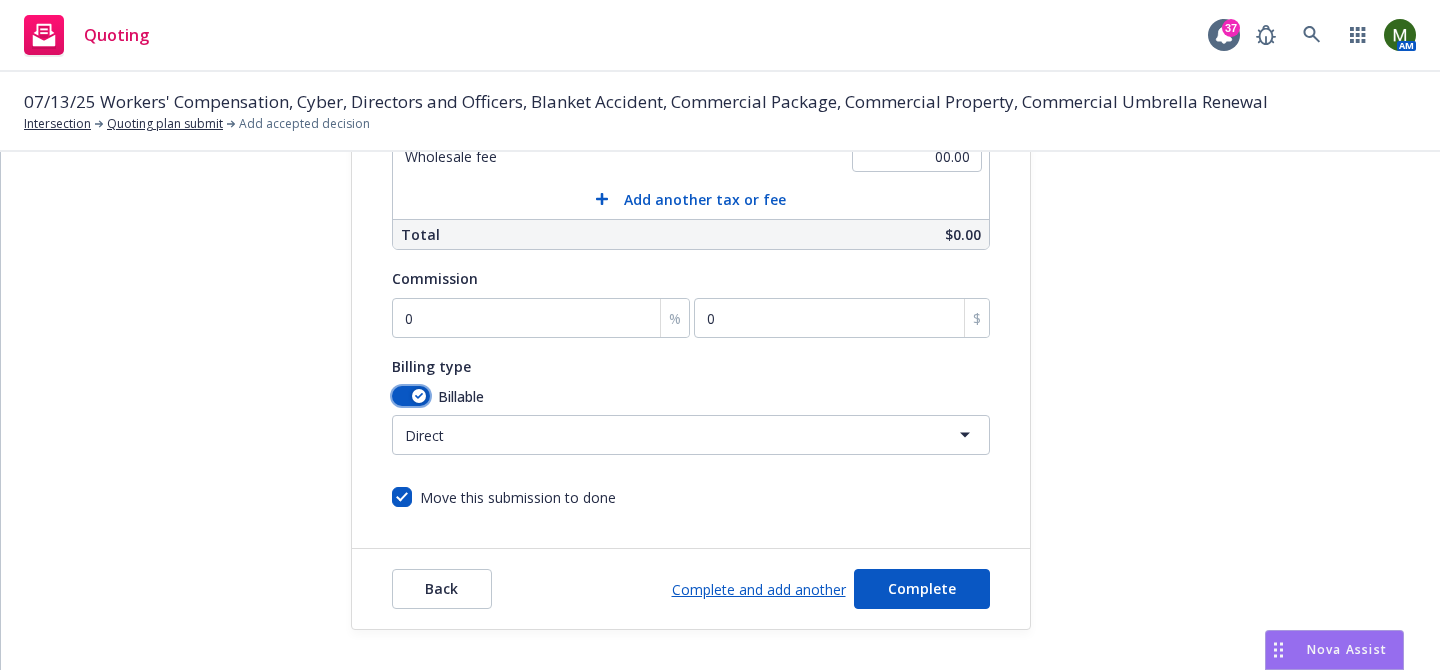 click at bounding box center [419, 396] 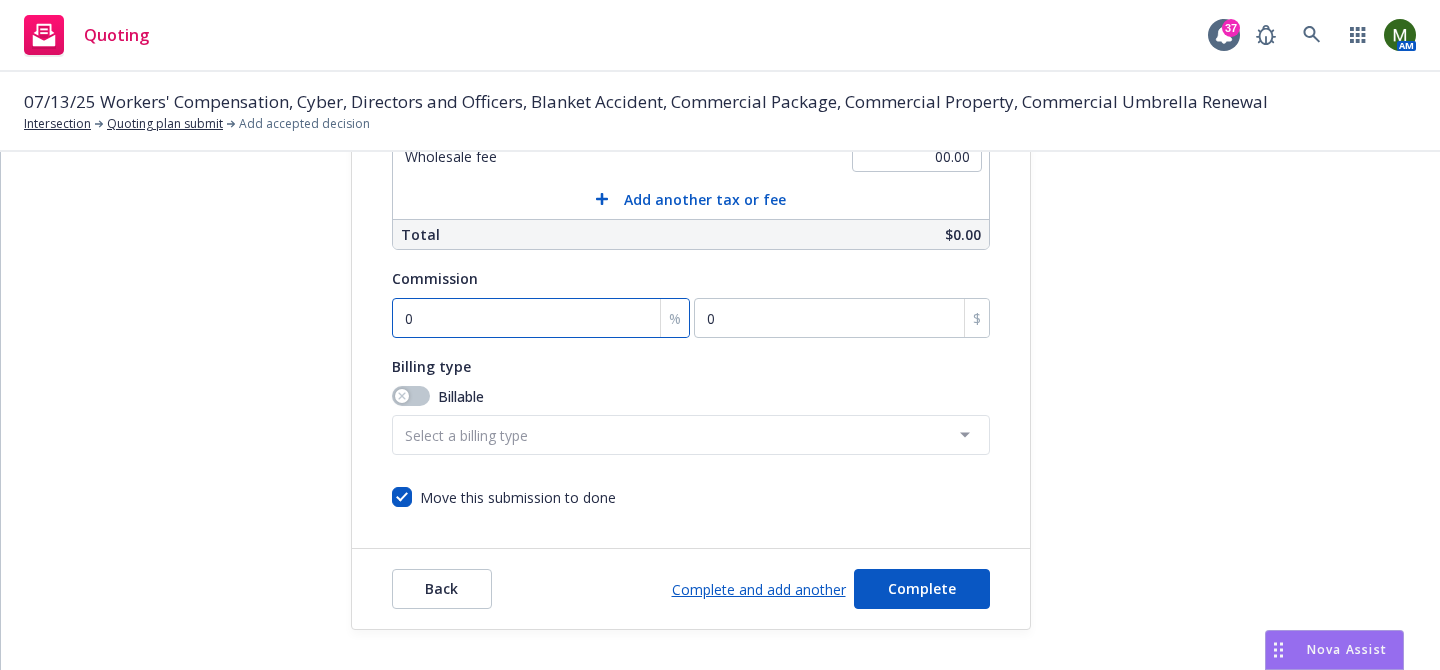 click on "0" at bounding box center [541, 318] 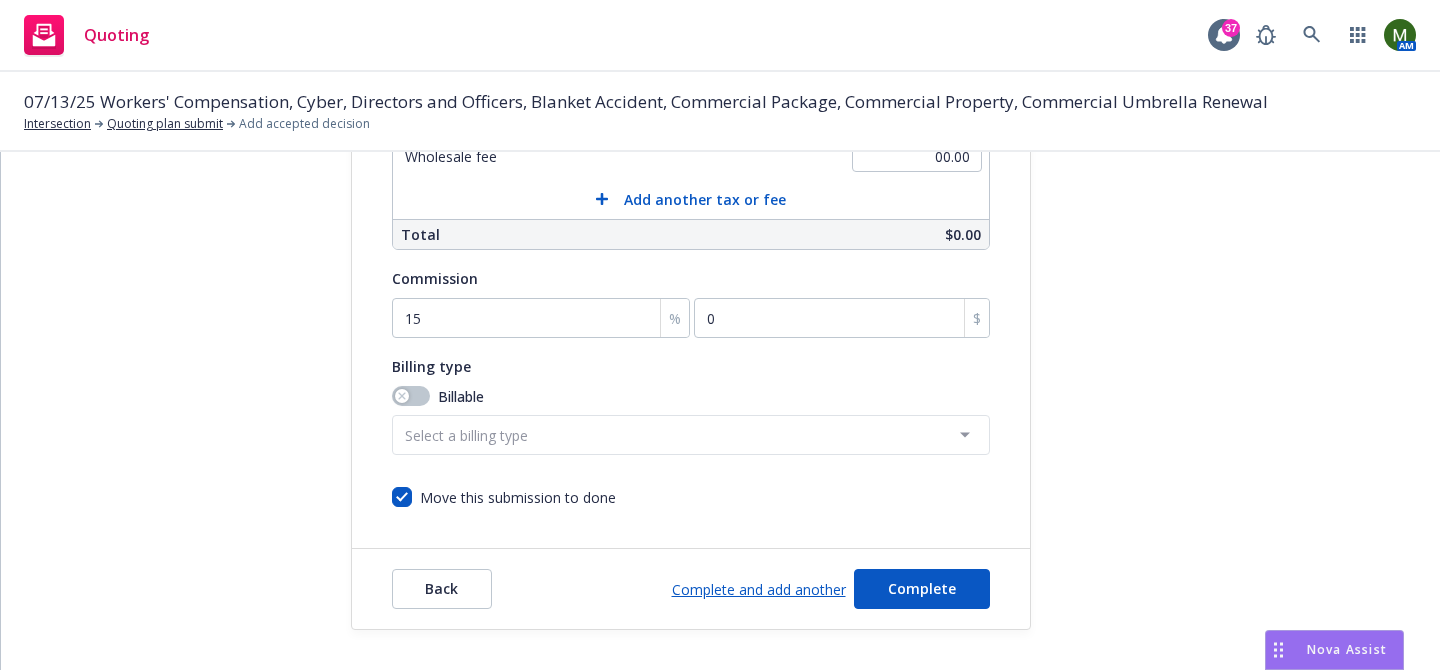 type on "0" 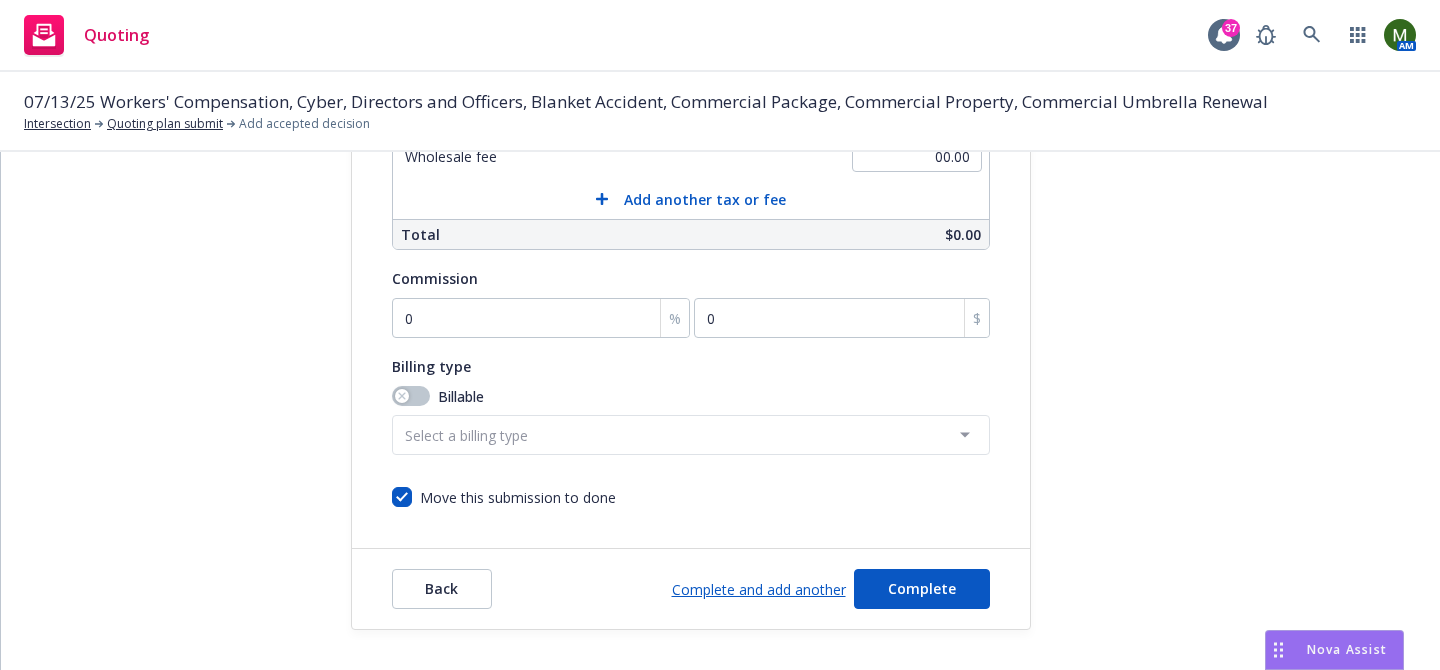 click on "Quote initiation Coverage selection 3 Billing info Add billing information Surplus lines state No surplus lines state Alaska Alabama Arkansas Arizona California Colorado Connecticut District Of Columbia Delaware Florida Georgia Hawaii Iowa Idaho Illinois Indiana Kansas Kentucky Louisiana Massachusetts Maryland Maine Michigan Minnesota Missouri Mississippi Montana North Carolina North Dakota Nebraska New Hampshire New Jersey New Mexico Nevada New York Ohio Oklahoma Oregon Pennsylvania Puerto Rico Rhode Island South Carolina South Dakota Tennessee Texas Utah Virginia Virgin Islands Vermont Washington Wisconsin West Virginia Wyoming Newfront pays state taxes and fees Yes No Billing information Amount ($) Premium 00.00 Surplus lines state tax 00.00 Surplus lines state fee 00.00 Misc taxes & fees 00.00 Carrier policy fee 00.00 Newfront fee / rebate 00.00 Wholesale fee 00.00 Add another tax or fee Total $0.00 Commission 0 % 0 $ Billing type Billable Select a billing type Agency - Financed Agency - Installments Back" at bounding box center (720, 118) 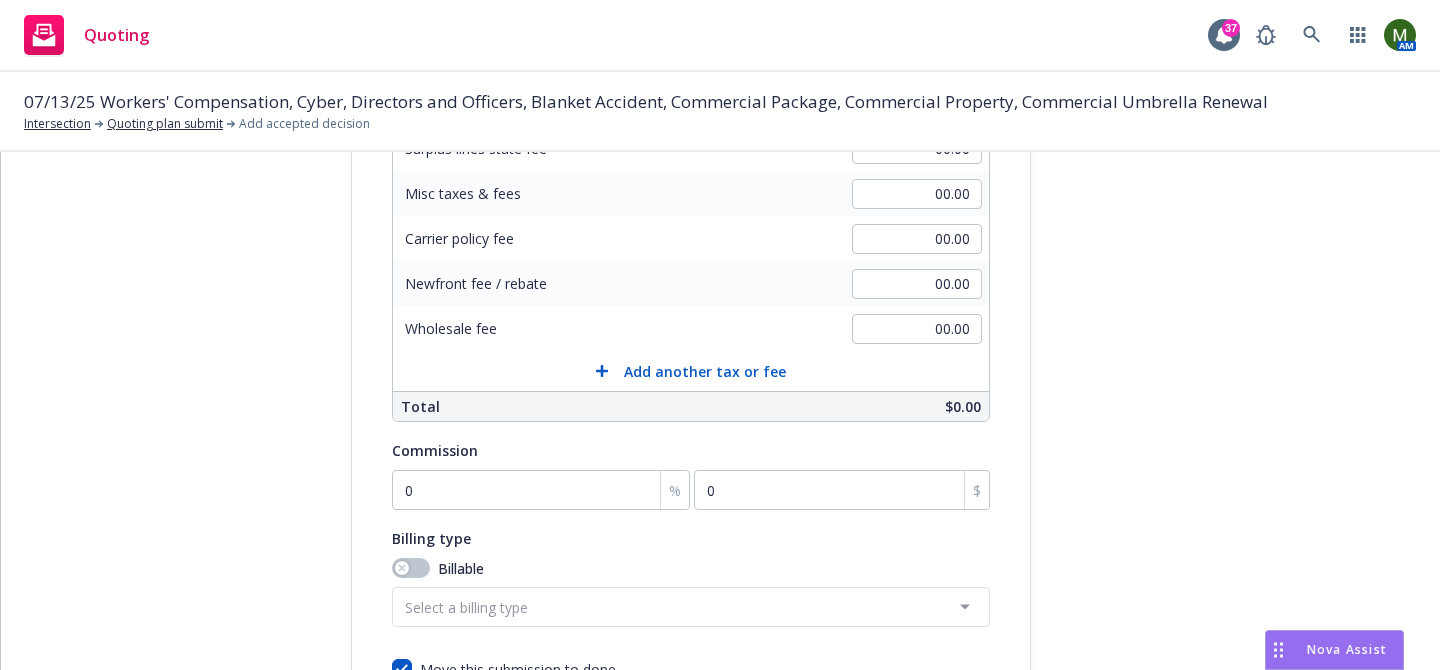 scroll, scrollTop: 250, scrollLeft: 0, axis: vertical 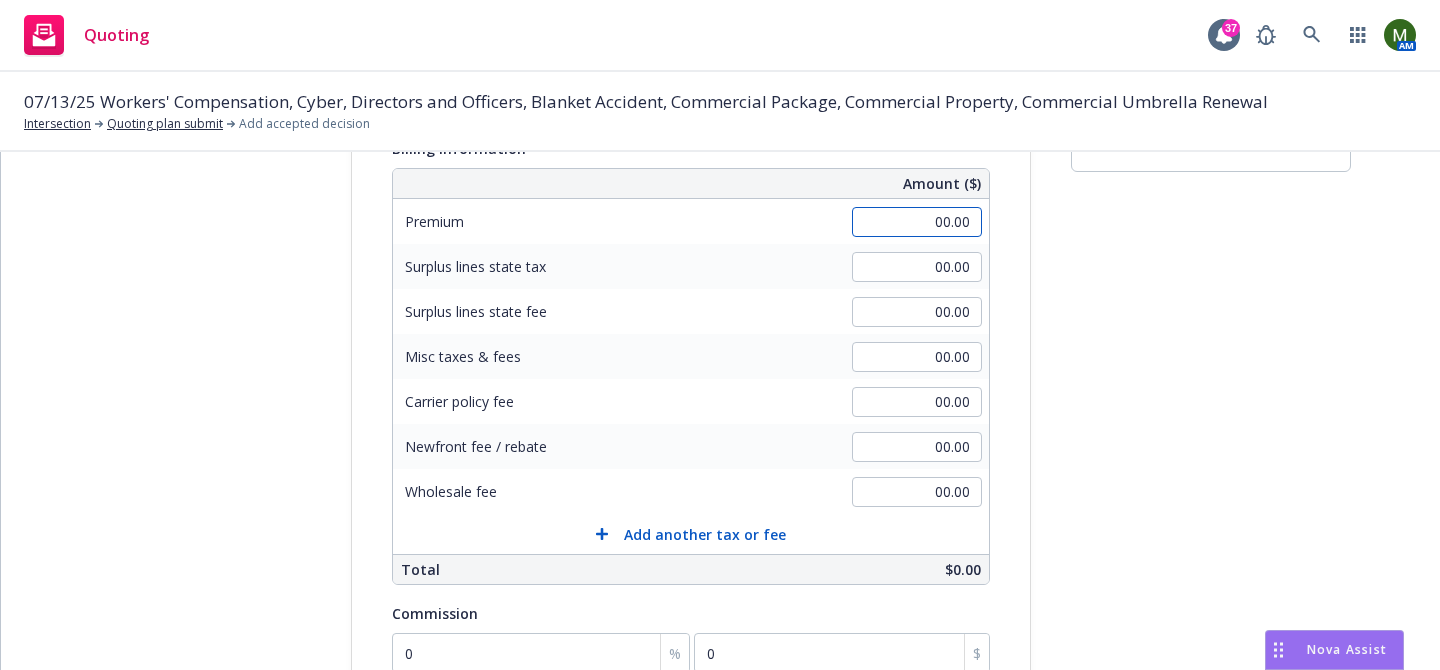 click on "00.00" at bounding box center (917, 222) 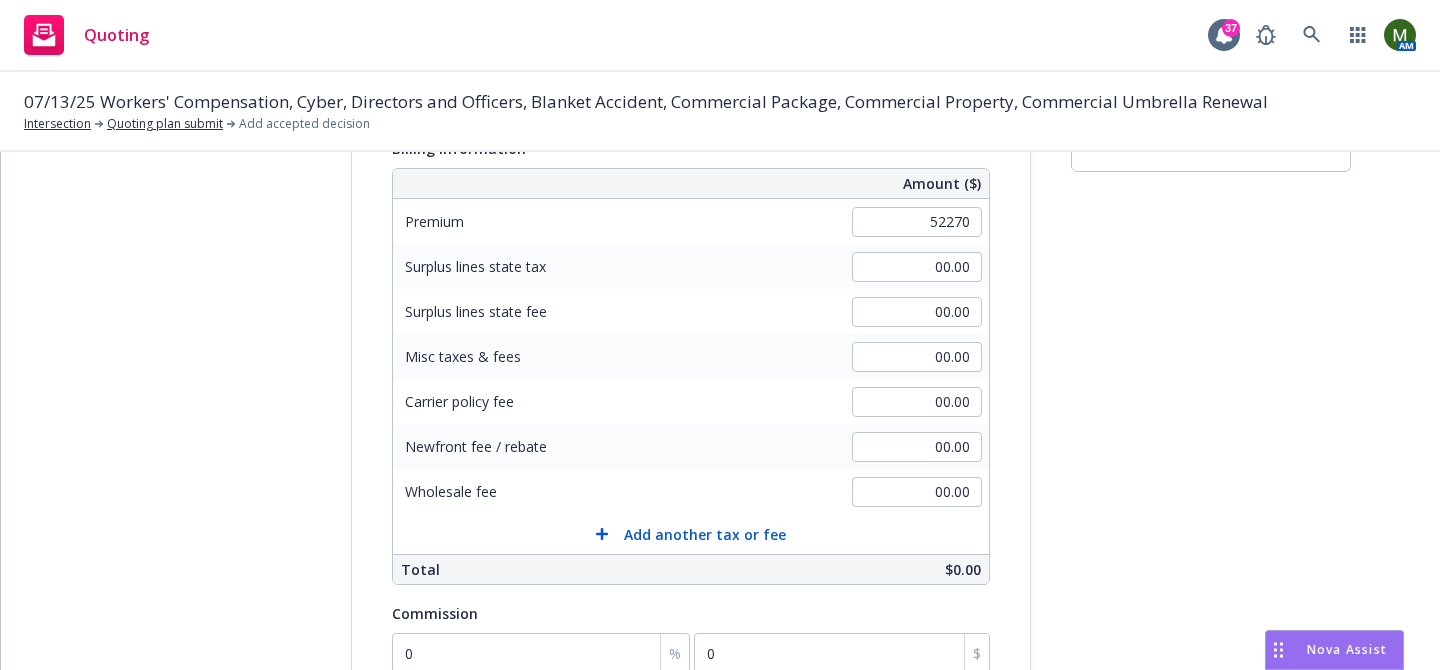 type on "52,270.00" 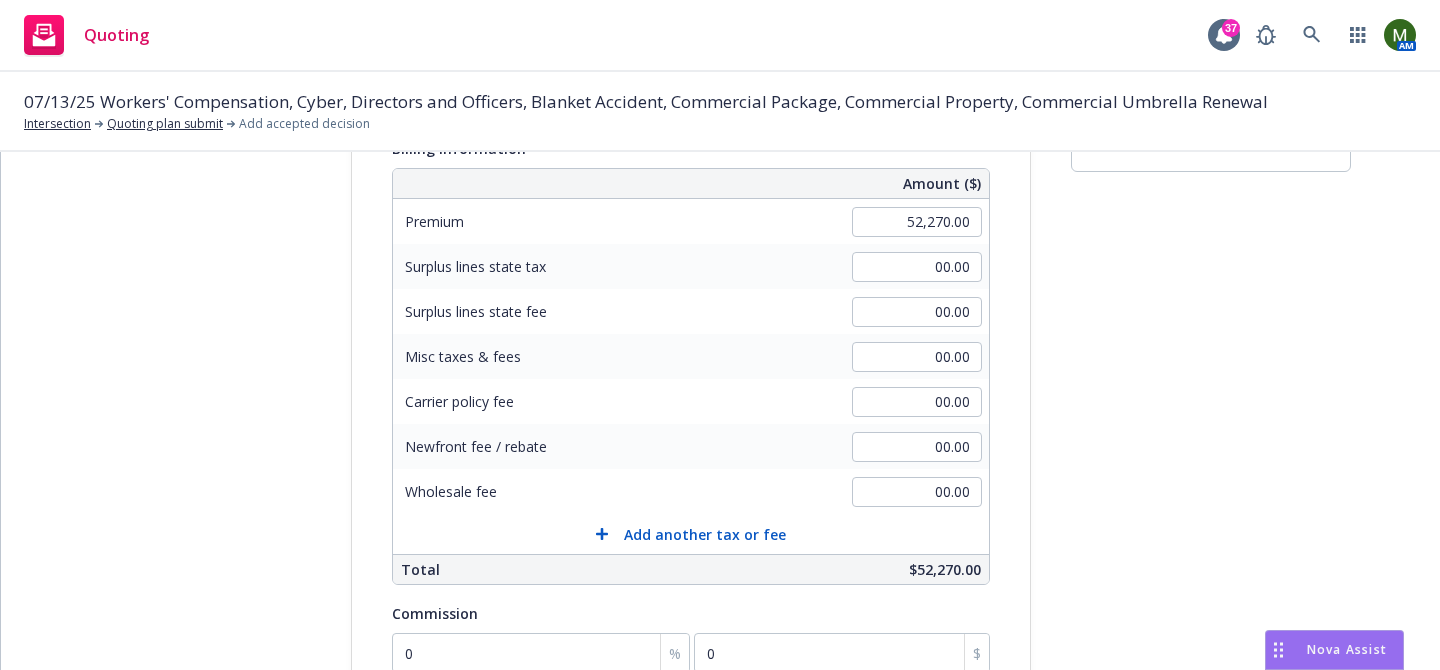 click on "submission Carrier Nonprofits Insurance Alliance of California, Inc. (NIAC) Last updated 8/5, 9:06 PM" at bounding box center [1211, 453] 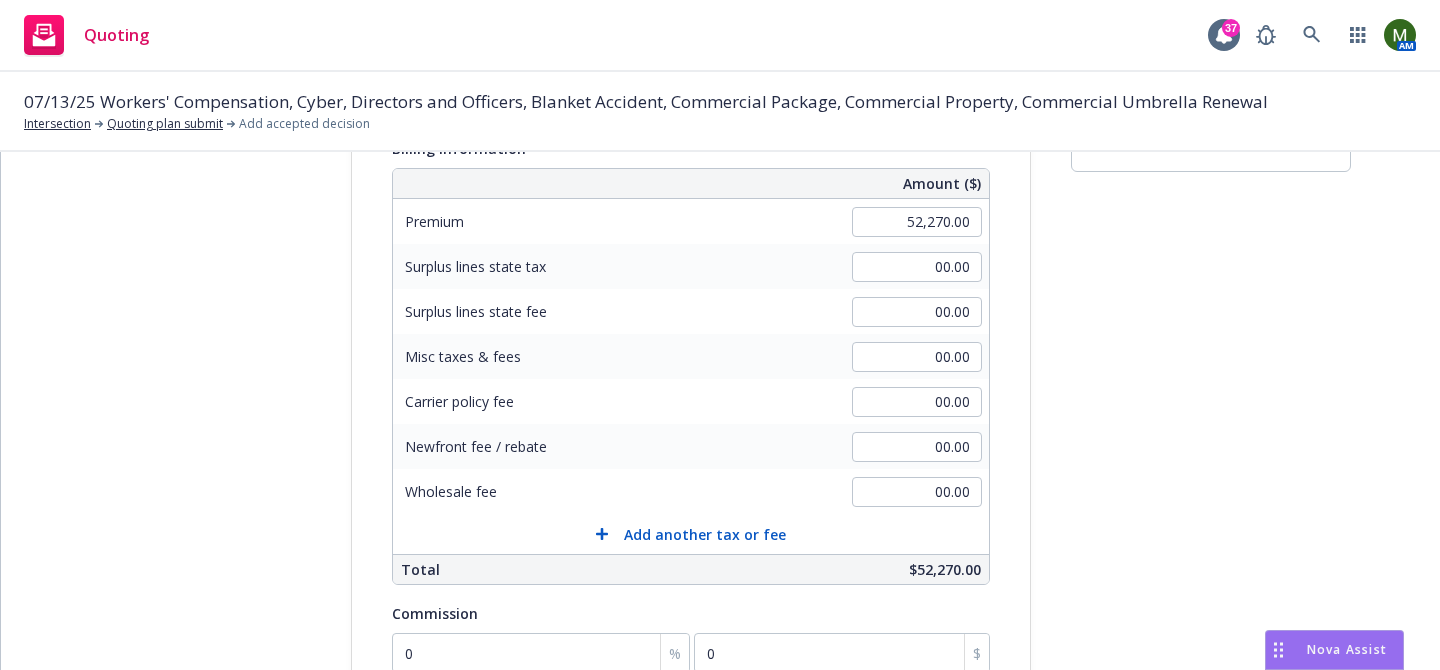 scroll, scrollTop: 585, scrollLeft: 0, axis: vertical 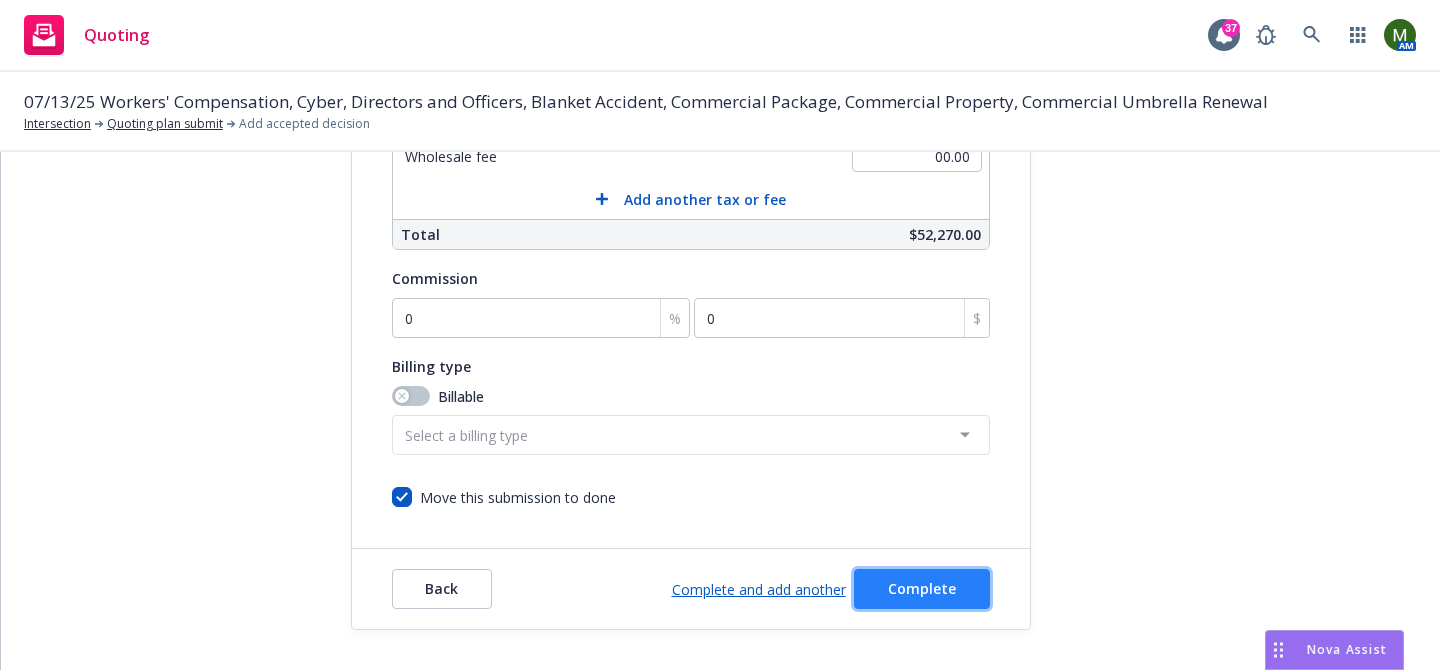click on "Complete" at bounding box center (922, 589) 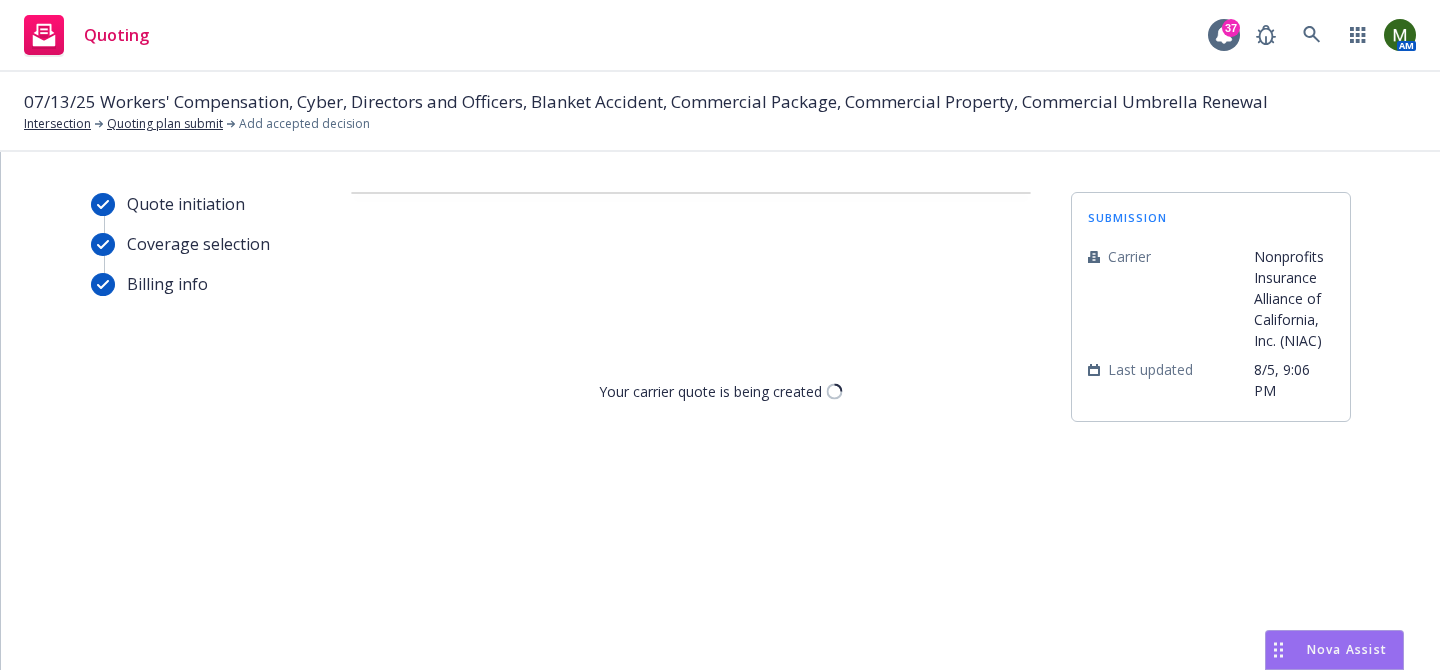 scroll, scrollTop: 0, scrollLeft: 0, axis: both 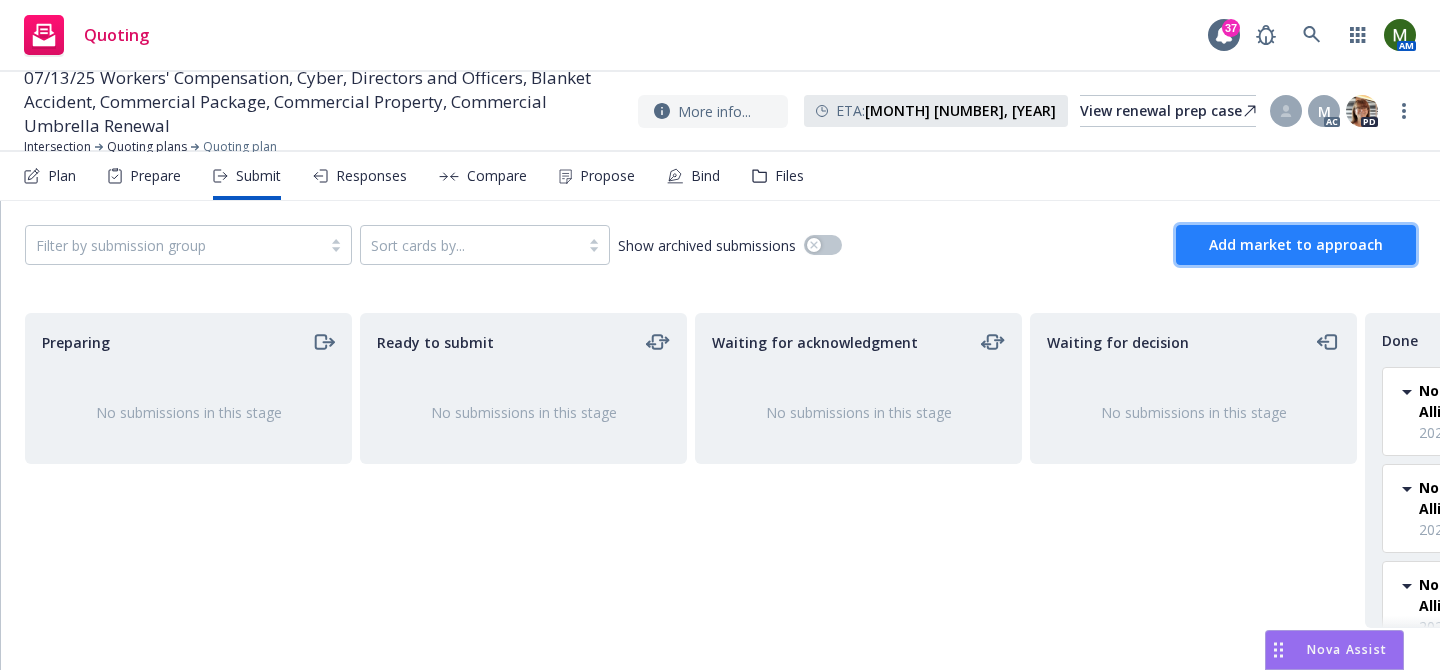 click on "Add market to approach" at bounding box center (1296, 244) 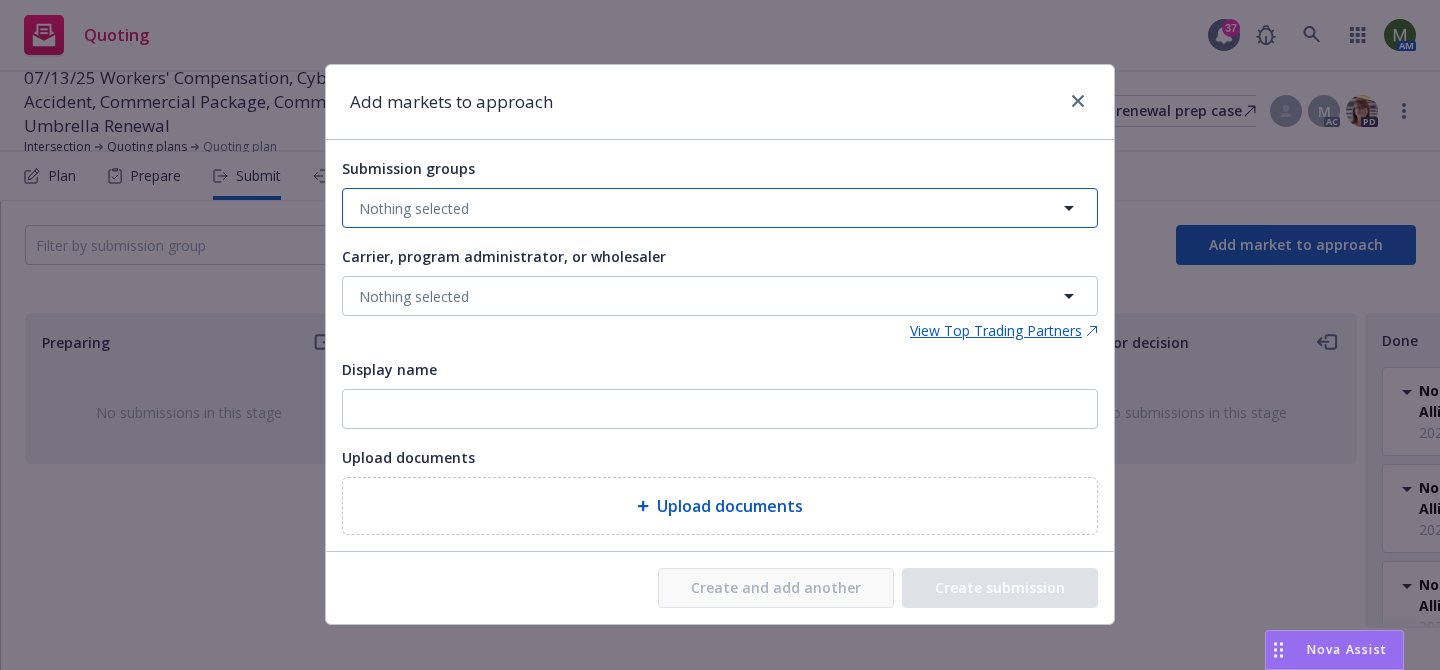 click on "Nothing selected" at bounding box center (414, 208) 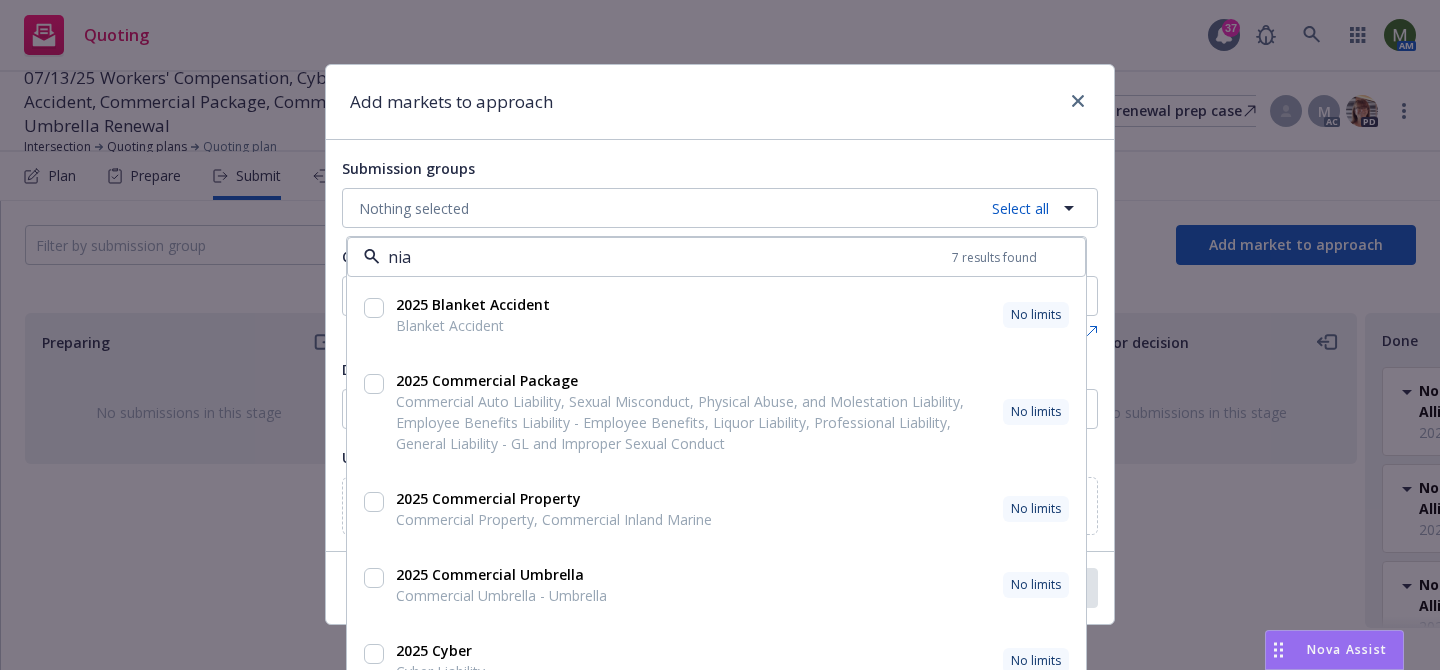 type on "niac" 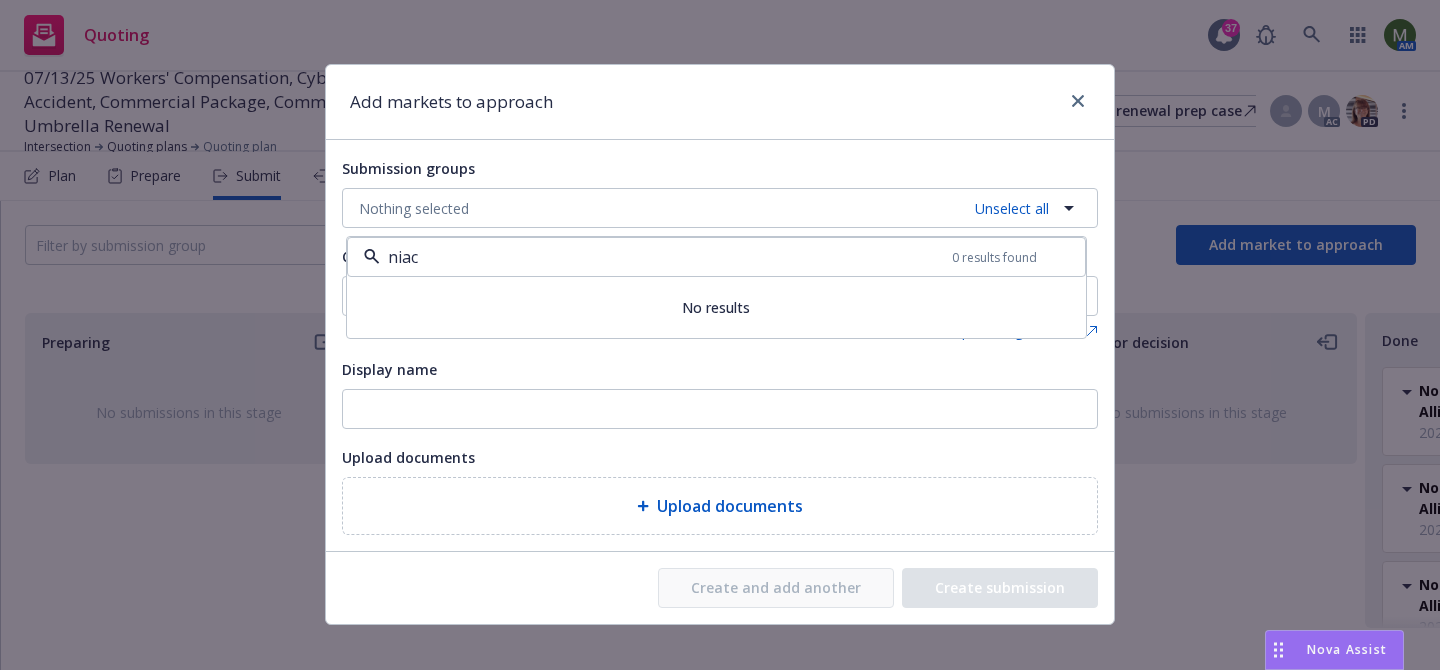 click on "niac" at bounding box center (666, 257) 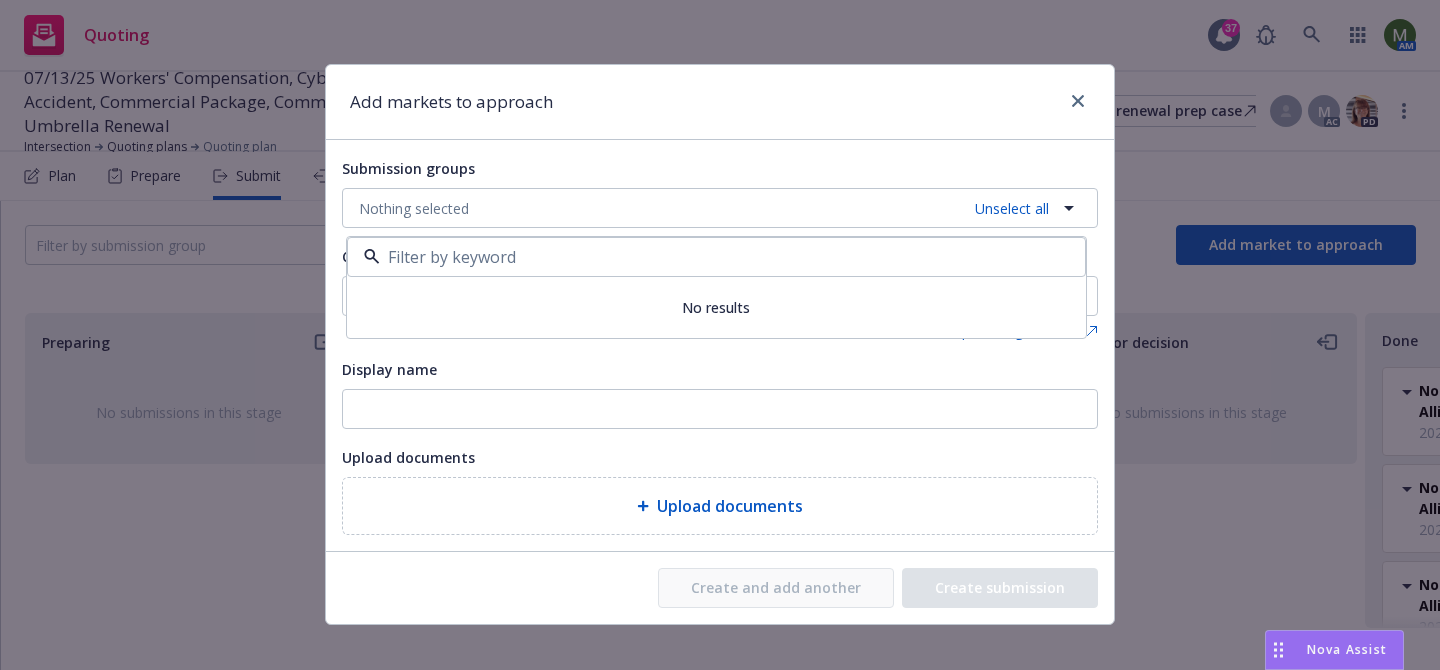 click at bounding box center [712, 257] 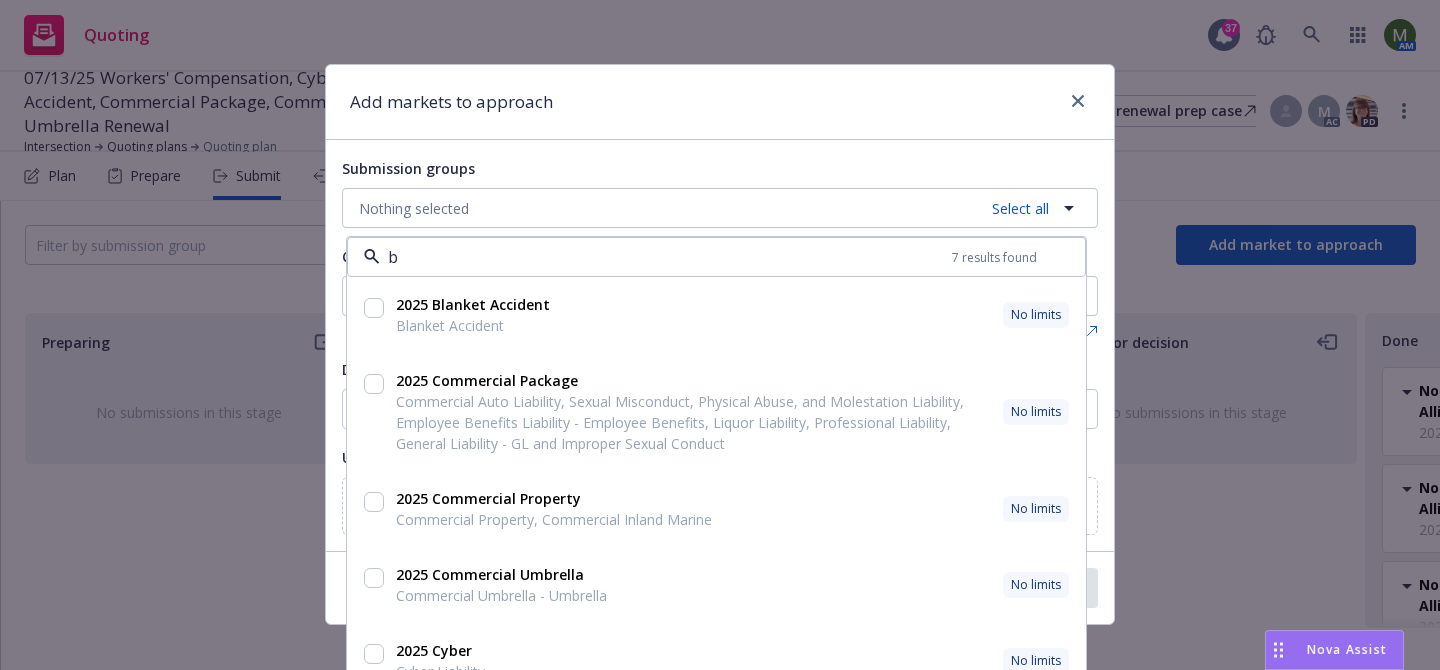 type on "bl" 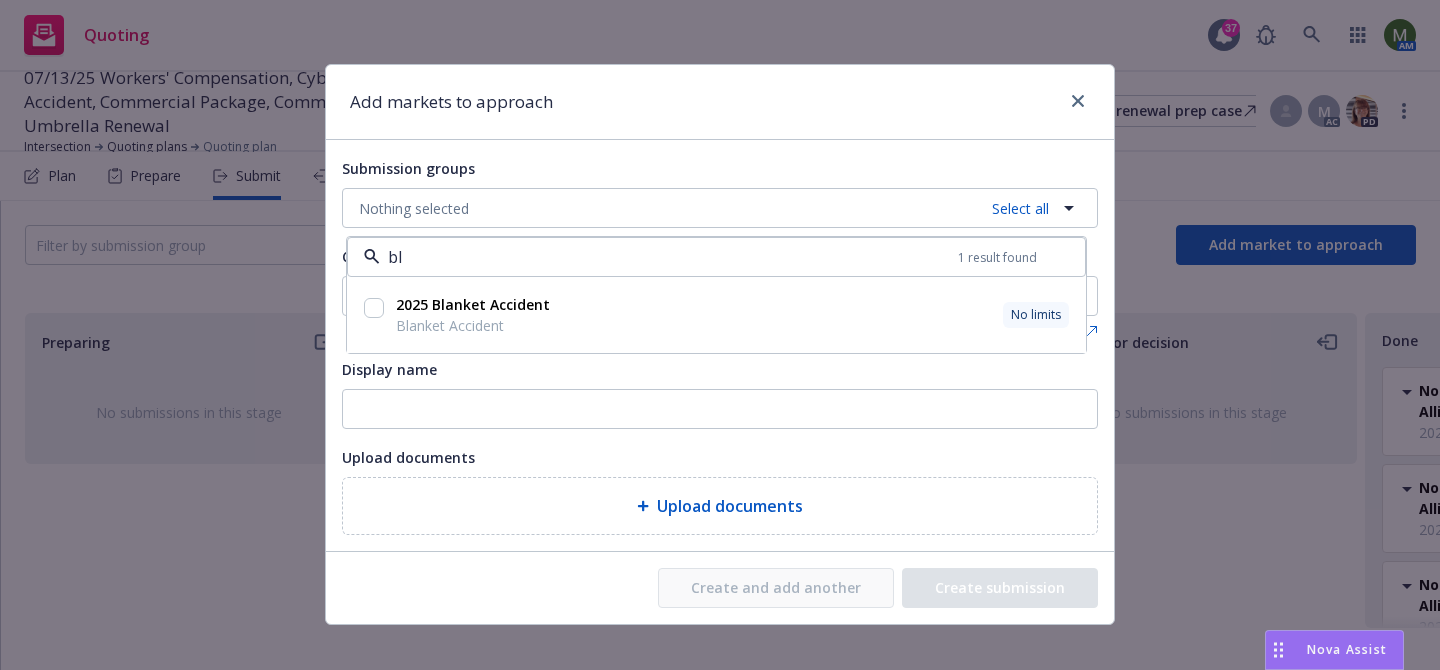click at bounding box center (374, 308) 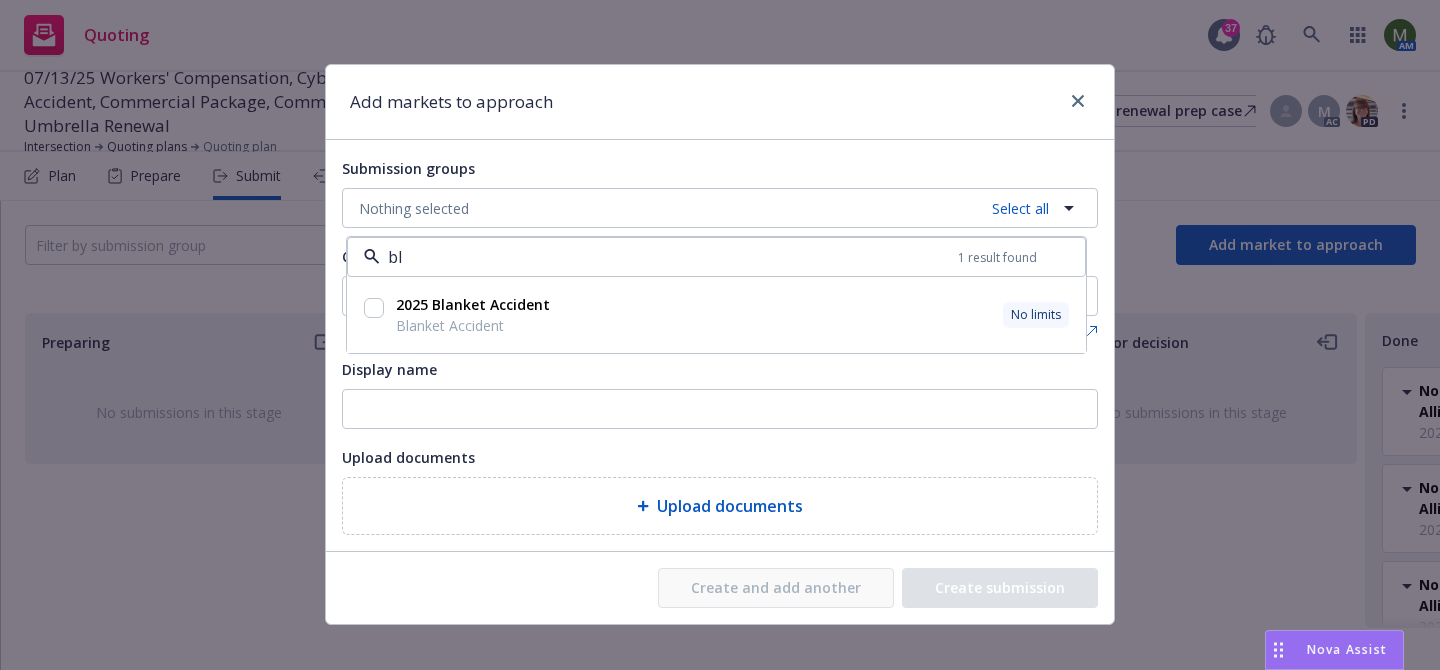 checkbox on "true" 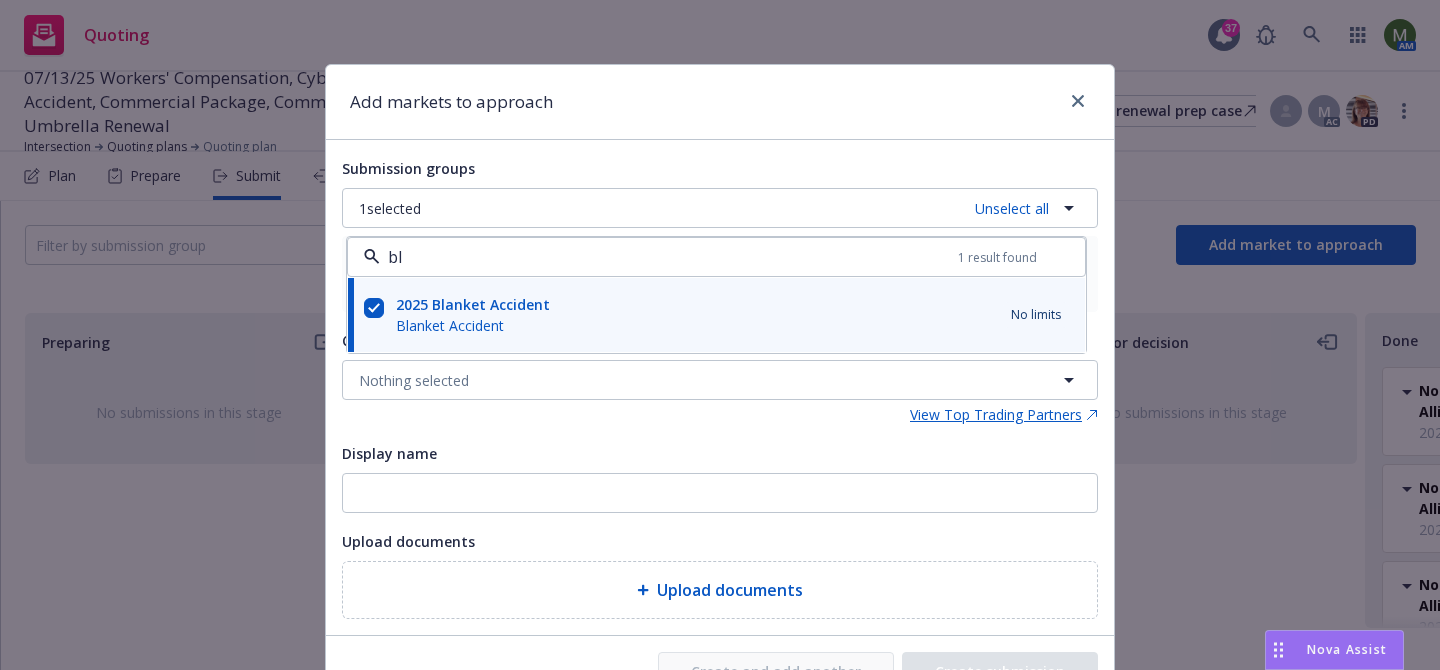 type on "bl" 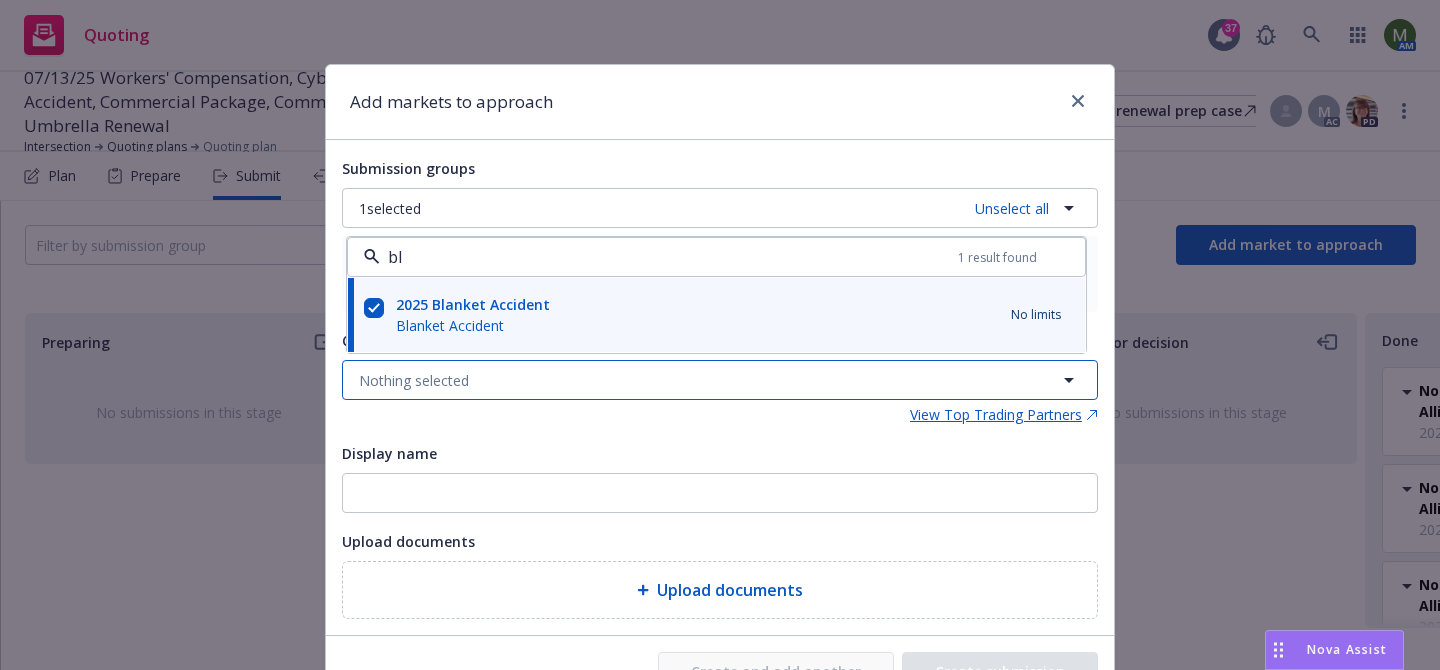 click on "Nothing selected" at bounding box center [414, 380] 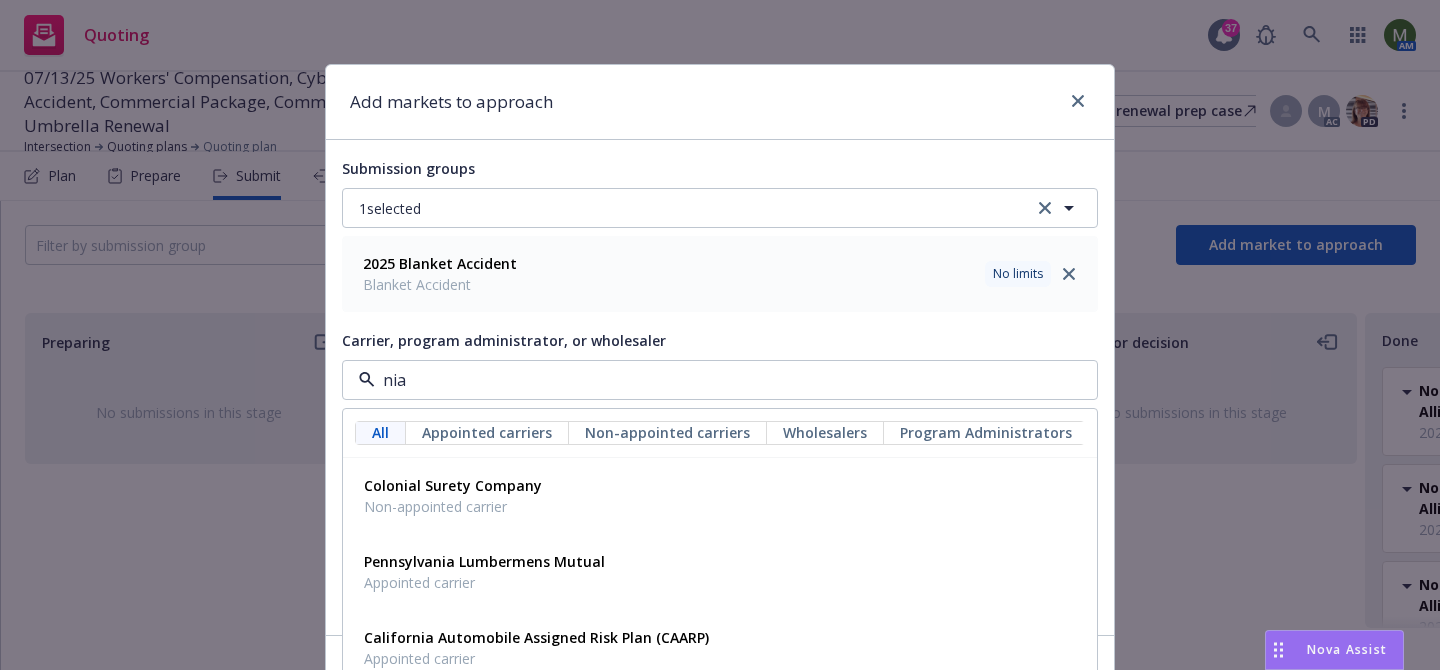 type on "niac" 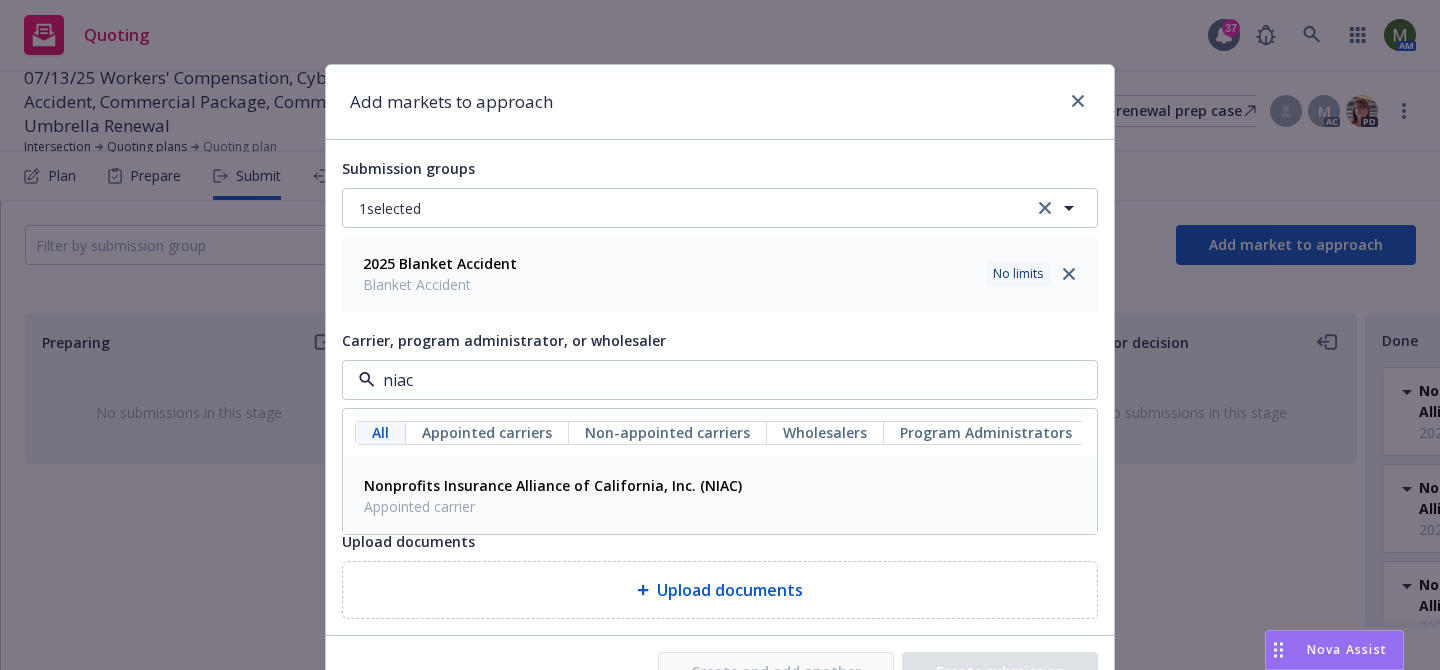 click on "Nonprofits Insurance Alliance of California, Inc. (NIAC)" at bounding box center (553, 485) 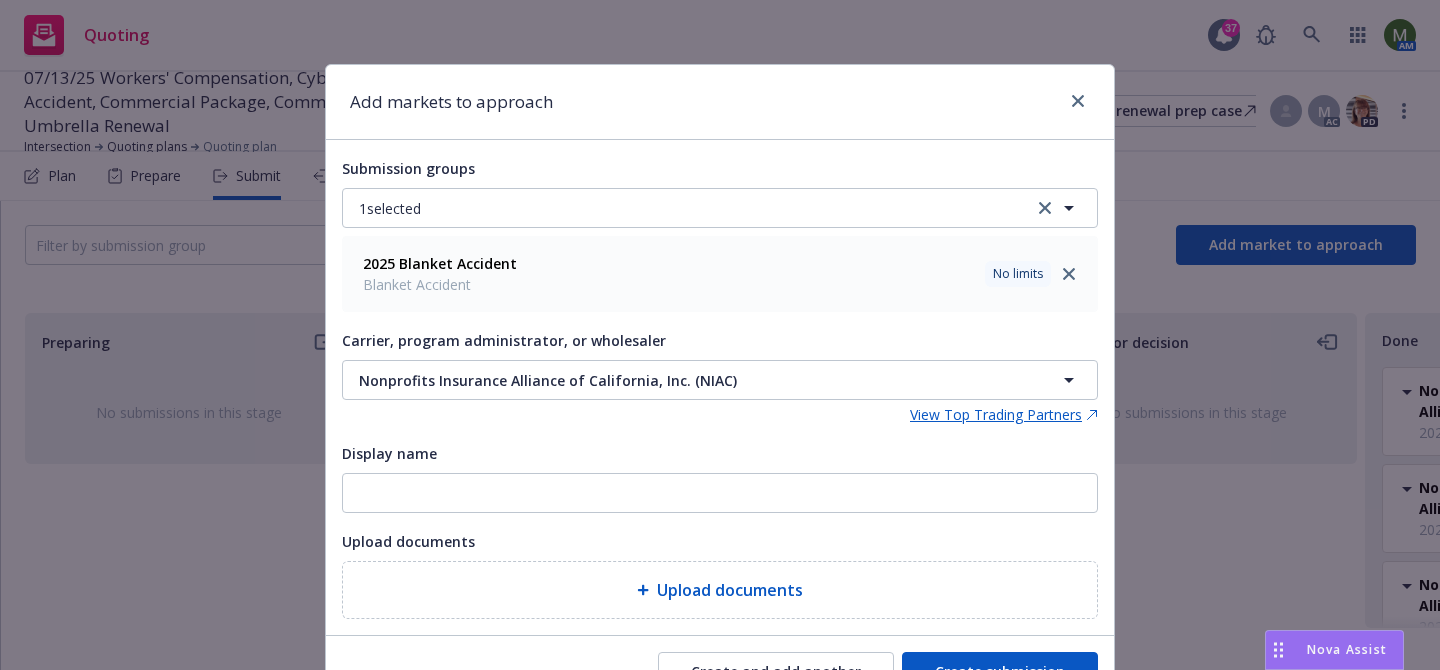 scroll, scrollTop: 103, scrollLeft: 0, axis: vertical 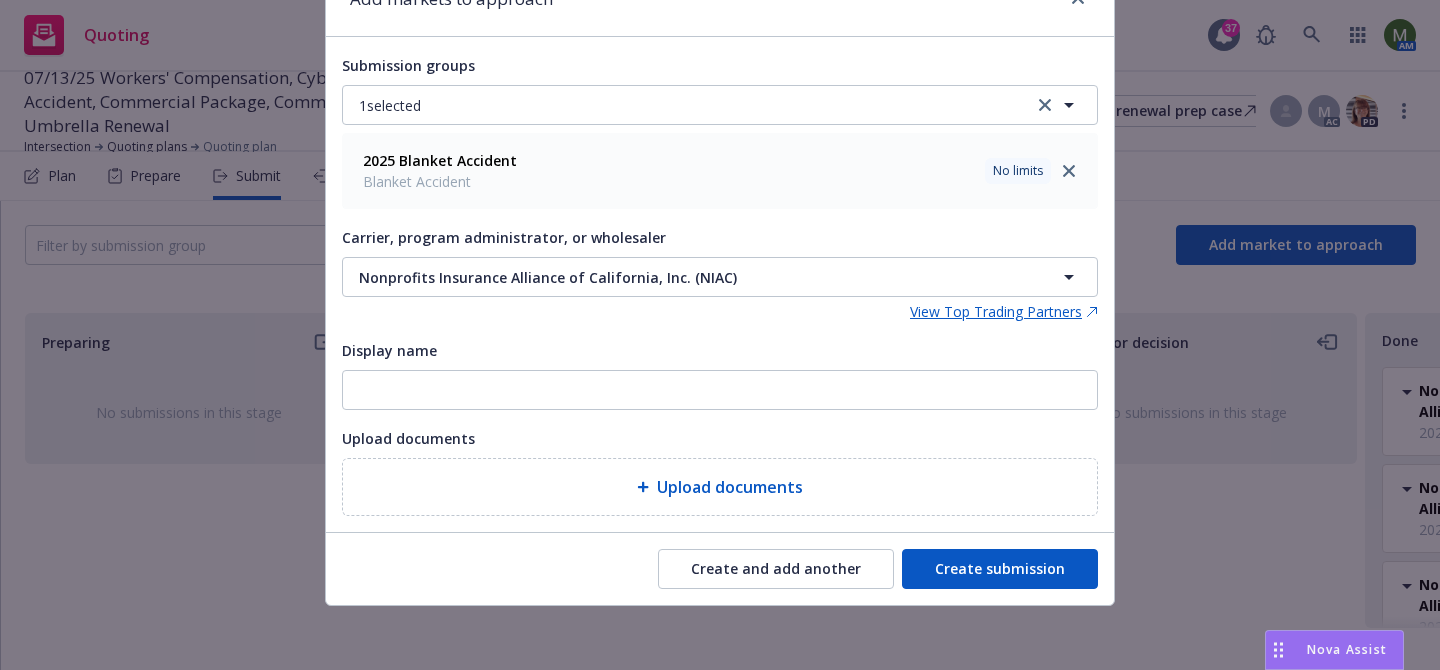 click on "Create submission" at bounding box center (1000, 569) 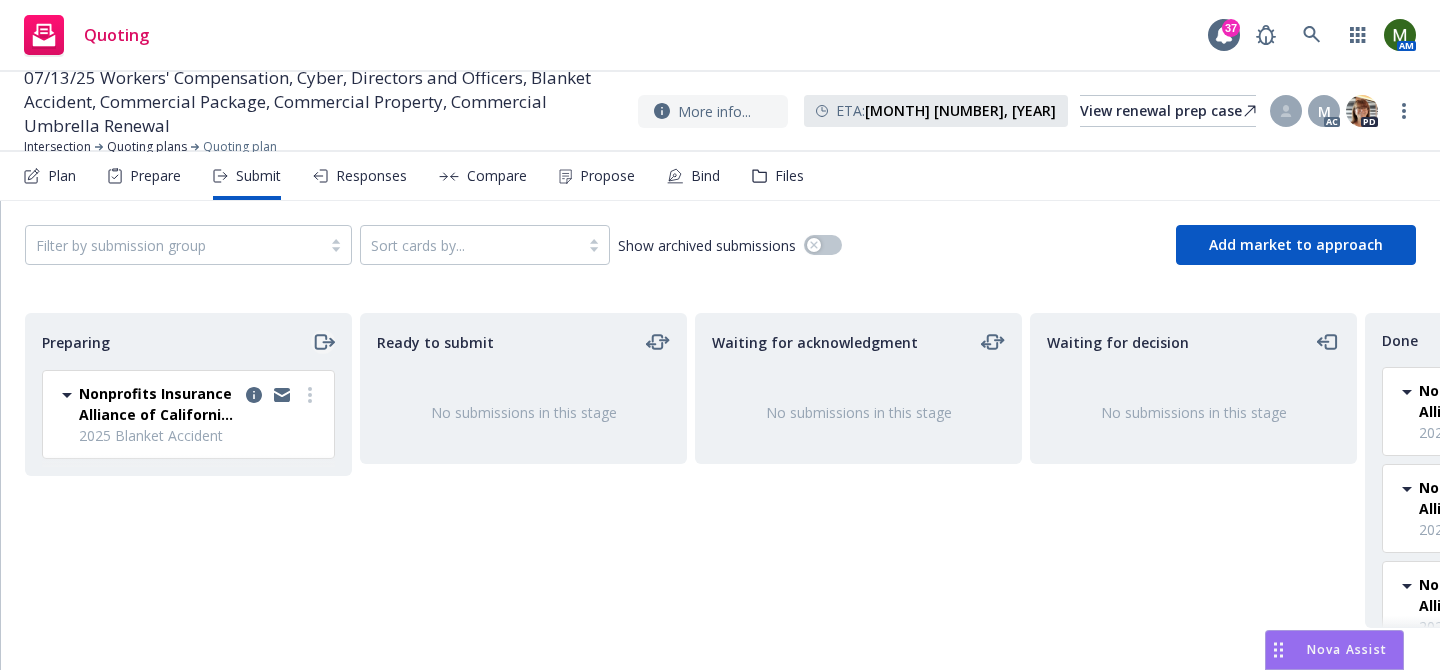 click 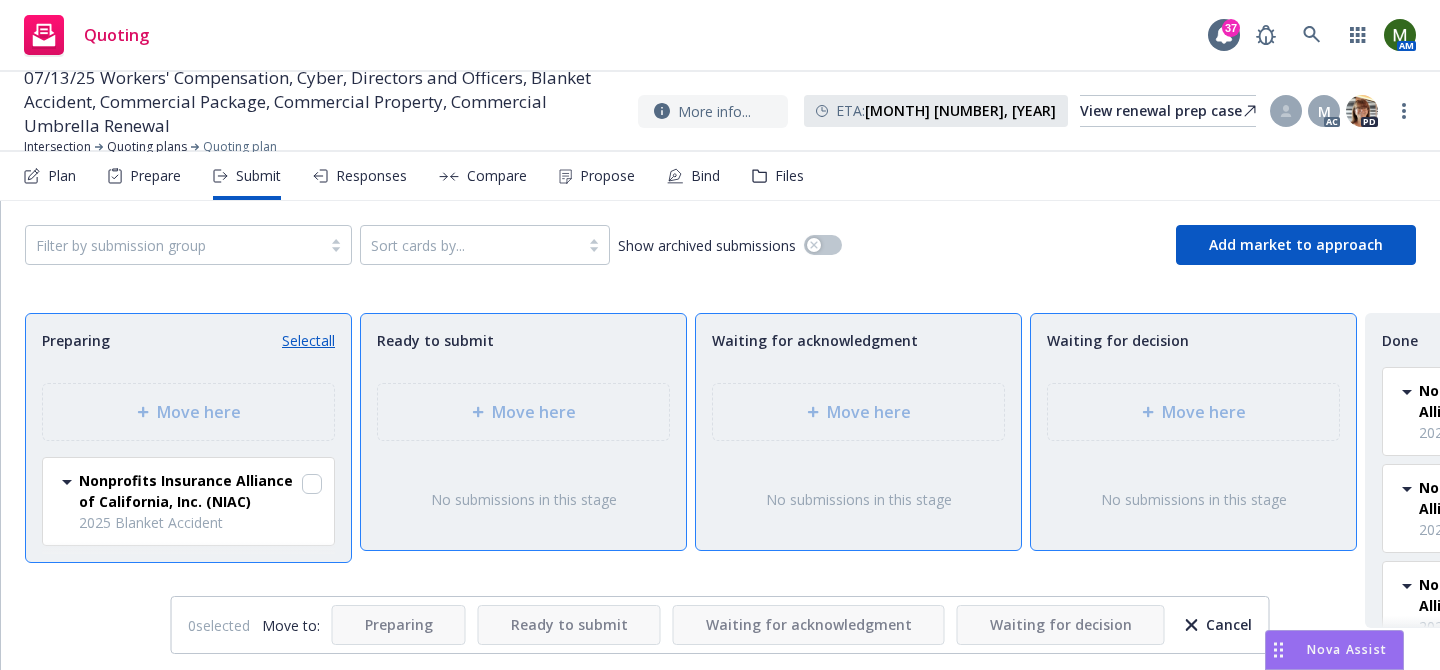 click on "Select  all" at bounding box center (308, 340) 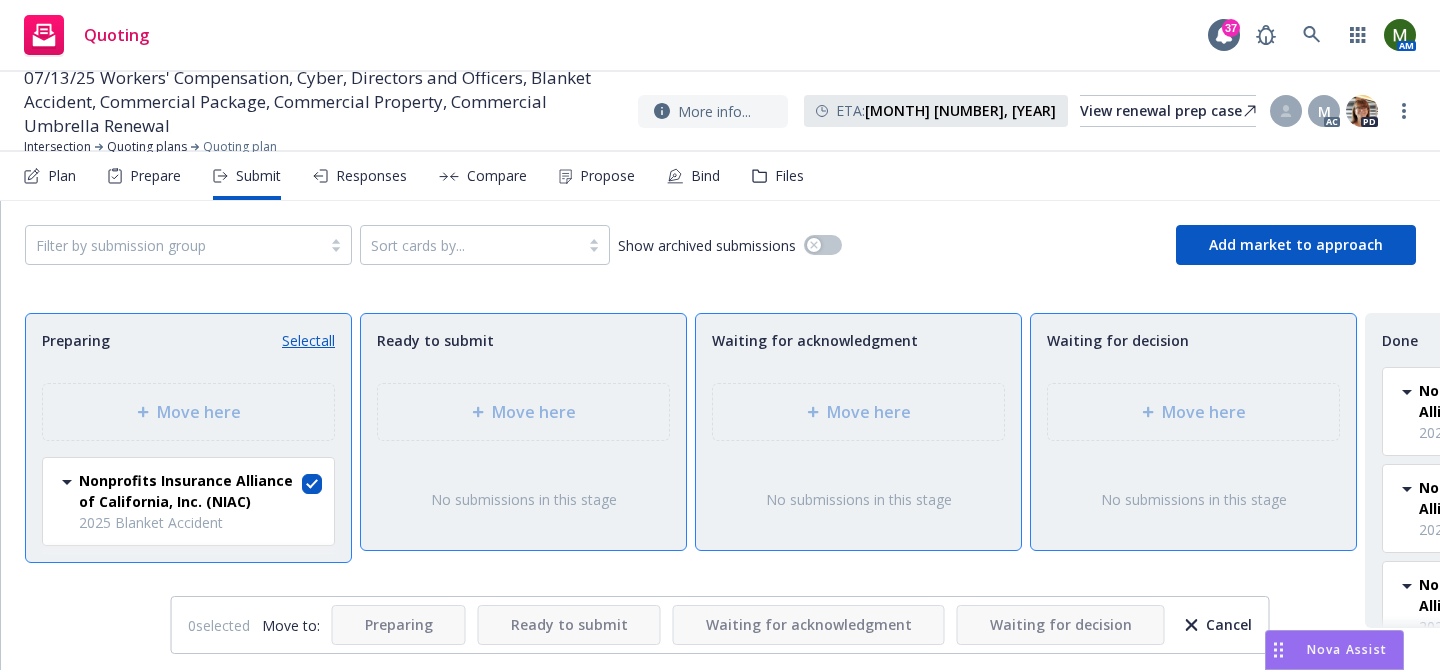 checkbox on "true" 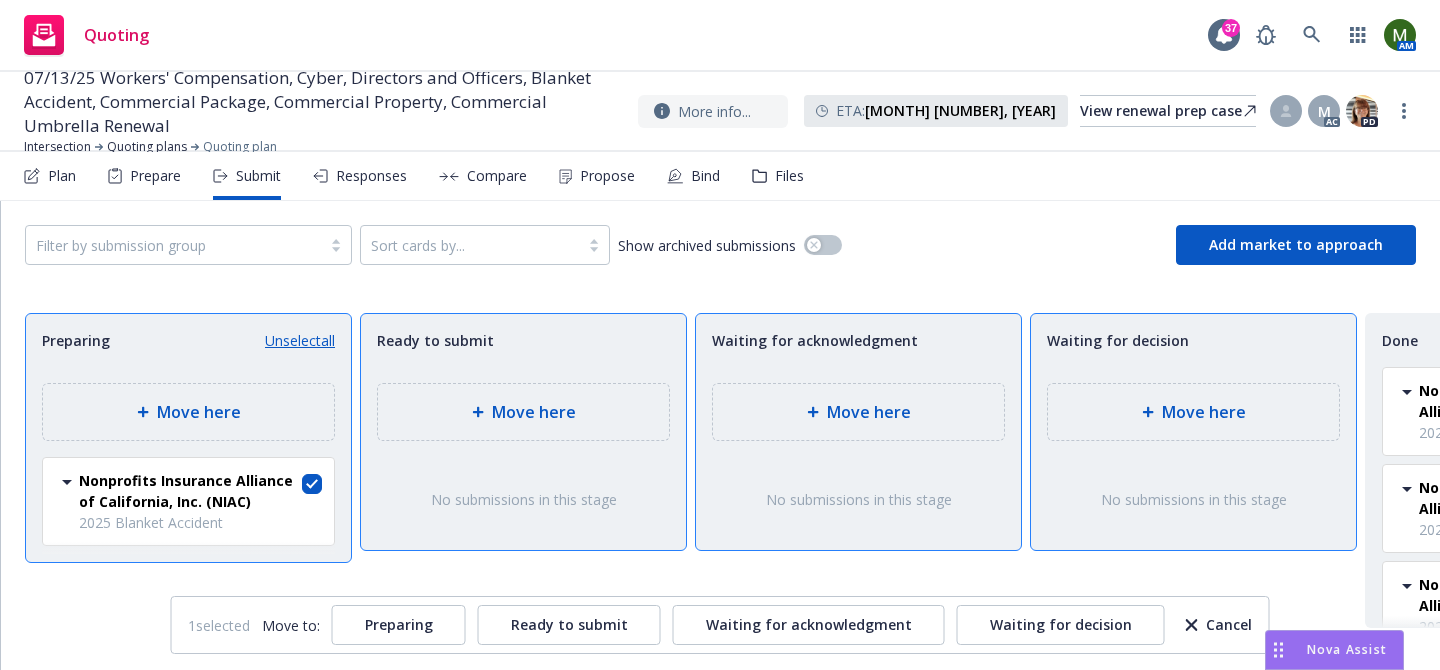 click on "Move here" at bounding box center (1193, 412) 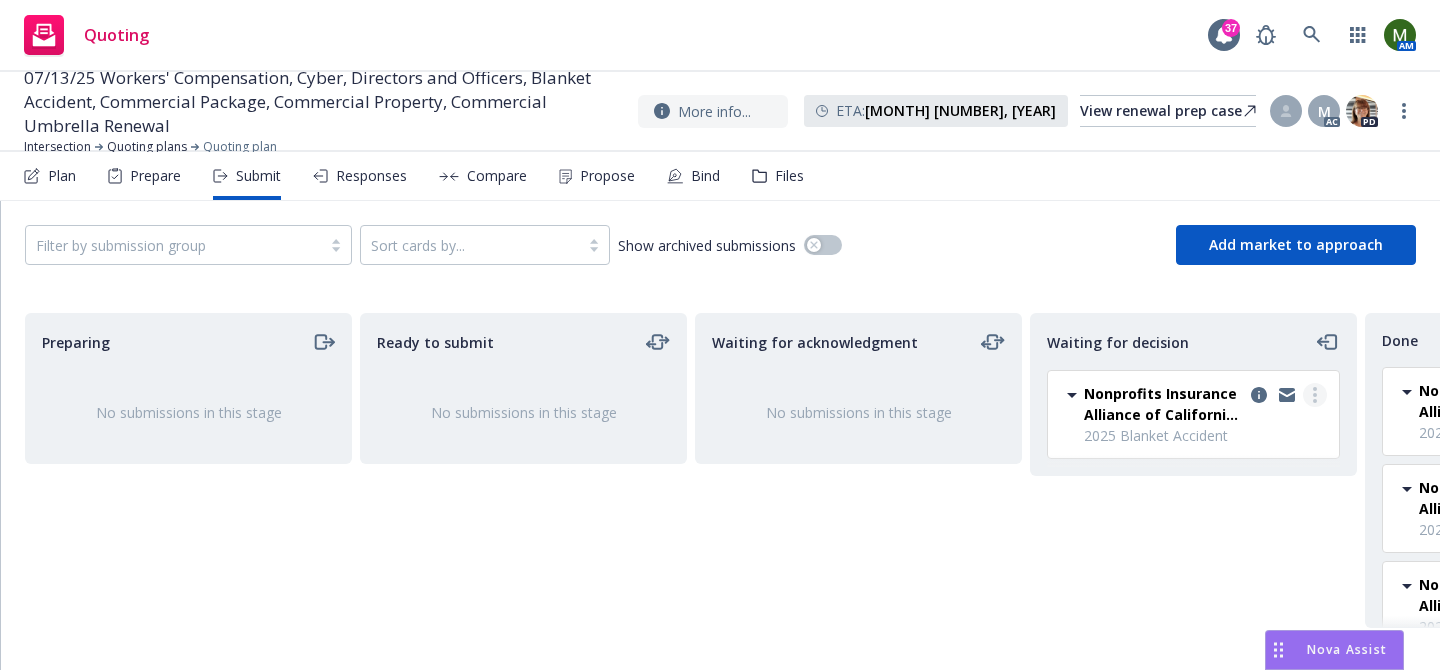 click at bounding box center (1315, 395) 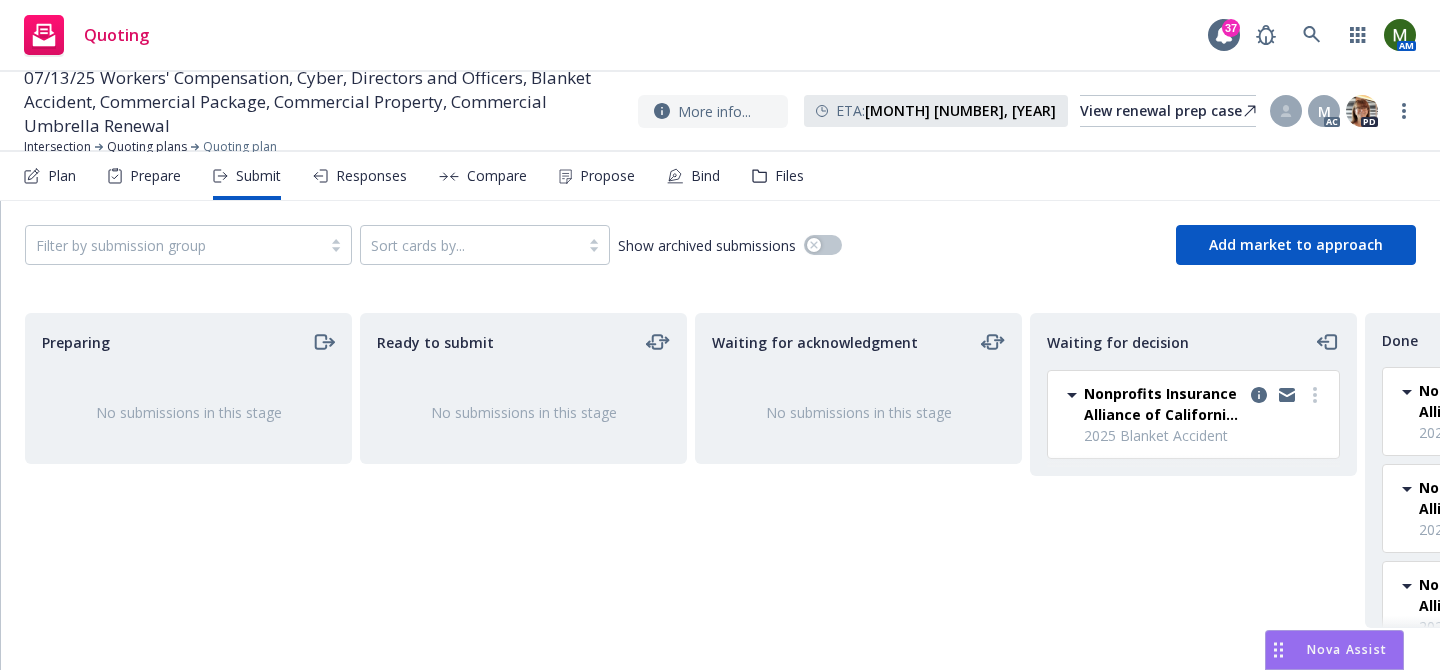 click on "Add accepted decision" at bounding box center (1229, 516) 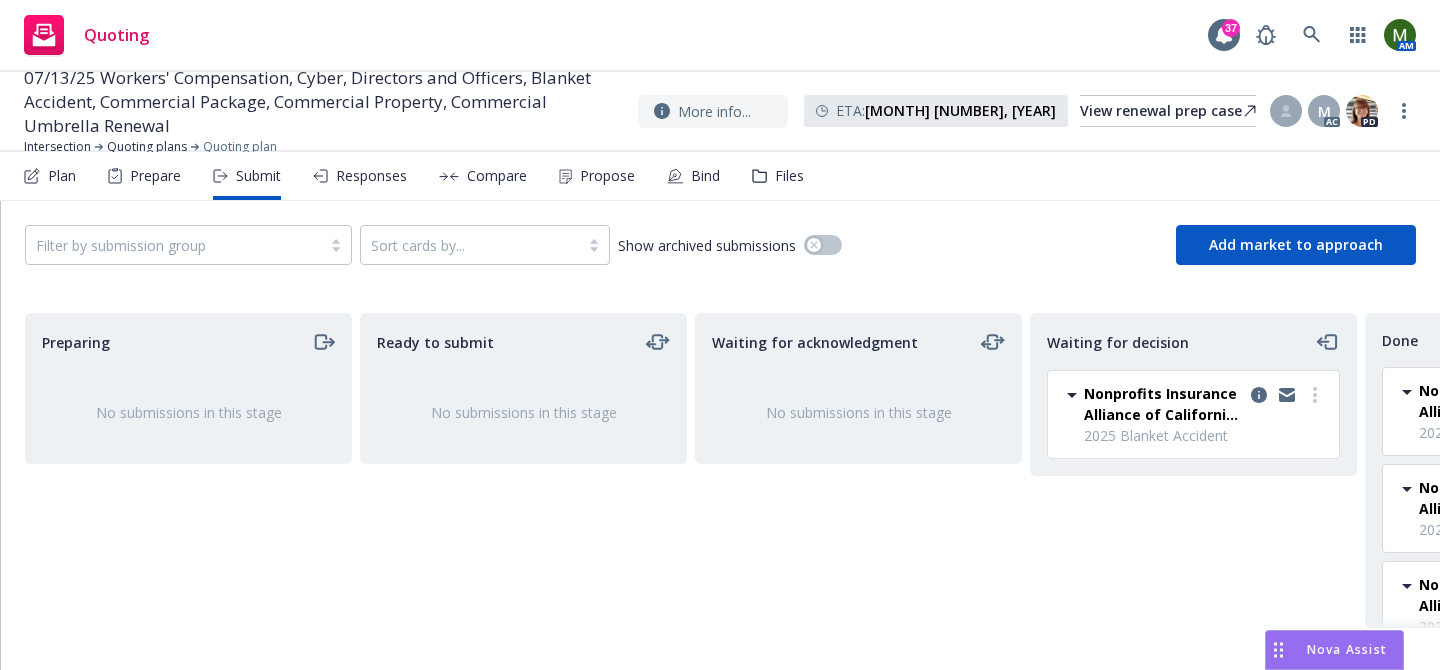 select on "12" 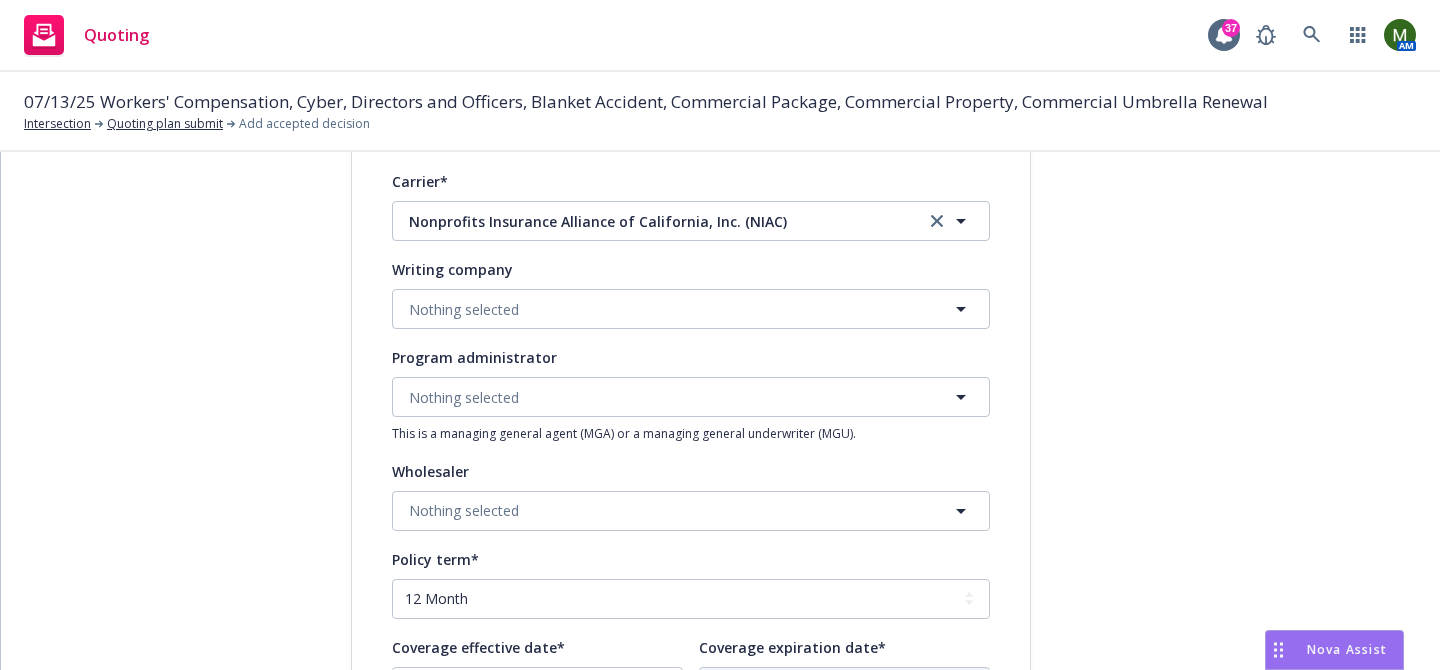 scroll, scrollTop: 362, scrollLeft: 0, axis: vertical 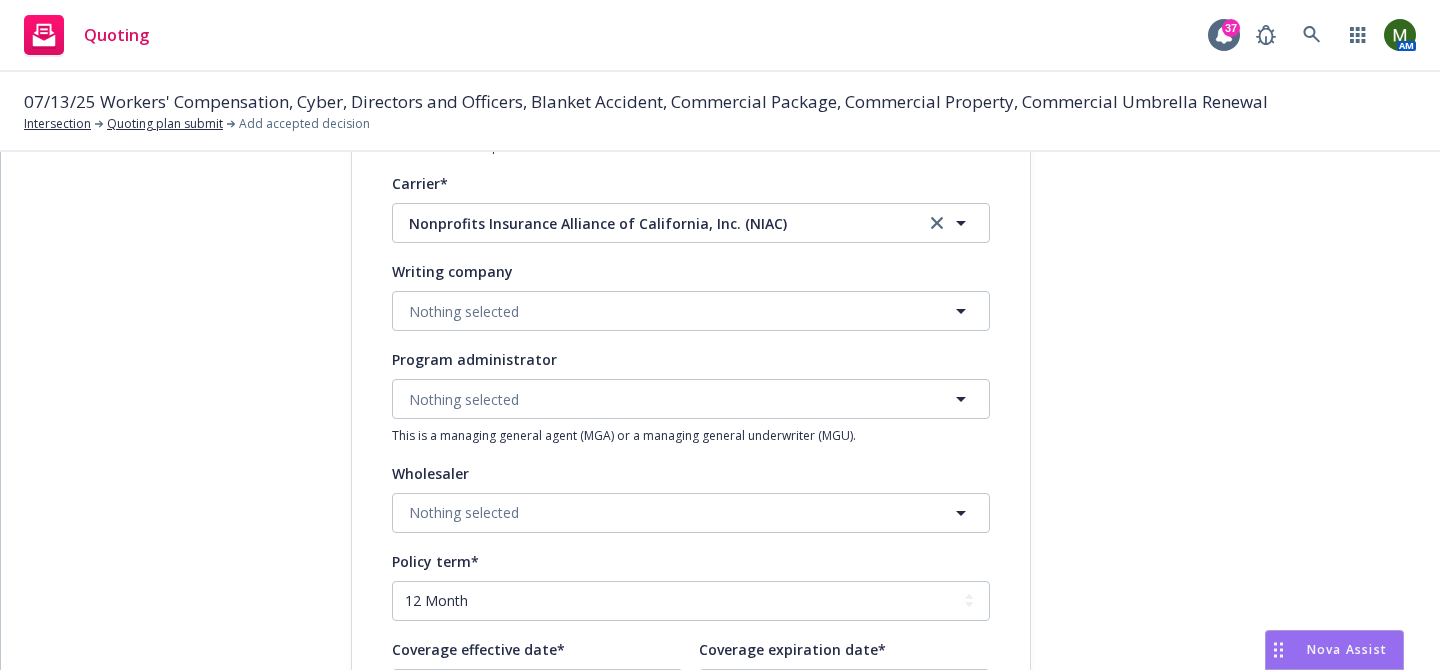 click on "Display name Nonprofits Insurance Alliance of California, Inc. (NIAC) Quote expiration date* 09/04/2025 The quoted coverage and price is usually only valid for a period of time (such as 30 days) or until the intended effective date of the policy. You can sometimes find this information in the disclaimers or footnotes of the quote document. Carrier* Nonprofits Insurance Alliance of California, Inc. (NIAC) Nonprofits Insurance Alliance of California, Inc. (NIAC) Writing company Nothing selected Program administrator Nothing selected This is a managing general agent (MGA) or a managing general underwriter (MGU). Wholesaler Nothing selected Policy term* Select policy term 12 Month 6 Month 4 Month 3 Month 2 Month 1 Month 36 Month (3 yr) 72 Month (6 yr) 120 Month (10 yr) 180 Month (15 yr) 240 Month (20 yr) 300 Month (25 yr) 360 Month (30 yr) Other Coverage effective date* 07/13/2025 Coverage expiration date* 07/13/2026 Carrier quote document Upload carrier quote document Documents Upload documents Notes" at bounding box center (691, 492) 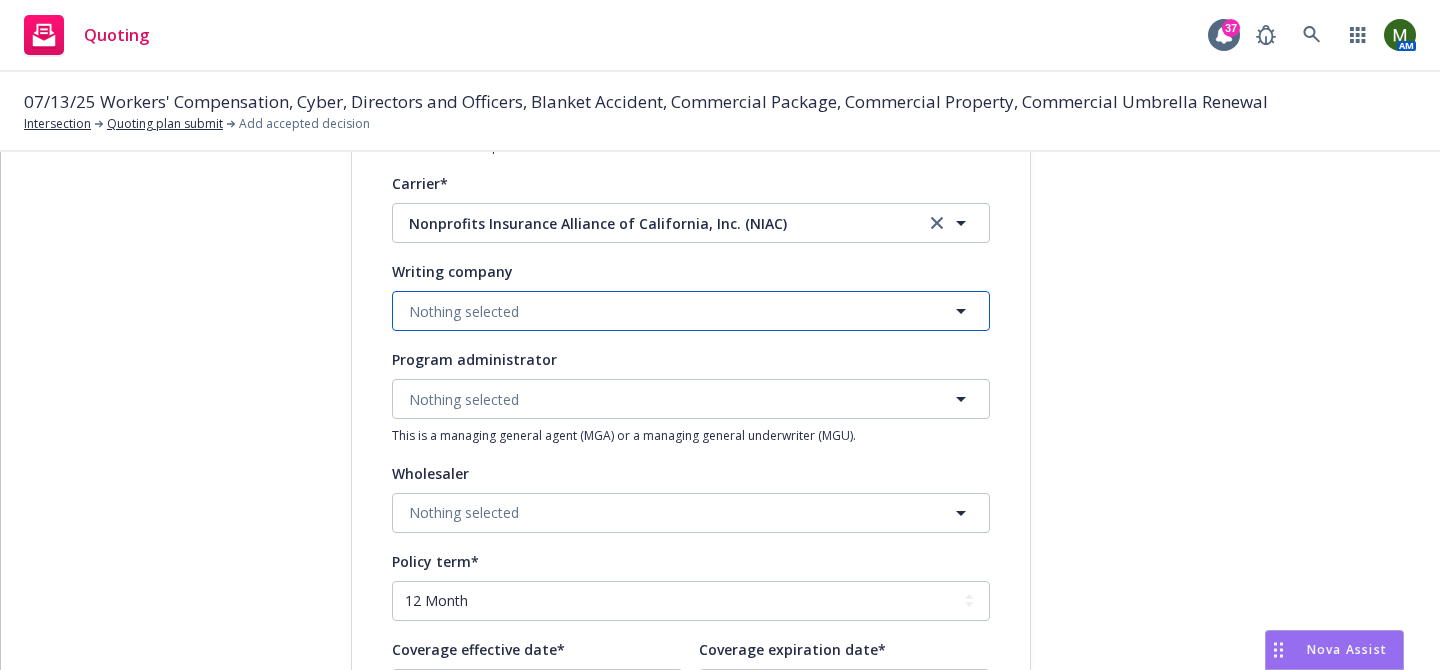 click on "Nothing selected" at bounding box center [691, 311] 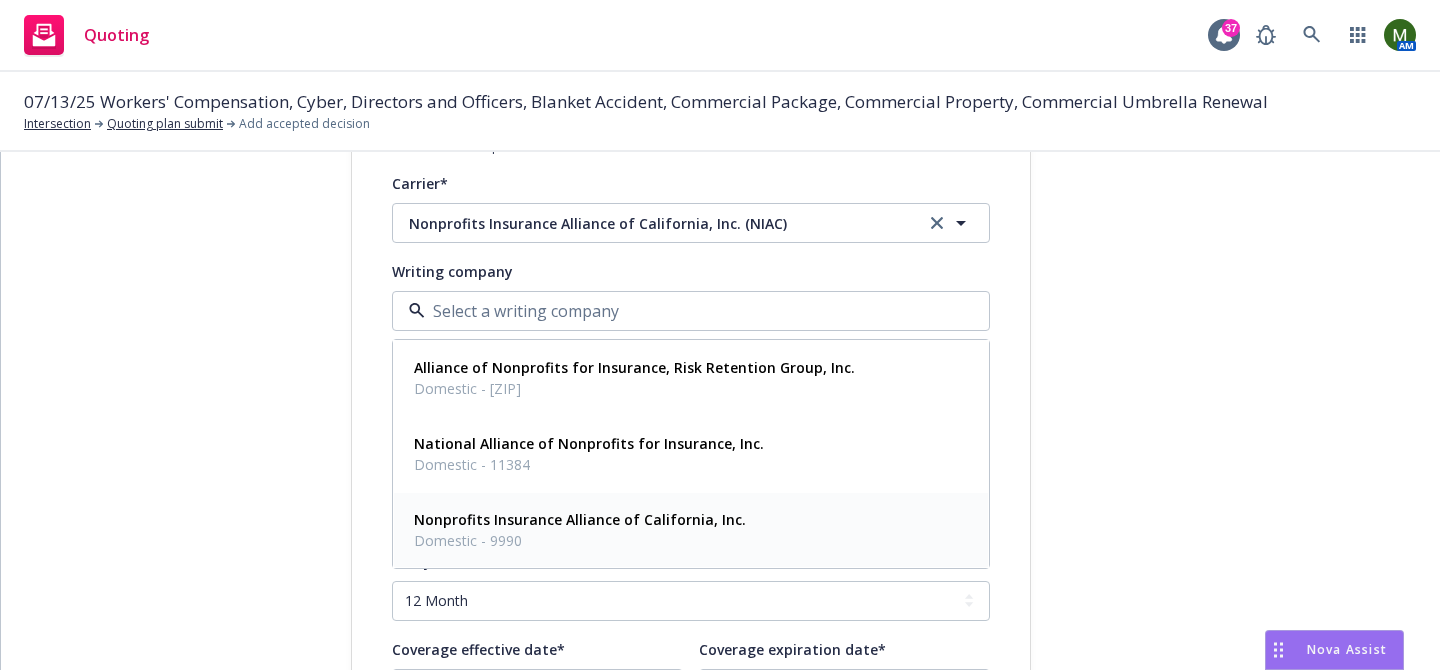 click on "Domestic - 9990" at bounding box center (580, 540) 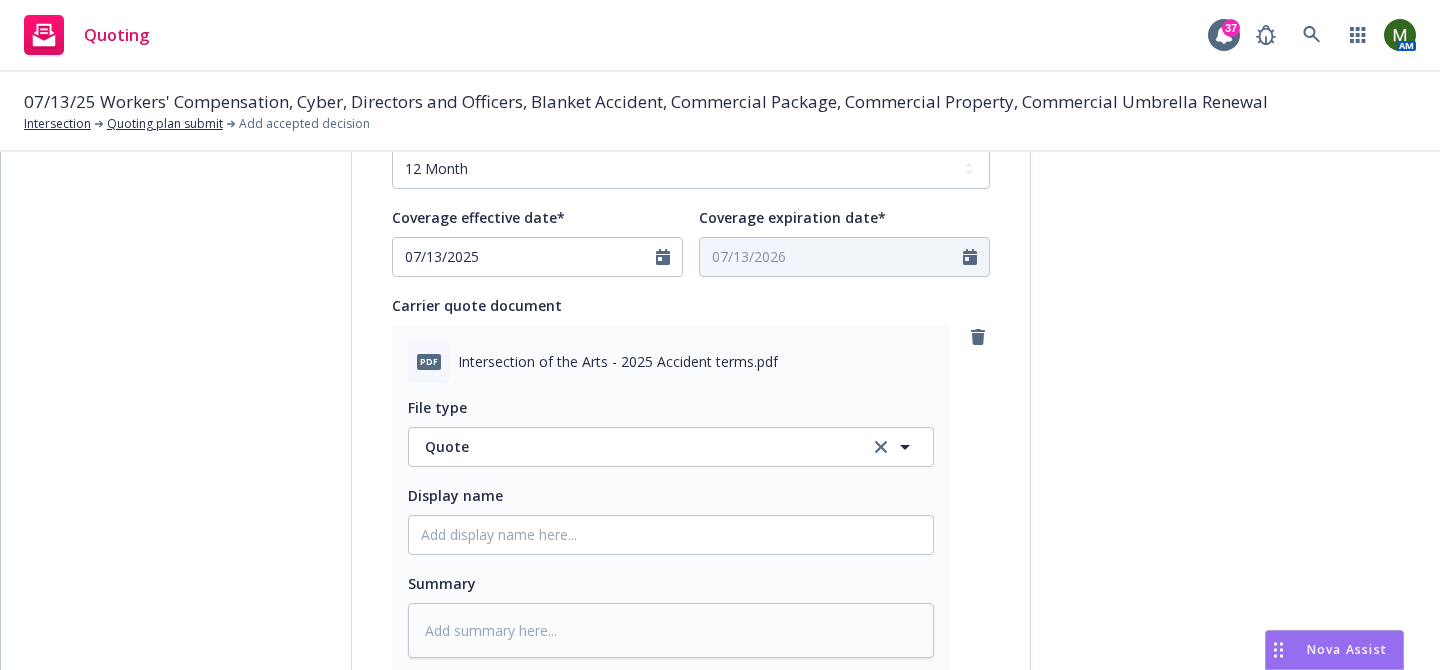 scroll, scrollTop: 1193, scrollLeft: 0, axis: vertical 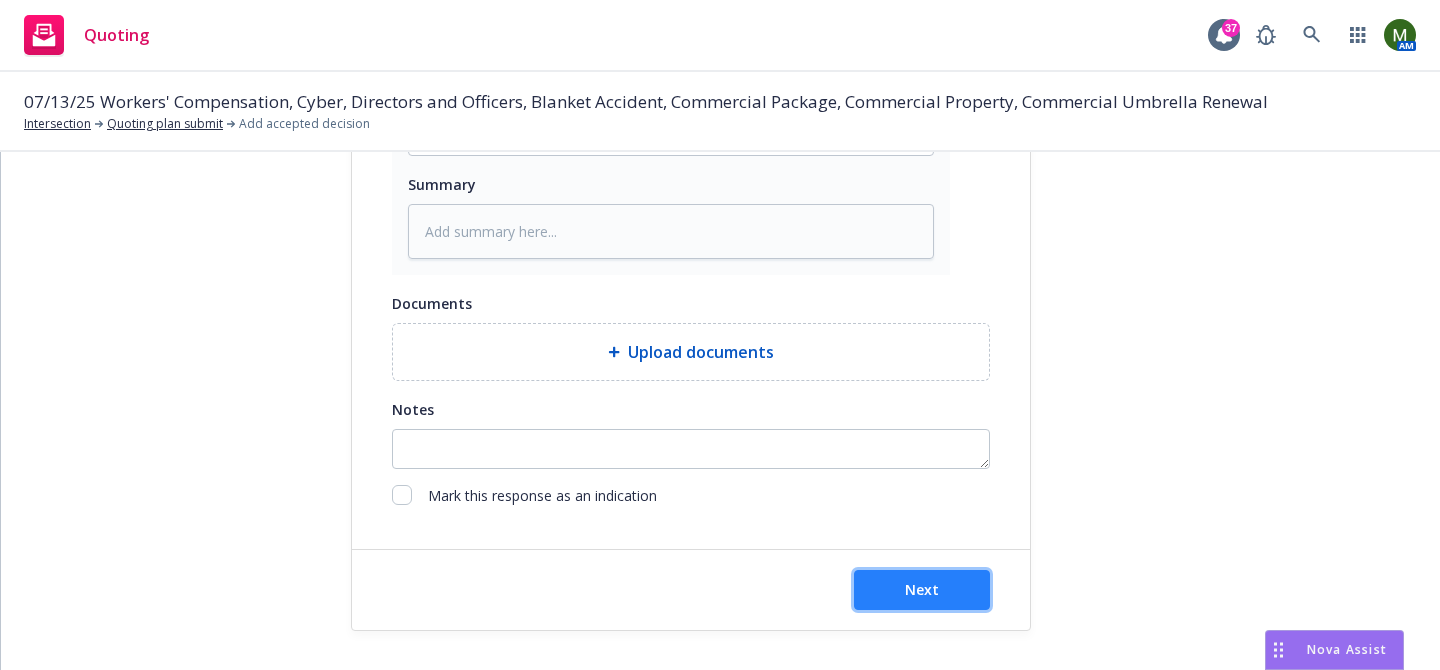 click on "Next" at bounding box center (922, 589) 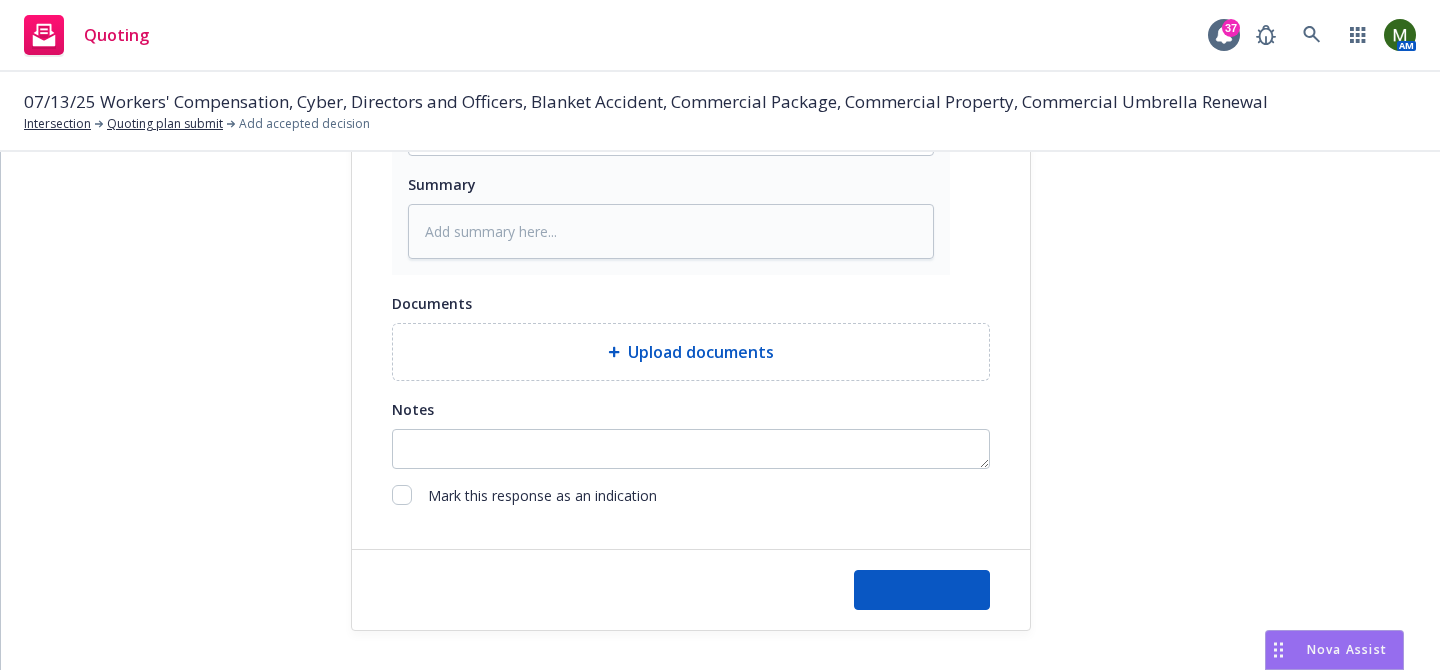 type on "x" 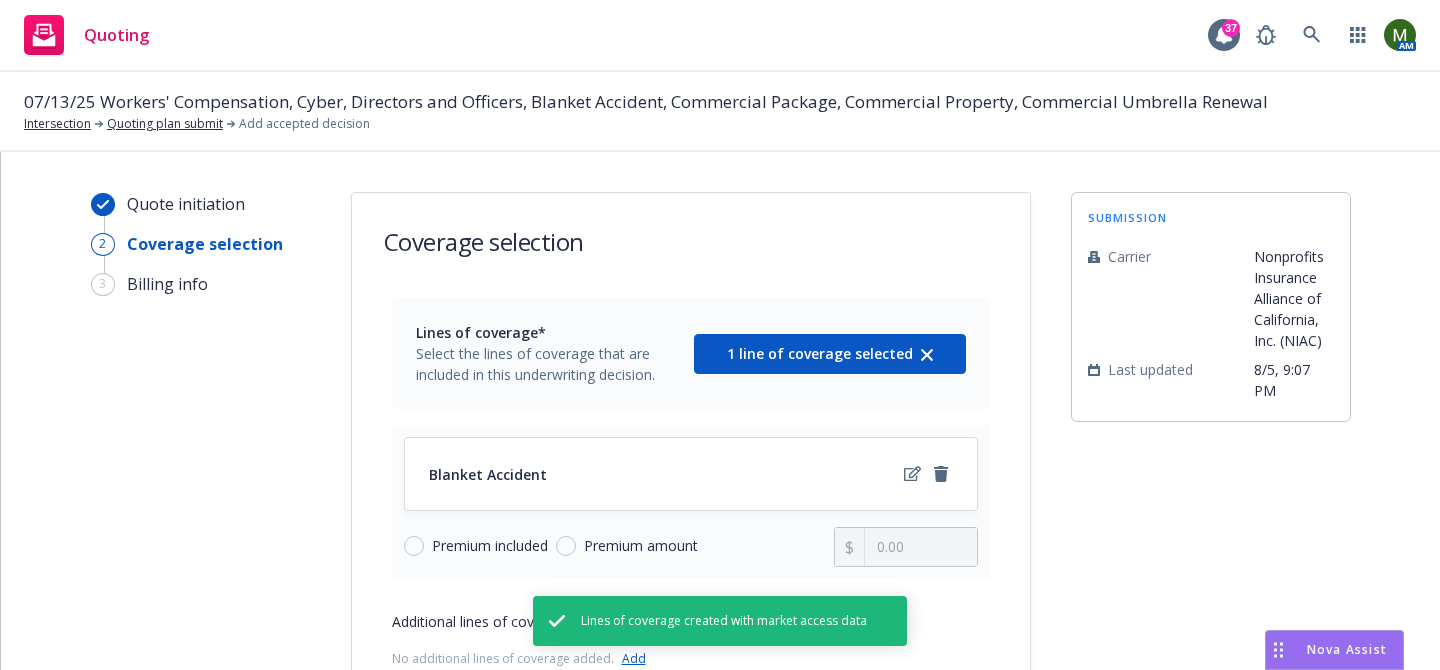 scroll, scrollTop: 234, scrollLeft: 0, axis: vertical 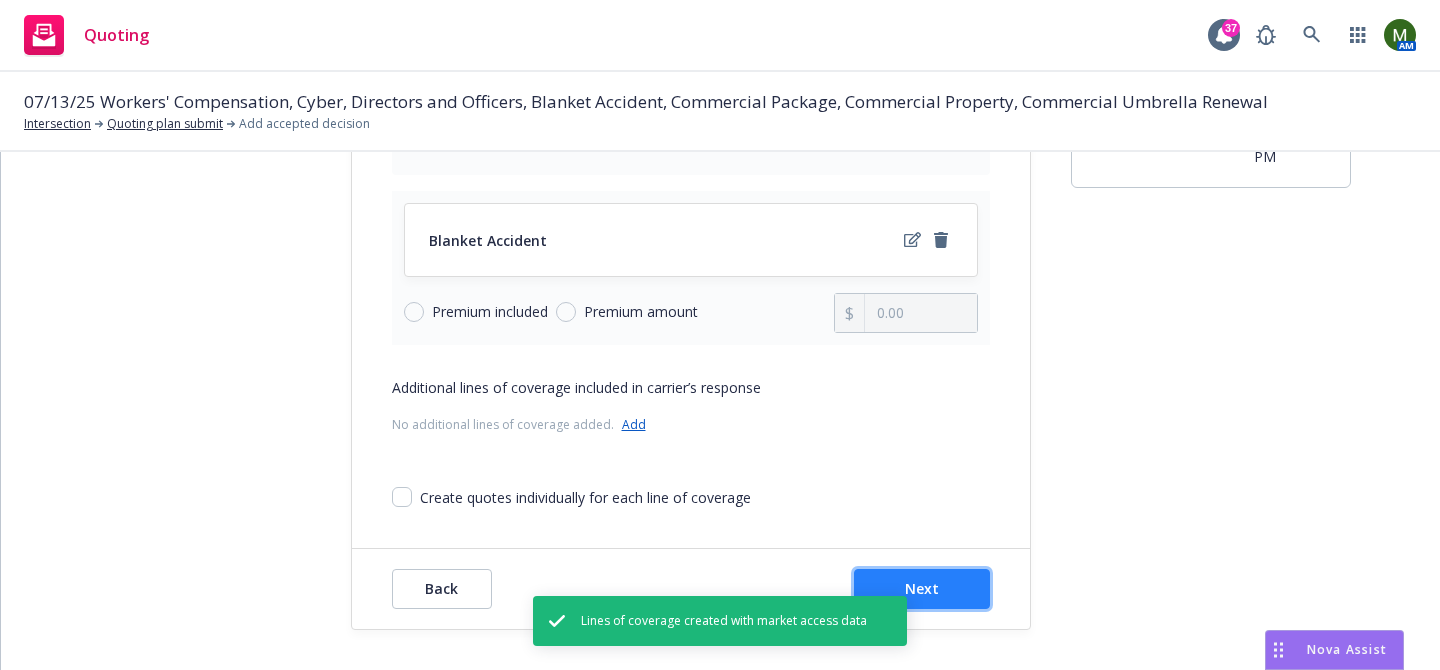 click on "Next" at bounding box center [922, 589] 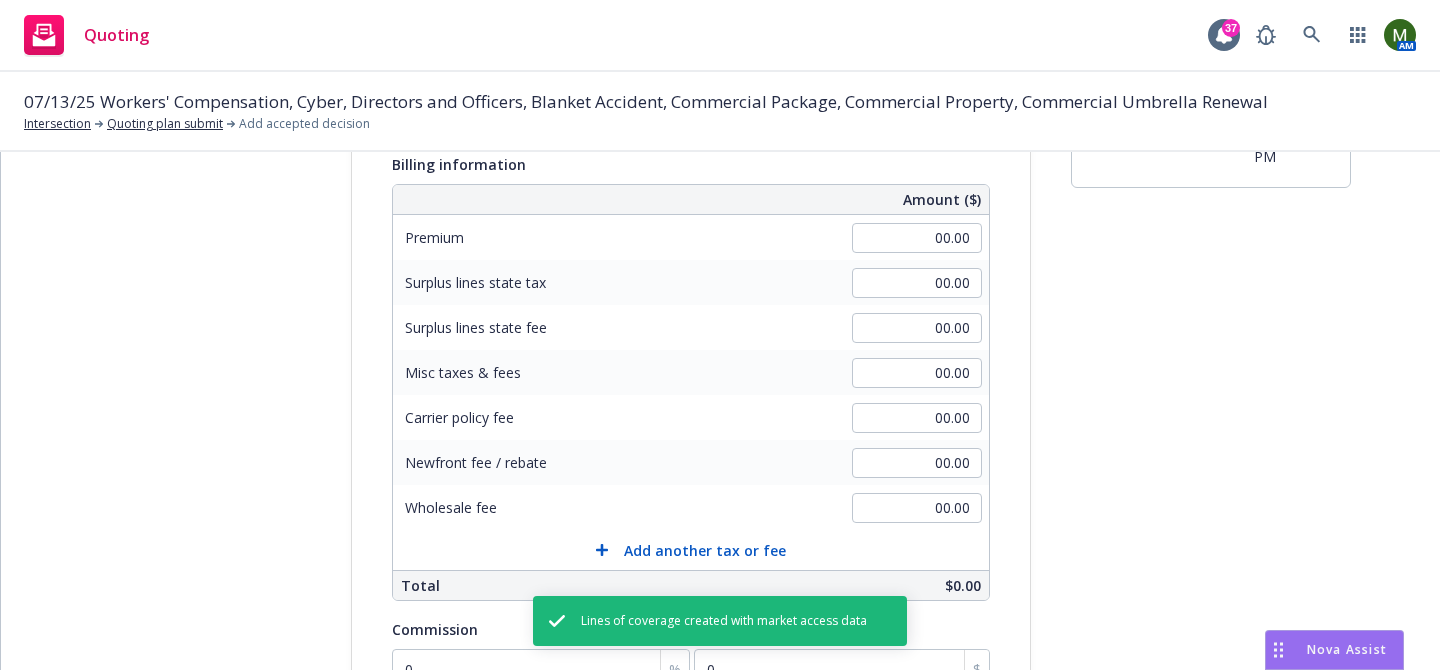 click on "00.00" at bounding box center [917, 283] 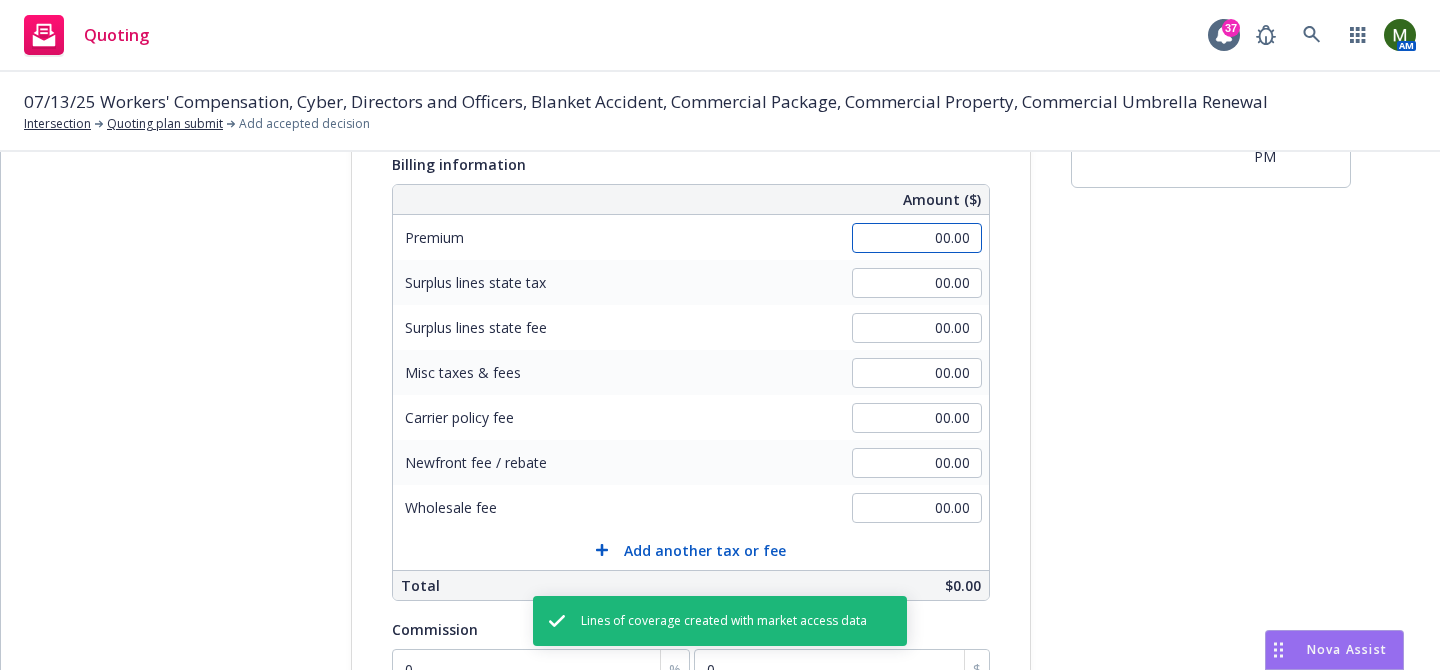 click on "00.00" at bounding box center (917, 238) 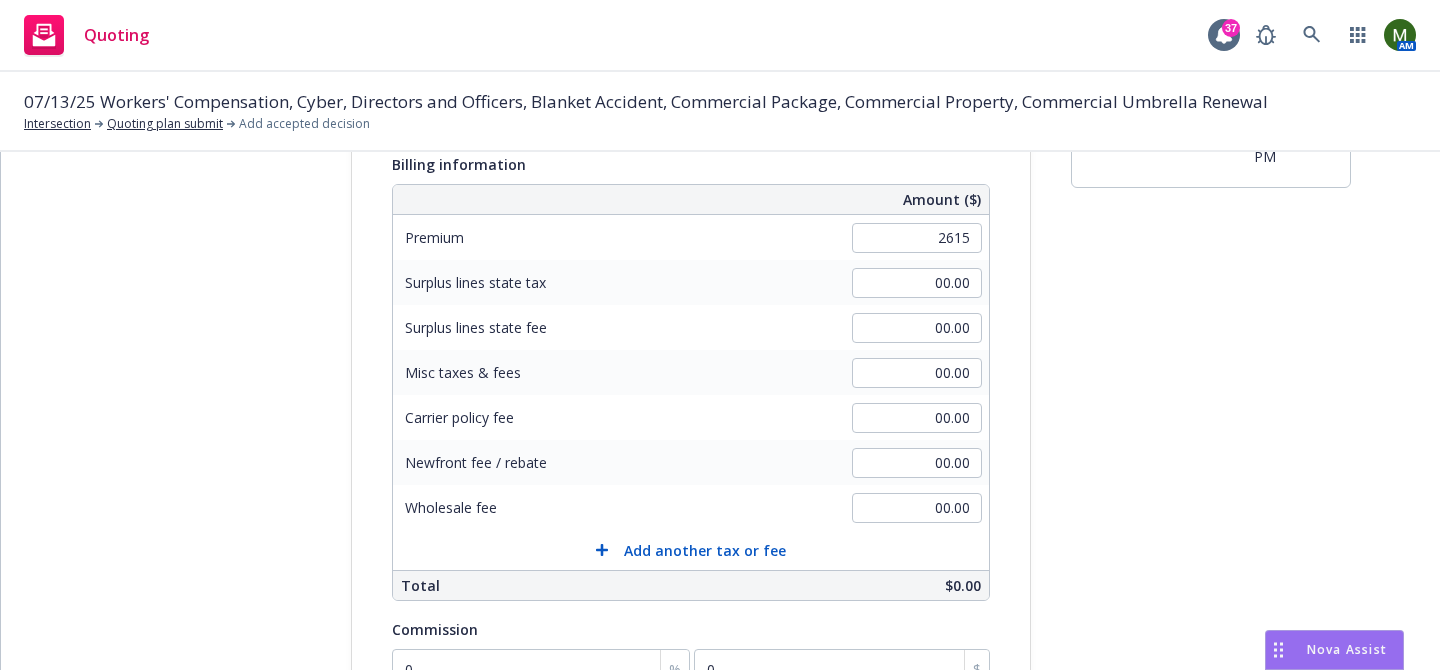 type on "2,615.00" 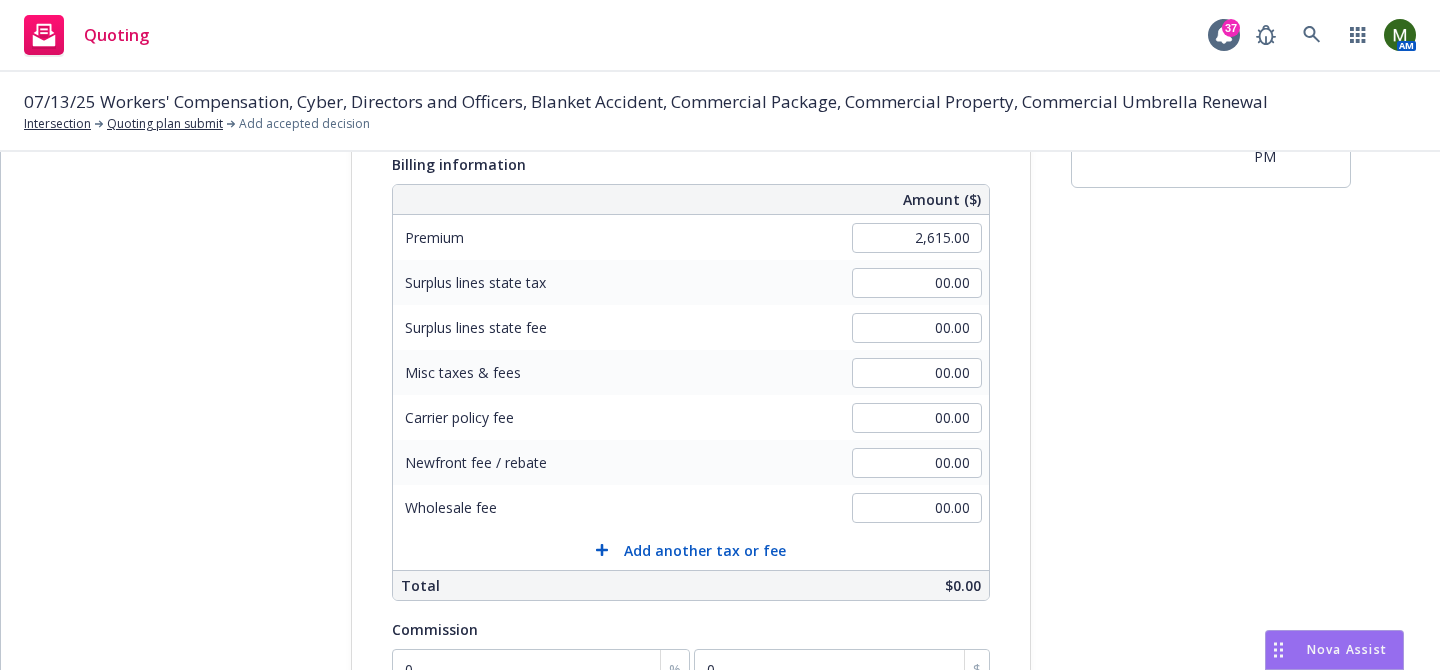 click on "Surplus lines state No surplus lines state Alaska Alabama Arkansas Arizona California Colorado Connecticut District Of Columbia Delaware Florida Georgia Hawaii Iowa Idaho Illinois Indiana Kansas Kentucky Louisiana Massachusetts Maryland Maine Michigan Minnesota Missouri Mississippi Montana North Carolina North Dakota Nebraska New Hampshire New Jersey New Mexico Nevada New York Ohio Oklahoma Oregon Pennsylvania Puerto Rico Rhode Island South Carolina South Dakota Tennessee Texas Utah Virginia Virgin Islands Vermont Washington Wisconsin West Virginia Wyoming Newfront pays state taxes and fees Yes No Billing information Amount ($) Premium 2,615.00 Surplus lines state tax 00.00 Surplus lines state fee 00.00 Misc taxes & fees 00.00 Carrier policy fee 00.00 Newfront fee / rebate 00.00 Wholesale fee 00.00 Add another tax or fee Total $0.00 Commission 0 % 0 $ Billing type Billable Agency - Pay in full Agency - Financed Agency - Installments Agency - Monthly reporting Agency - Multi-entity Agency - Pay in full Direct" at bounding box center [691, 461] 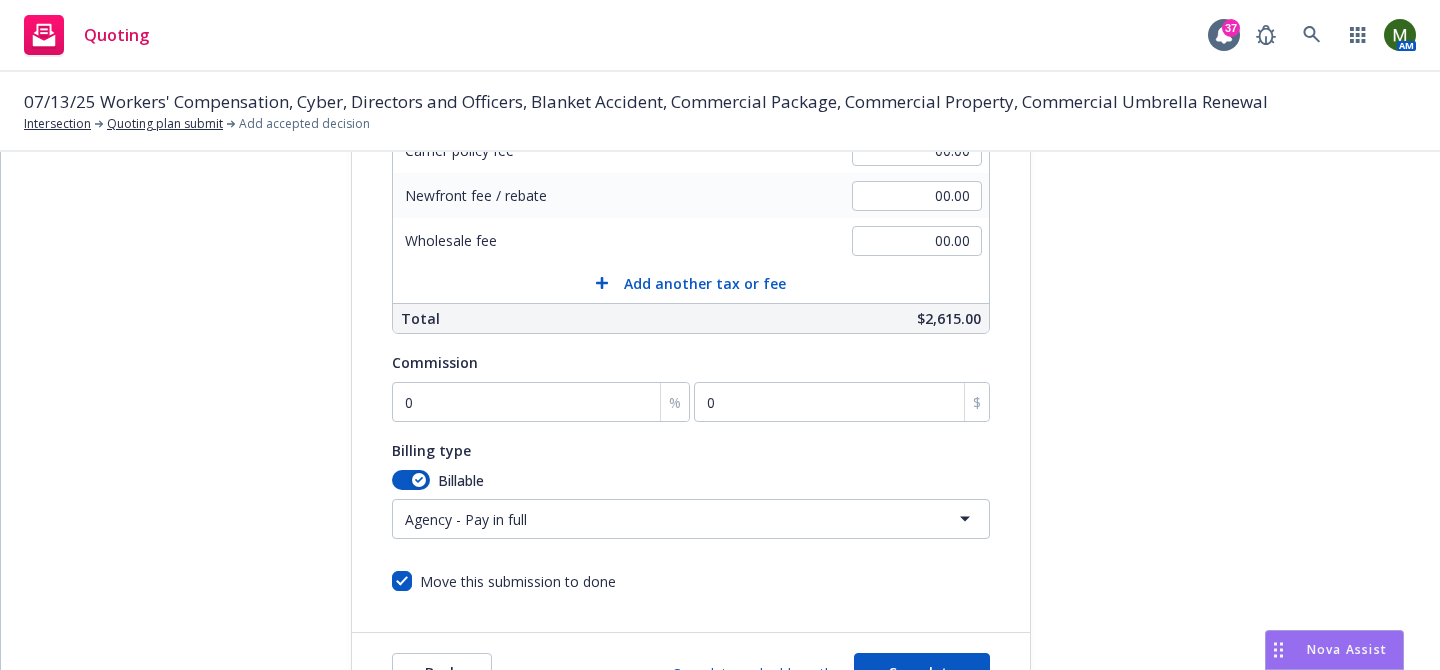 scroll, scrollTop: 585, scrollLeft: 0, axis: vertical 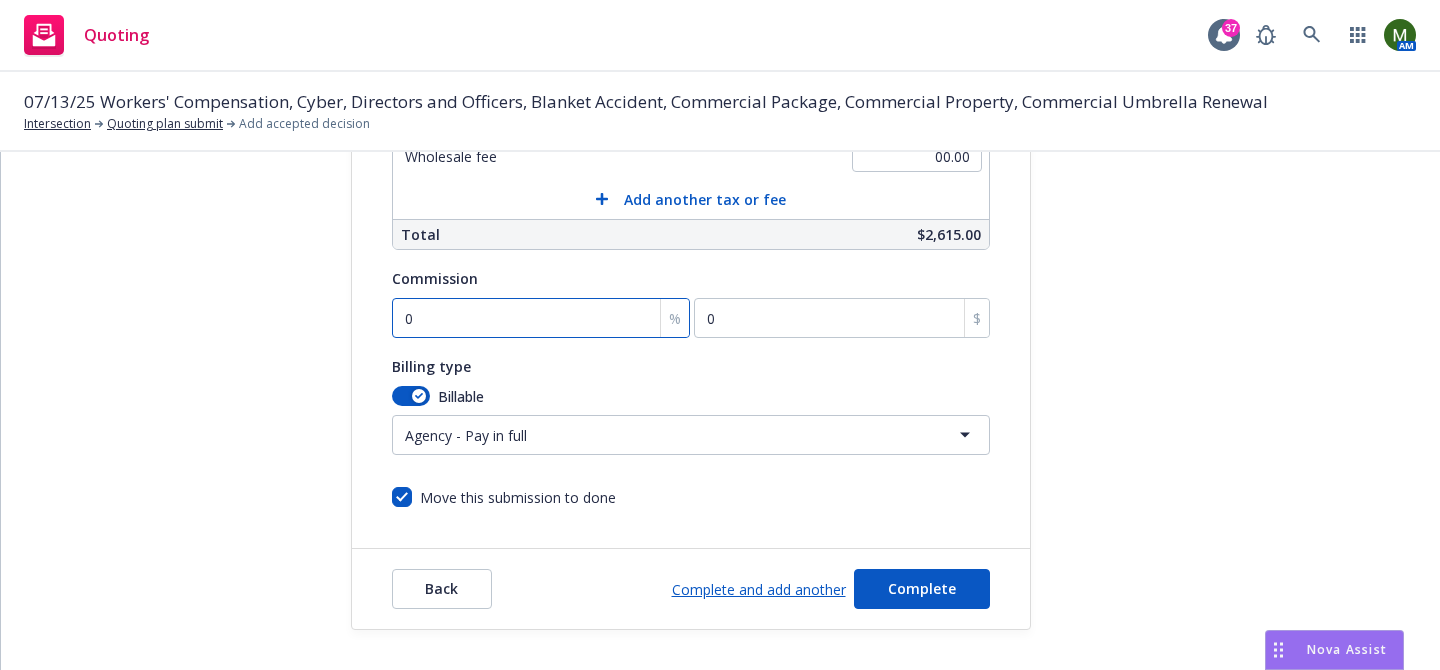 click on "0" at bounding box center [541, 318] 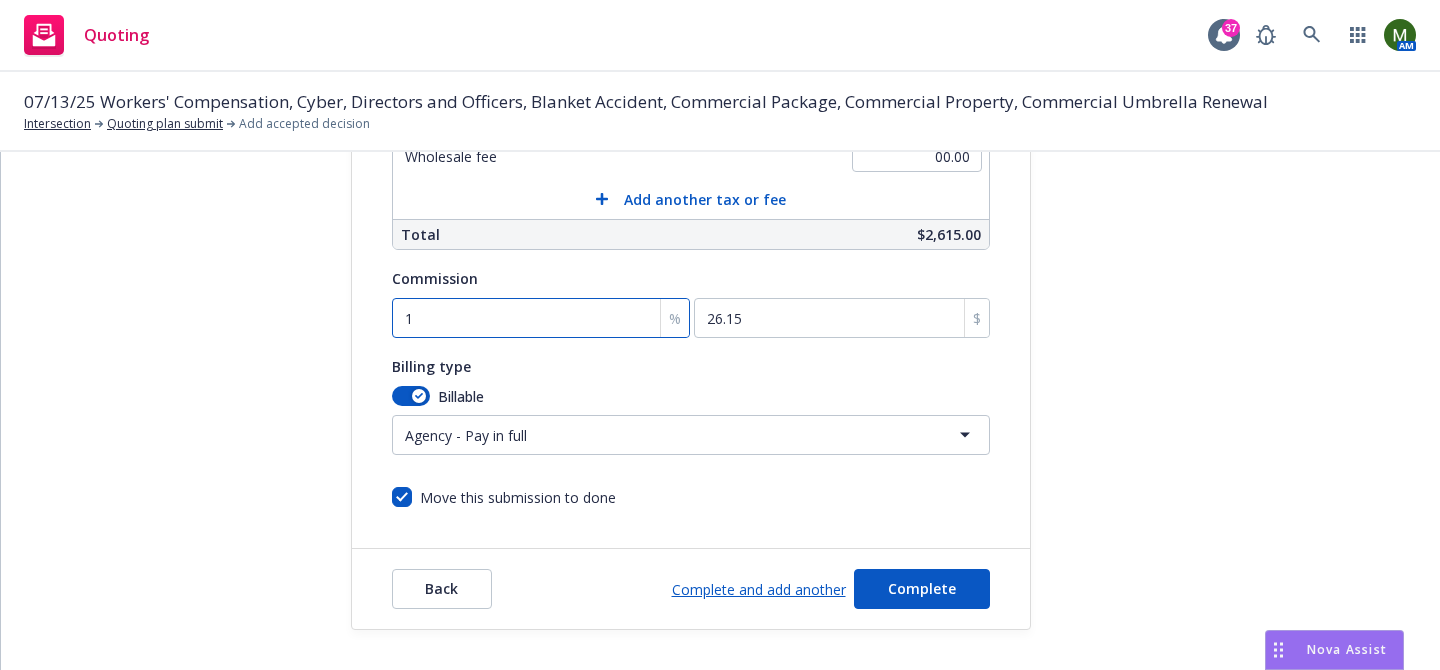 type on "15" 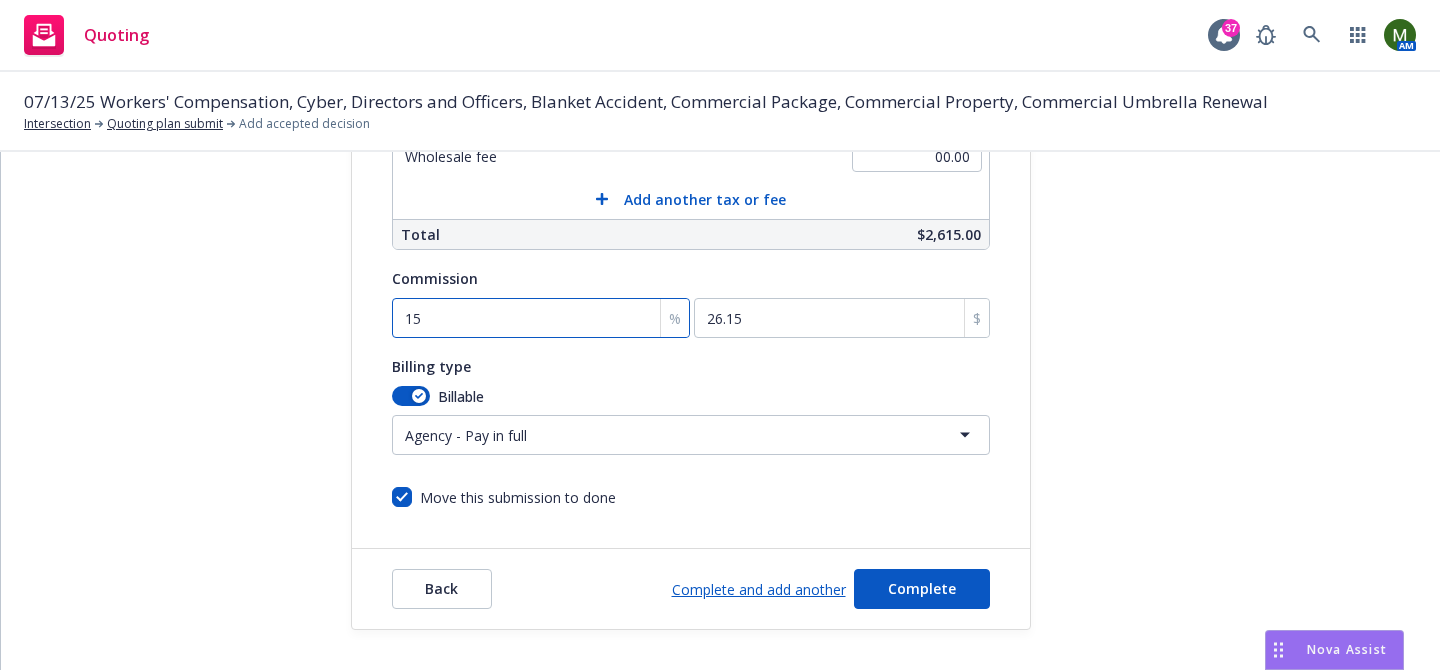 type on "392.25" 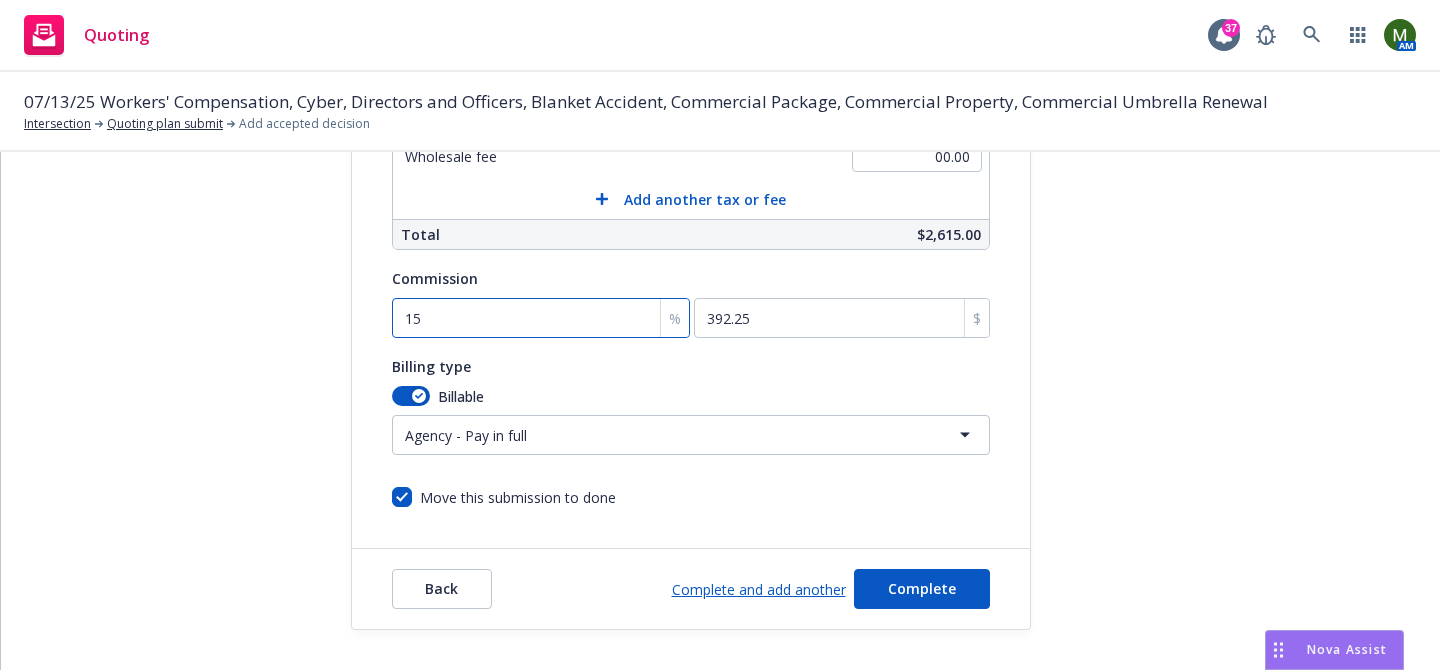 type on "15" 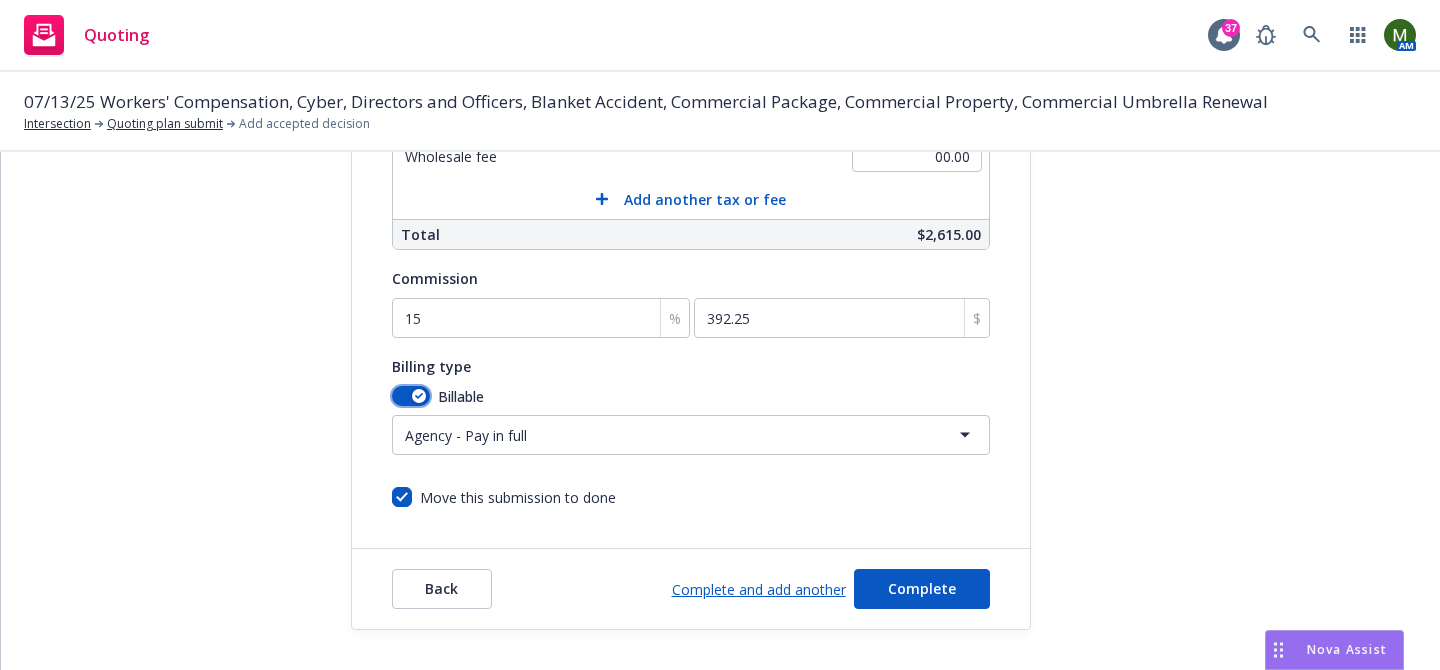 click at bounding box center [411, 396] 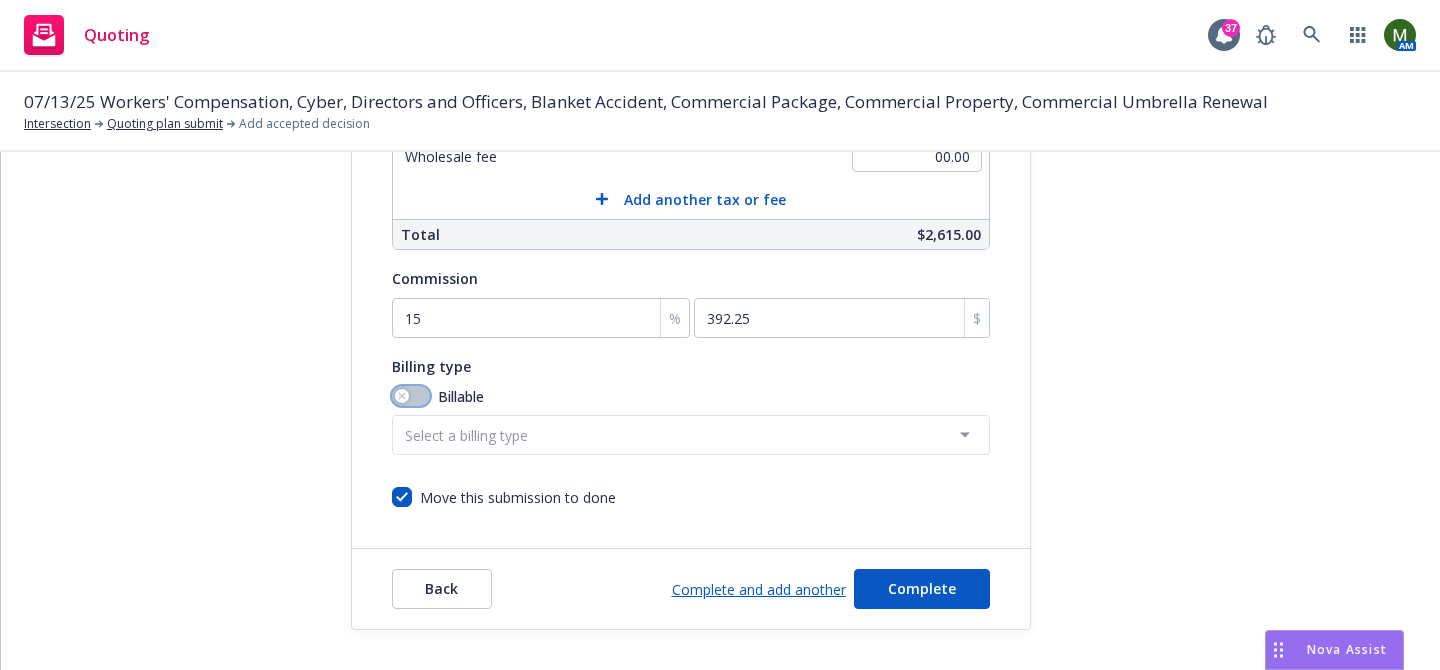 click at bounding box center [411, 396] 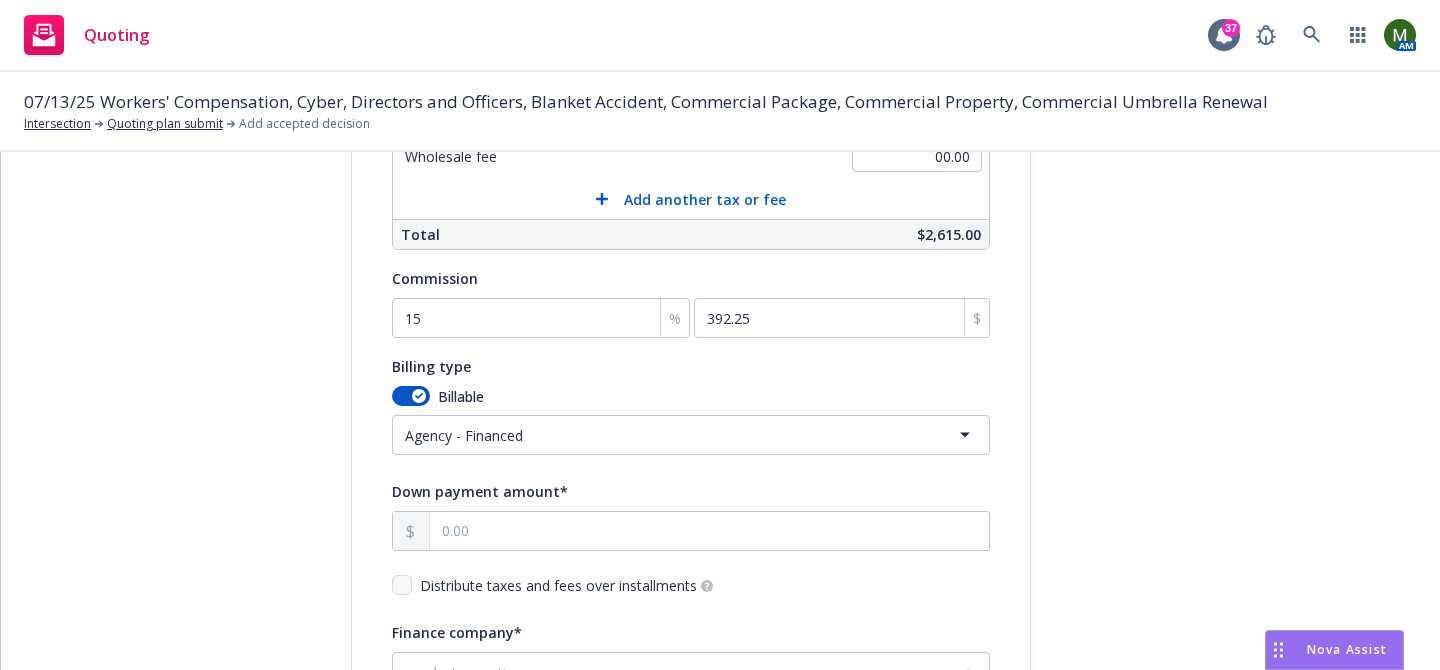 click on "Quoting 37 AM 07/13/25 Workers' Compensation, Cyber, Directors and Officers, Blanket Accident, Commercial Package, Commercial Property, Commercial Umbrella Renewal Intersection Quoting plan submit Add accepted decision Quote initiation Coverage selection 3 Billing info Add billing information Surplus lines state No surplus lines state Alaska Alabama Arkansas Arizona California Colorado Connecticut District Of Columbia Delaware Florida Georgia Hawaii Iowa Idaho Illinois Indiana Kansas Kentucky Louisiana Massachusetts Maryland Maine Michigan Minnesota Missouri Mississippi Montana North Carolina North Dakota Nebraska New Hampshire New Jersey New Mexico Nevada New York Ohio Oklahoma Oregon Pennsylvania Puerto Rico Rhode Island South Carolina South Dakota Tennessee Texas Utah Virginia Virgin Islands Vermont Washington Wisconsin West Virginia Wyoming Newfront pays state taxes and fees Yes No Billing information Amount ($) Premium 2,615.00 Surplus lines state tax 00.00 Surplus lines state fee 00.00 Misc taxes & fees" at bounding box center (720, 335) 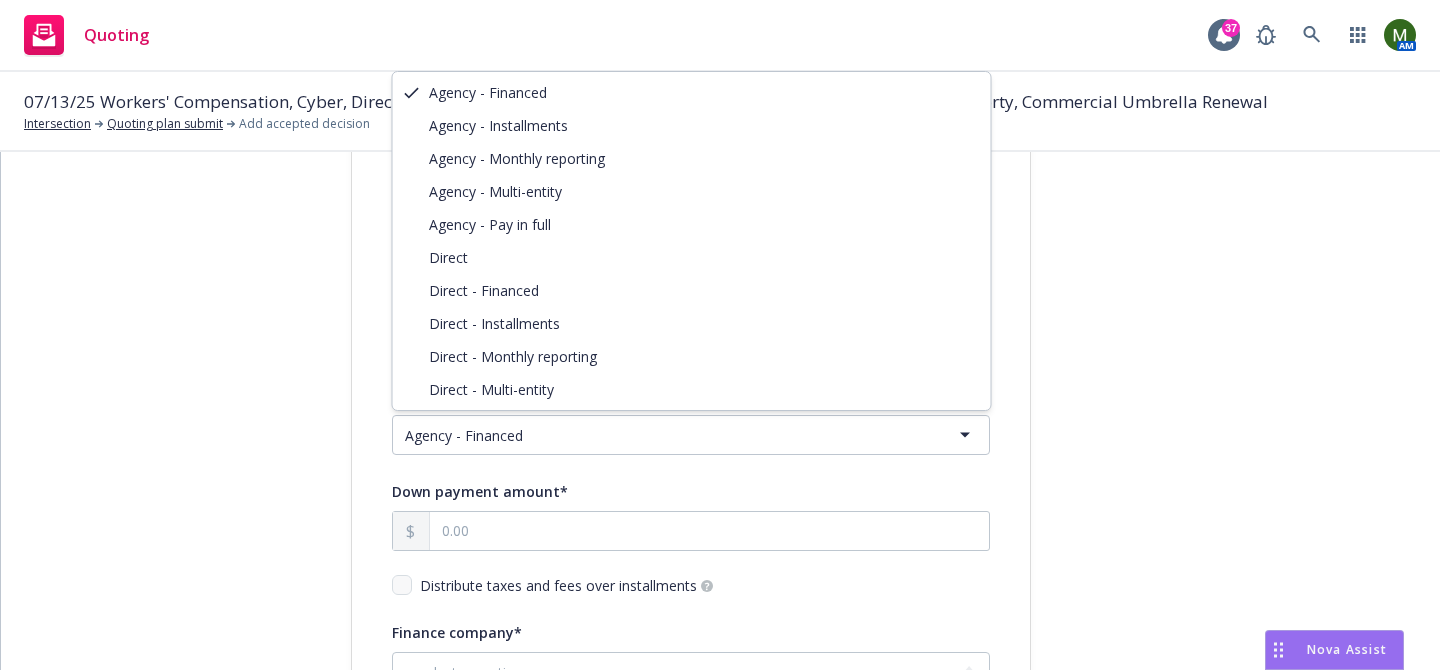 select on "DIRECT" 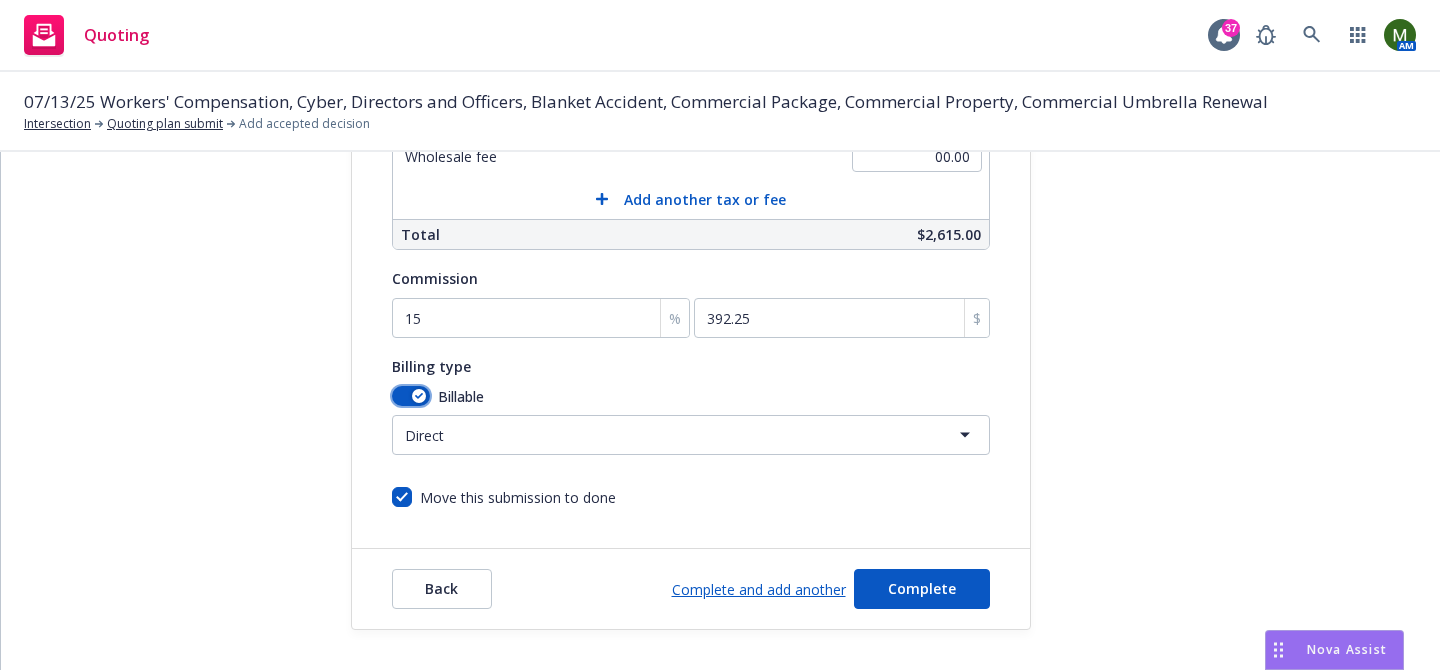 click at bounding box center (411, 396) 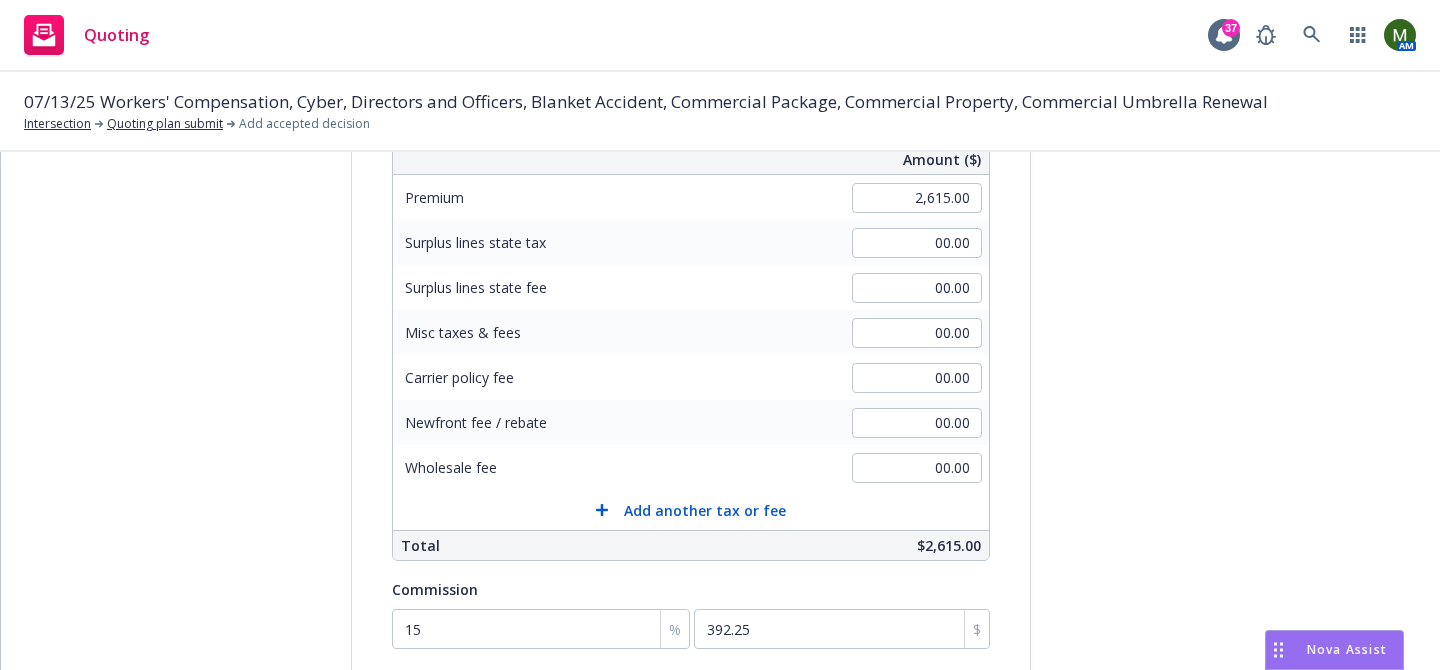 scroll, scrollTop: 585, scrollLeft: 0, axis: vertical 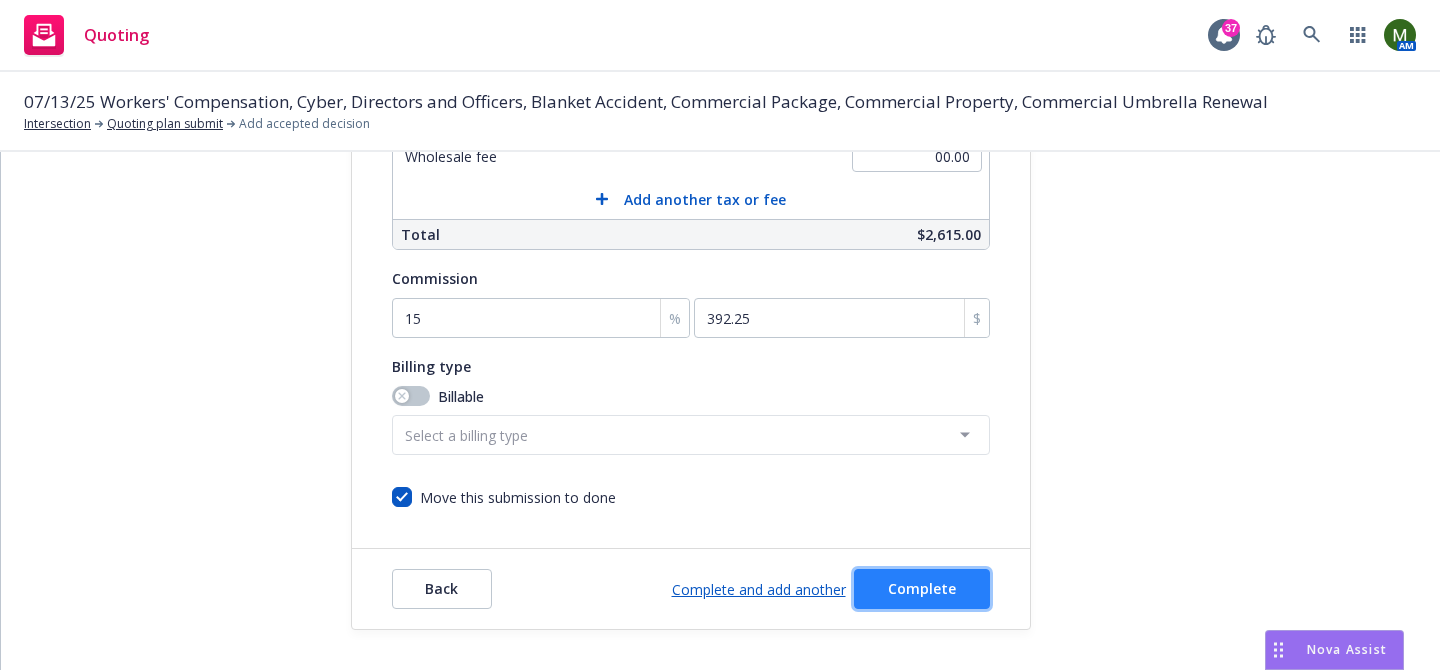 click on "Complete" at bounding box center (922, 589) 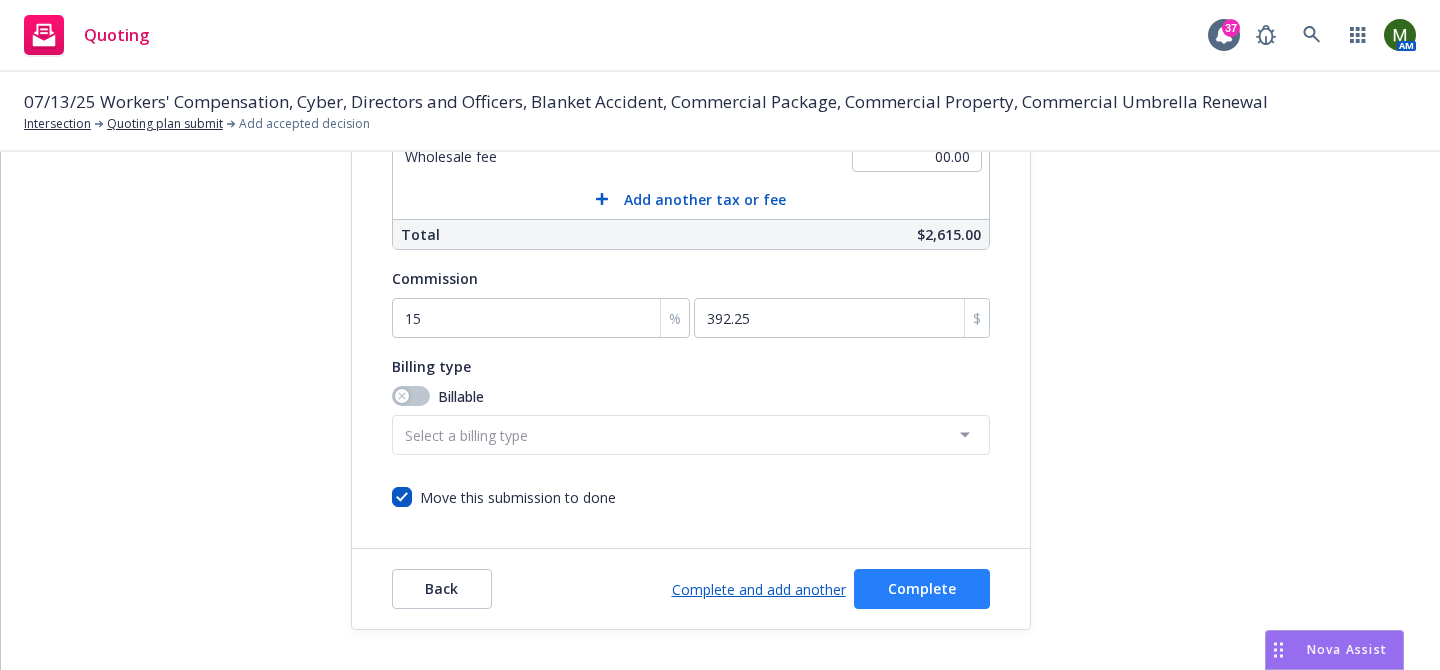 scroll, scrollTop: 0, scrollLeft: 0, axis: both 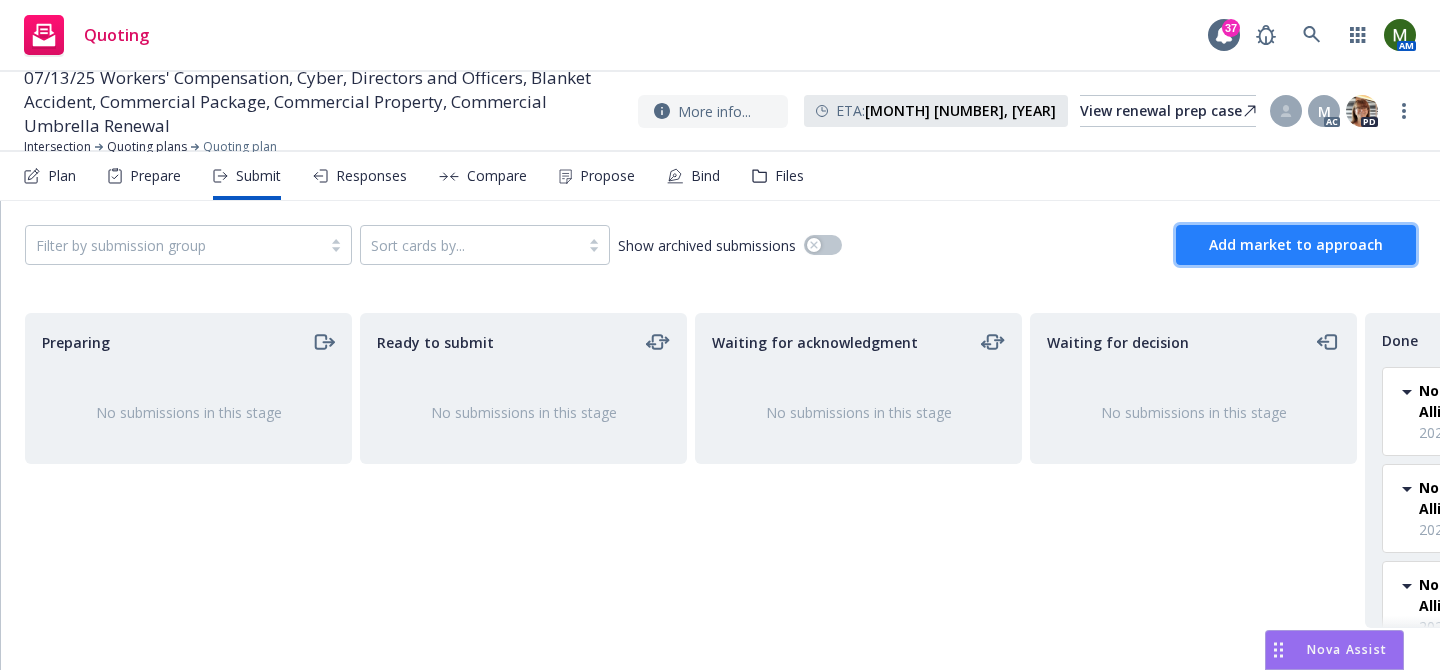 click on "Add market to approach" at bounding box center (1296, 244) 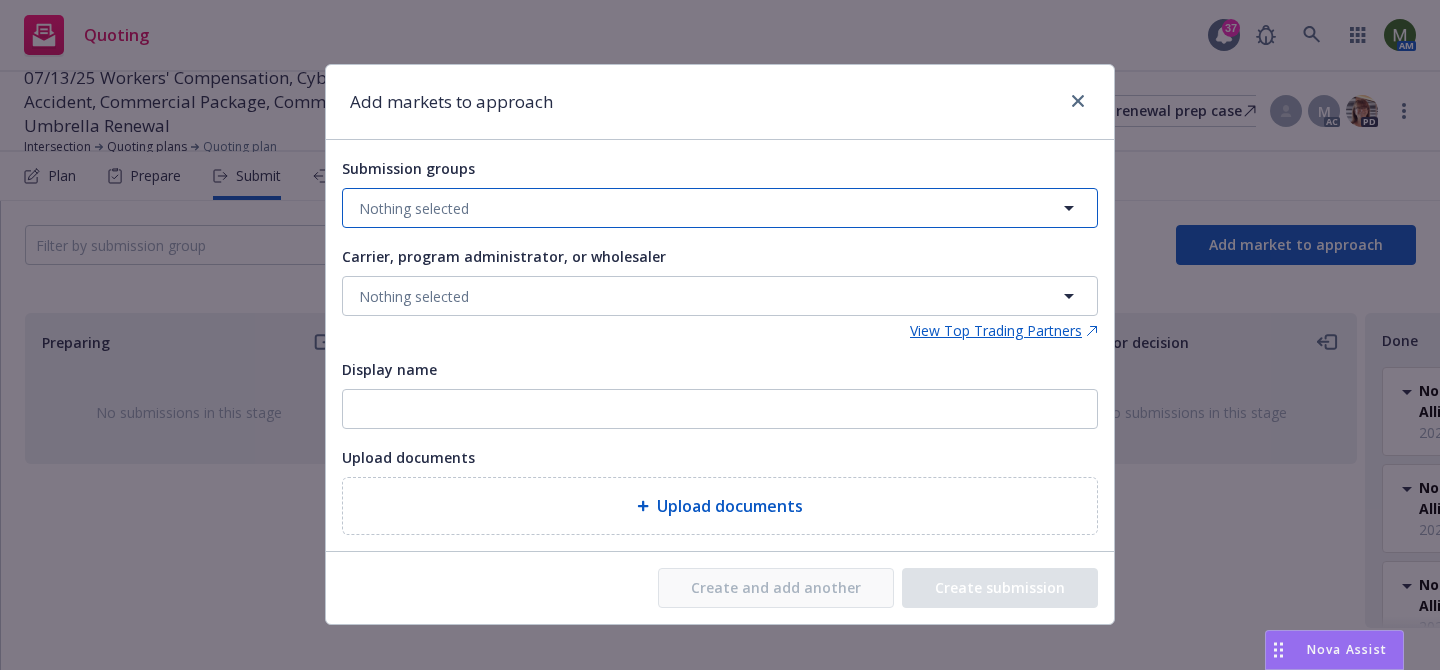 click on "Nothing selected" at bounding box center (720, 208) 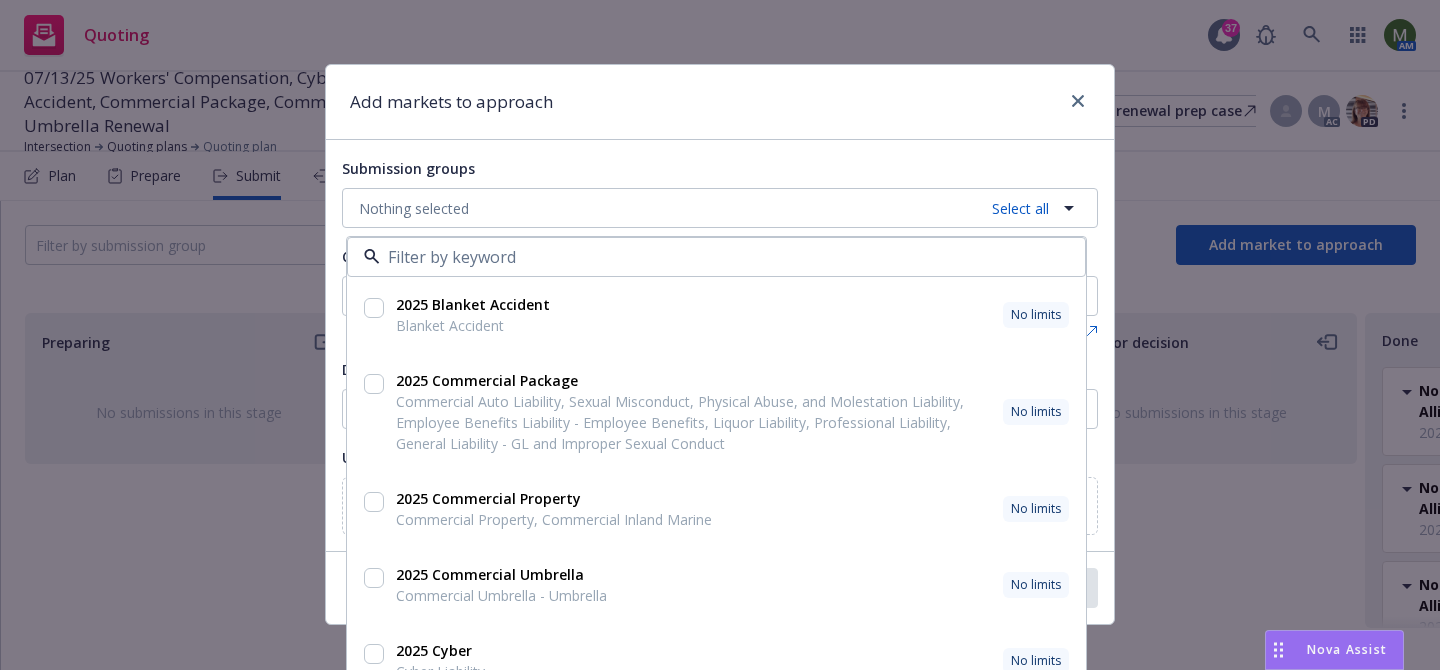 click at bounding box center (374, 578) 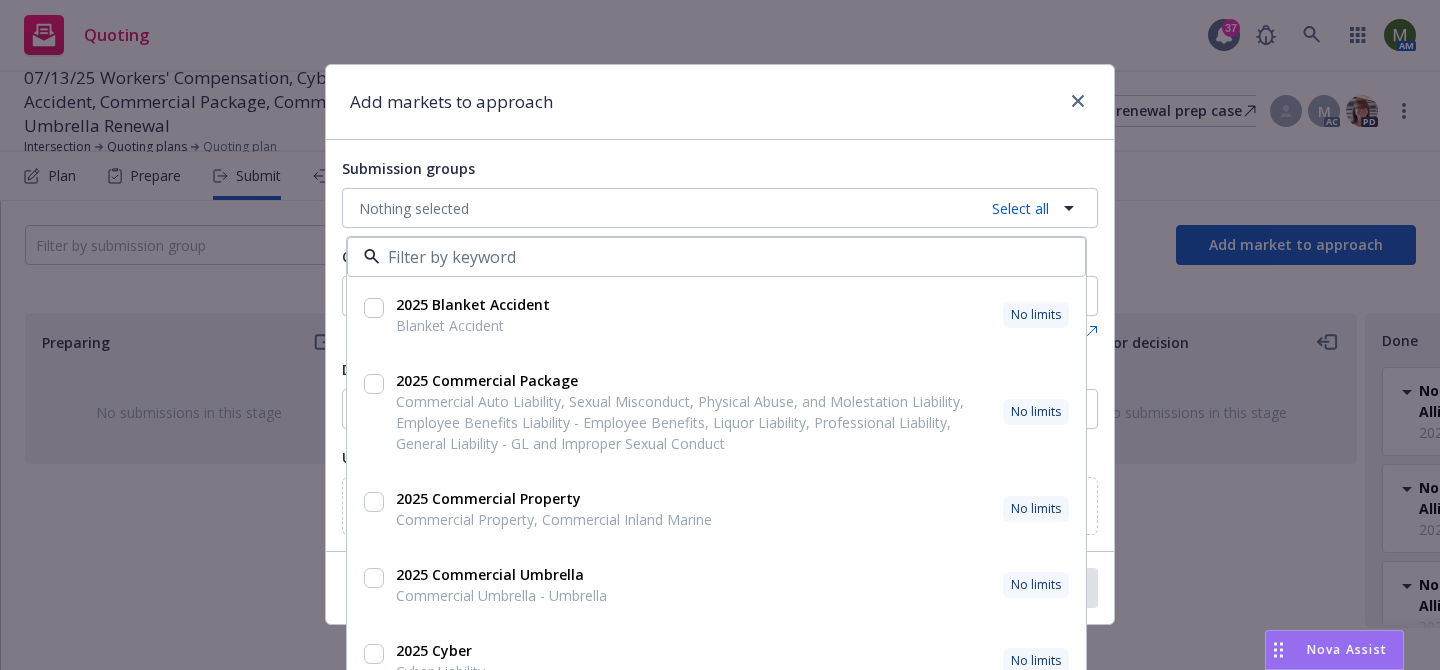 checkbox on "true" 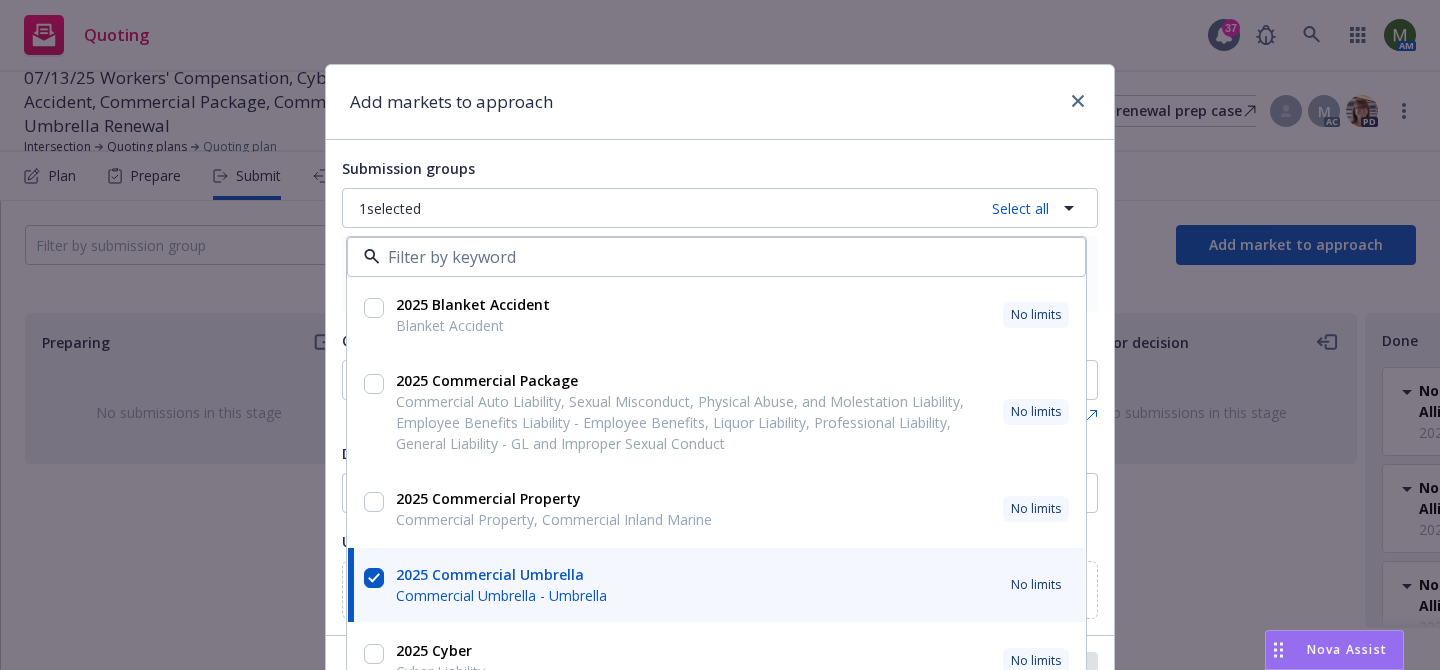 click on "Submission groups 1  selected Select all 2025 Blanket Accident Blanket Accident No limits 2025 Commercial Package Commercial Auto Liability, Sexual Misconduct, Physical Abuse, and Molestation Liability, Employee Benefits Liability - Employee Benefits, Liquor Liability, Professional Liability, General Liability - GL and Improper Sexual Conduct No limits 2025 Commercial Property Commercial Property, Commercial Inland Marine No limits 2025 Commercial Umbrella Commercial Umbrella - Umbrella No limits 2025 Cyber Cyber Liability No limits 2025 Directors and Officers Directors and Officers No limits 2025 Workers' Compensation Workers' Compensation No limits 2025 Commercial Umbrella Commercial Umbrella - Umbrella No limits Carrier, program administrator, or wholesaler Nothing selected View Top Trading Partners Display name Upload documents Upload documents" at bounding box center (720, 387) 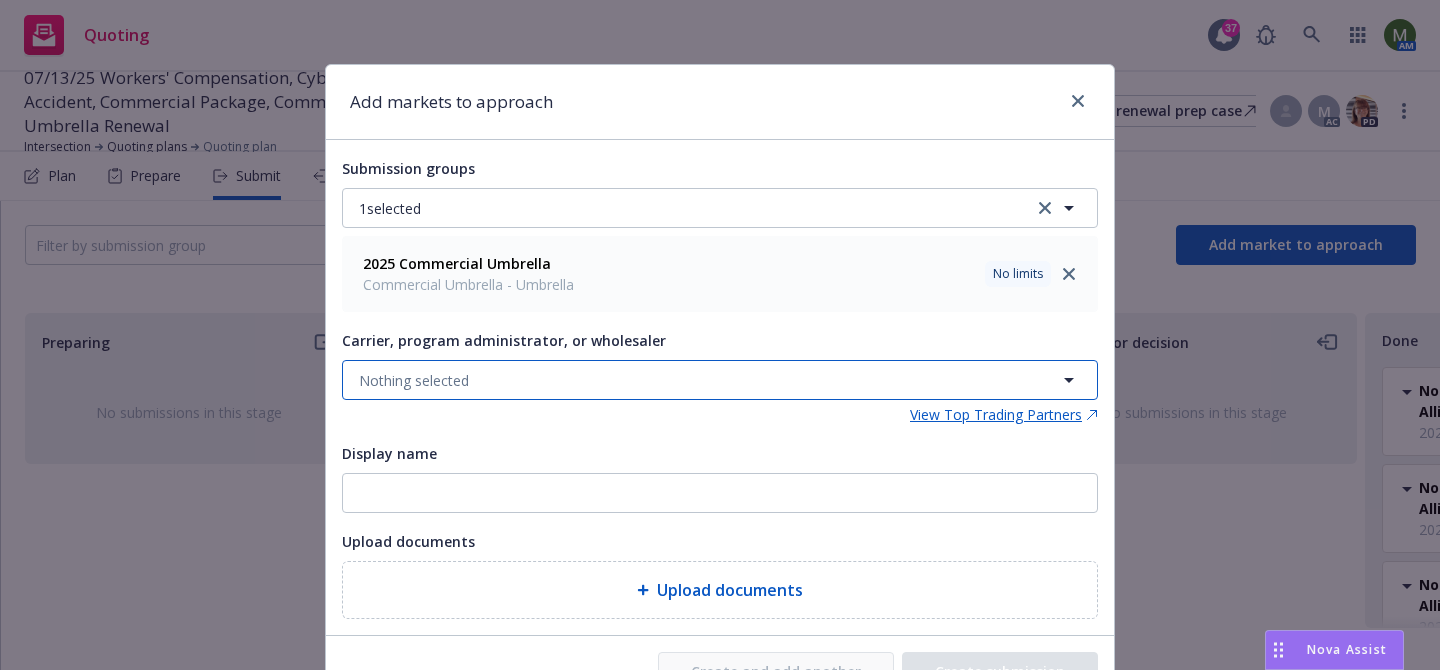 click on "Nothing selected" at bounding box center [720, 380] 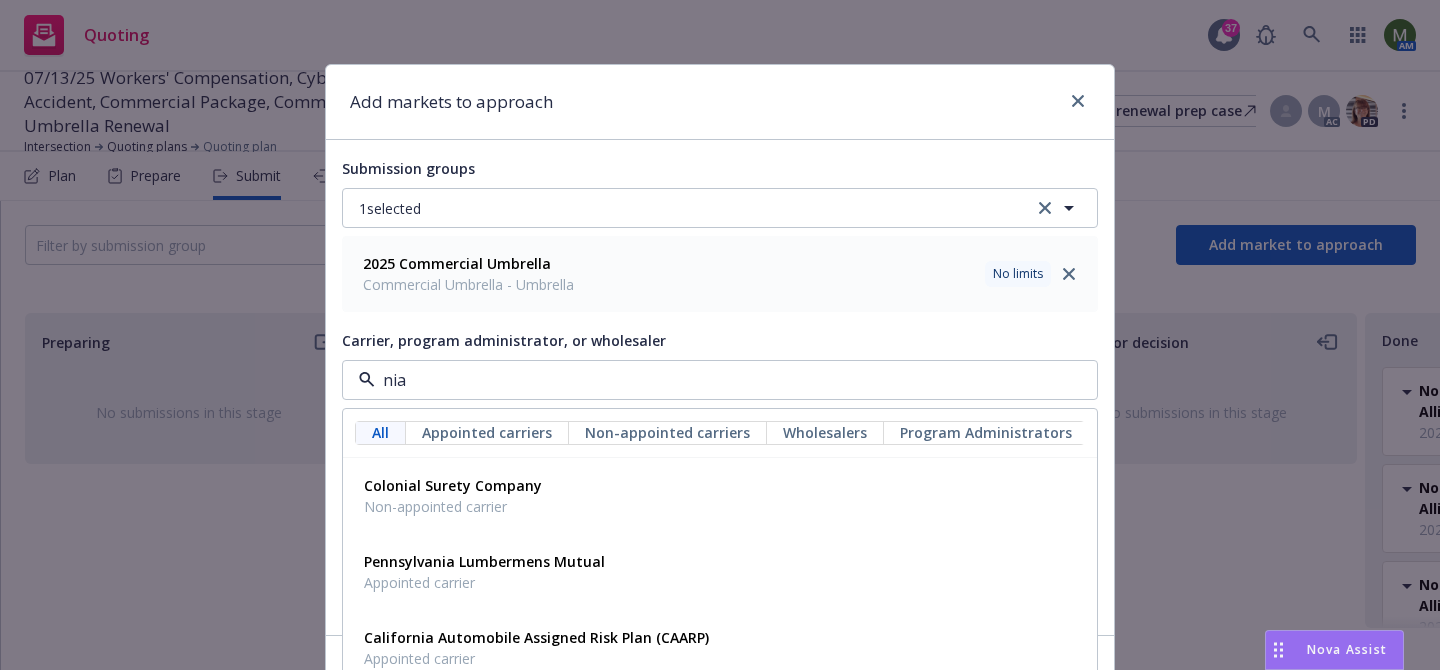 type on "niac" 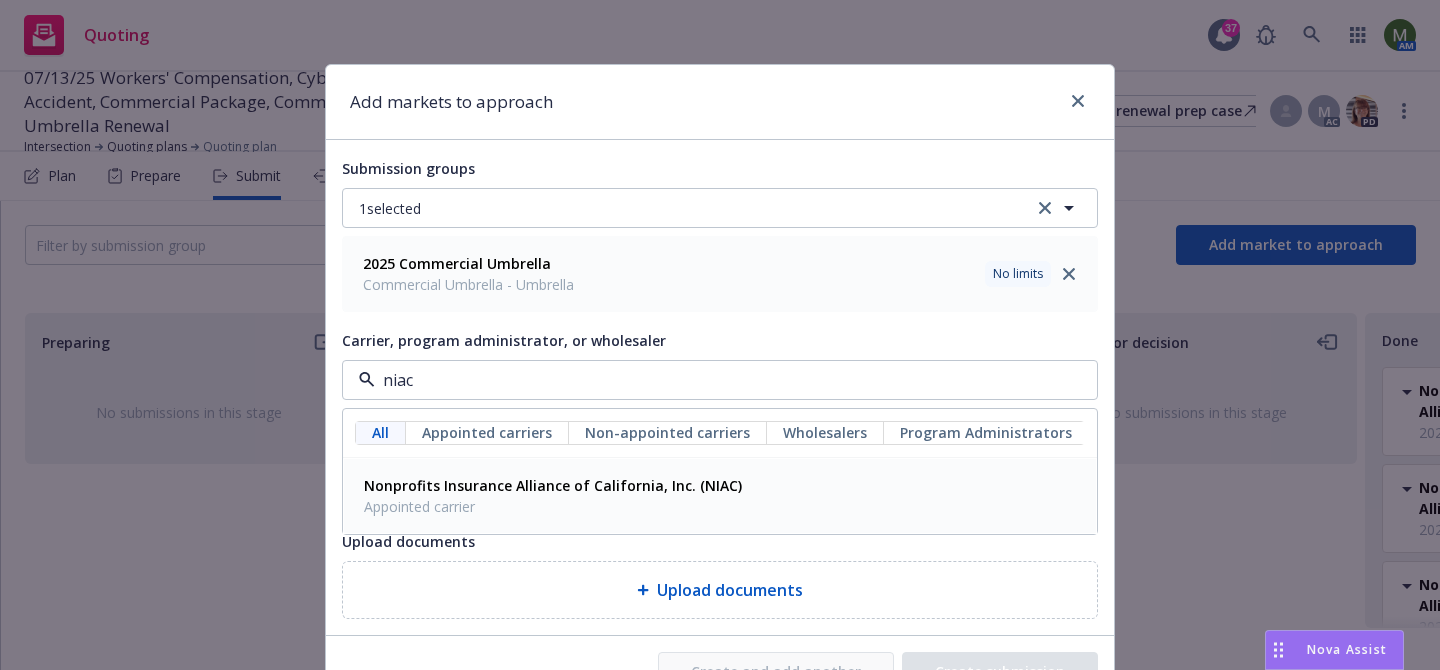 click on "Nonprofits Insurance Alliance of California, Inc. (NIAC)" at bounding box center (553, 485) 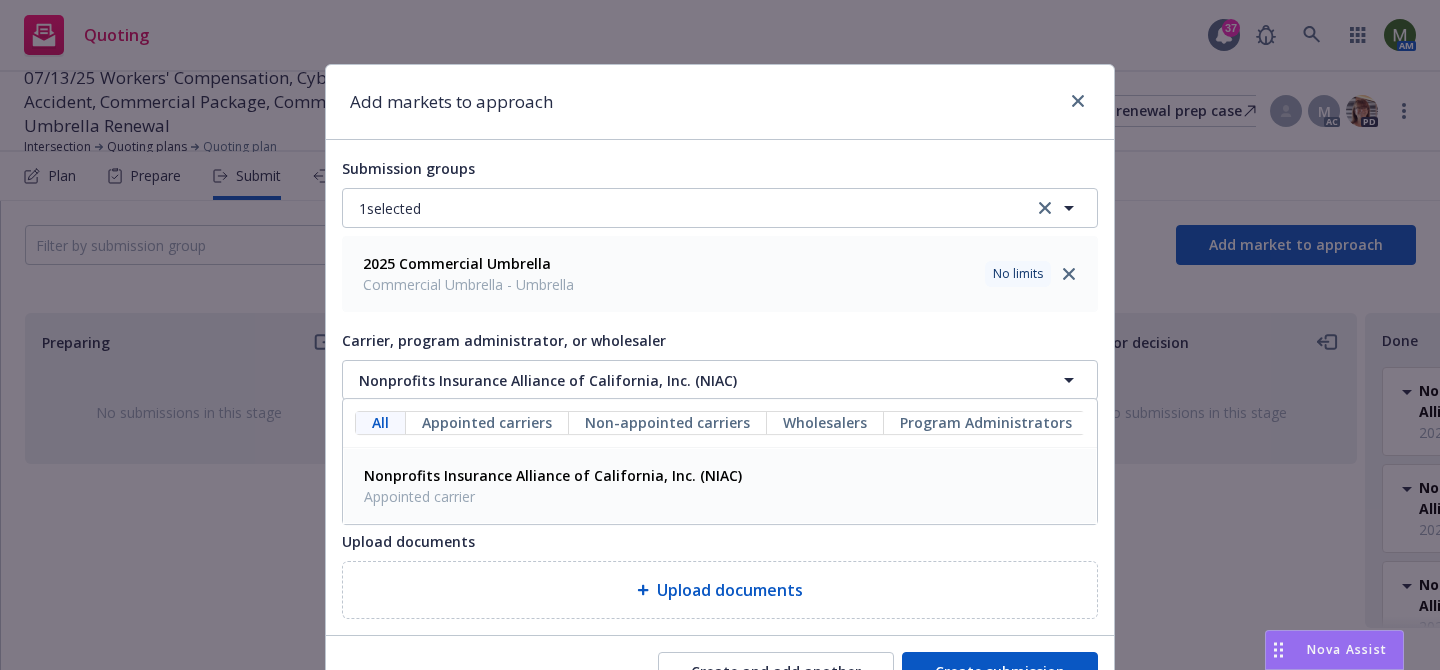 scroll, scrollTop: 103, scrollLeft: 0, axis: vertical 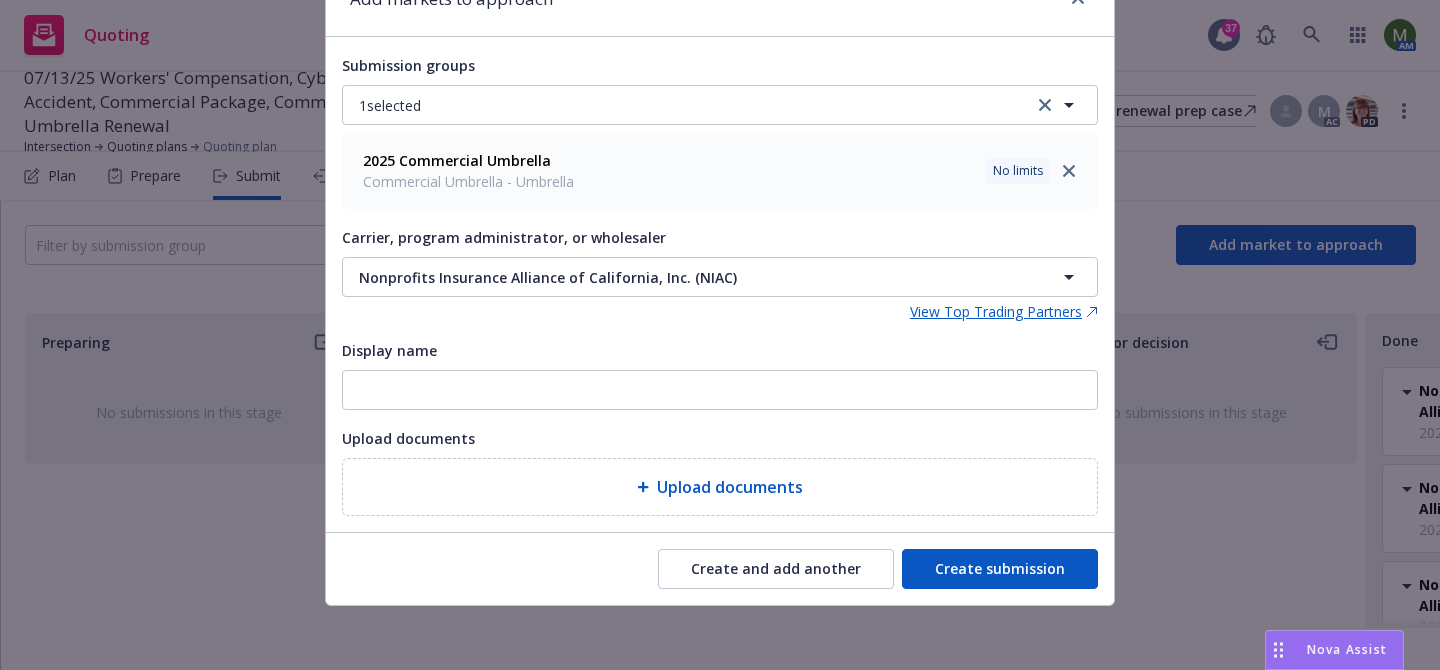 click on "Create submission" at bounding box center (1000, 569) 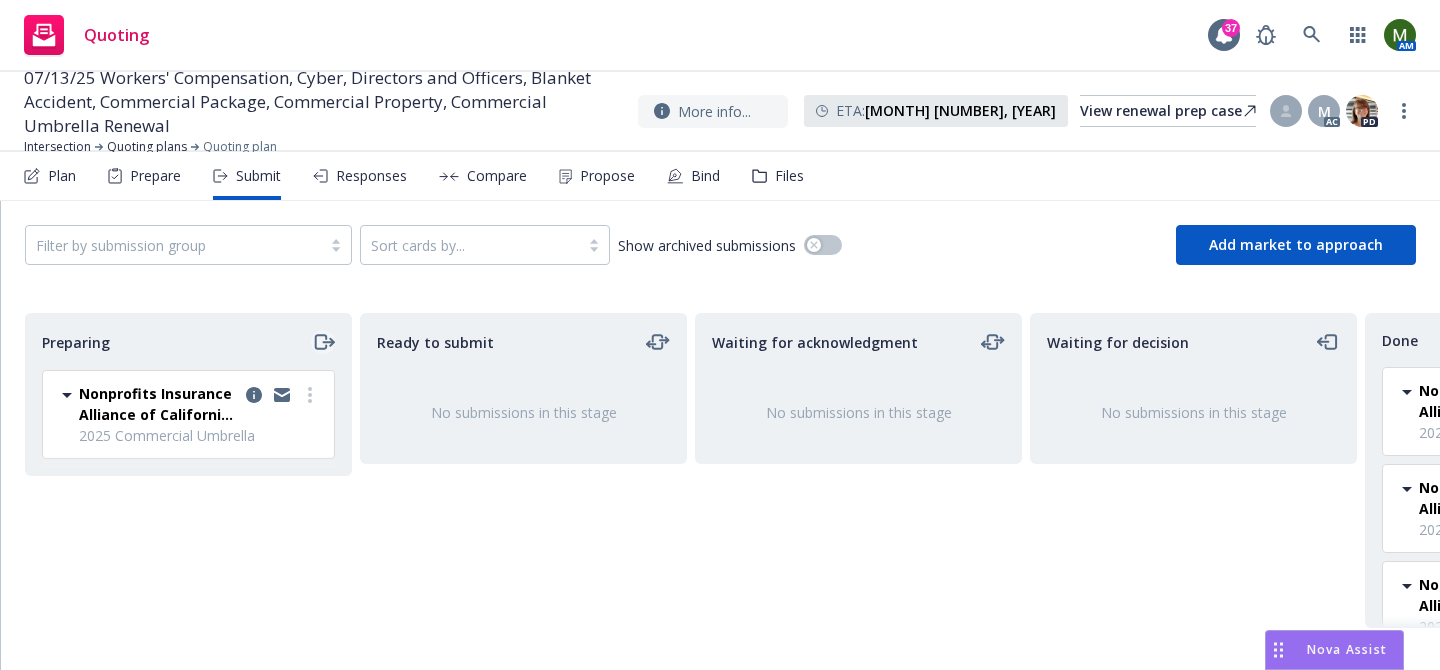 click 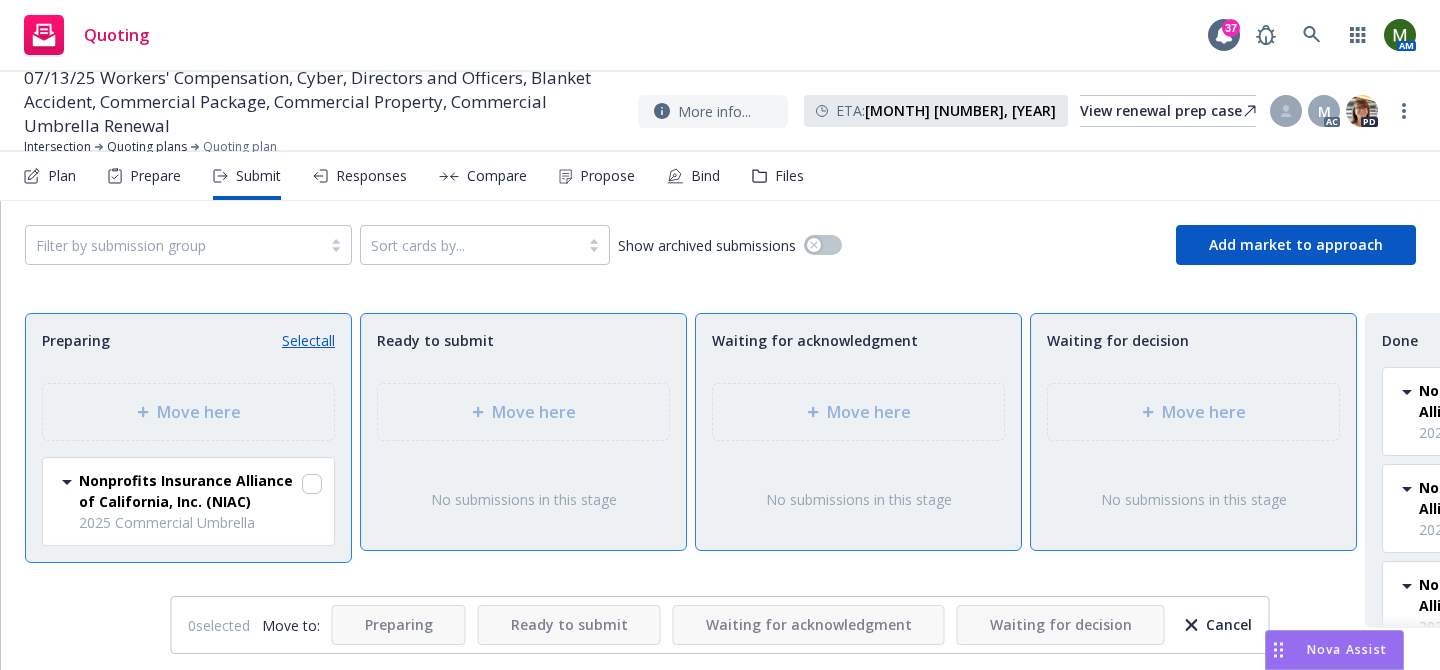 click on "Select  all" at bounding box center (308, 340) 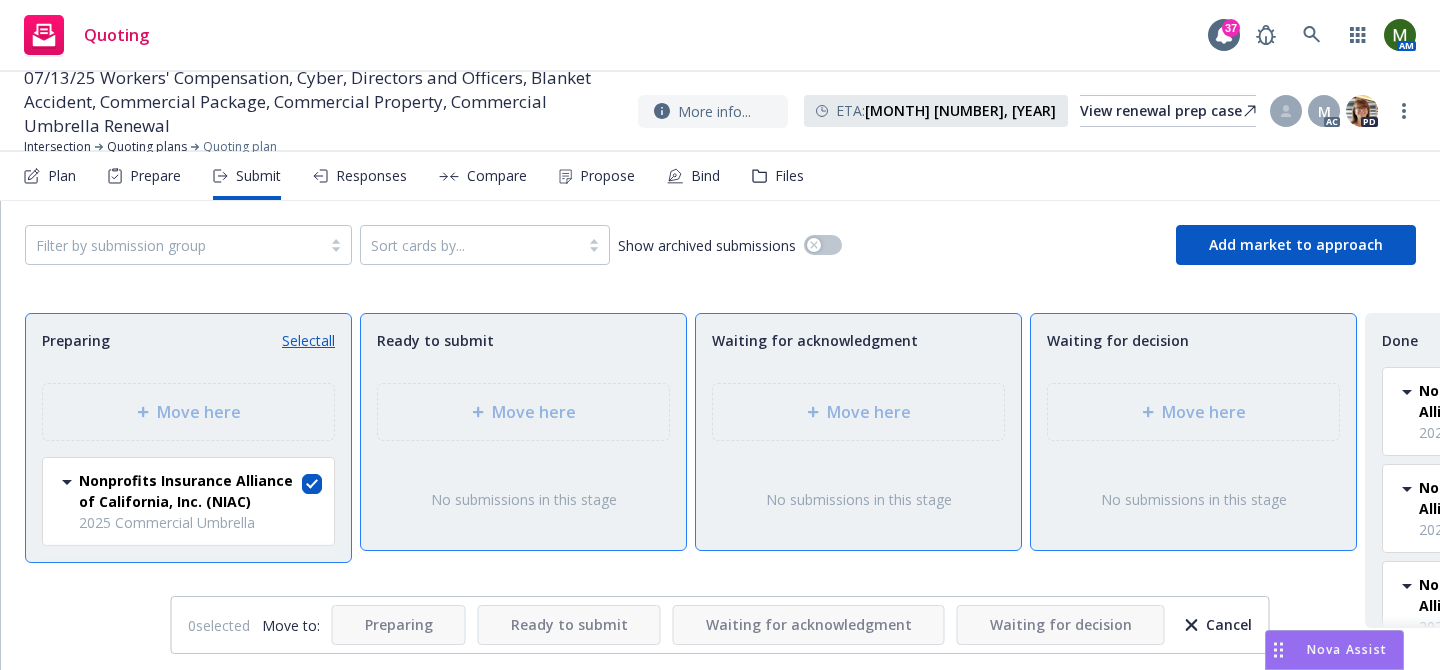 checkbox on "true" 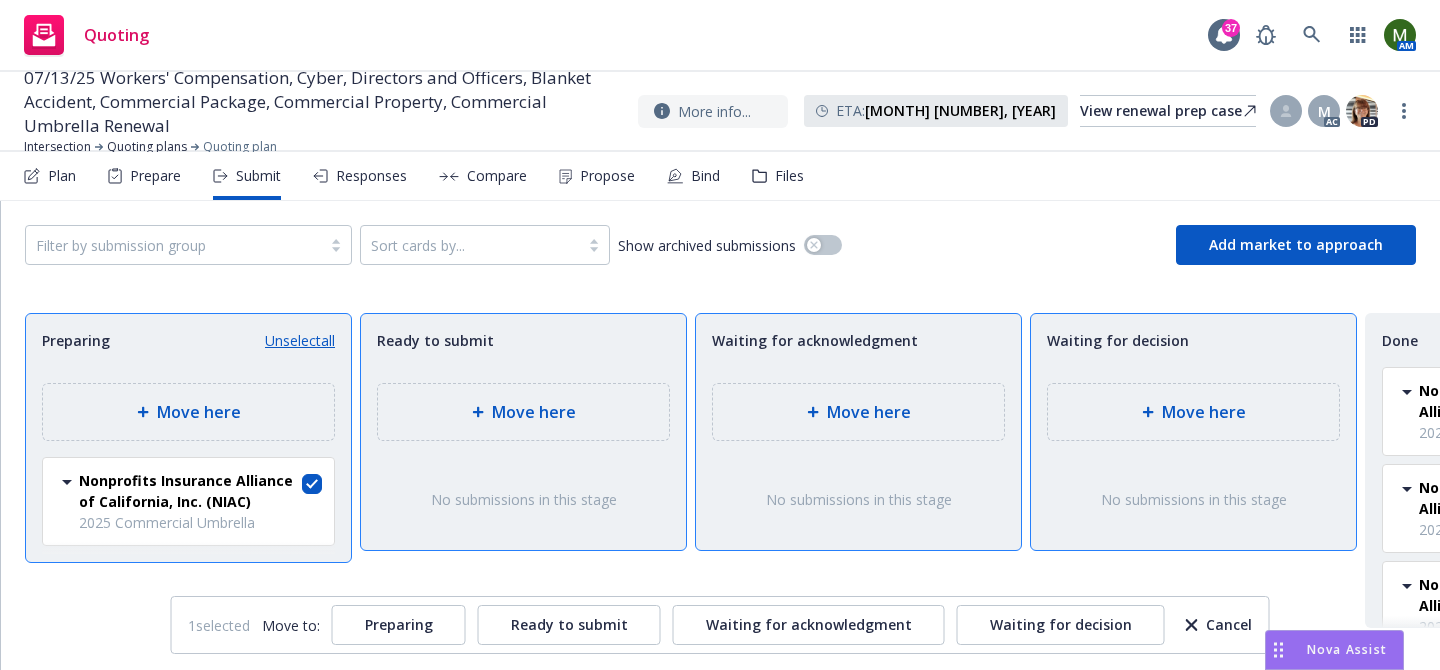 click on "Move here" at bounding box center [1193, 412] 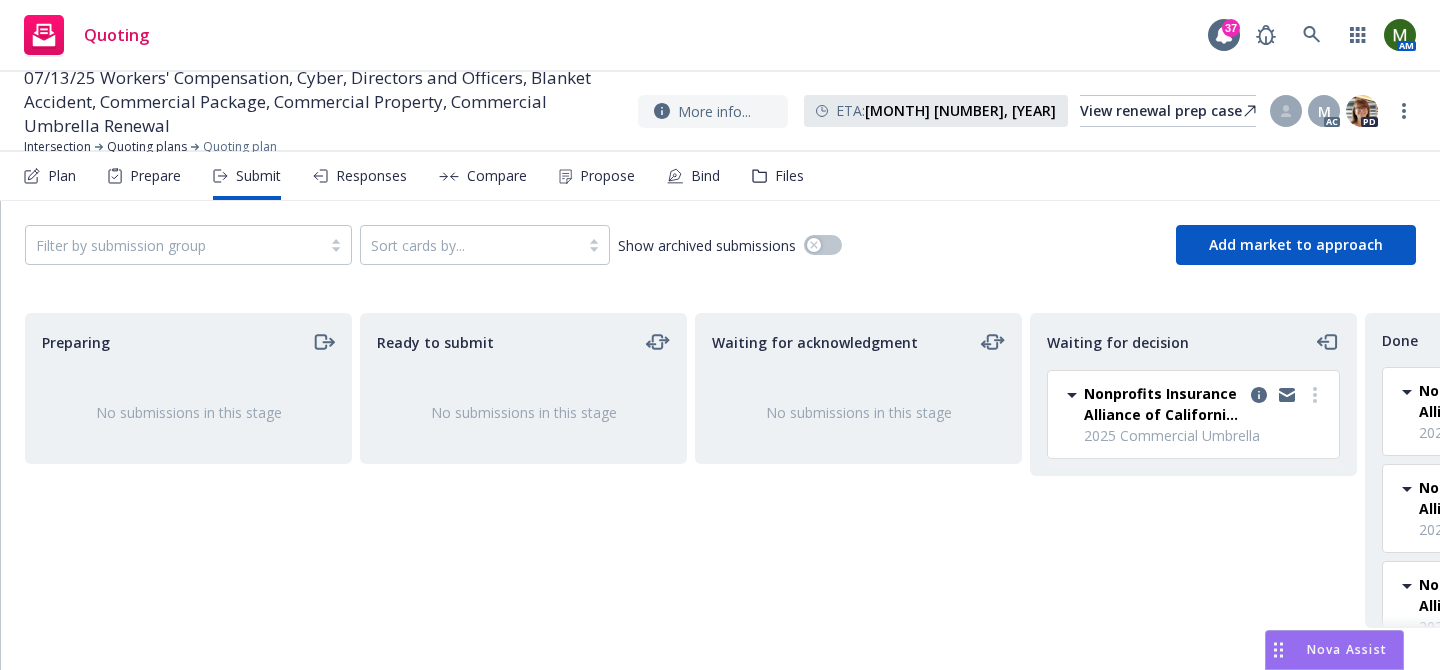 click on "Nonprofits Insurance Alliance of California, Inc. (NIAC) 2025 Commercial Umbrella [DAY], [MONTH] [NUMBER], [YEAR] at [TIME] [AM/PM]" at bounding box center (1193, 414) 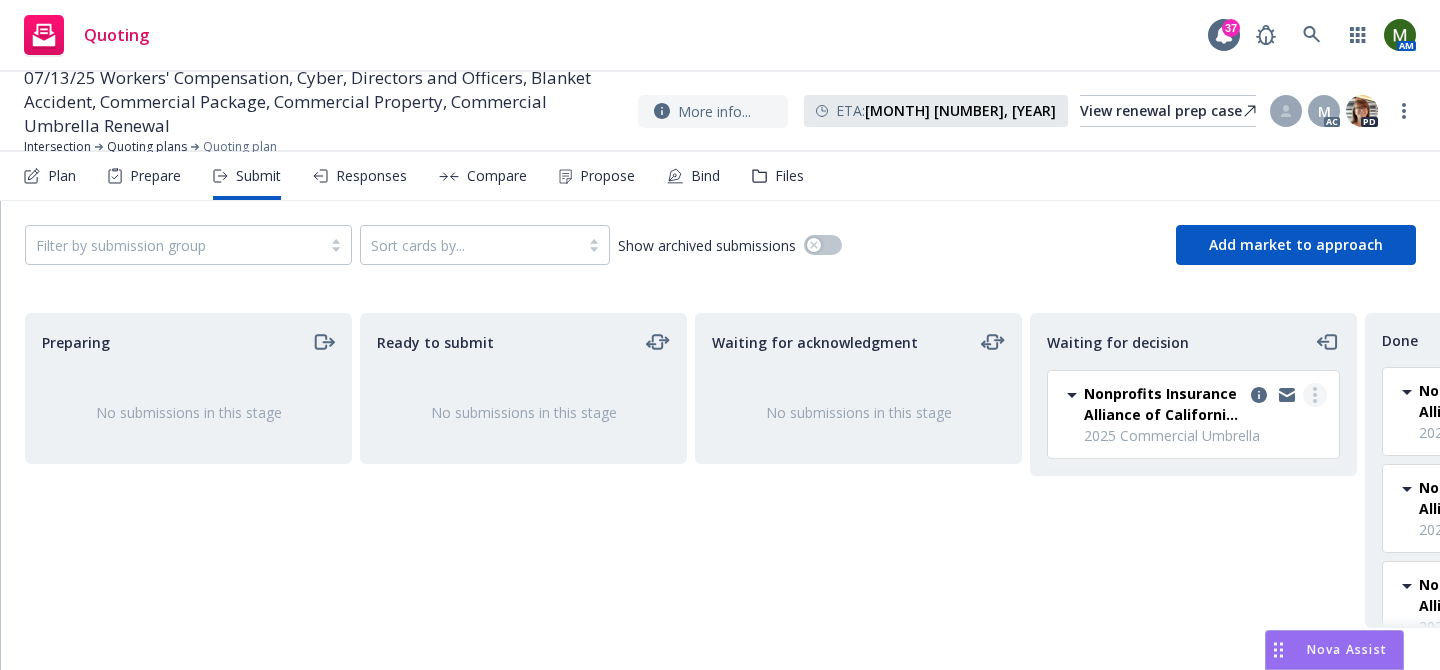 click at bounding box center (1315, 395) 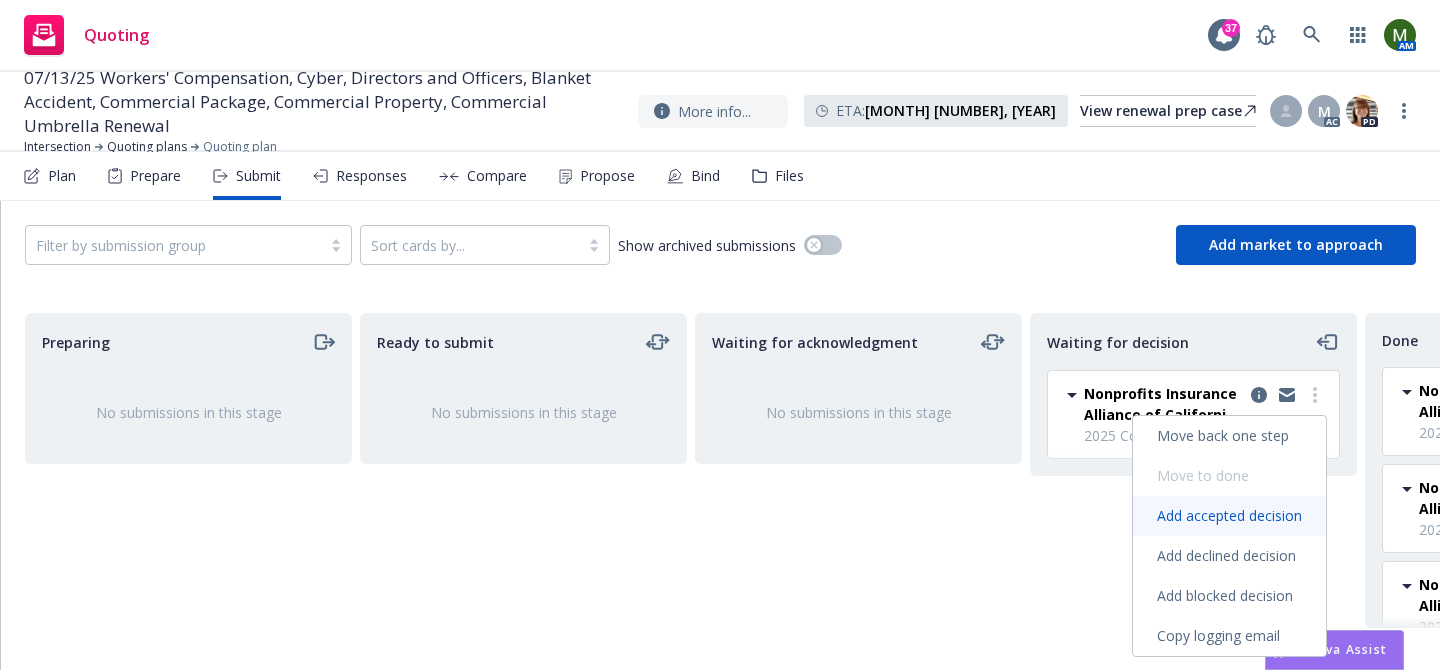 click on "Add accepted decision" at bounding box center [1229, 515] 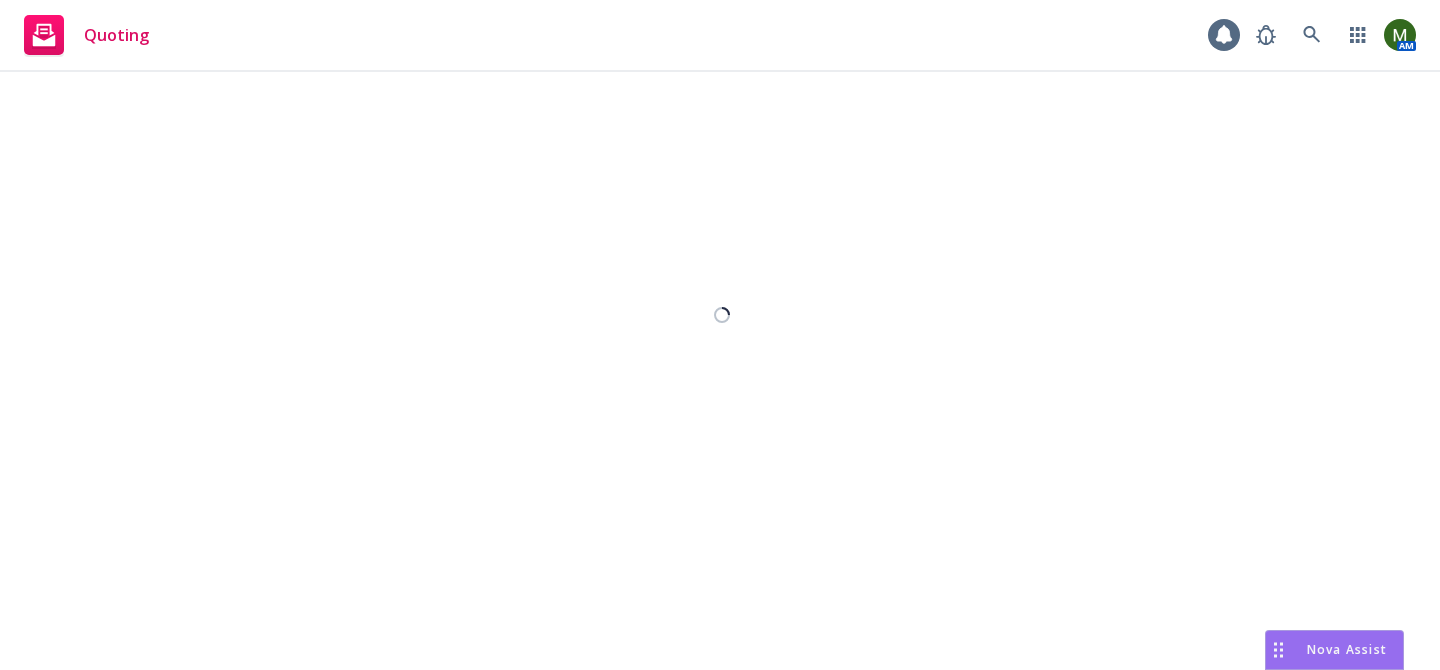 select on "12" 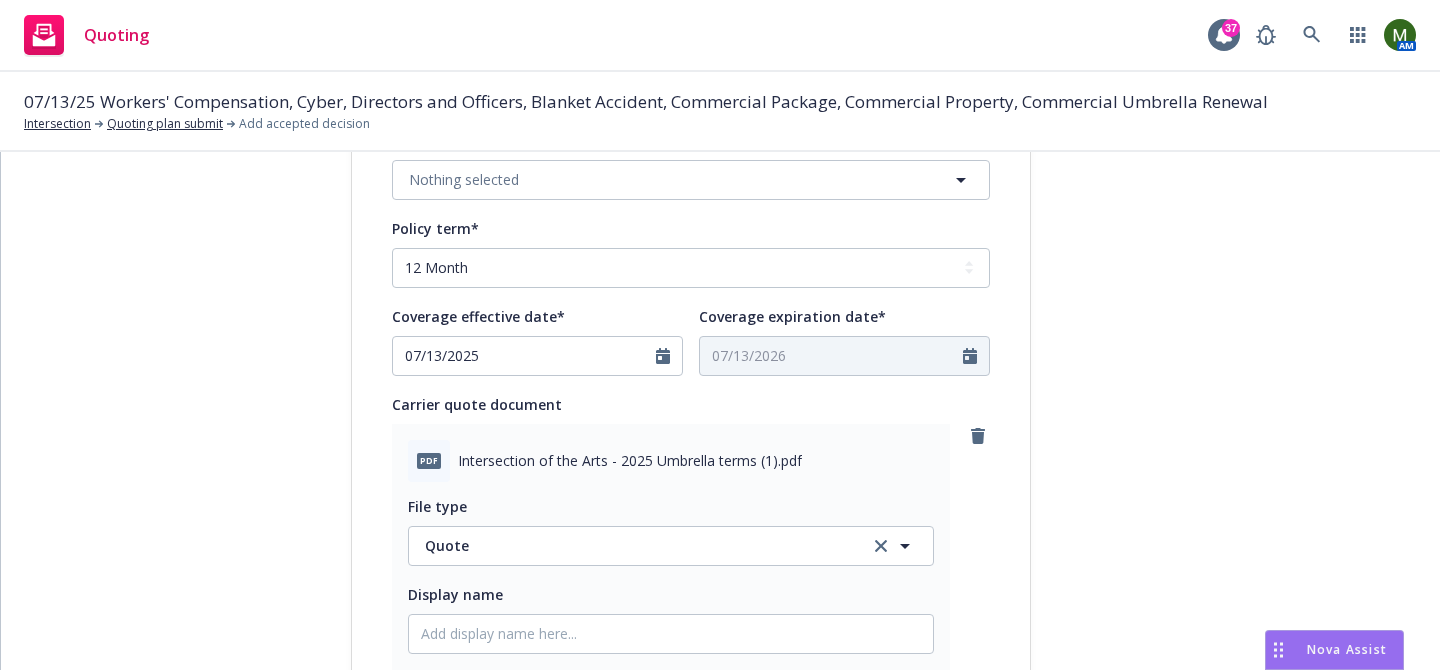 scroll, scrollTop: 1193, scrollLeft: 0, axis: vertical 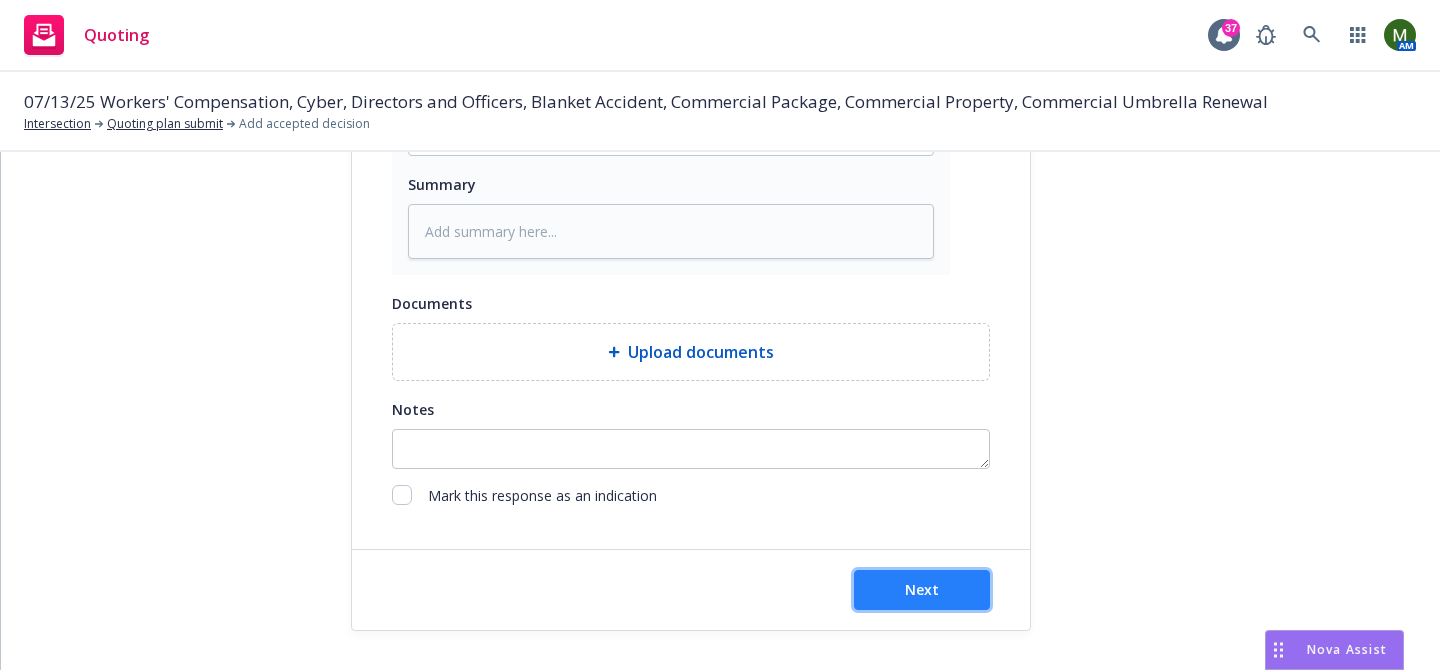click on "Next" at bounding box center [922, 590] 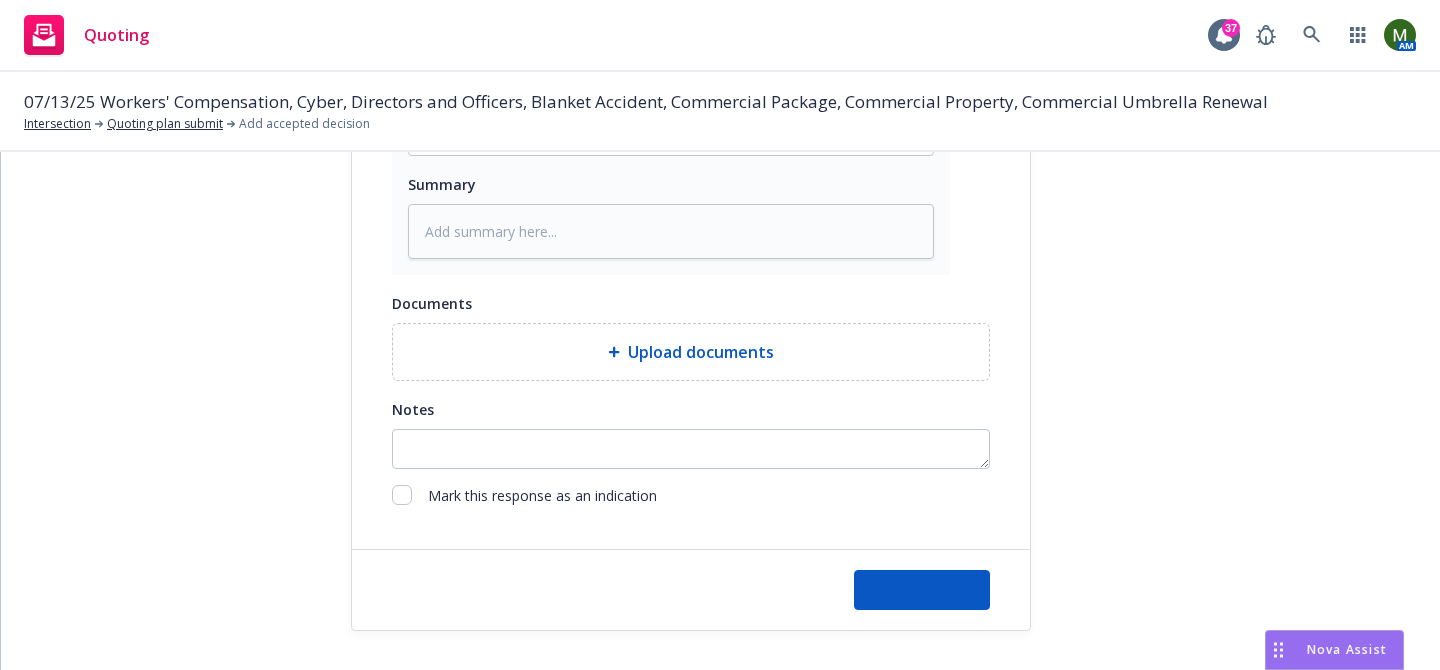type on "x" 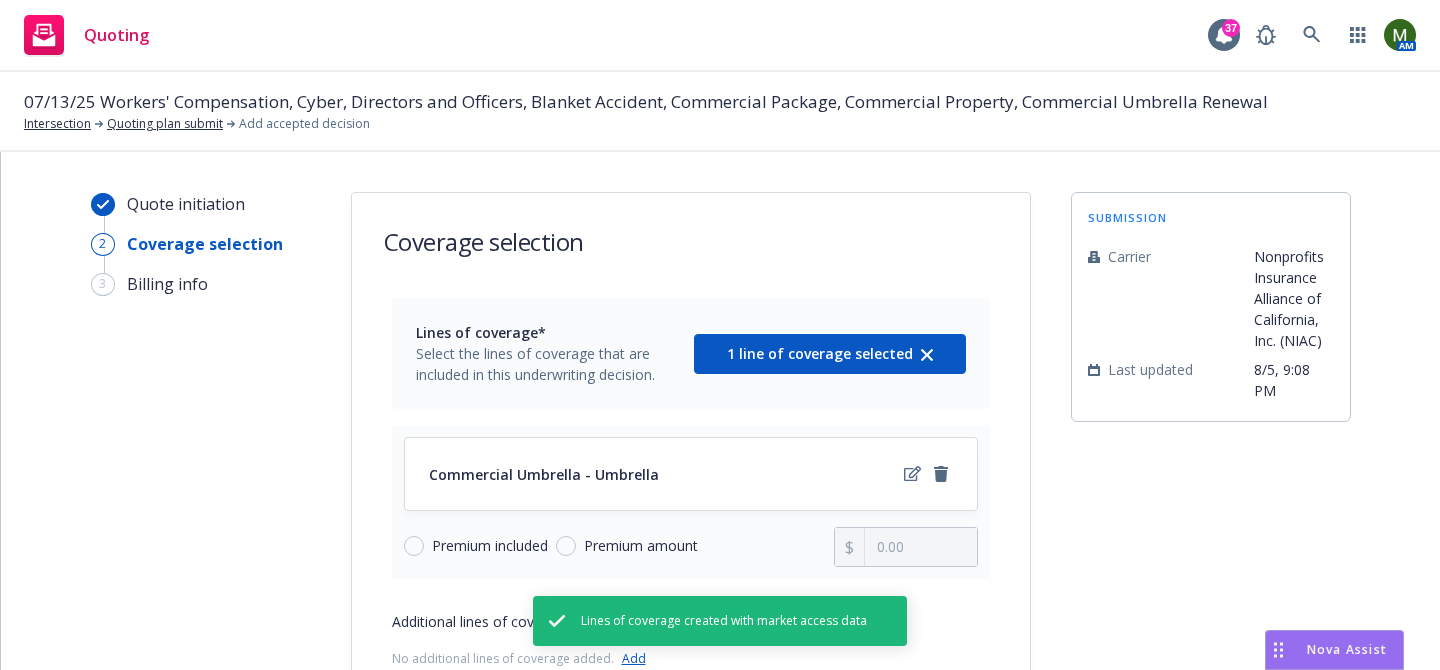 scroll, scrollTop: 234, scrollLeft: 0, axis: vertical 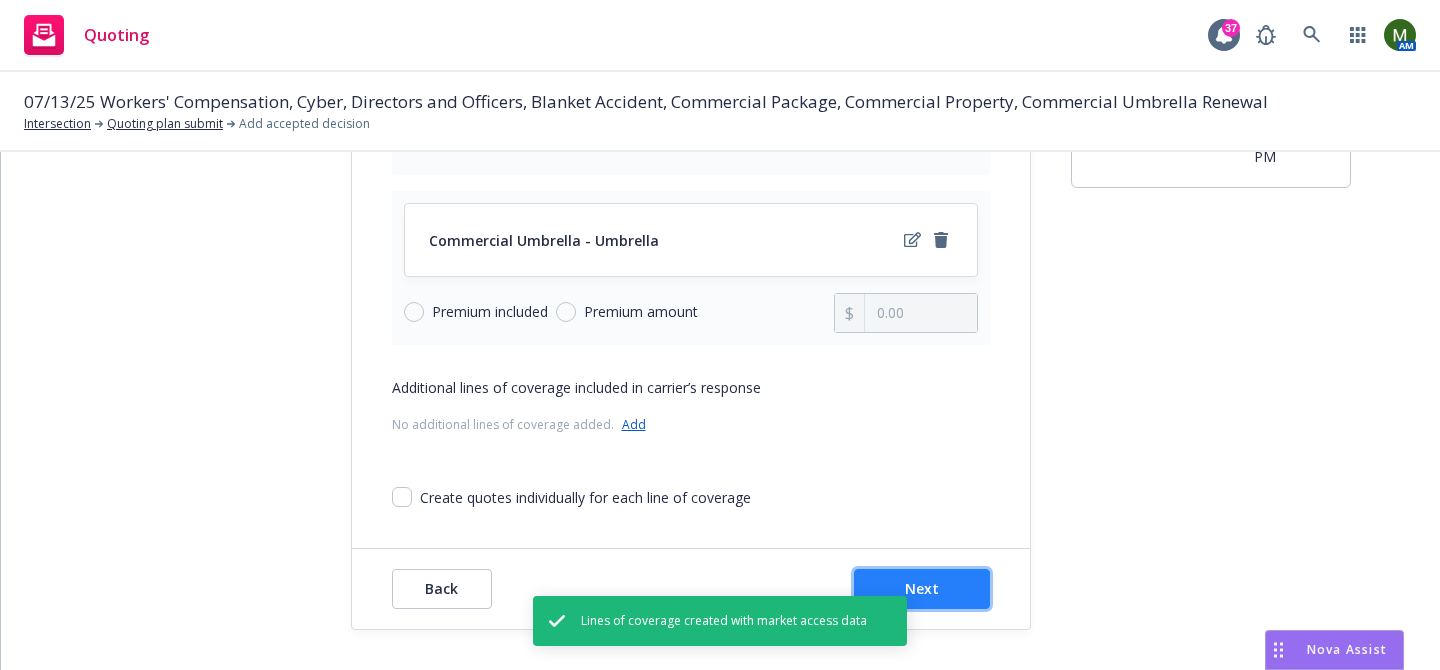click on "Next" at bounding box center (922, 589) 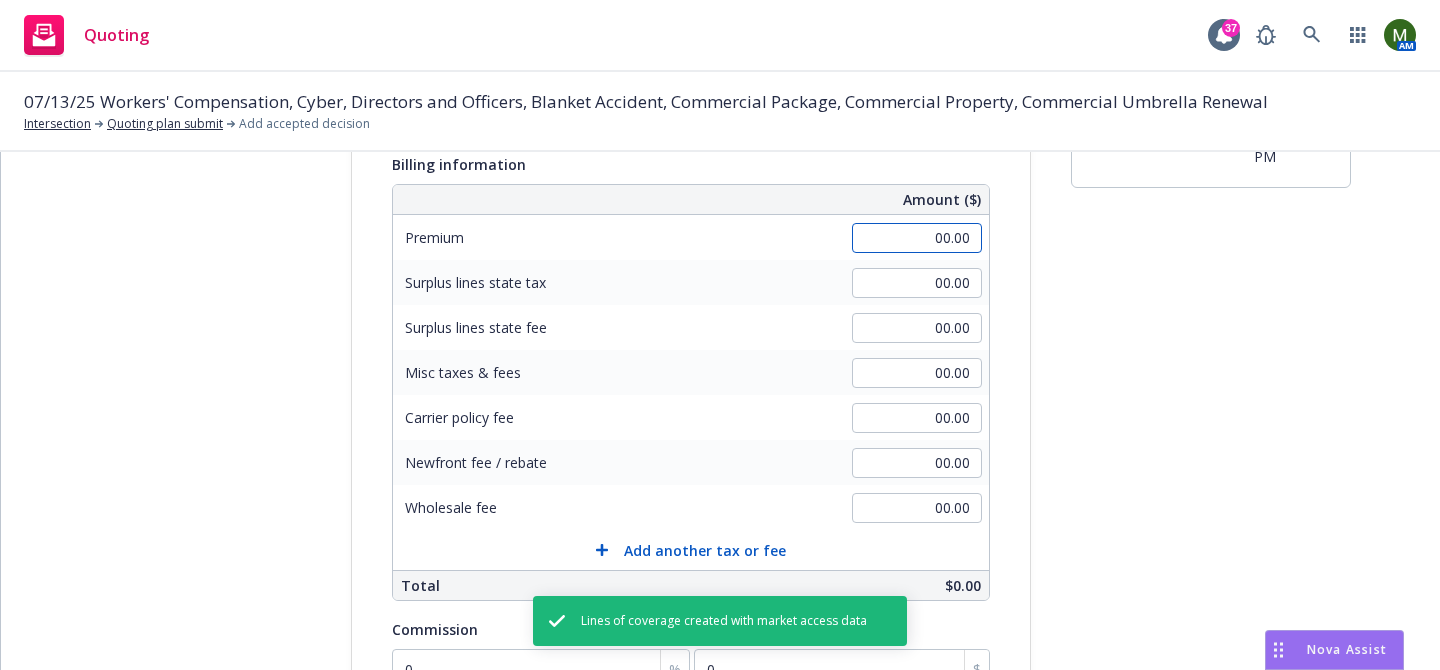 click on "00.00" at bounding box center [917, 238] 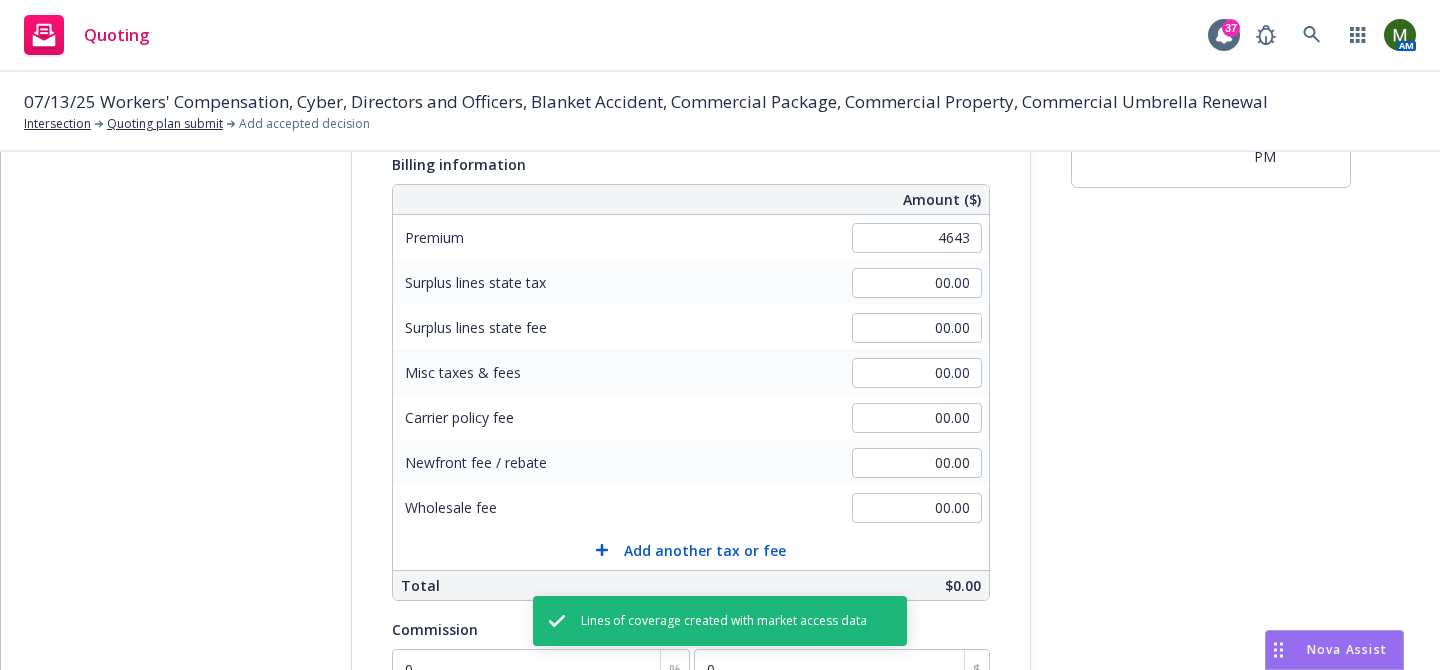 type on "4,643.00" 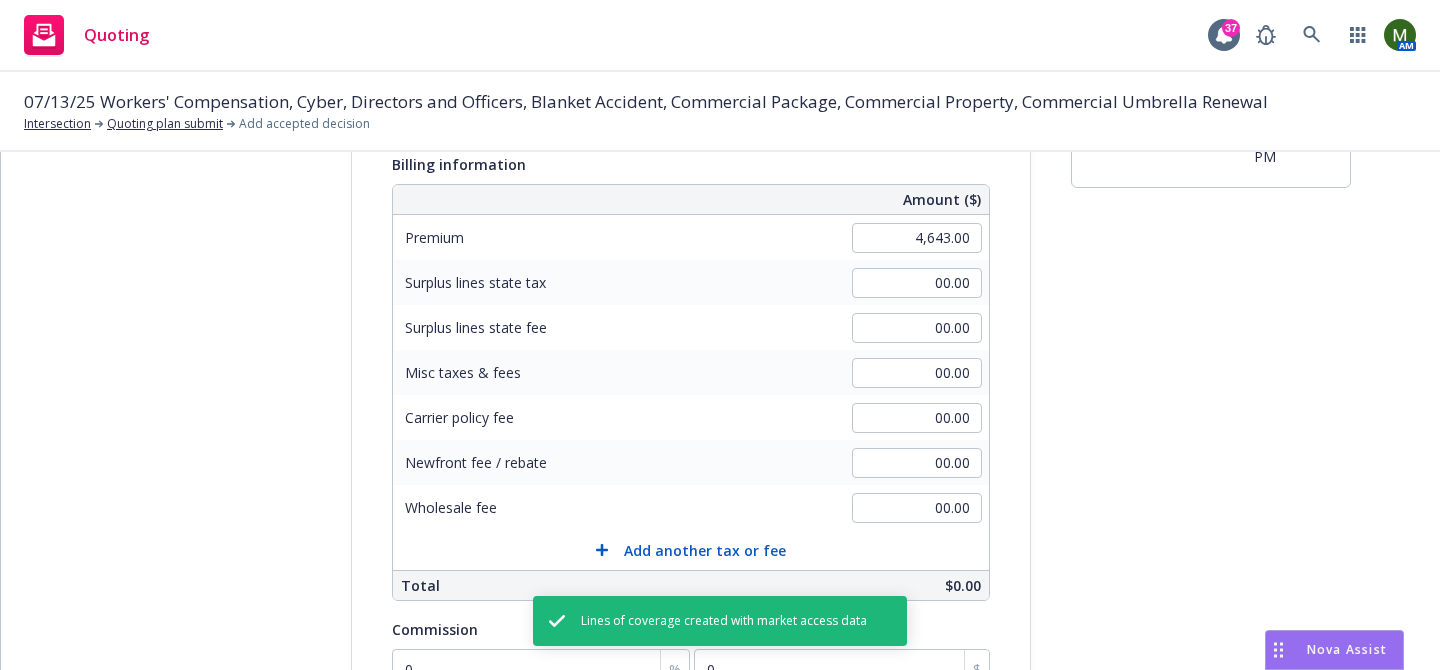 click on "submission Carrier Nonprofits Insurance Alliance of California, Inc. (NIAC) Last updated 8/5, 9:08 PM" at bounding box center [1211, 469] 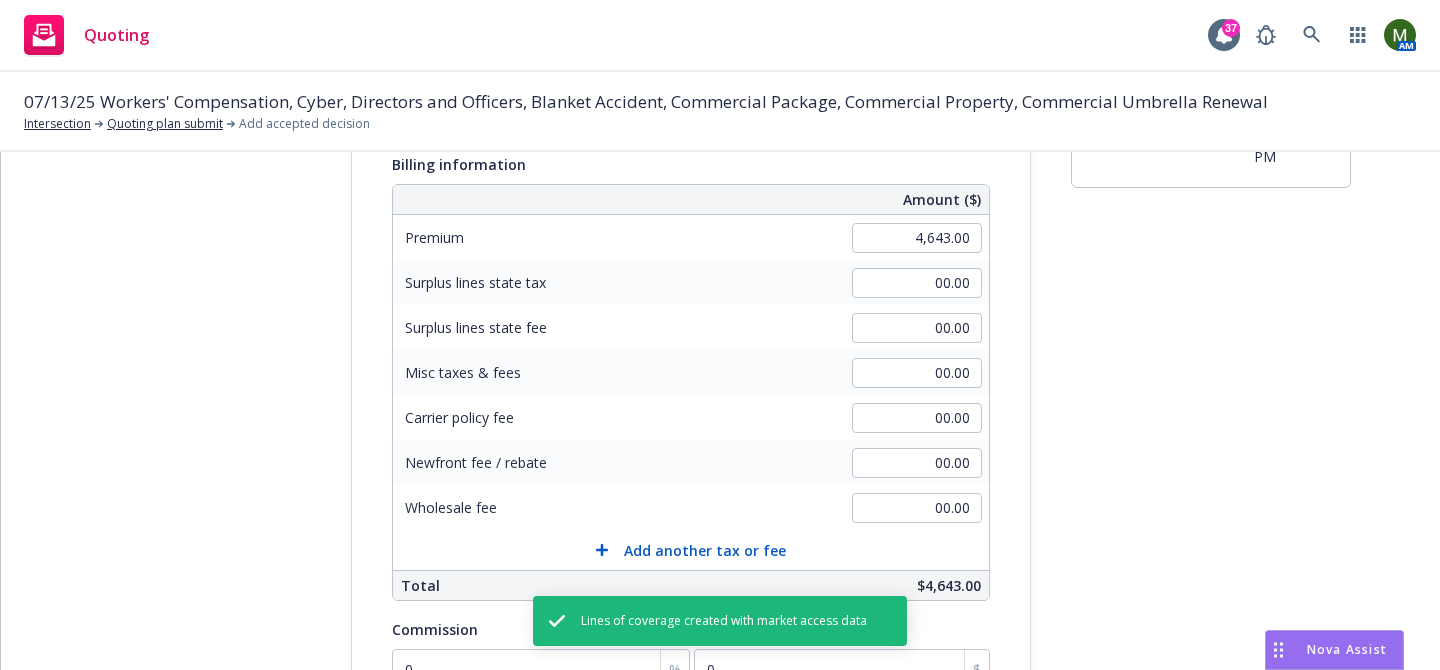 scroll, scrollTop: 575, scrollLeft: 0, axis: vertical 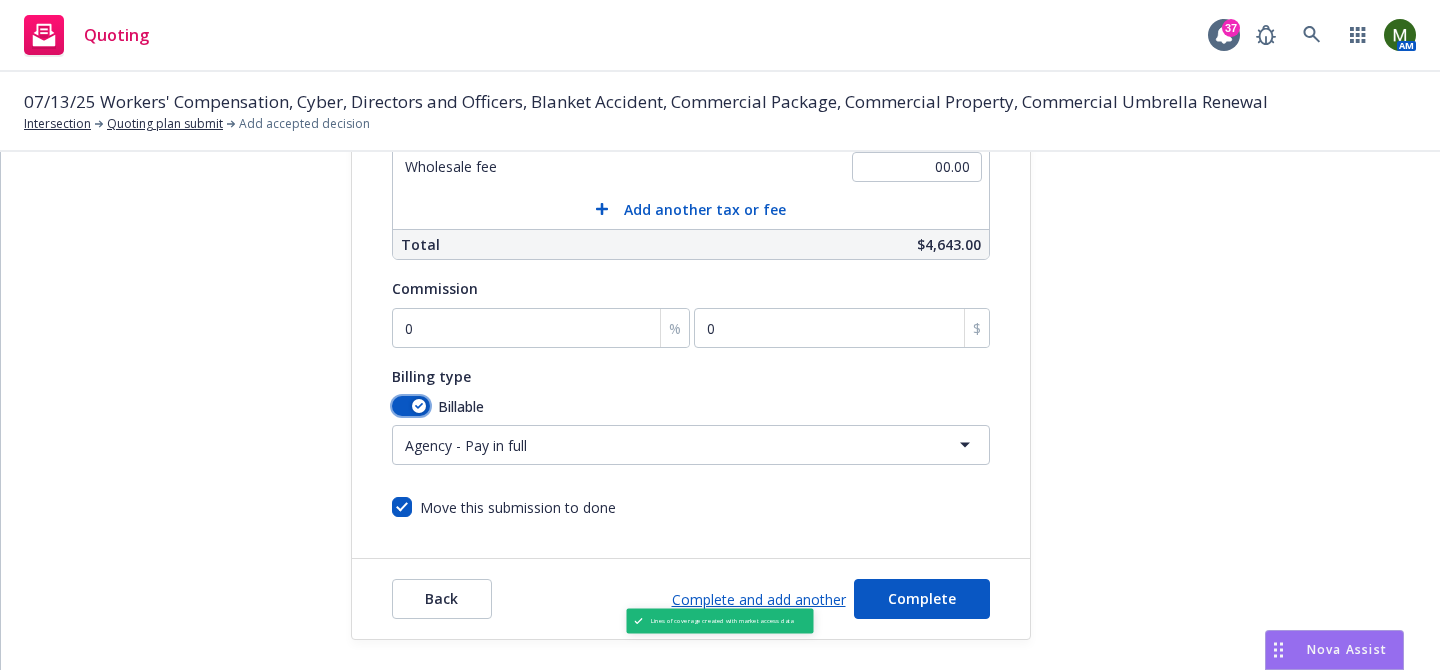 click at bounding box center (411, 406) 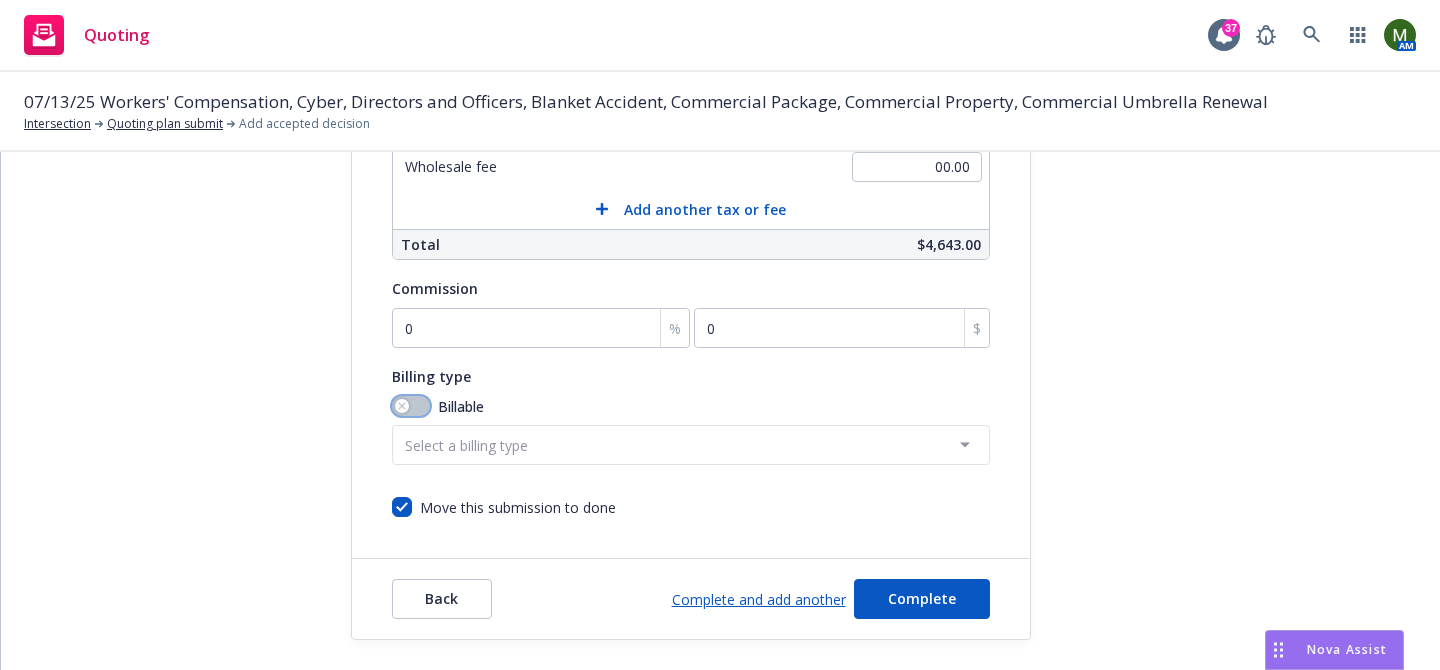 click at bounding box center [411, 406] 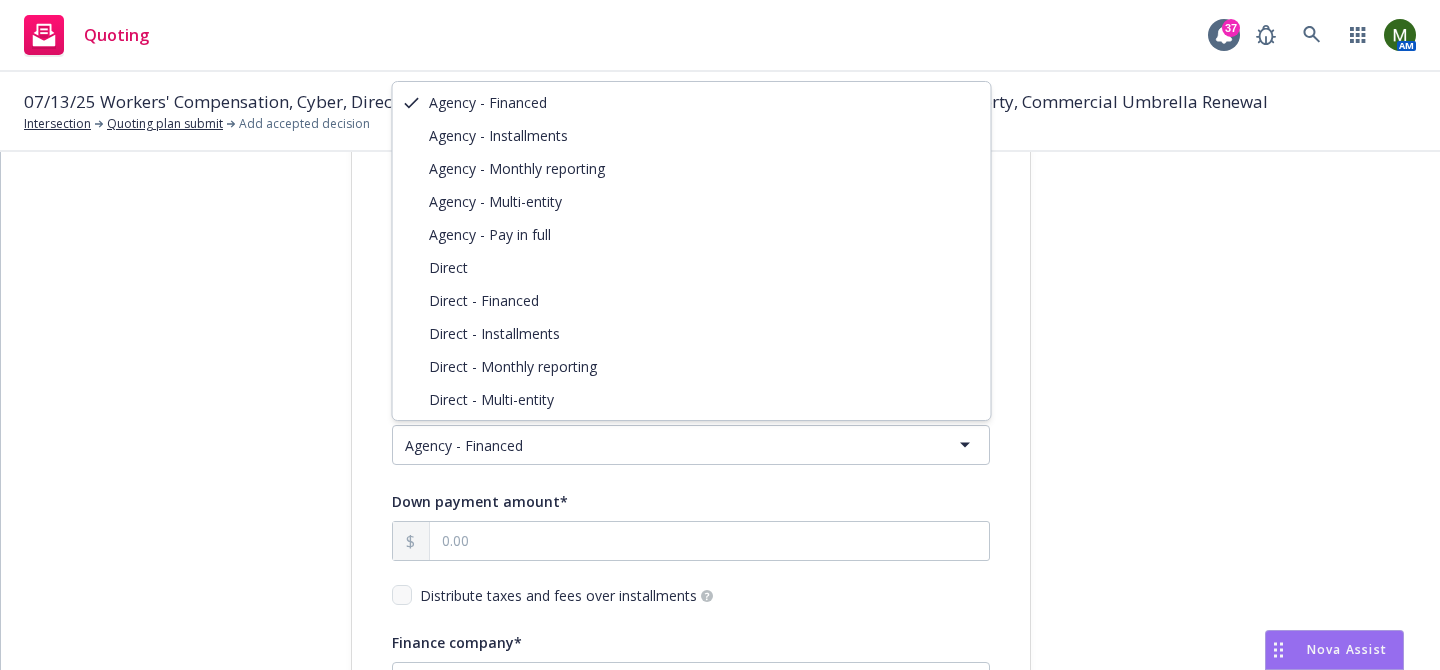 click on "Quoting 37 AM 07/13/25 Workers' Compensation, Cyber, Directors and Officers, Blanket Accident, Commercial Package, Commercial Property, Commercial Umbrella Renewal Intersection Quoting plan submit Add accepted decision Quote initiation Coverage selection 3 Billing info Add billing information Surplus lines state No surplus lines state Alaska Alabama Arkansas Arizona California Colorado Connecticut District Of Columbia Delaware Florida Georgia Hawaii Iowa Idaho Illinois Indiana Kansas Kentucky Louisiana Massachusetts Maryland Maine Michigan Minnesota Missouri Mississippi Montana North Carolina North Dakota Nebraska New Hampshire New Jersey New Mexico Nevada New York Ohio Oklahoma Oregon Pennsylvania Puerto Rico Rhode Island South Carolina South Dakota Tennessee Texas Utah Virginia Virgin Islands Vermont Washington Wisconsin West Virginia Wyoming Newfront pays state taxes and fees Yes No Billing information Amount ($) Premium 4,643.00 Surplus lines state tax 00.00 Surplus lines state fee 00.00 Misc taxes & fees" at bounding box center [720, 335] 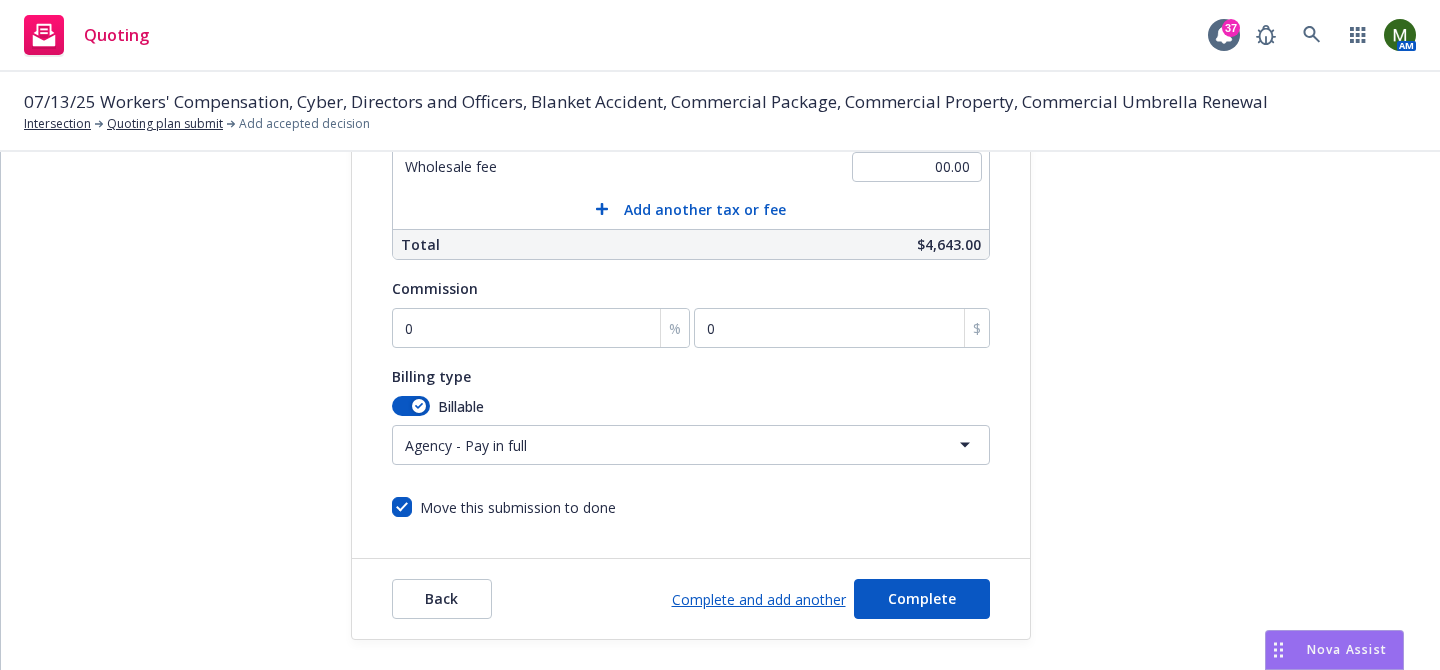 click on "Quoting 37 AM 07/13/25 Workers' Compensation, Cyber, Directors and Officers, Blanket Accident, Commercial Package, Commercial Property, Commercial Umbrella Renewal Intersection Quoting plan submit Add accepted decision Quote initiation Coverage selection 3 Billing info Add billing information Surplus lines state No surplus lines state Alaska Alabama Arkansas Arizona California Colorado Connecticut District Of Columbia Delaware Florida Georgia Hawaii Iowa Idaho Illinois Indiana Kansas Kentucky Louisiana Massachusetts Maryland Maine Michigan Minnesota Missouri Mississippi Montana North Carolina North Dakota Nebraska New Hampshire New Jersey New Mexico Nevada New York Ohio Oklahoma Oregon Pennsylvania Puerto Rico Rhode Island South Carolina South Dakota Tennessee Texas Utah Virginia Virgin Islands Vermont Washington Wisconsin West Virginia Wyoming Newfront pays state taxes and fees Yes No Billing information Amount ($) Premium 4,643.00 Surplus lines state tax 00.00 Surplus lines state fee 00.00 Misc taxes & fees" at bounding box center [720, 335] 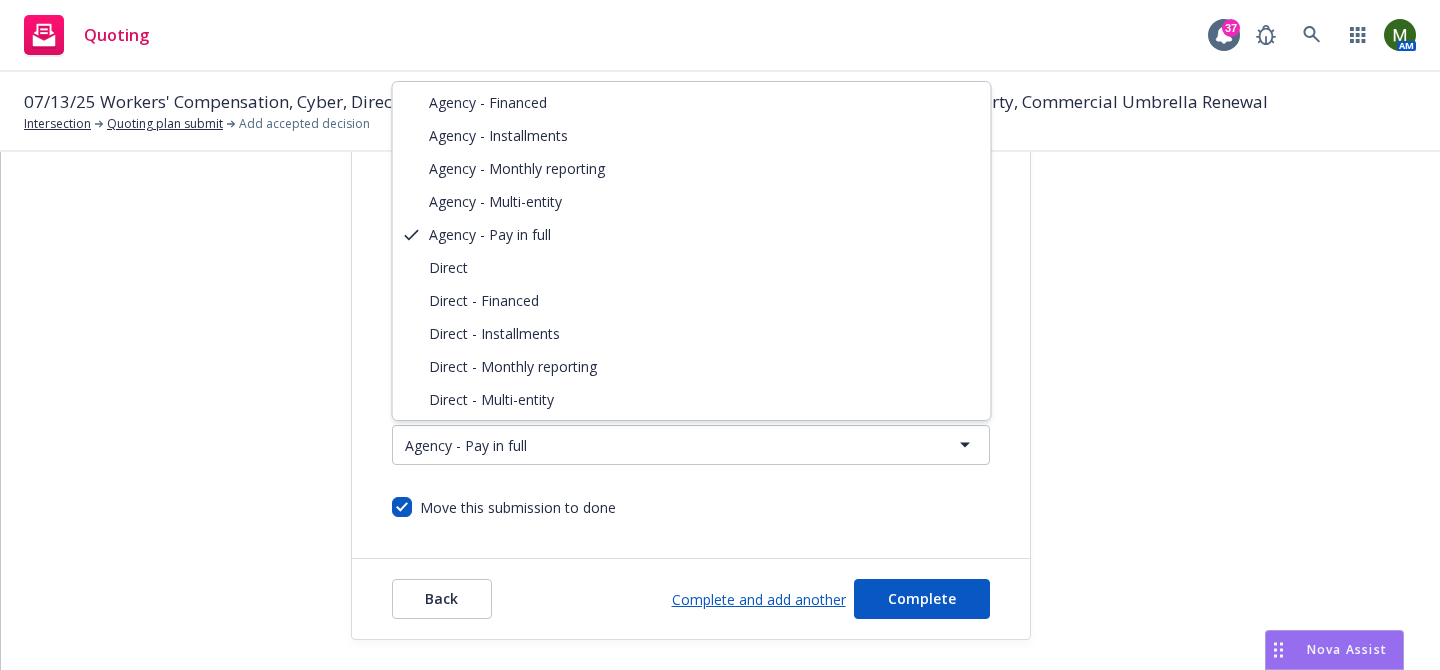 select on "DIRECT" 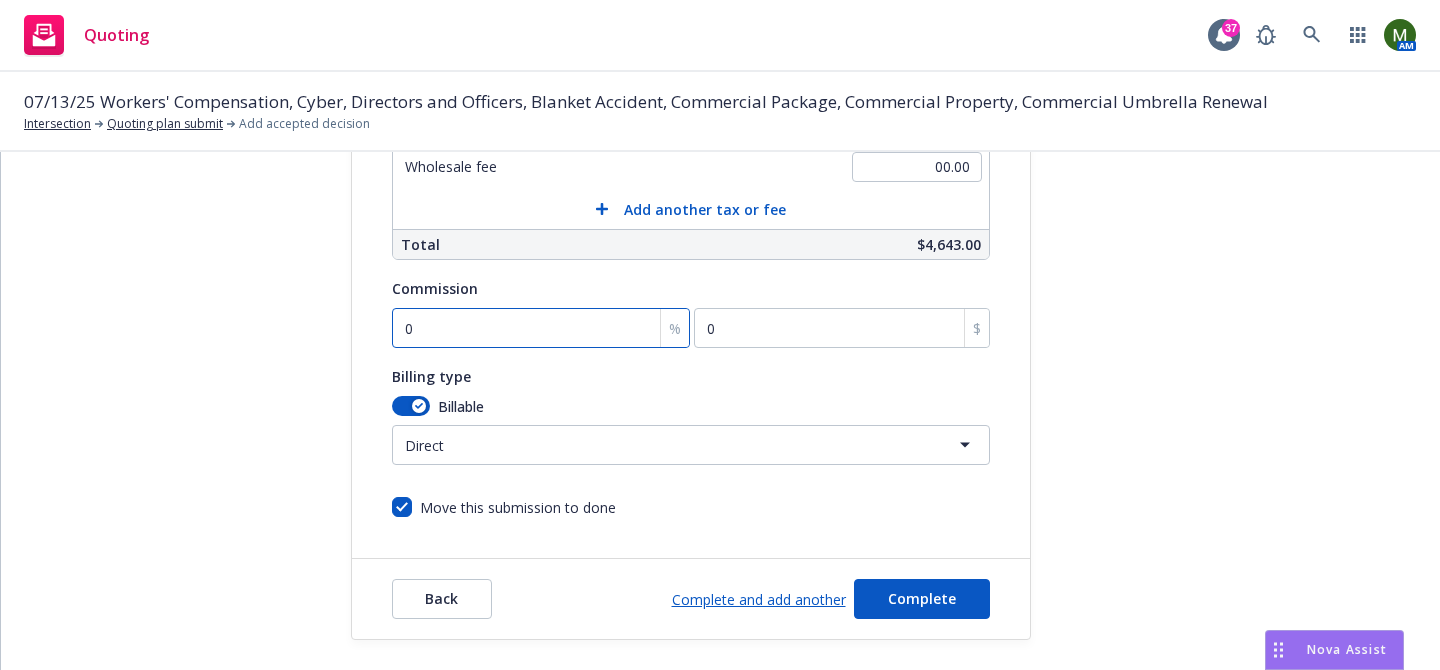 click on "0" at bounding box center (541, 328) 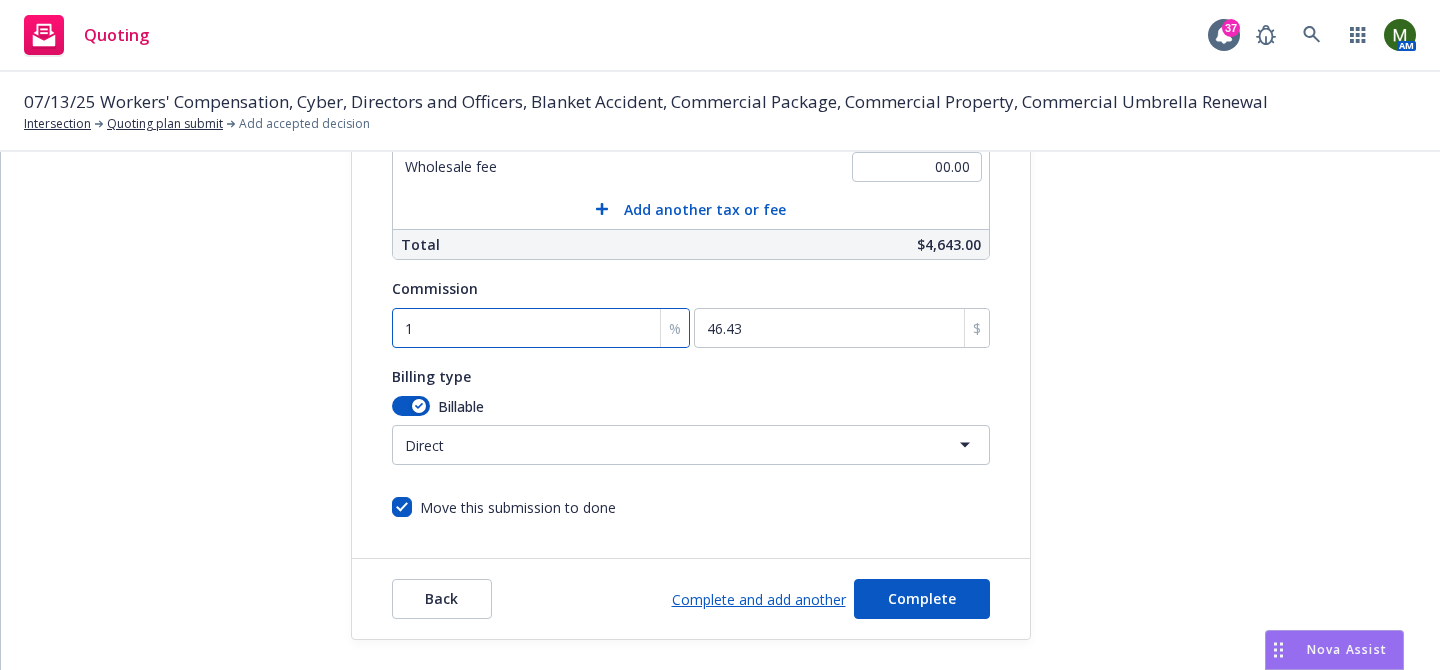 type on "15" 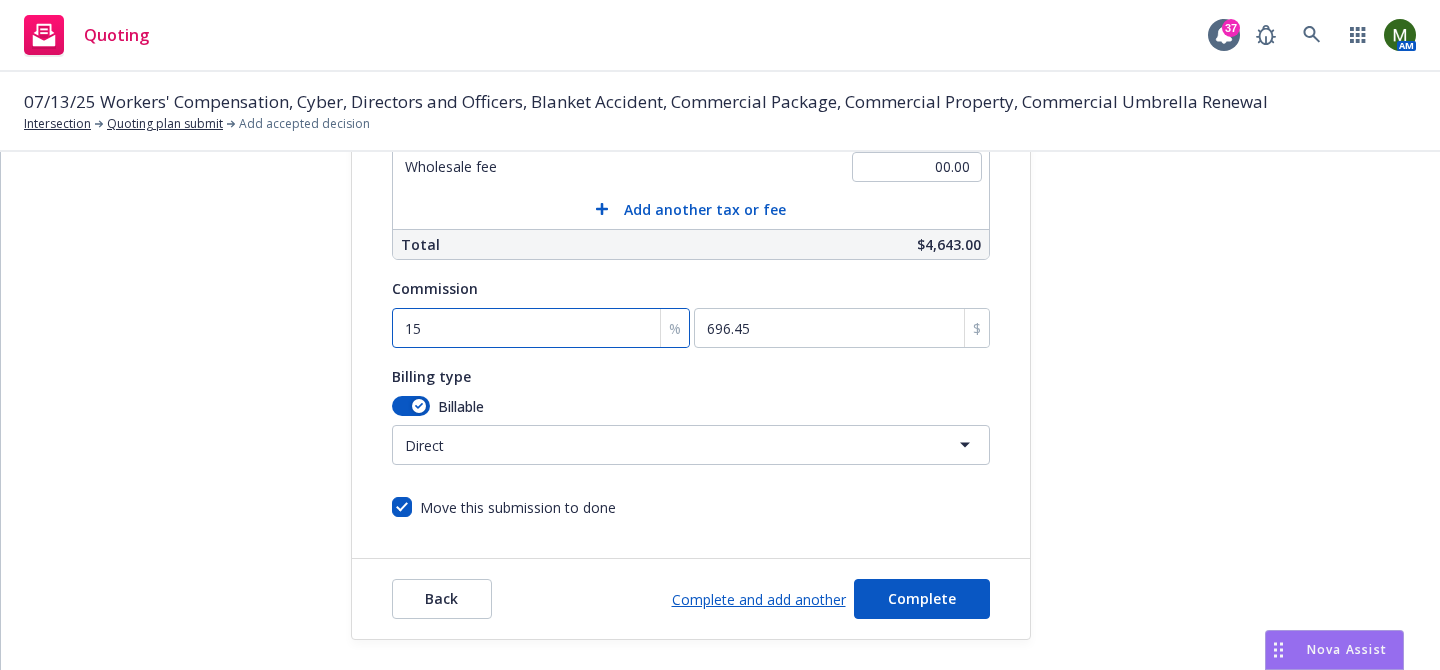type on "15" 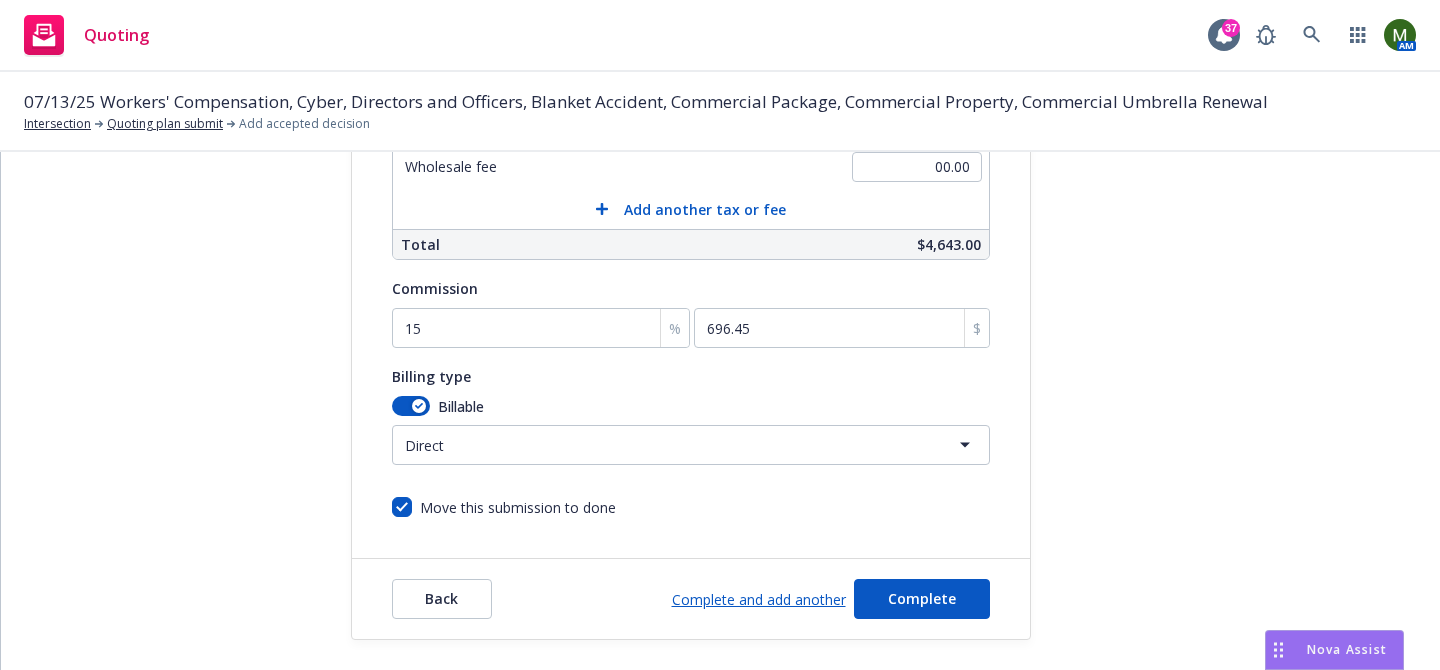 click on "Quote initiation Coverage selection 3 Billing info" at bounding box center (201, 128) 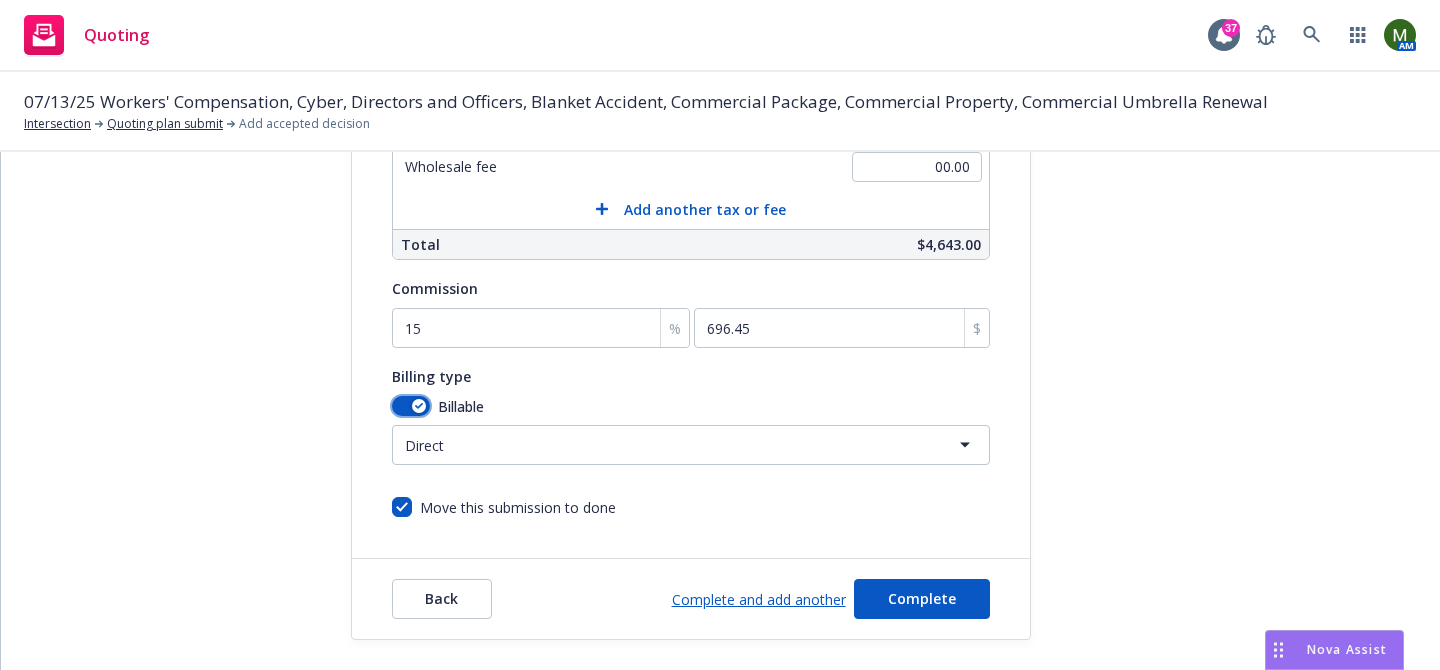 click at bounding box center (411, 406) 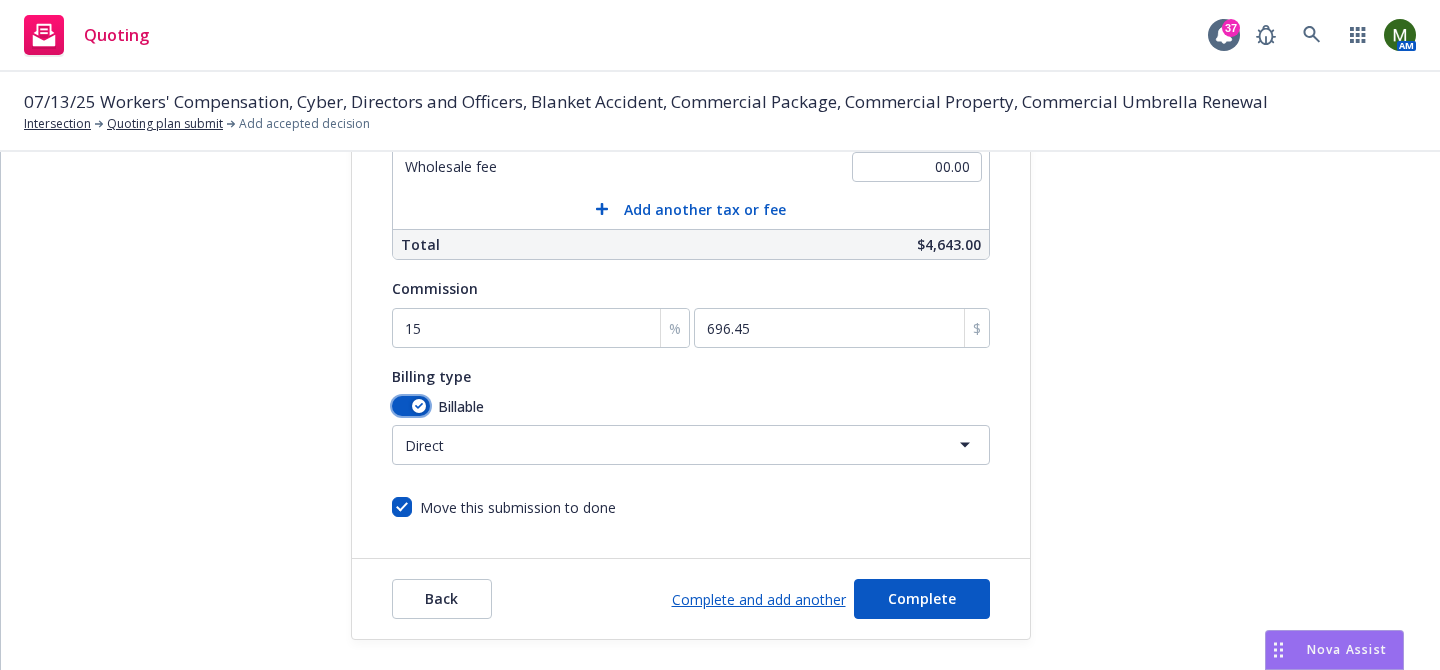 select 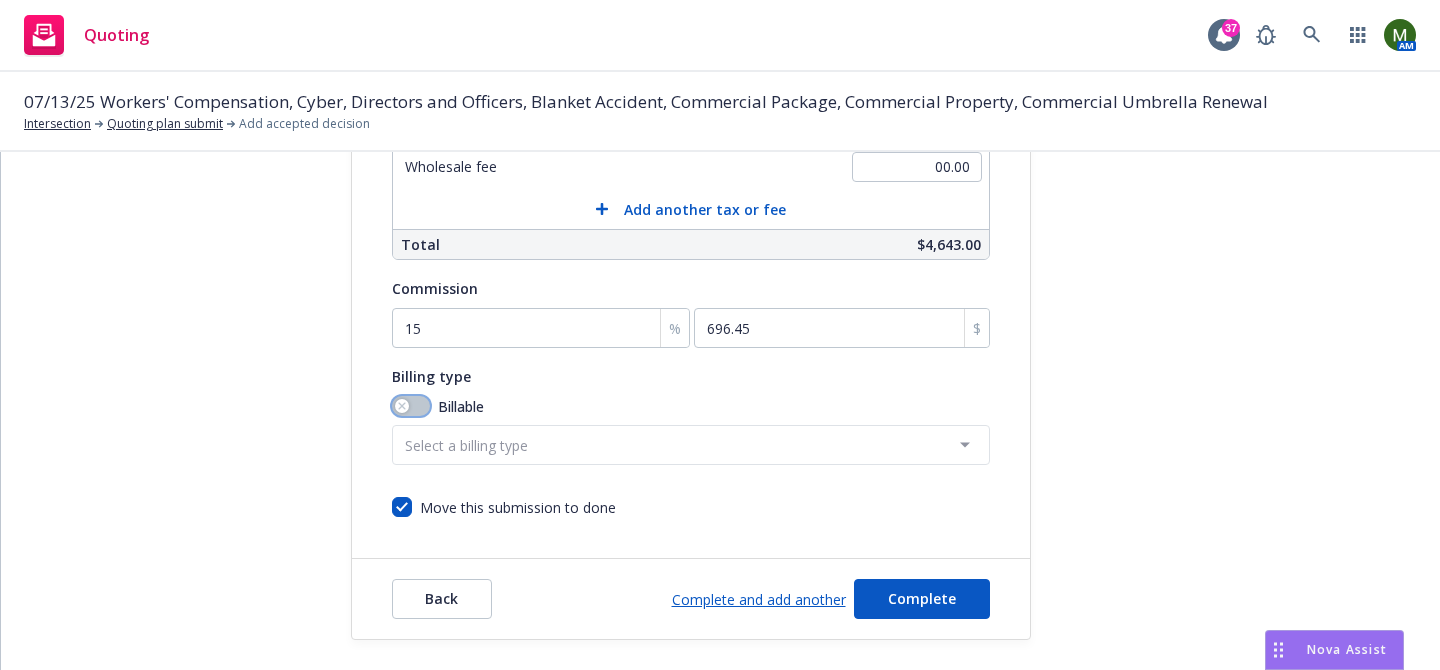 scroll, scrollTop: 565, scrollLeft: 0, axis: vertical 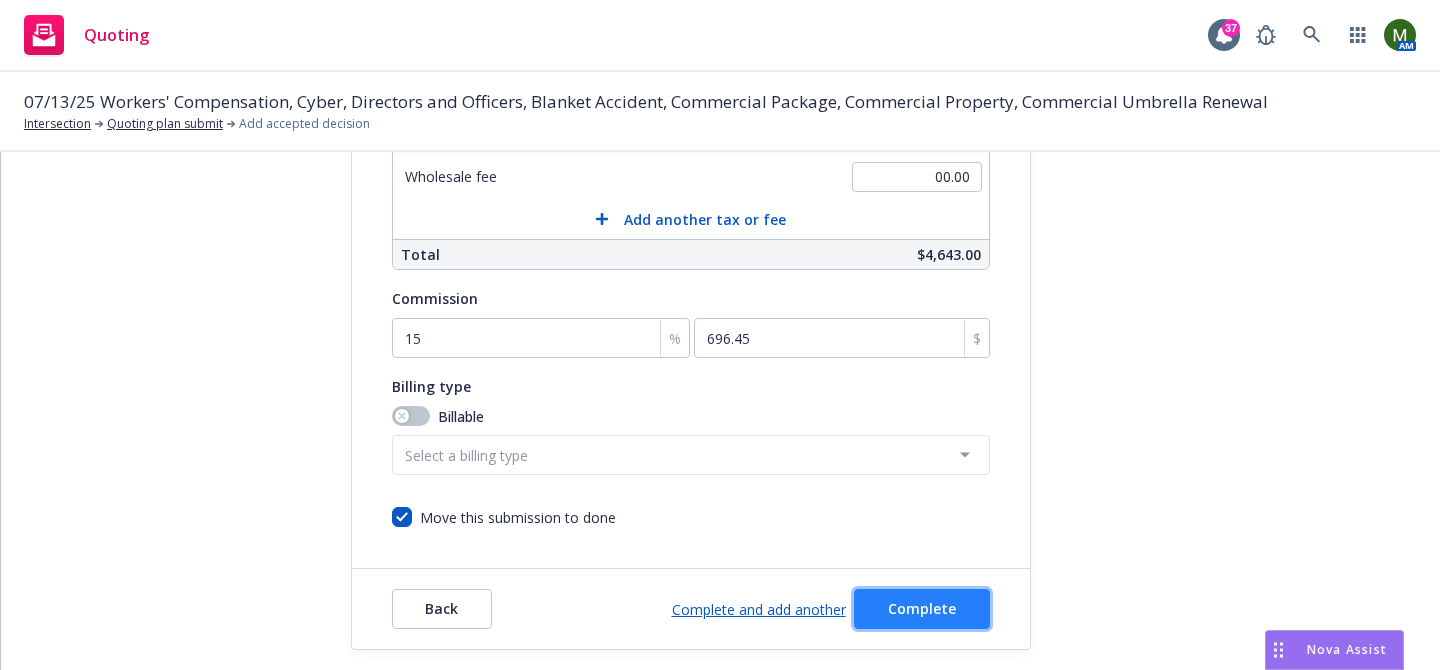 click on "Complete" at bounding box center (922, 608) 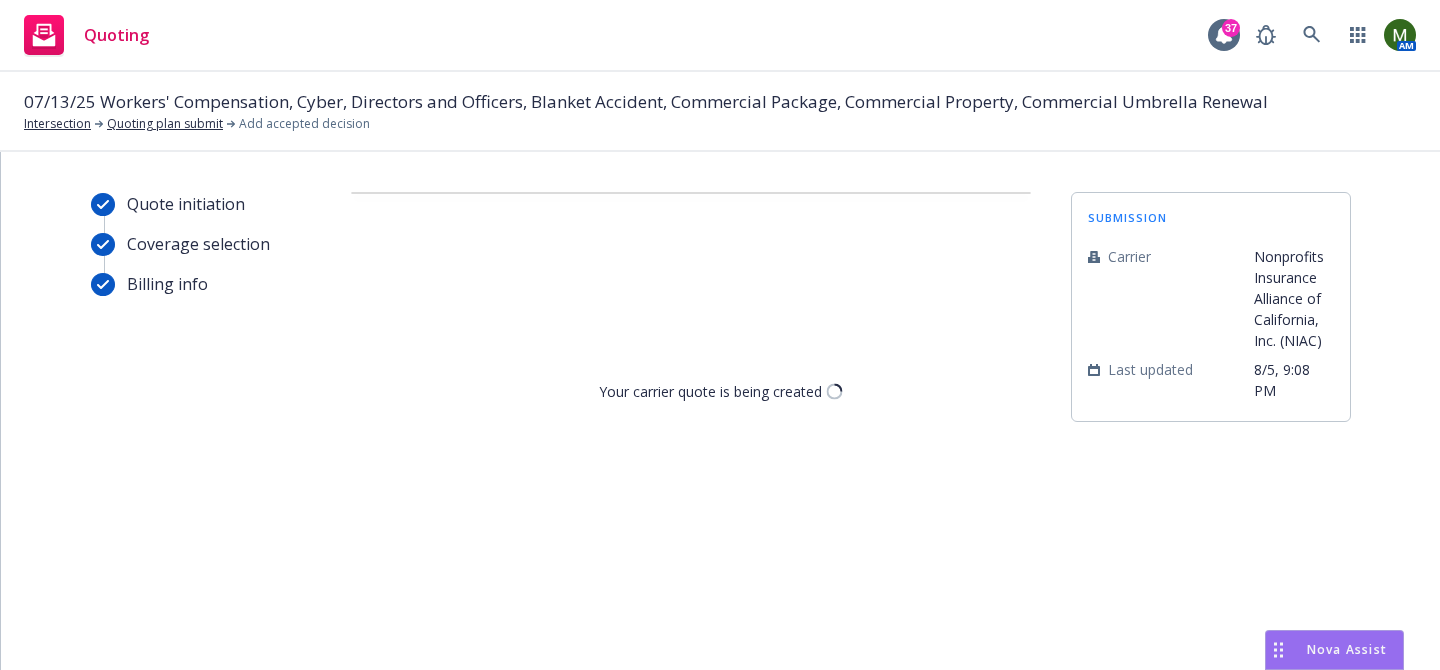 scroll, scrollTop: 0, scrollLeft: 0, axis: both 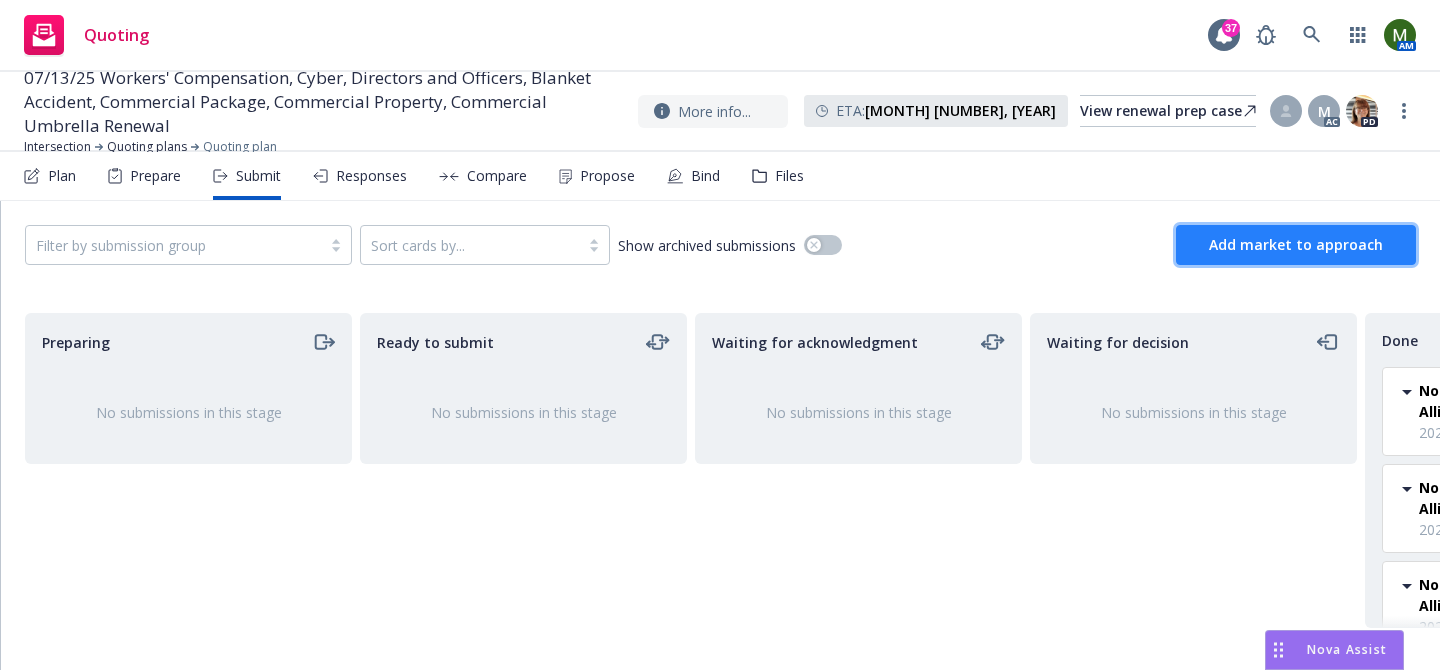 click on "Add market to approach" at bounding box center (1296, 244) 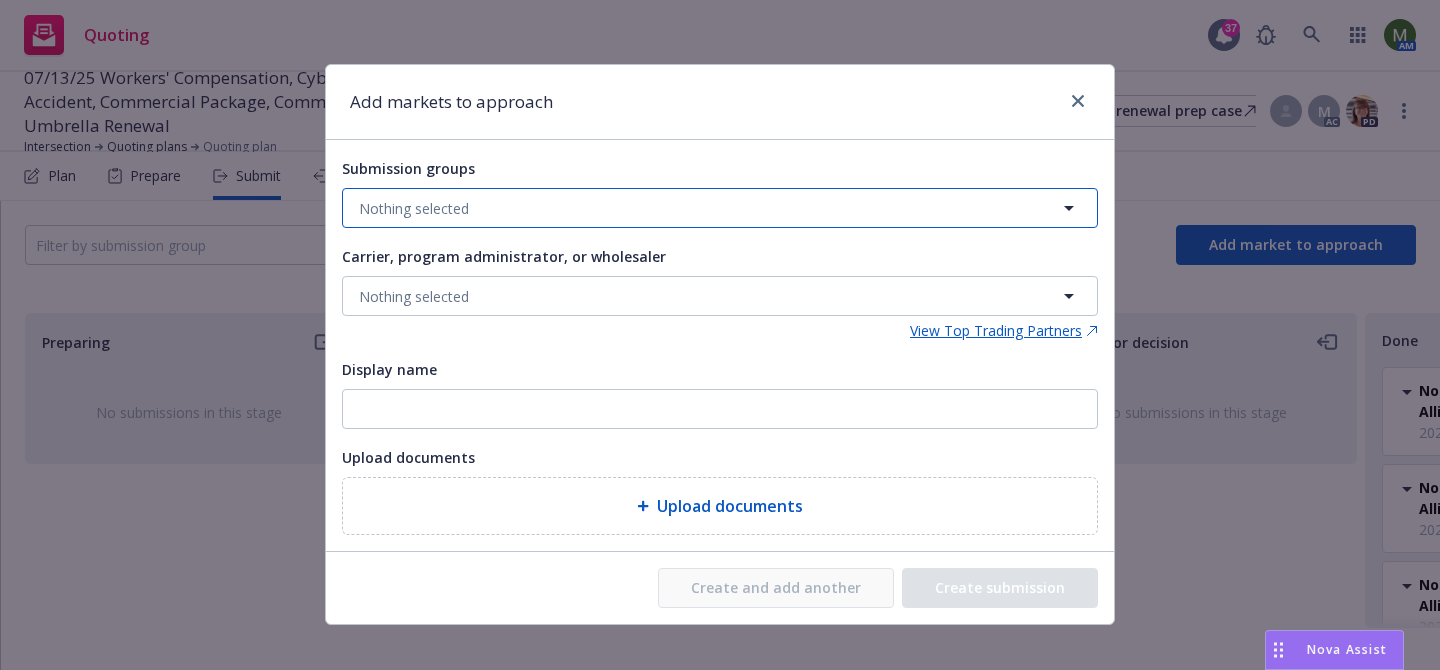 click on "Nothing selected" at bounding box center [414, 208] 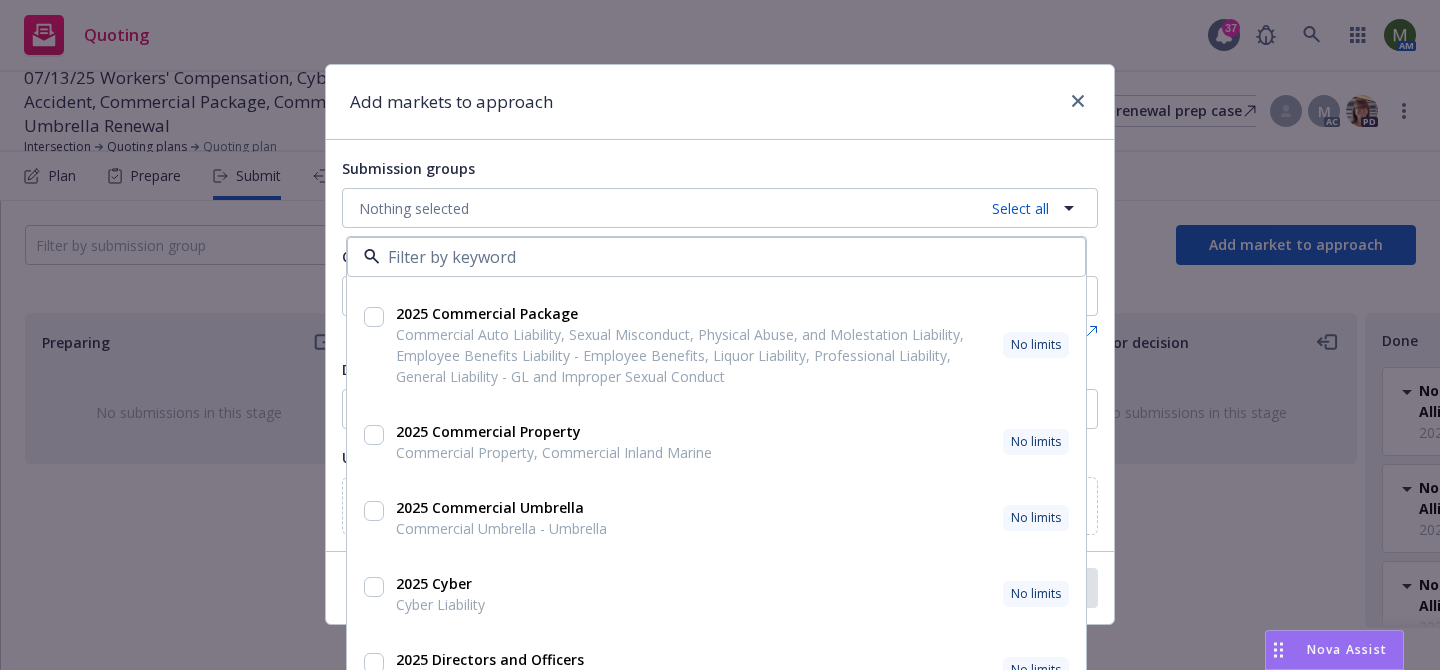 scroll, scrollTop: 74, scrollLeft: 0, axis: vertical 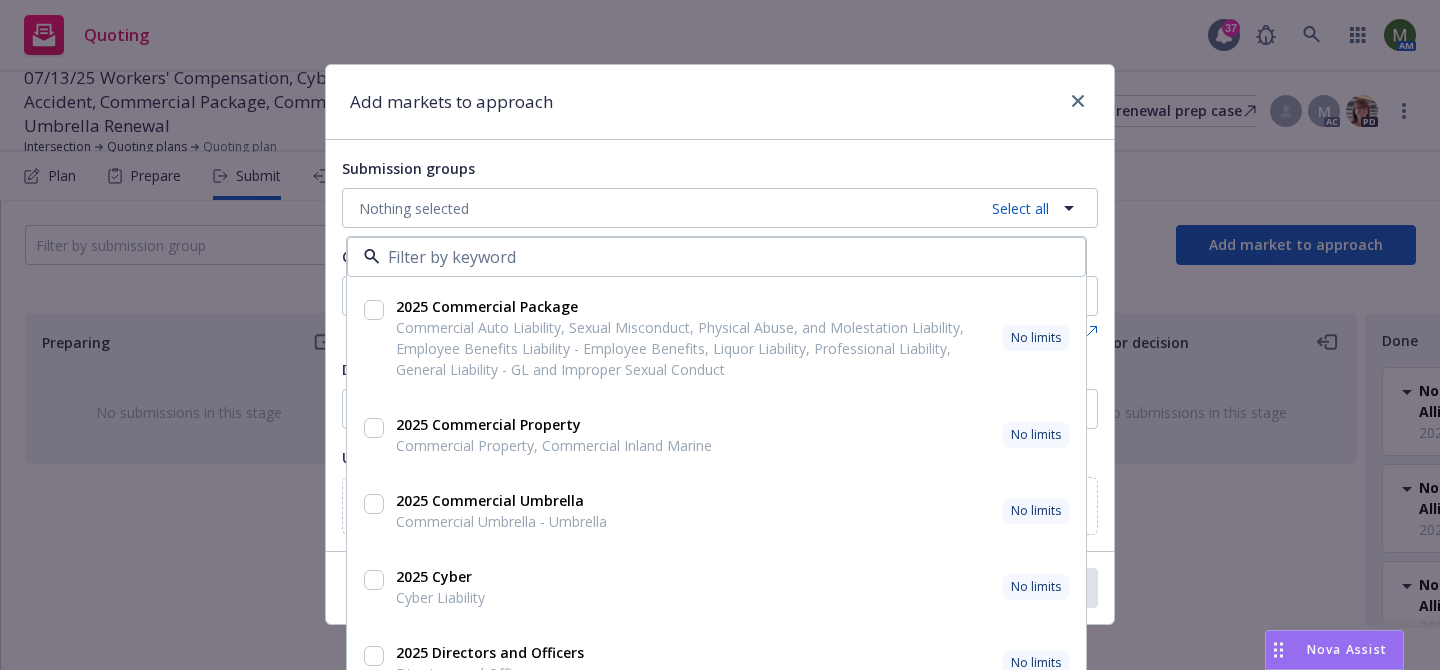 click on "Submission groups" at bounding box center [720, 168] 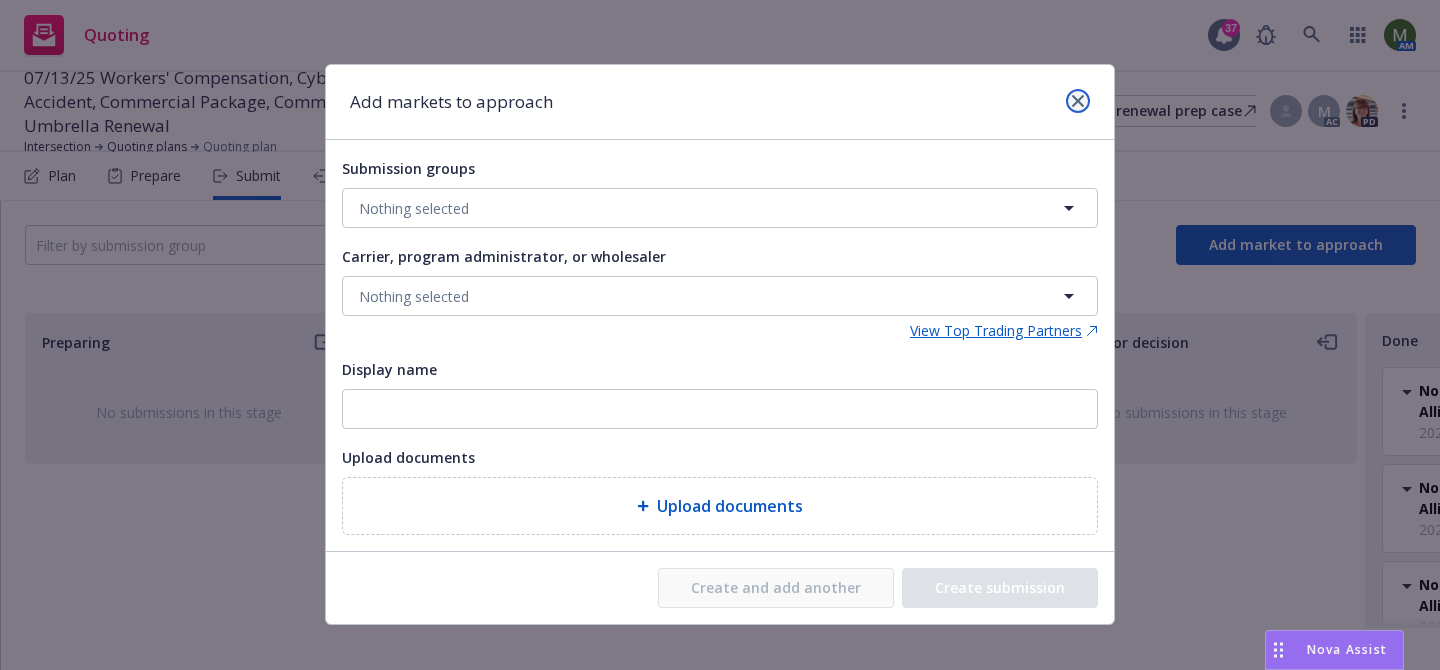 click 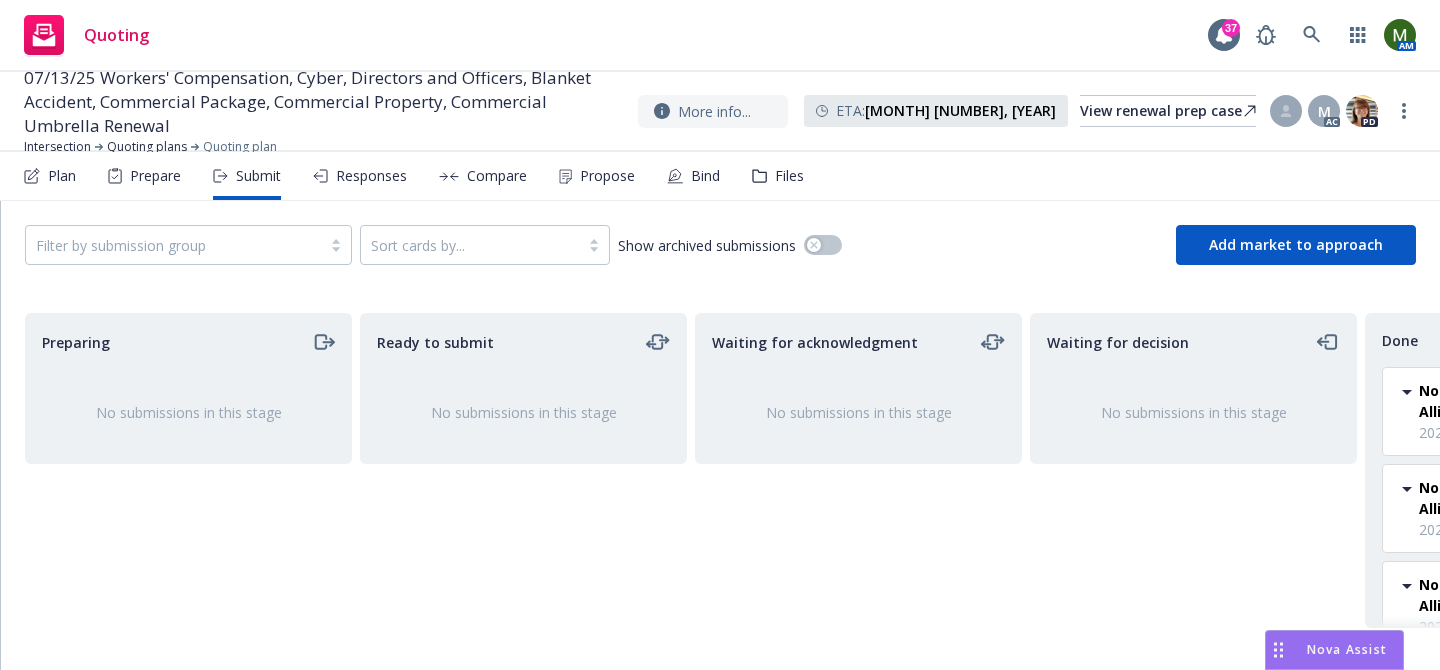 click on "Plan" at bounding box center (62, 176) 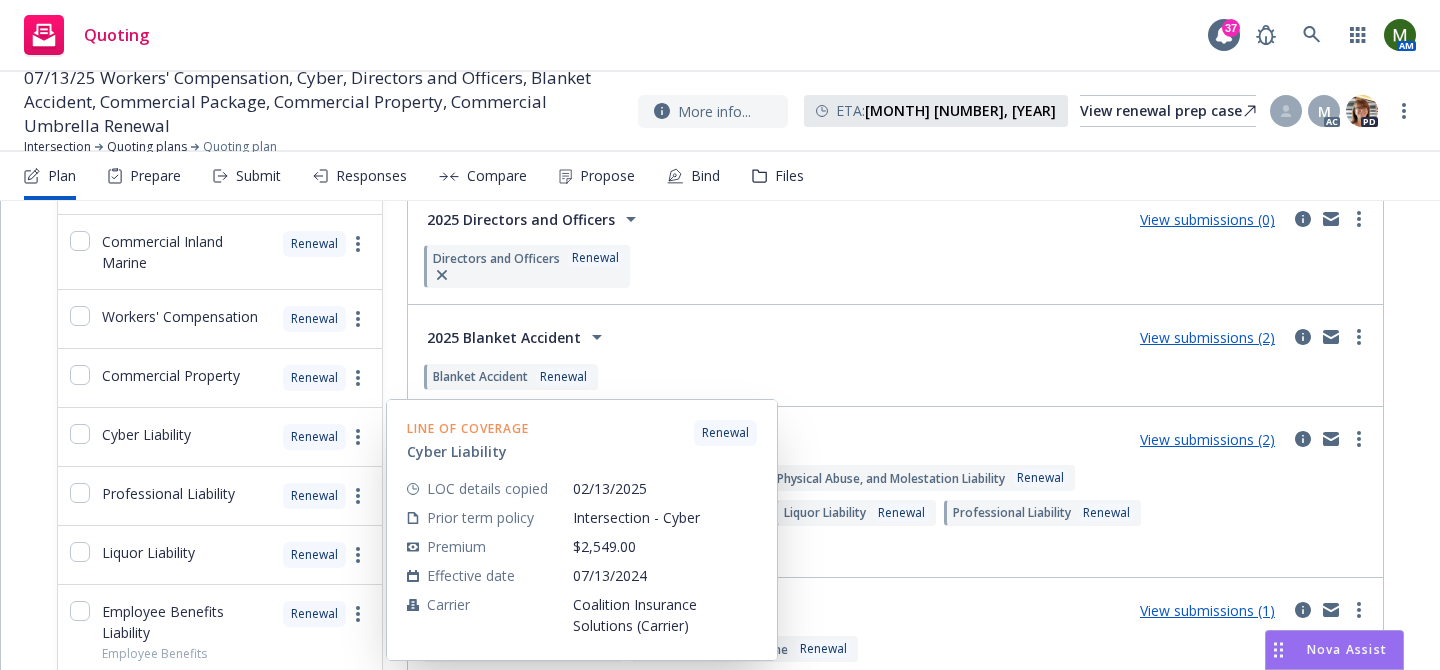 scroll, scrollTop: 367, scrollLeft: 0, axis: vertical 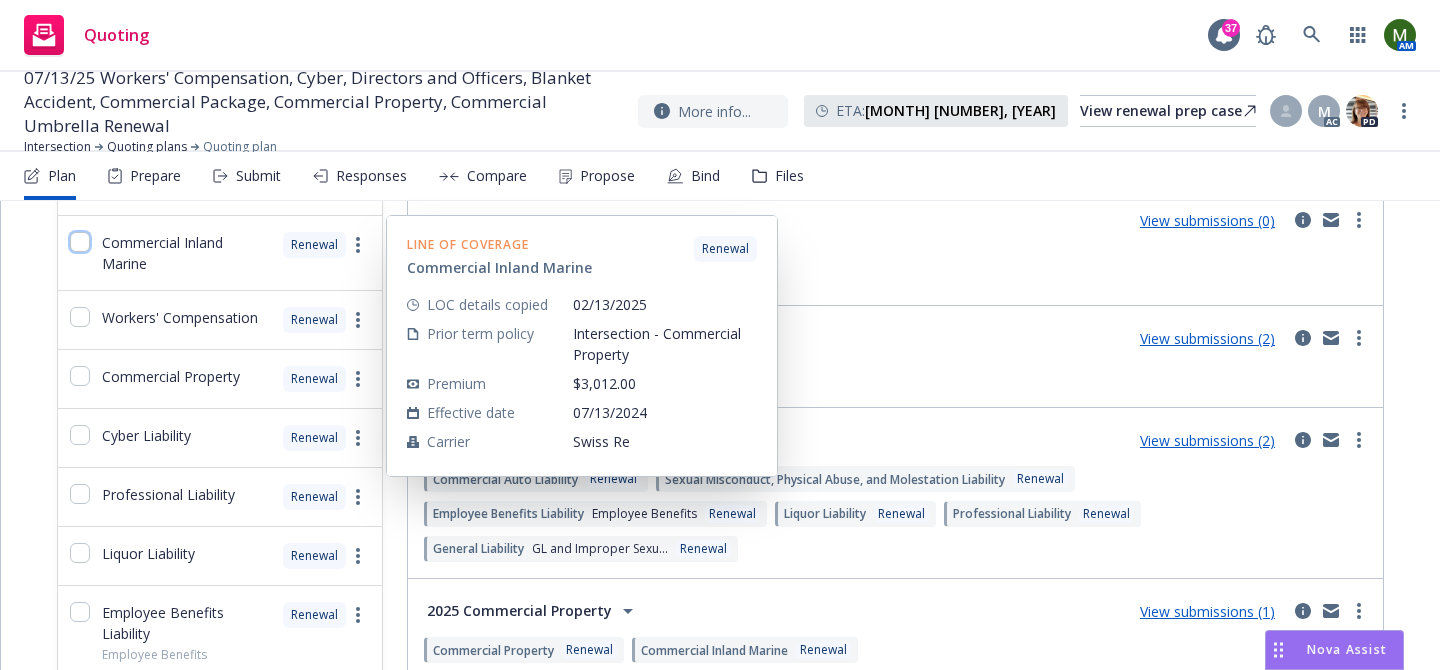 click at bounding box center (80, 242) 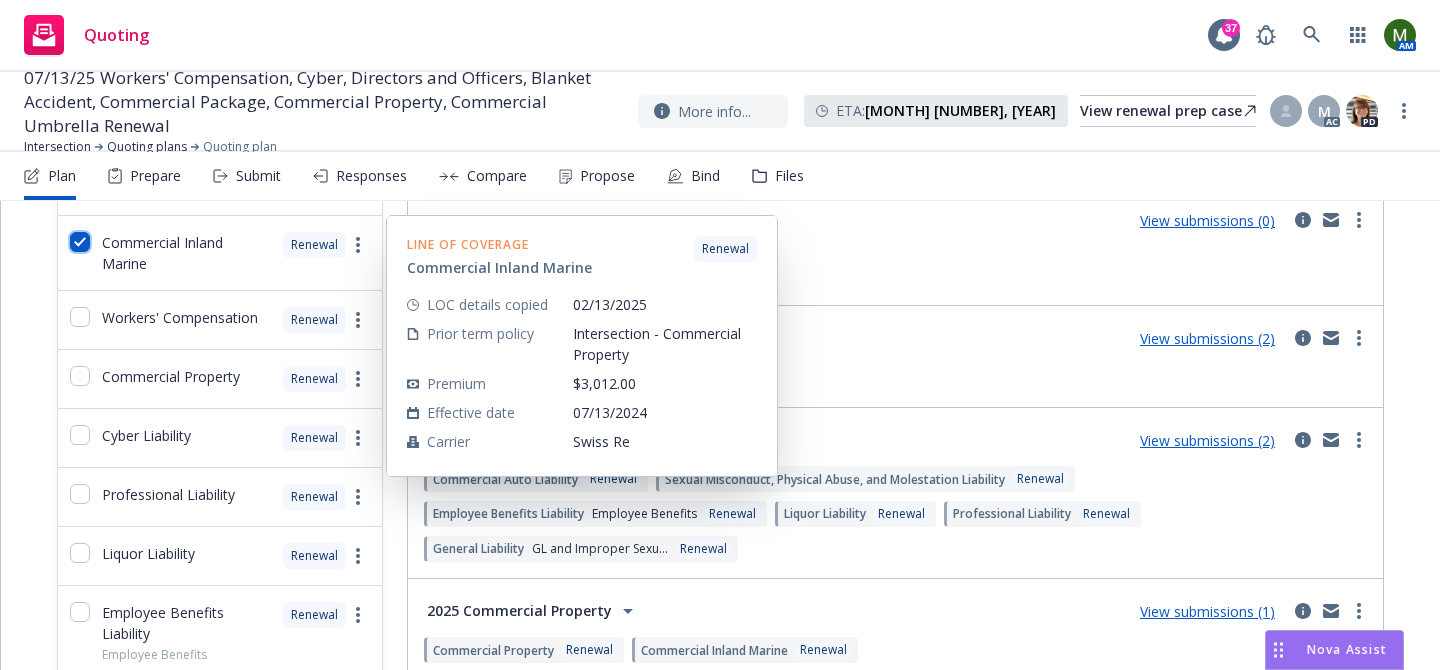 checkbox on "true" 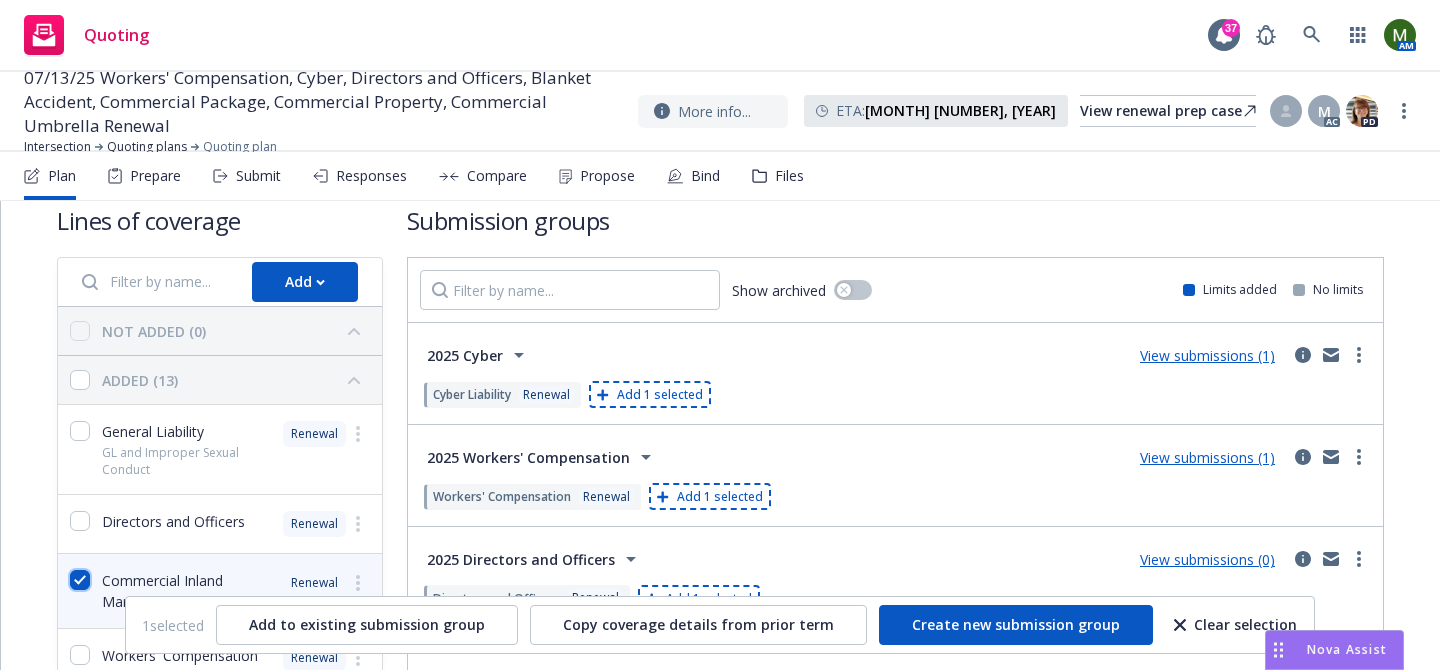 scroll, scrollTop: 0, scrollLeft: 0, axis: both 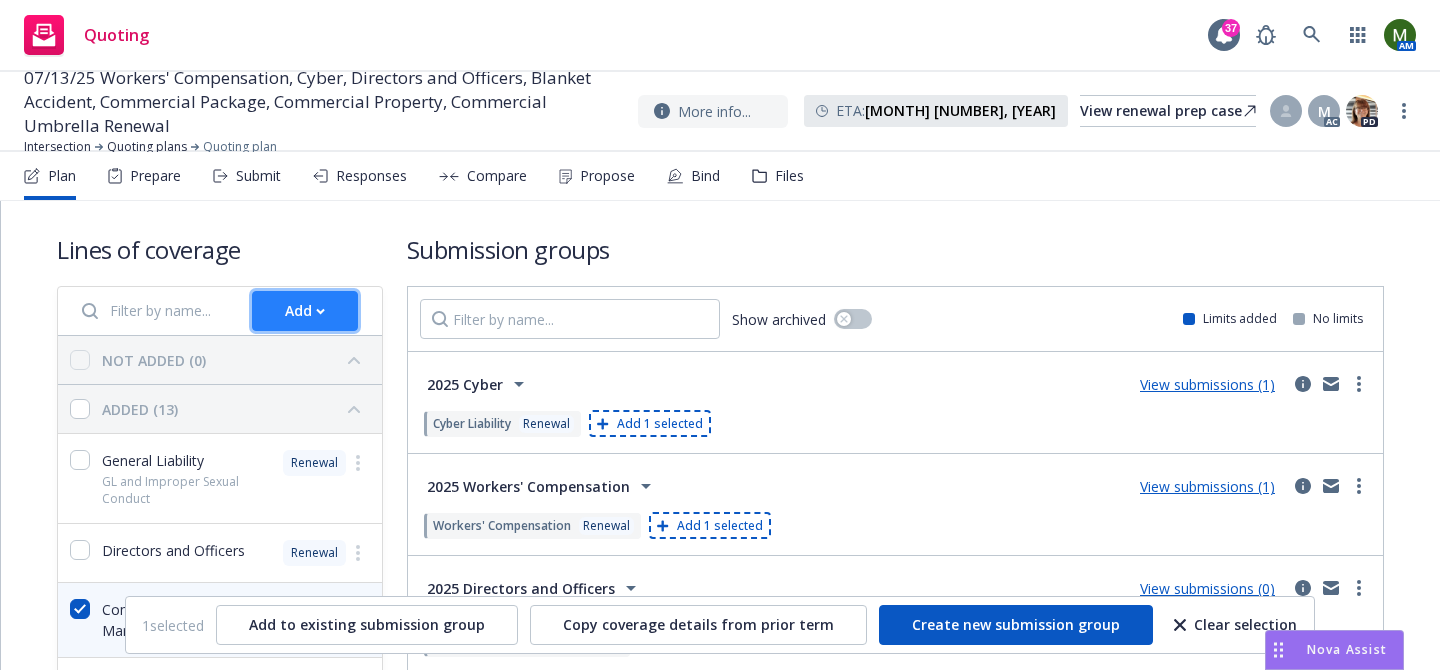 click on "Add" at bounding box center (305, 311) 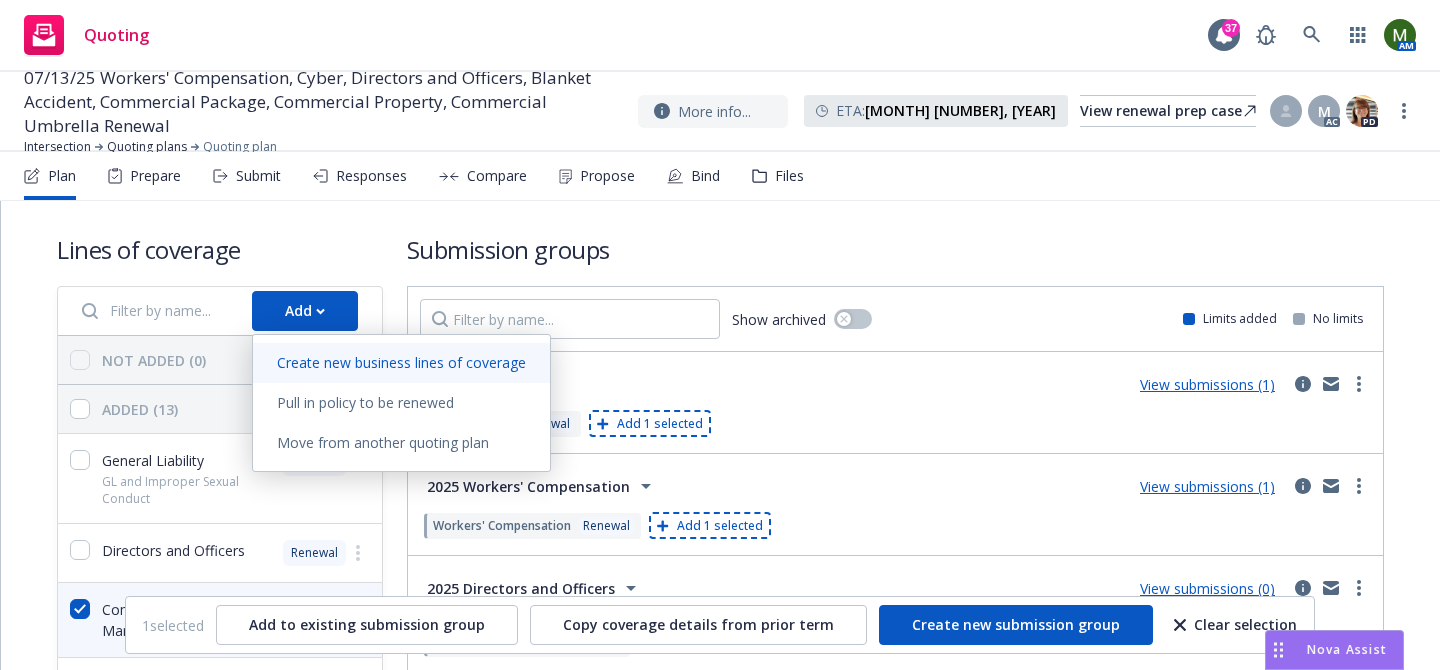 click on "Create new business lines of coverage" at bounding box center (401, 362) 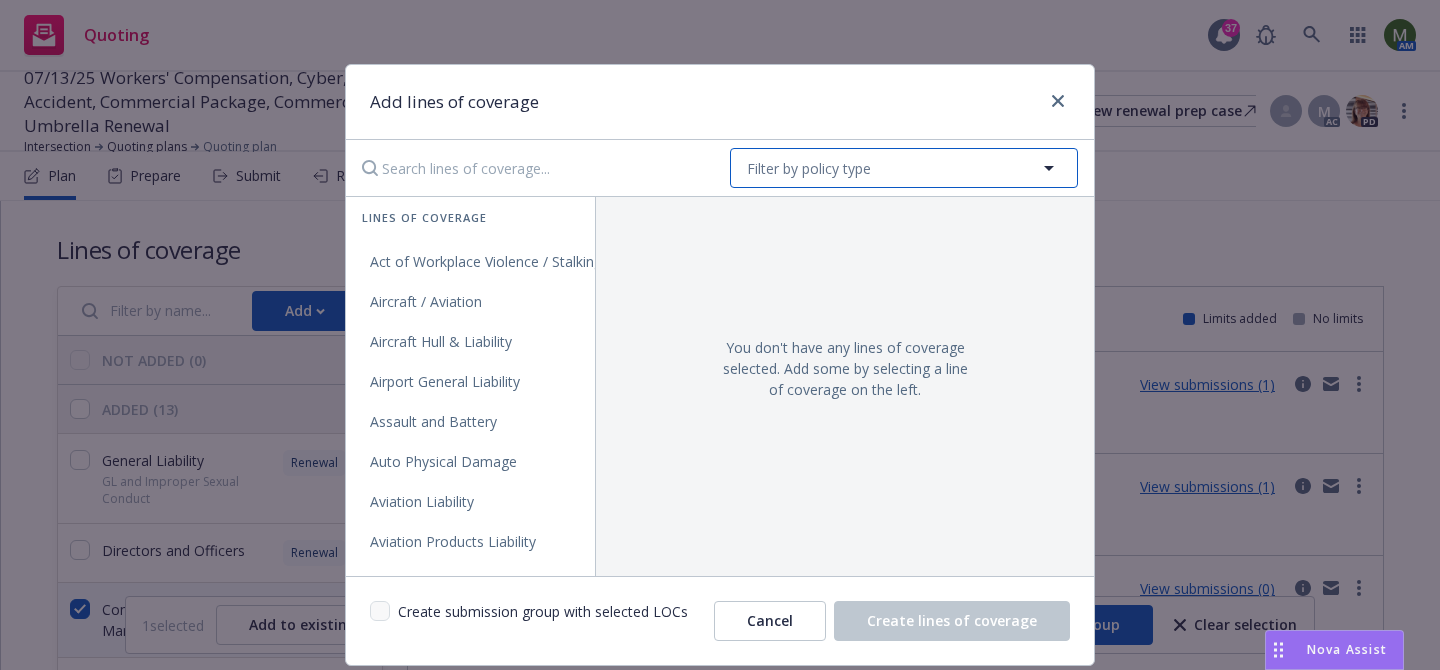 click on "Filter by policy type" at bounding box center (904, 168) 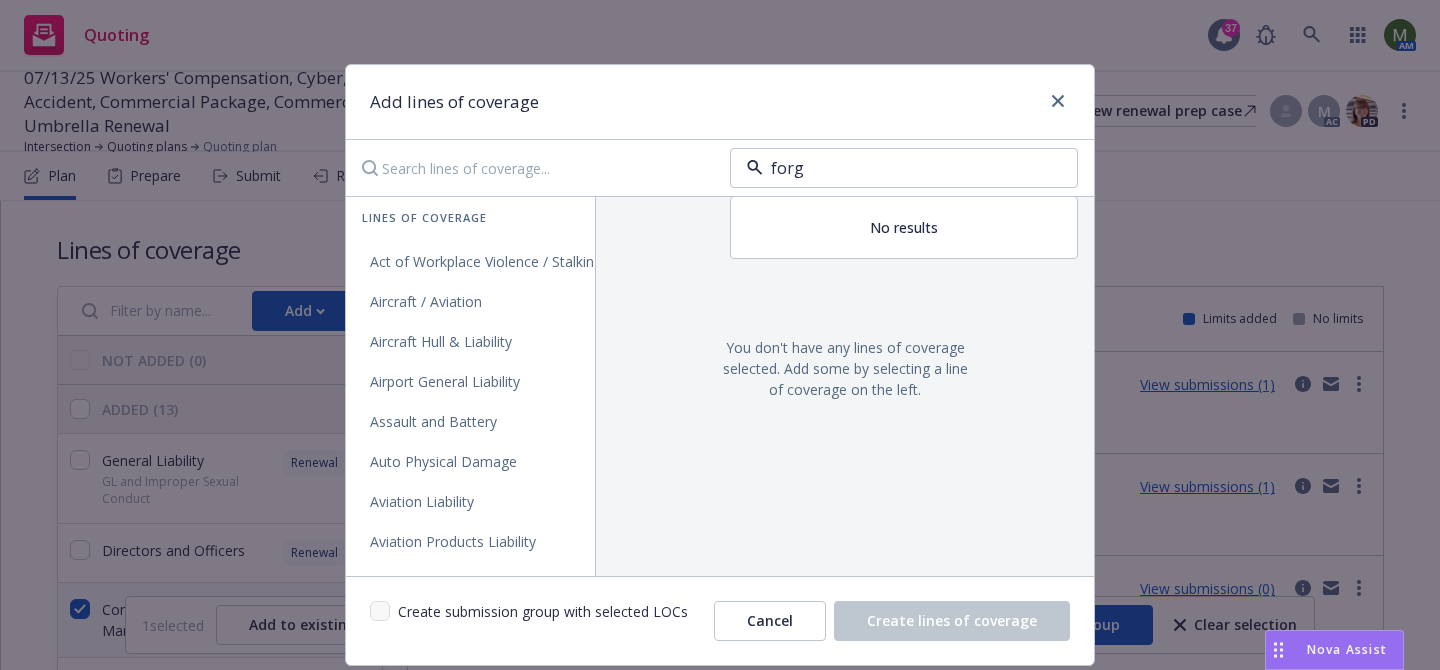 type on "for" 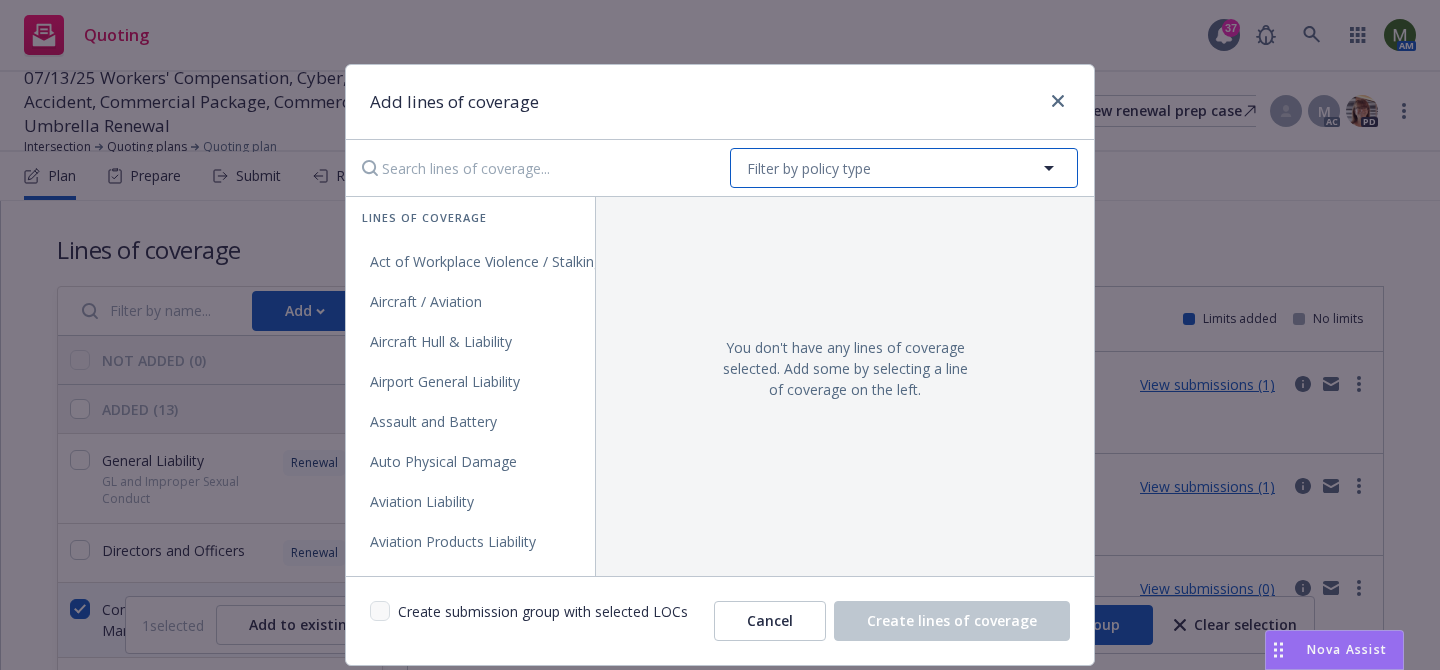 click on "Filter by policy type" at bounding box center (904, 168) 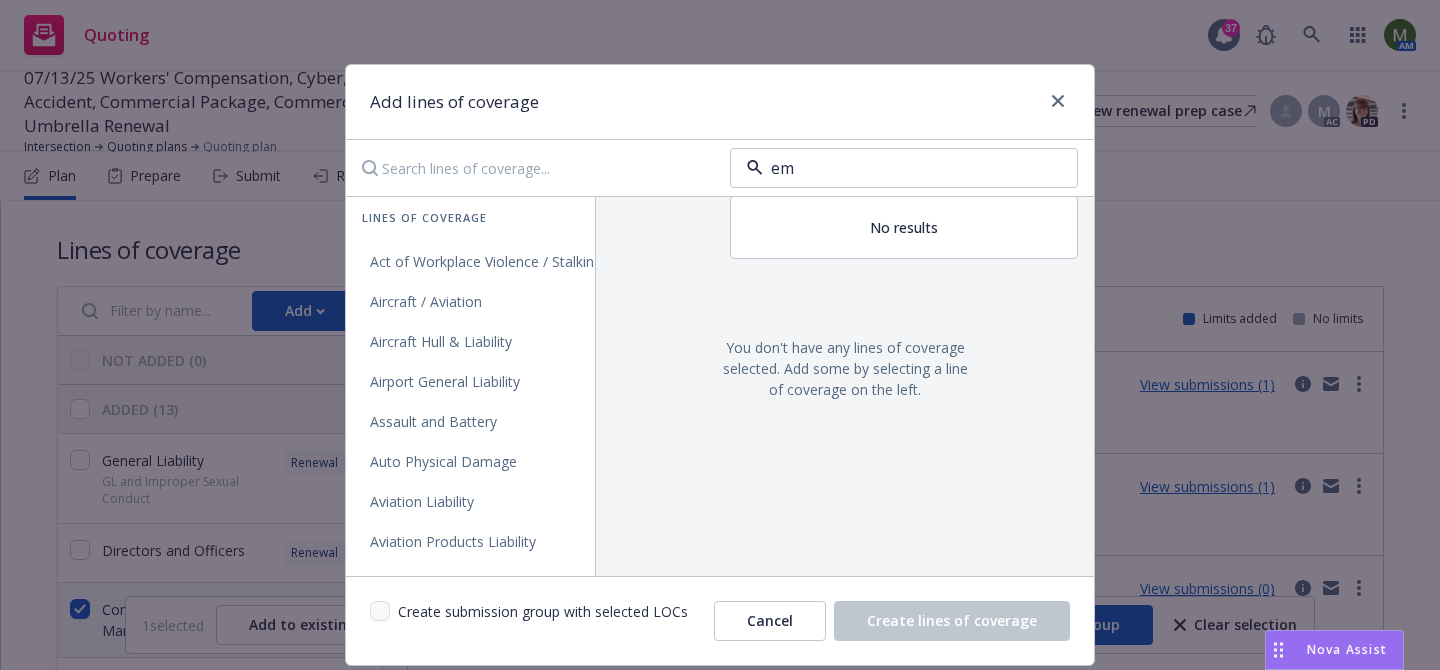 type on "e" 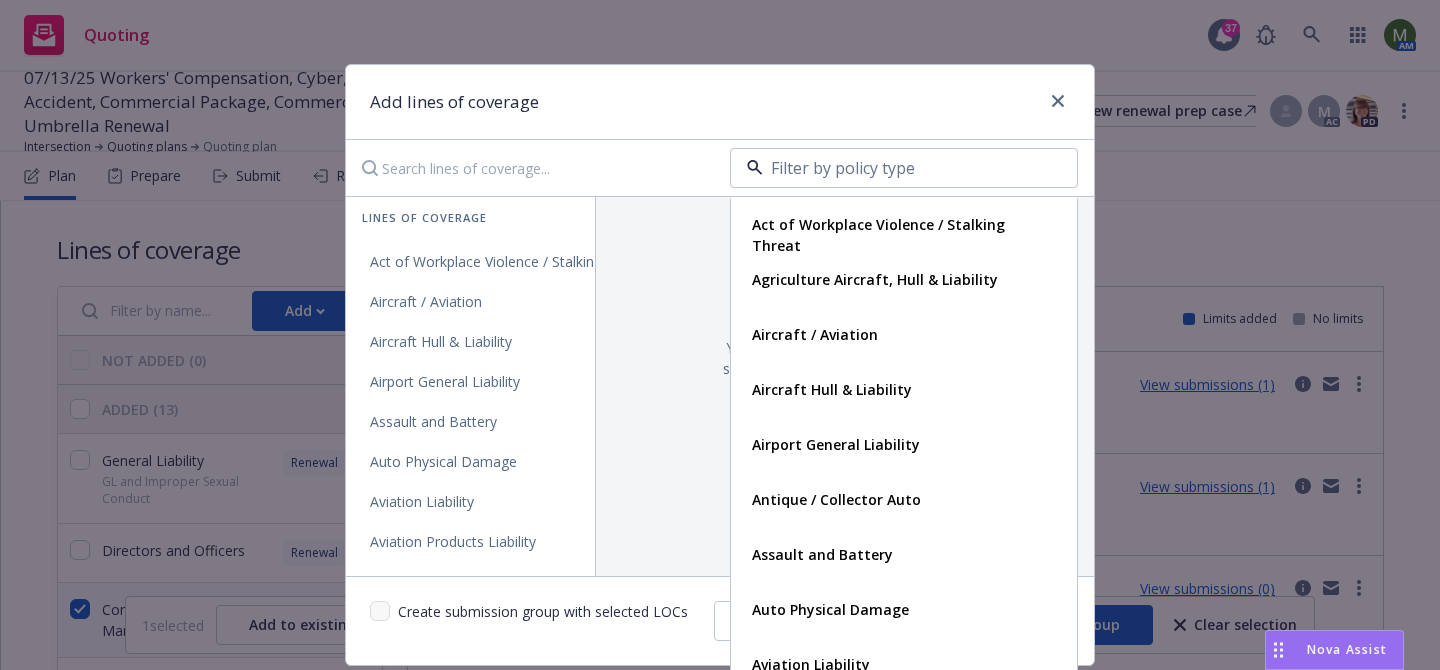 type on "h" 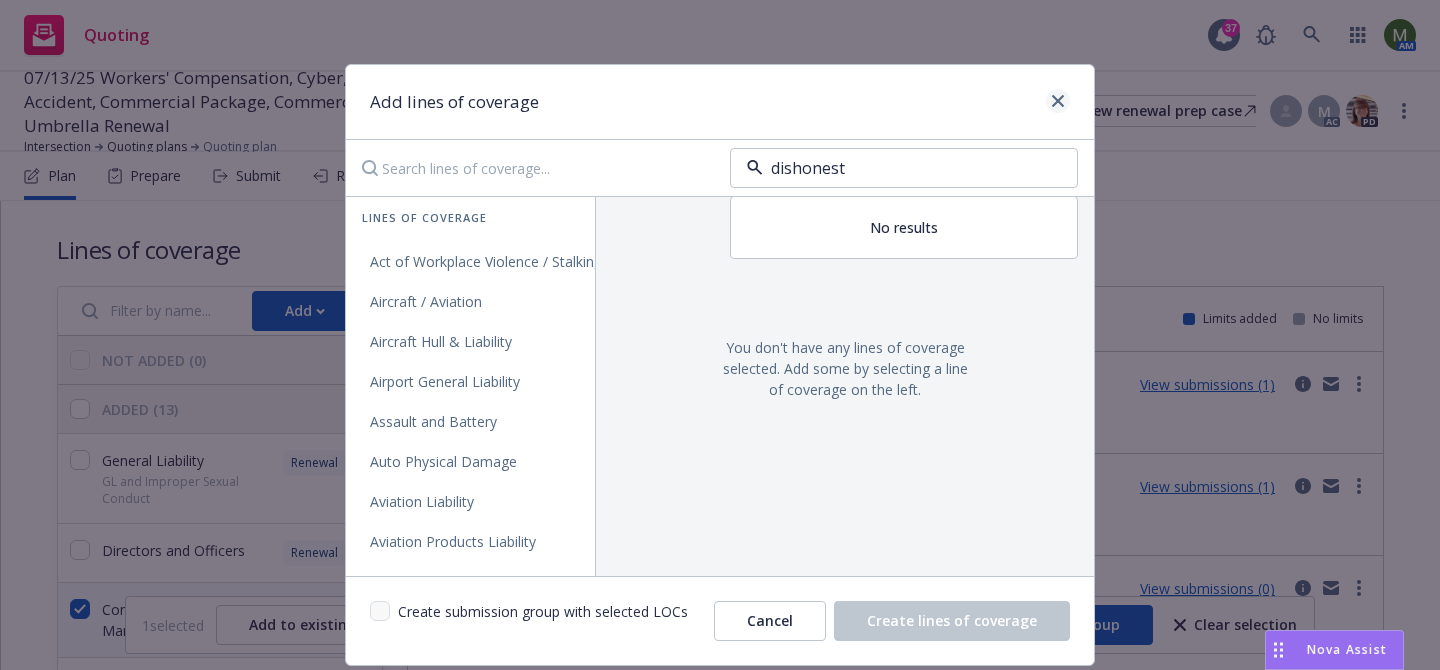 type on "dishonest" 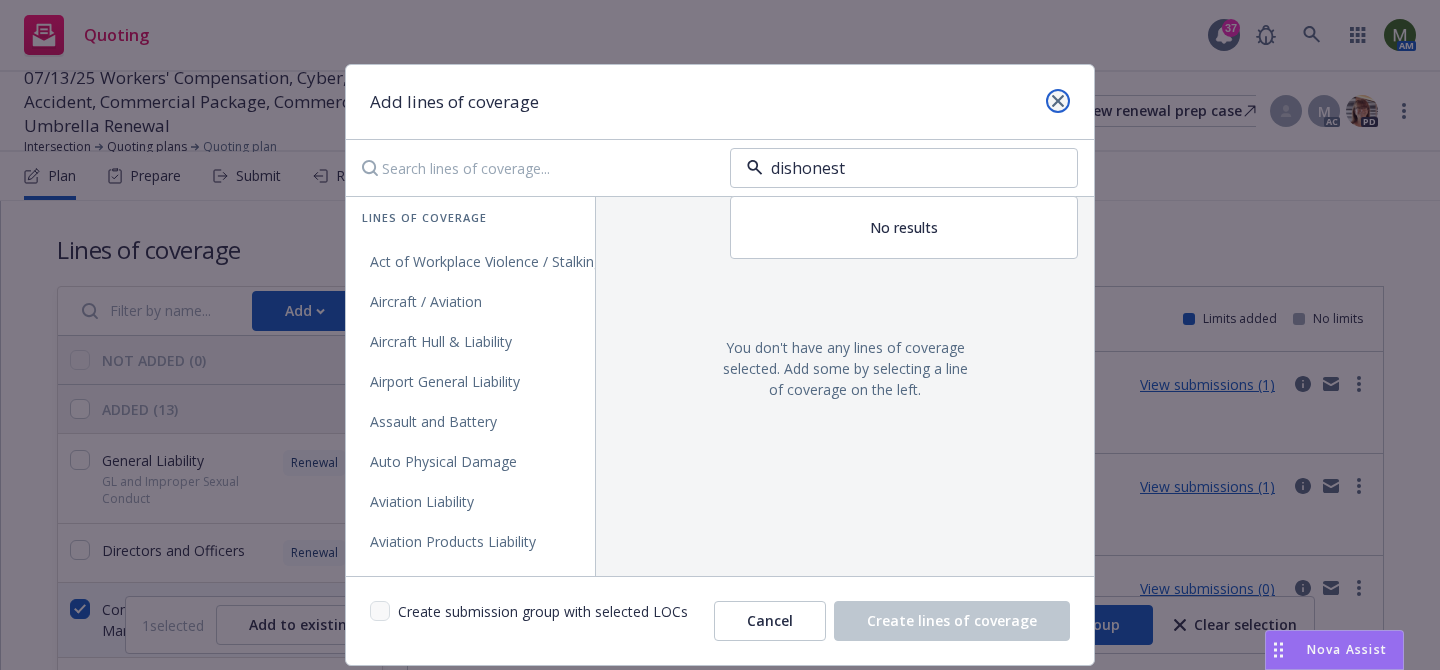 click at bounding box center (1058, 101) 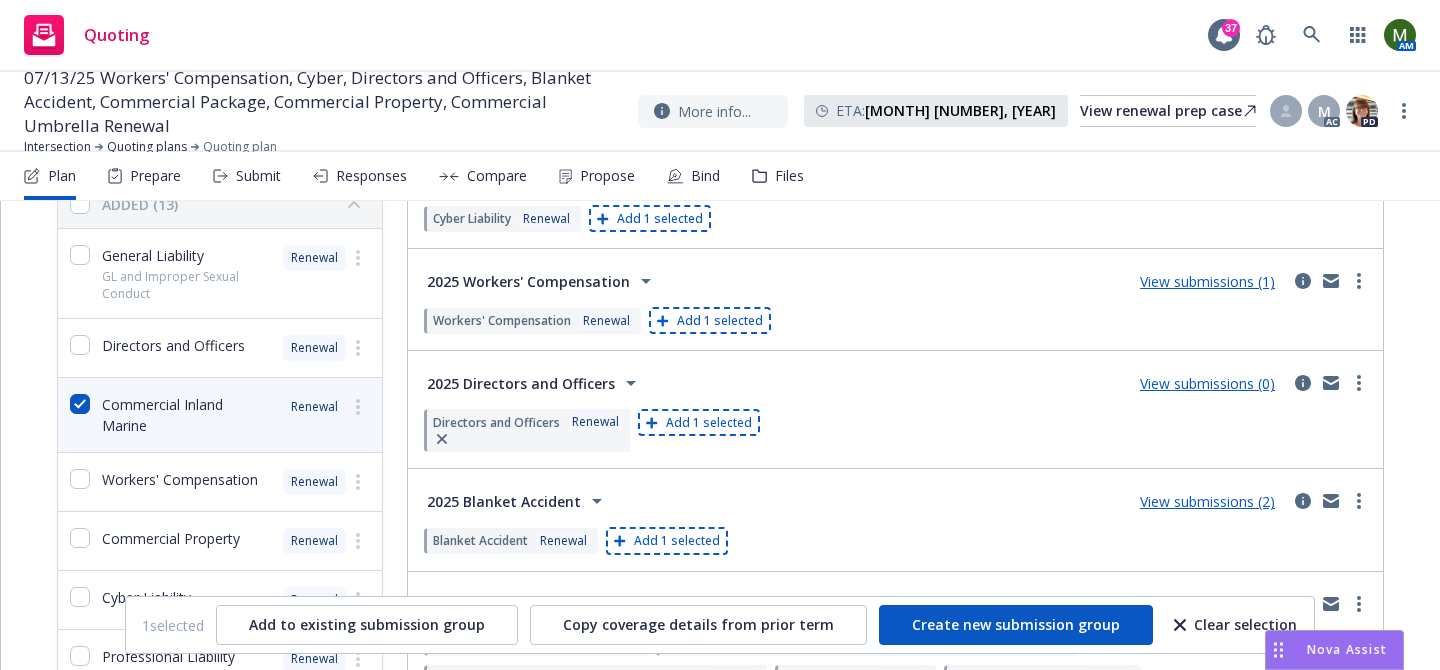 scroll, scrollTop: 214, scrollLeft: 0, axis: vertical 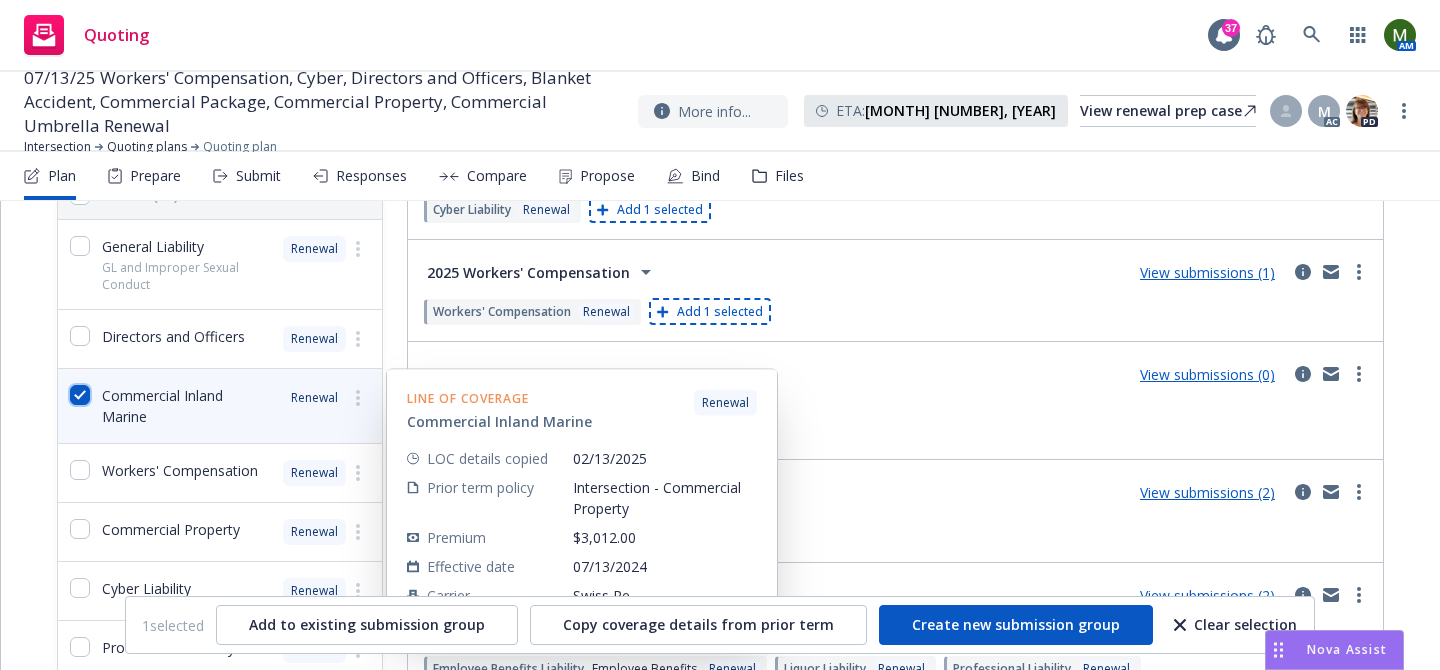 click at bounding box center (80, 395) 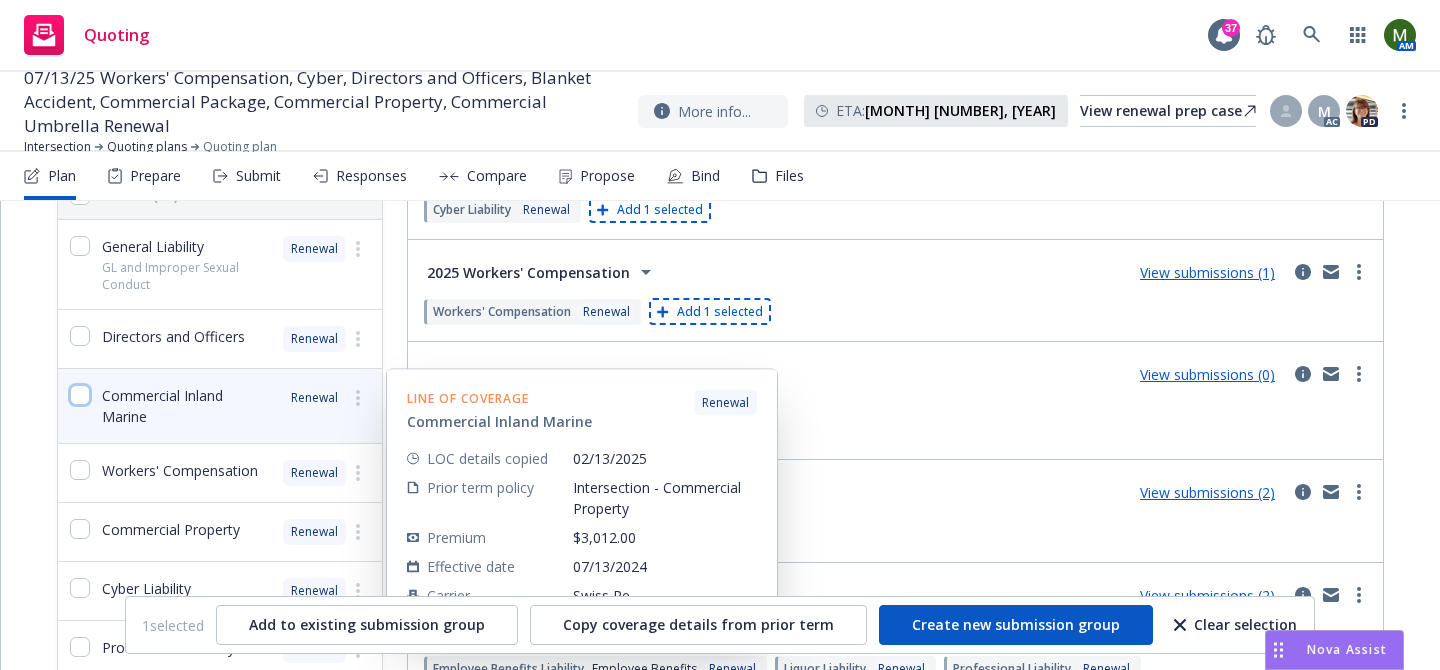 checkbox on "false" 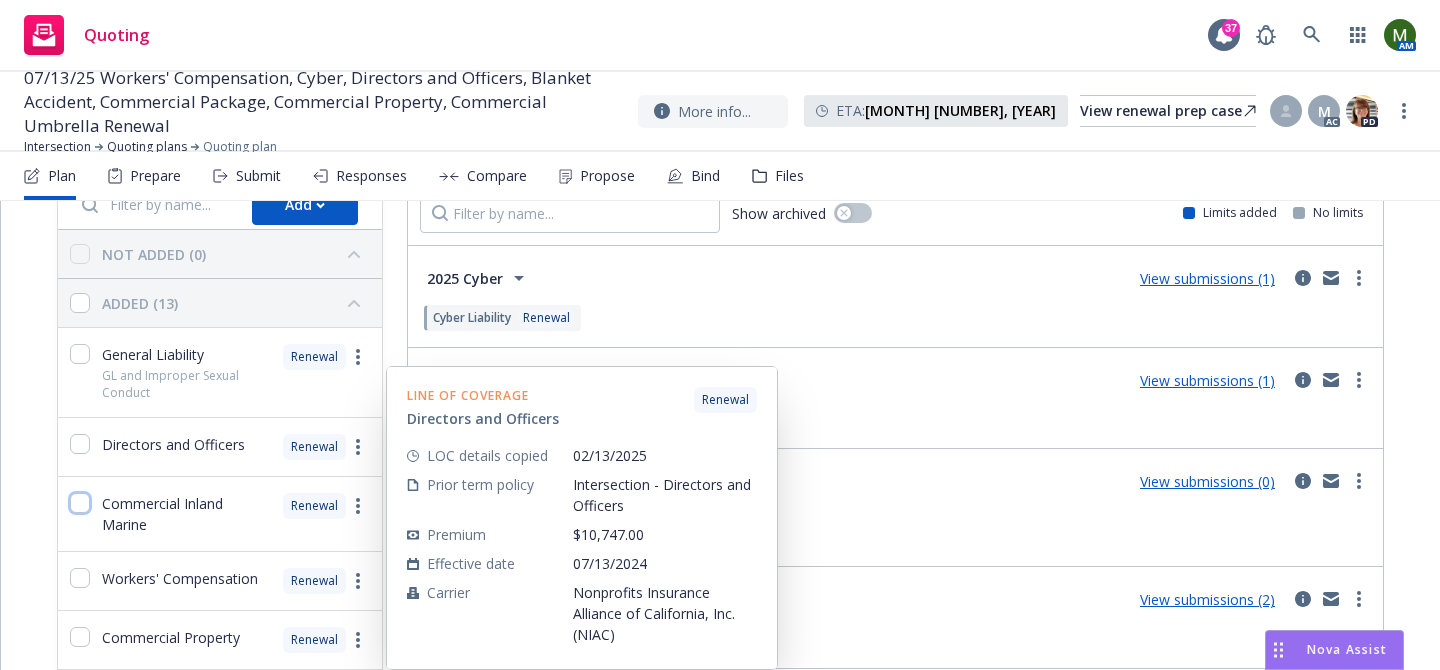 scroll, scrollTop: 16, scrollLeft: 0, axis: vertical 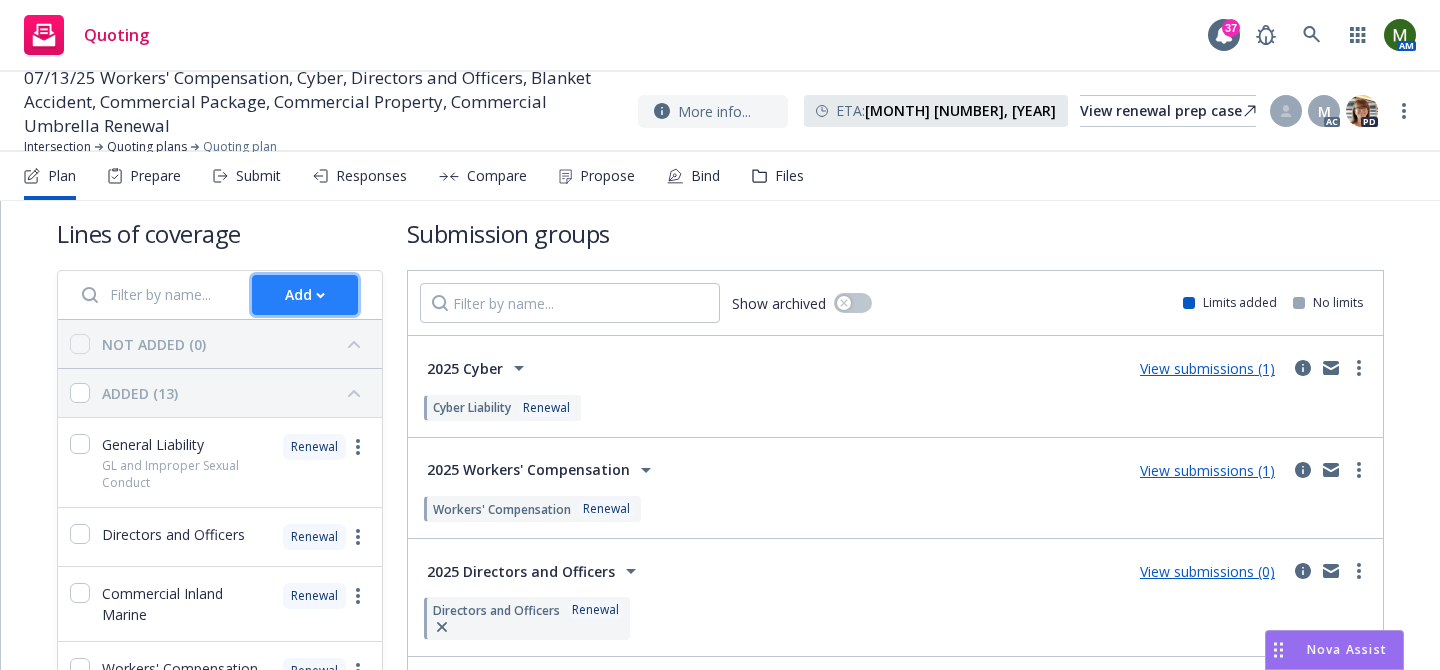 click 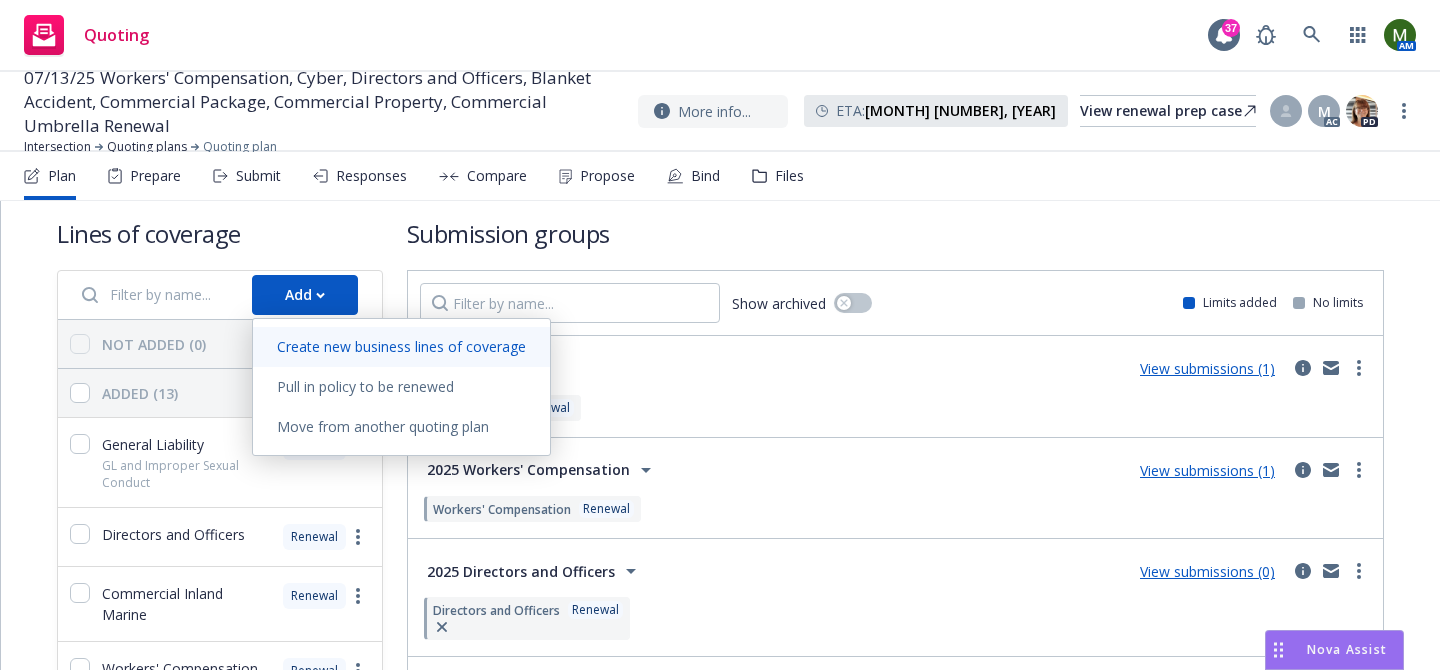 click on "Create new business lines of coverage" at bounding box center (401, 346) 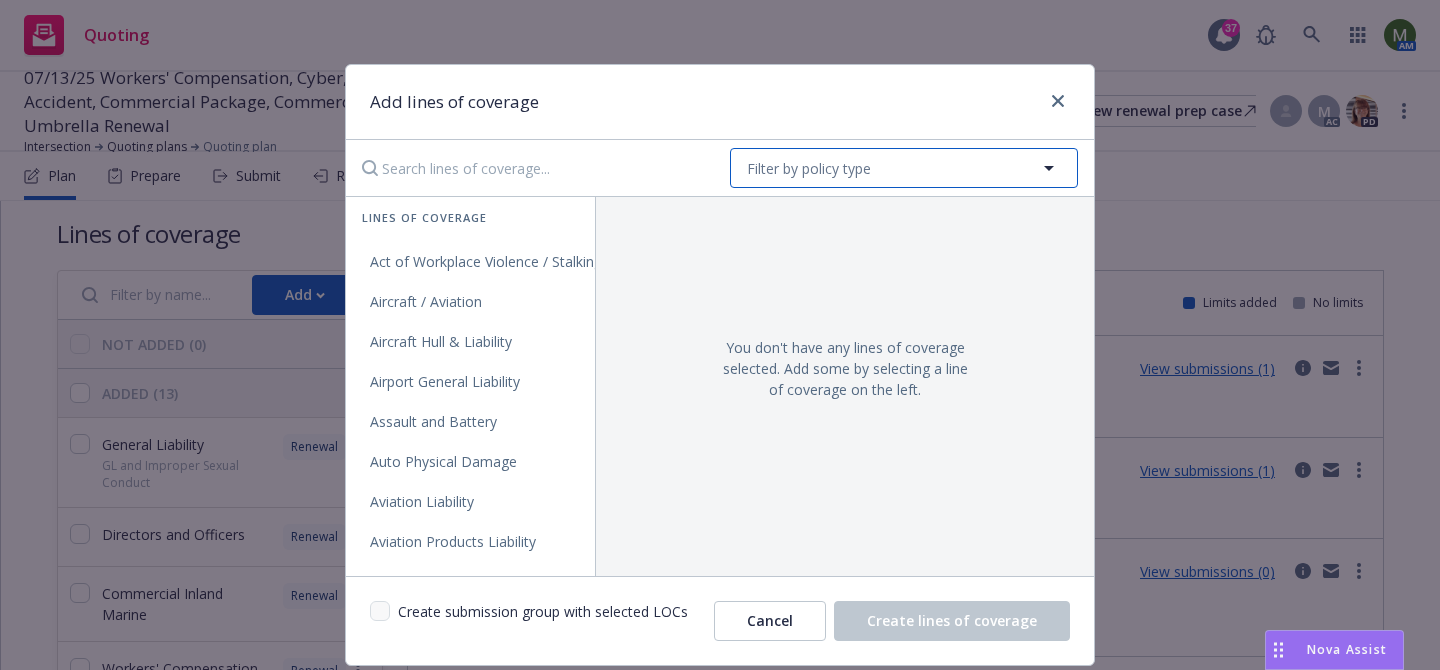 click on "Filter by policy type" at bounding box center [809, 168] 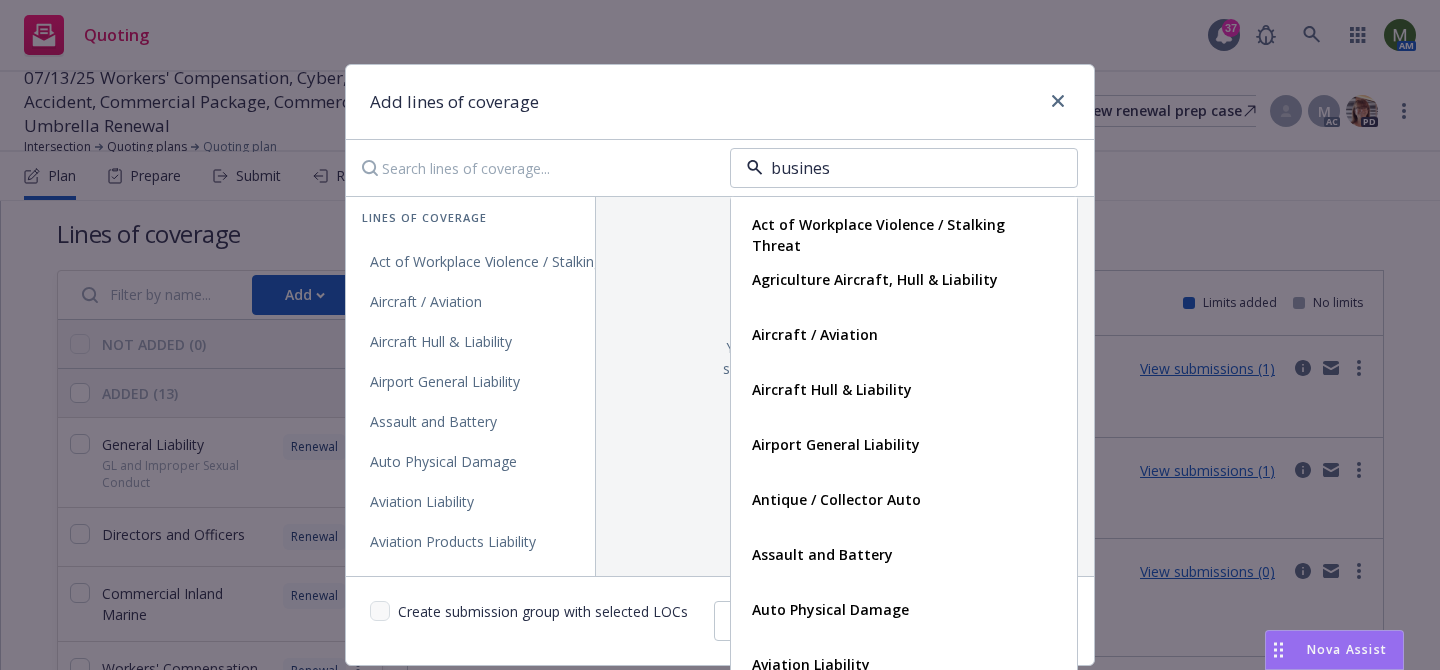 type on "business" 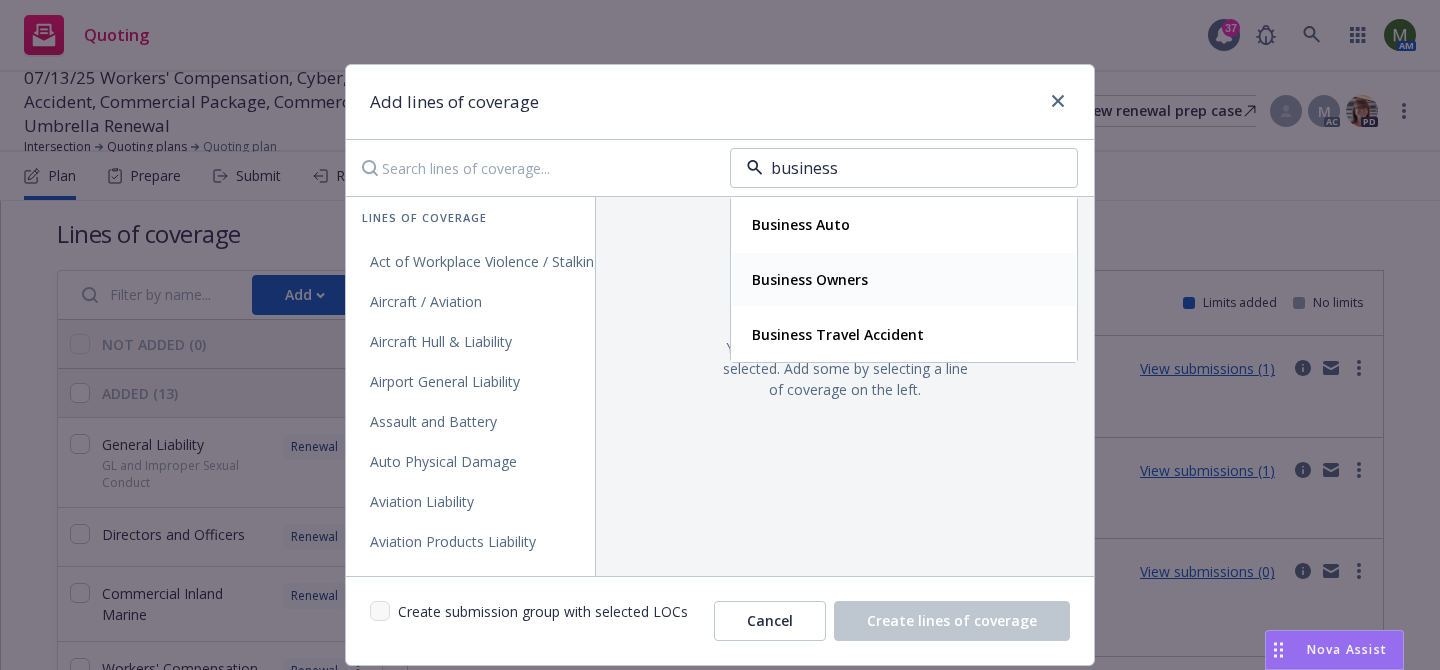 click on "Business Owners" at bounding box center [810, 279] 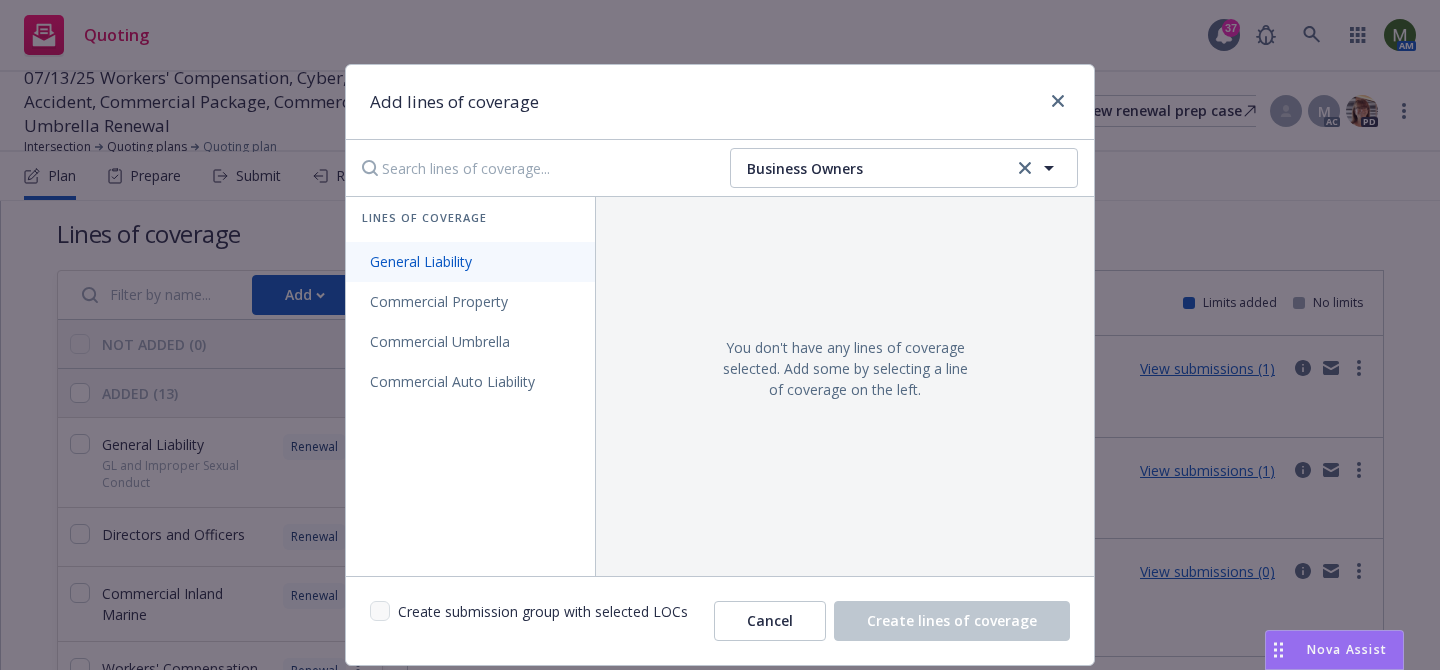 click on "General Liability" at bounding box center [421, 261] 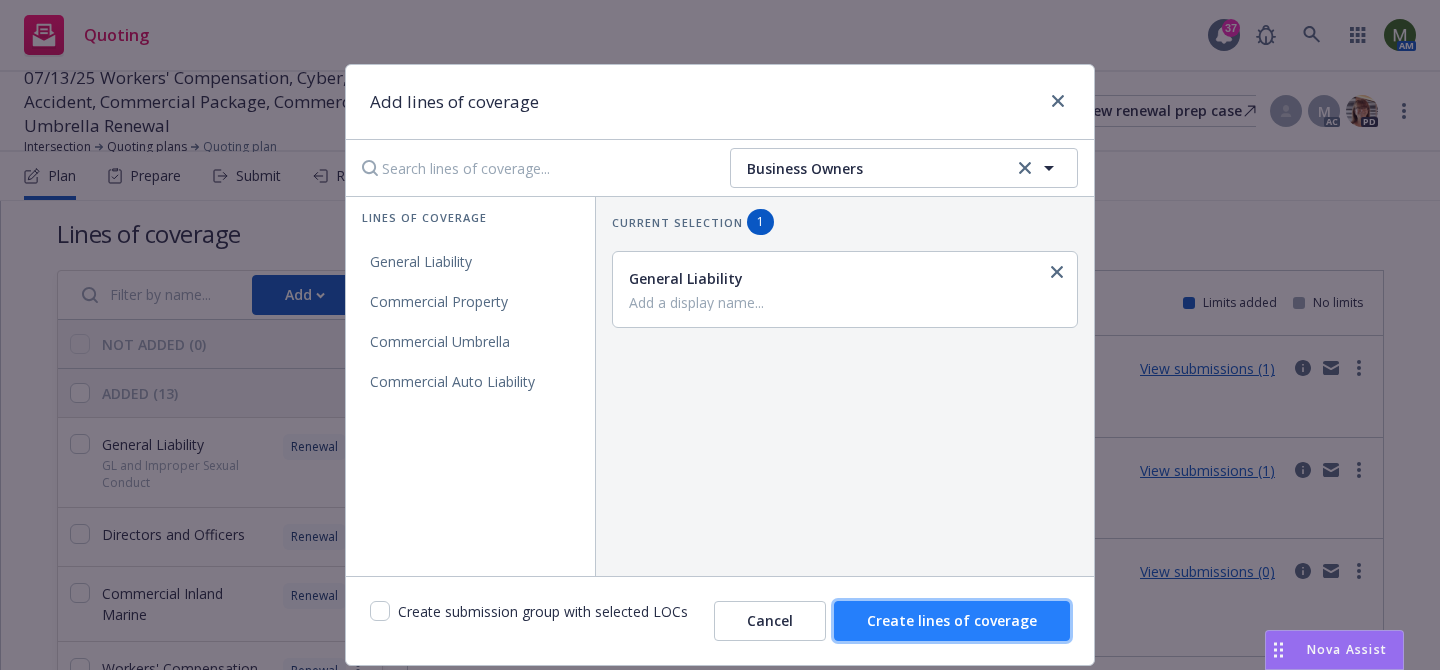 click on "Create lines of coverage" at bounding box center (952, 620) 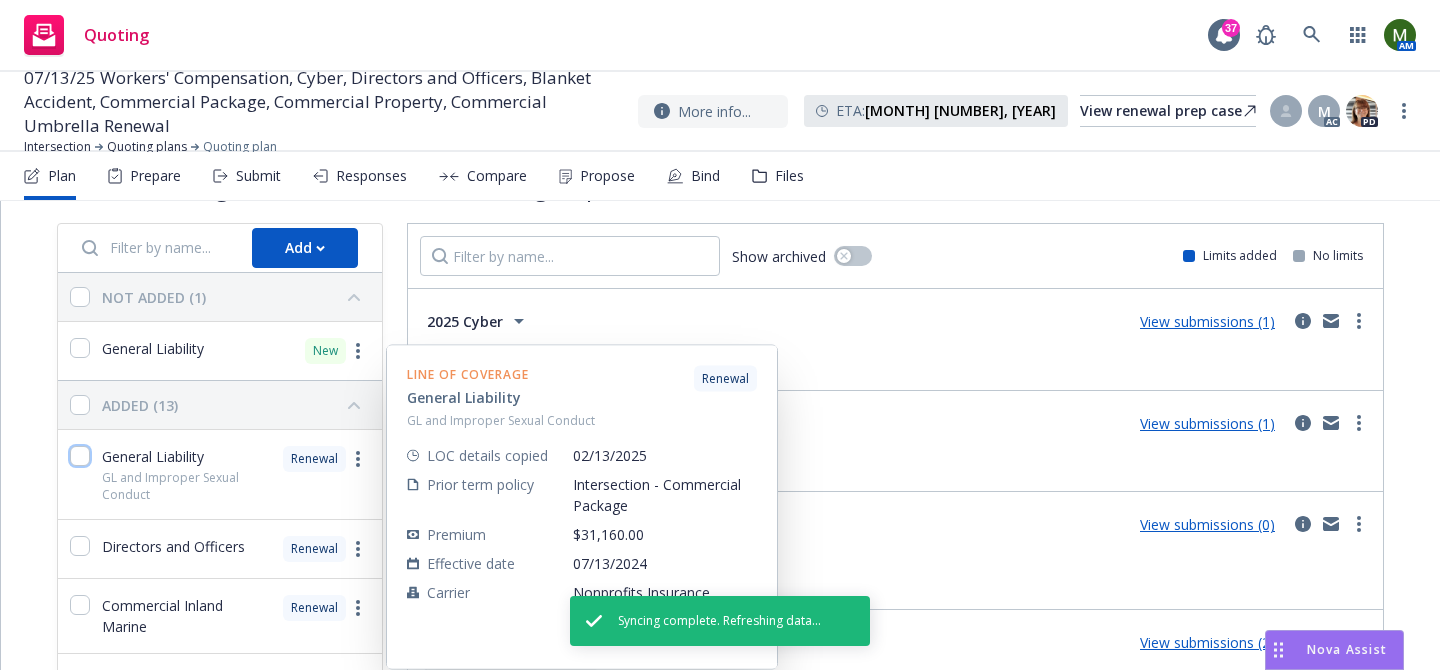 click at bounding box center (80, 456) 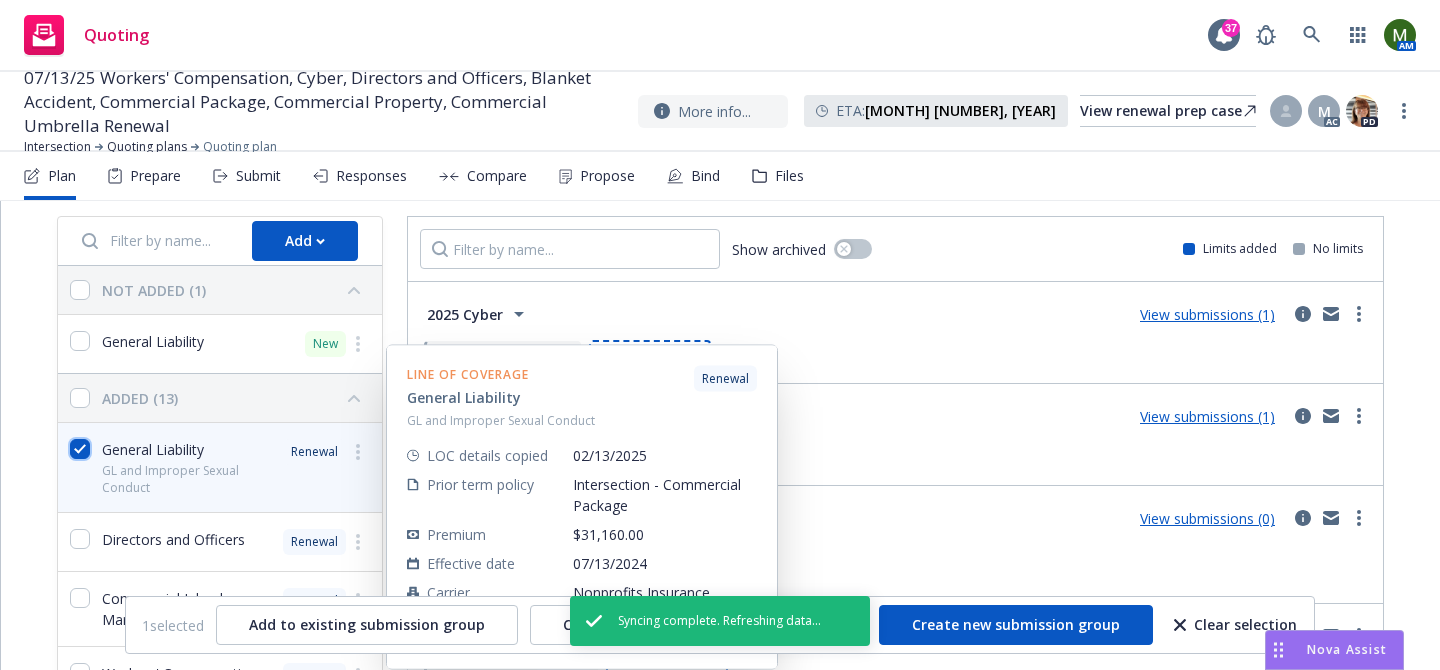 scroll, scrollTop: 71, scrollLeft: 0, axis: vertical 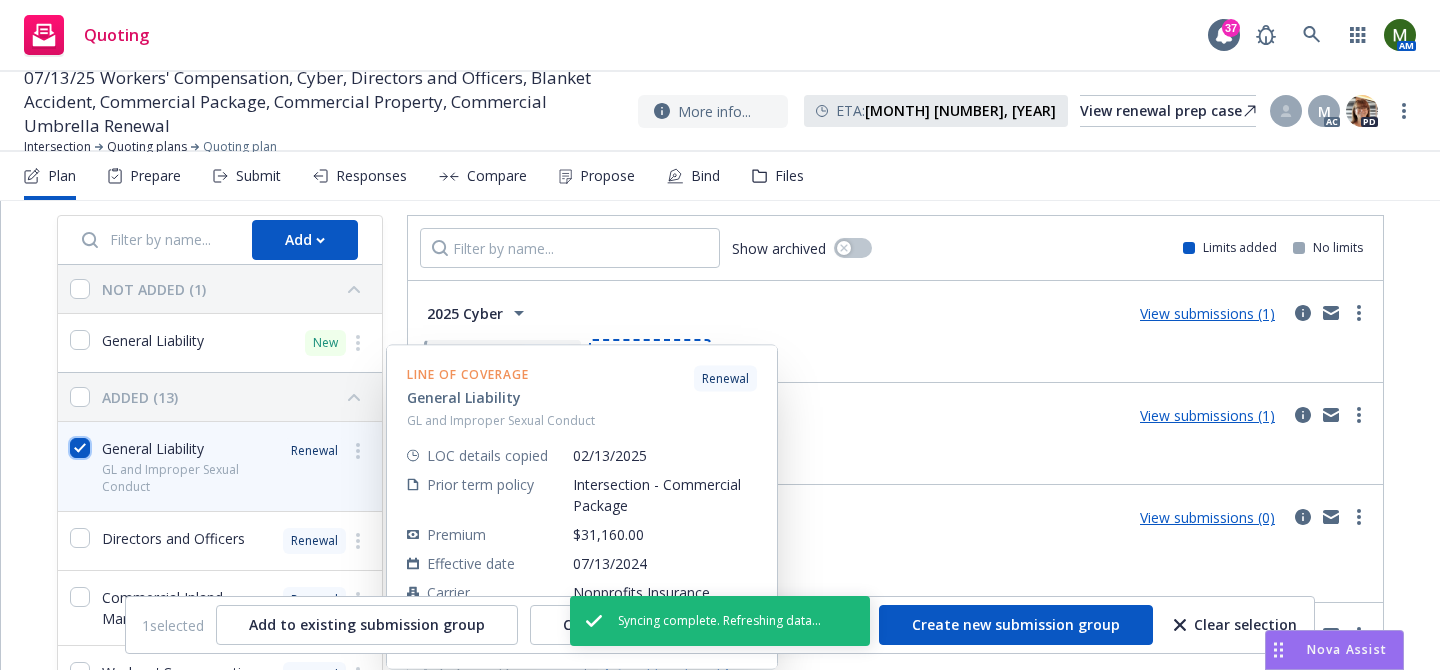 click at bounding box center (80, 448) 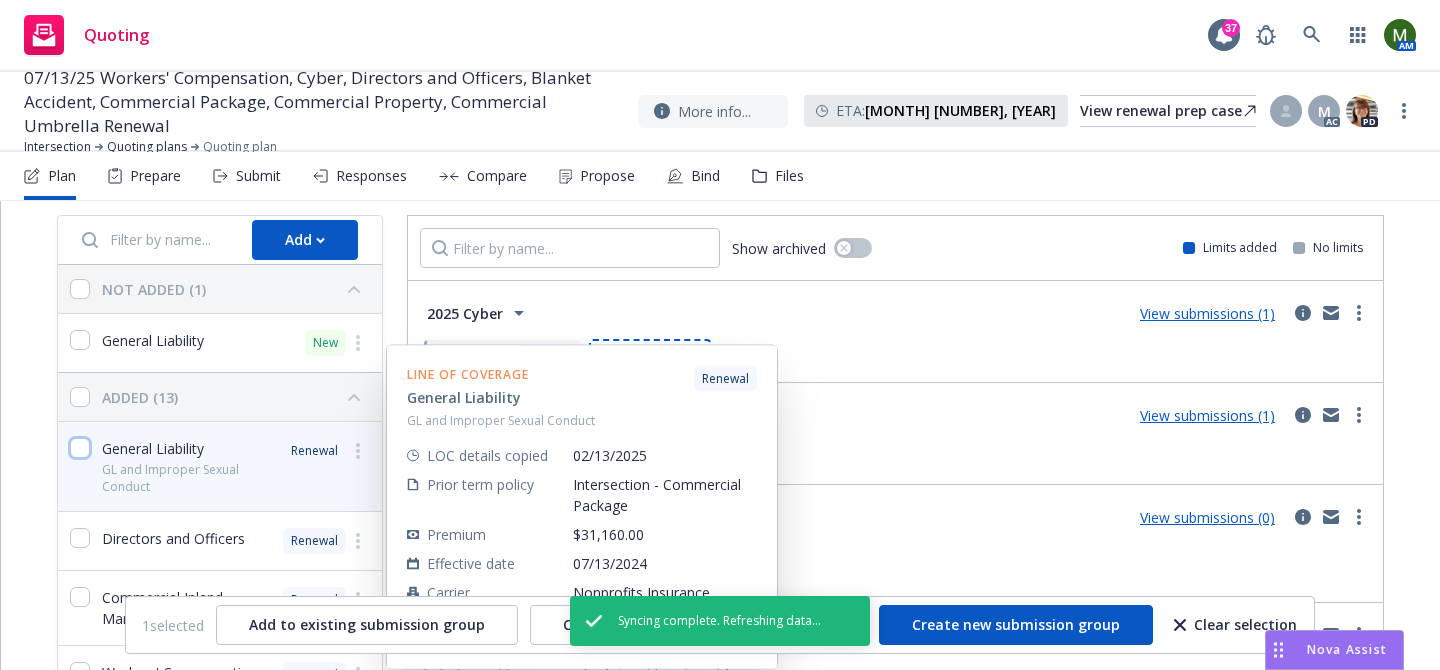 checkbox on "false" 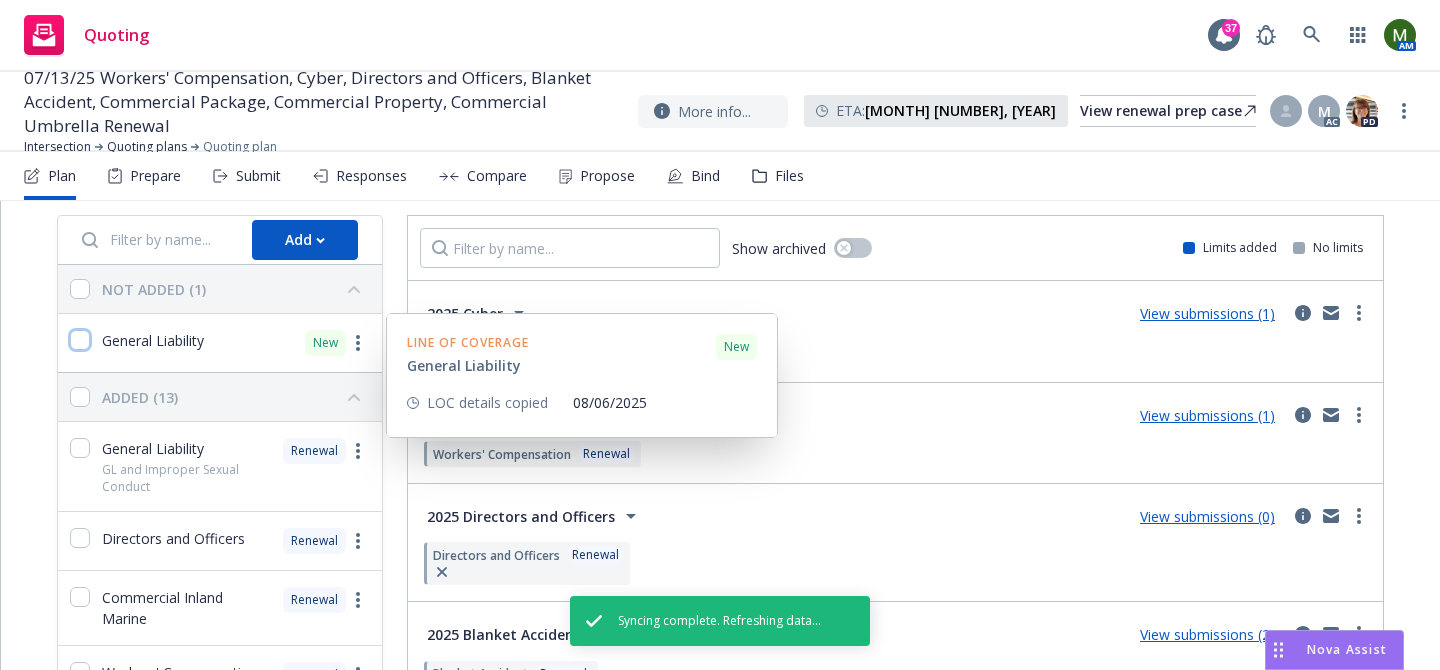 click at bounding box center (80, 340) 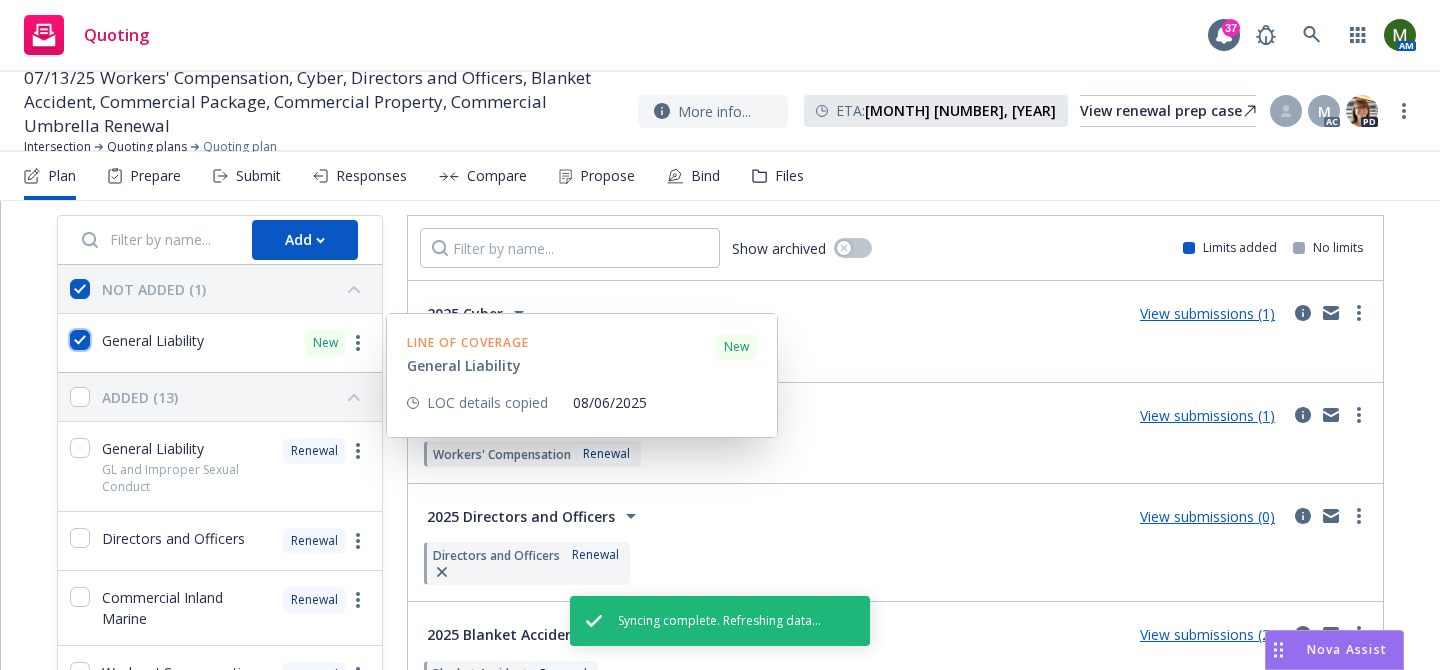 checkbox on "true" 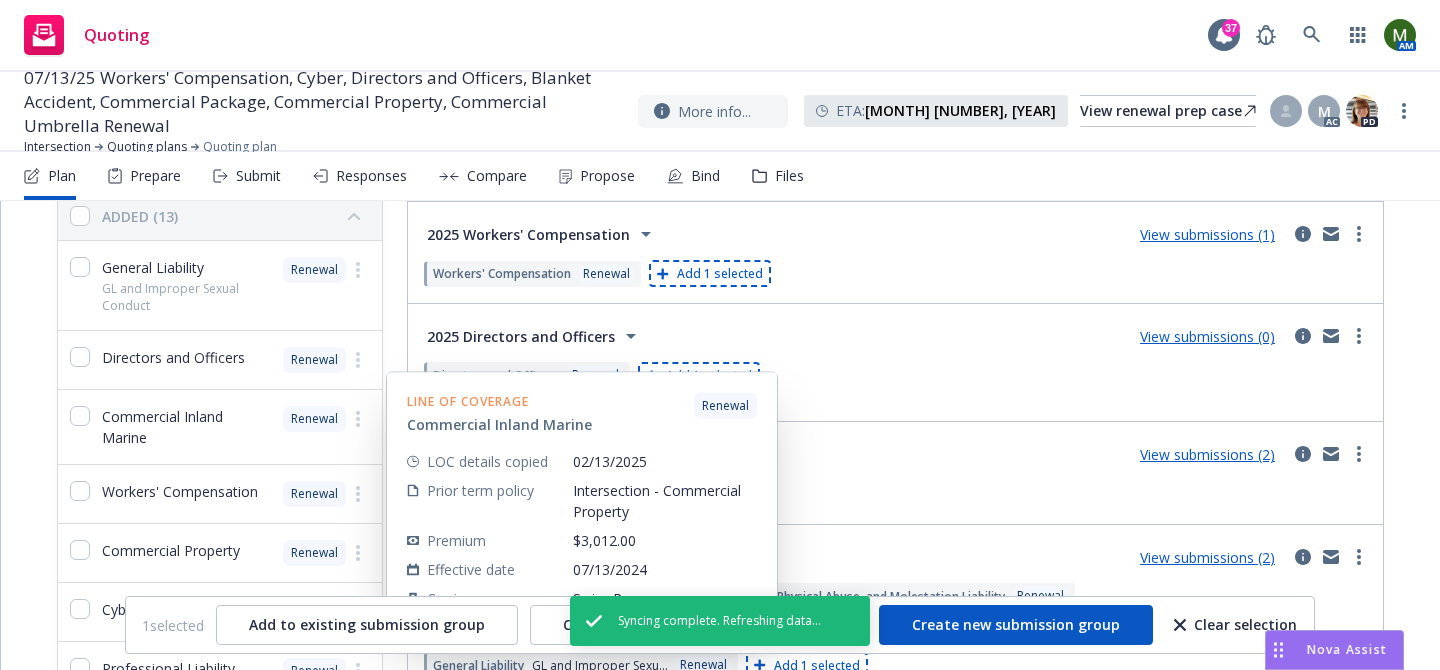 scroll, scrollTop: 270, scrollLeft: 0, axis: vertical 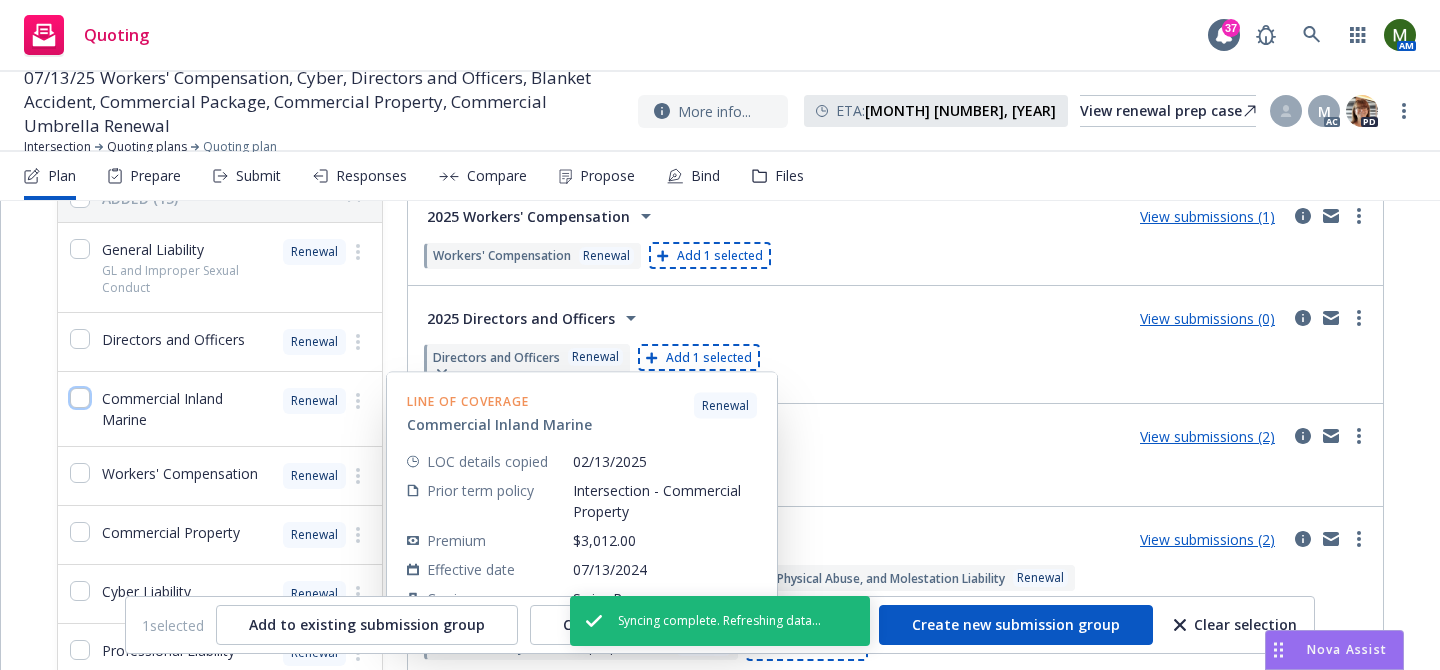 click at bounding box center [80, 398] 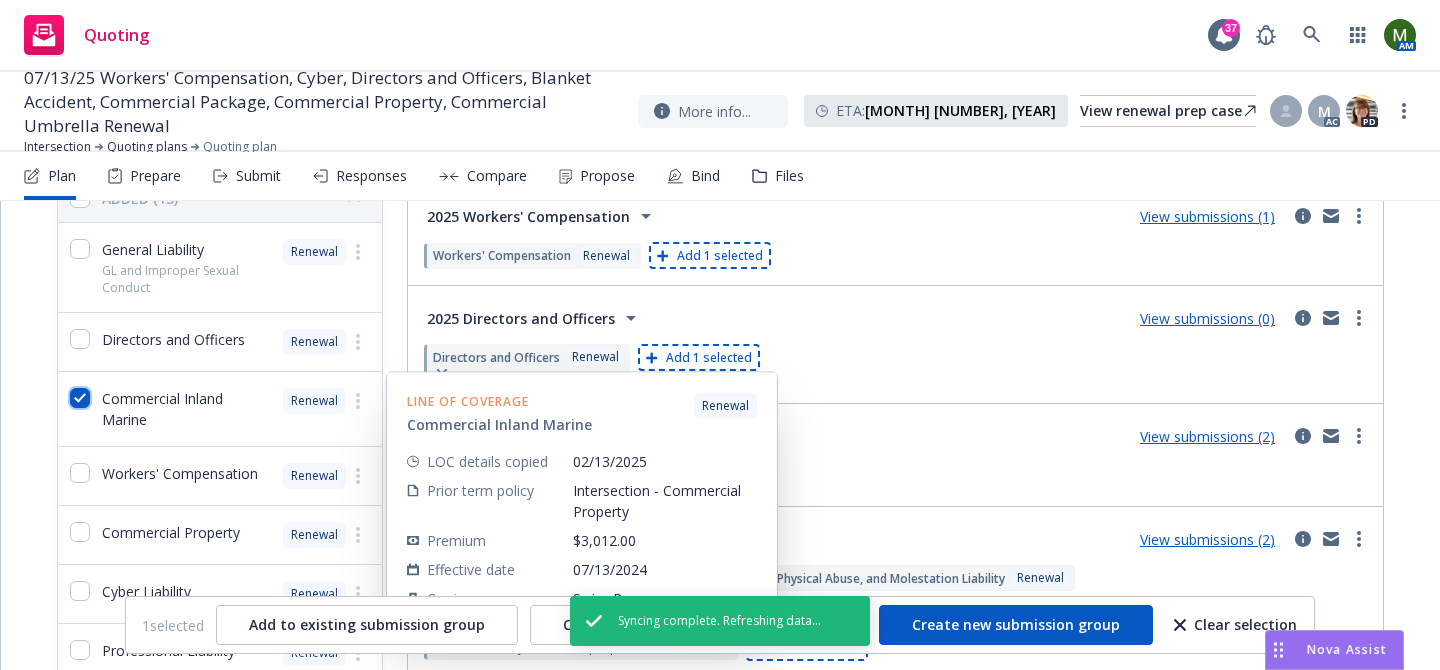 checkbox on "true" 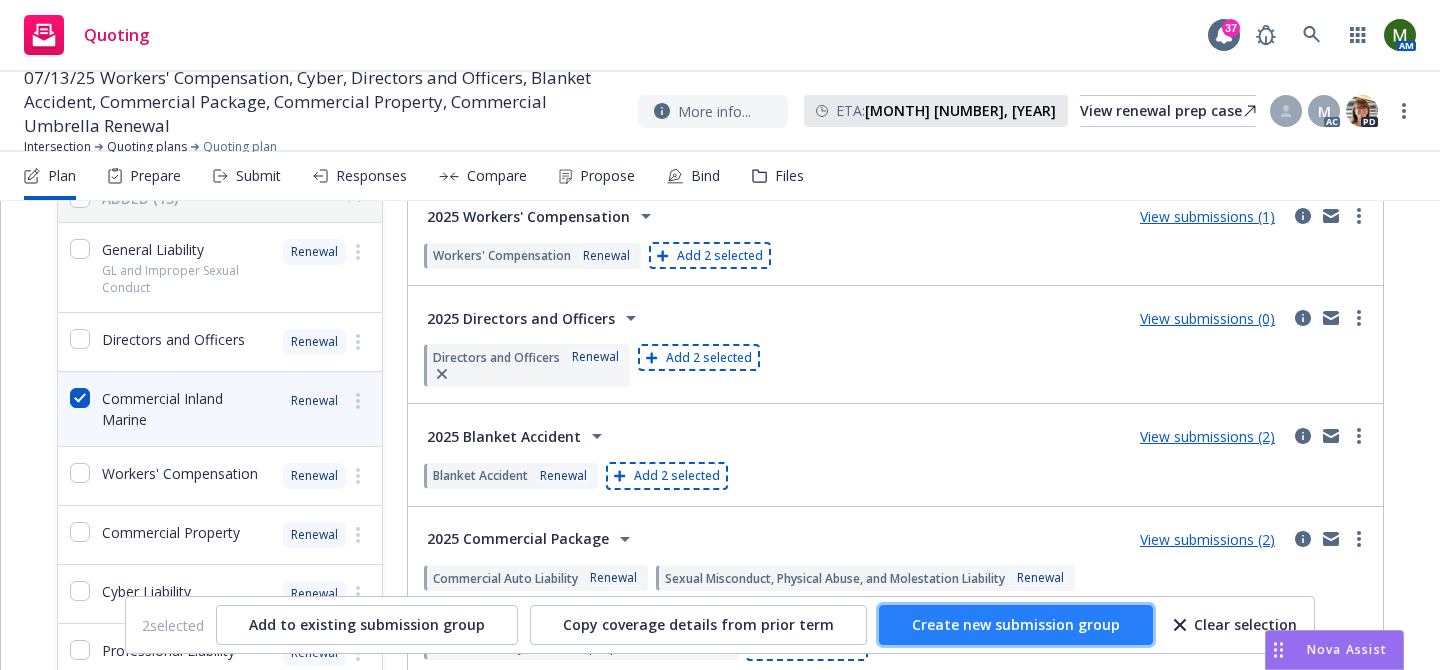 click on "Create new submission group" at bounding box center [1016, 624] 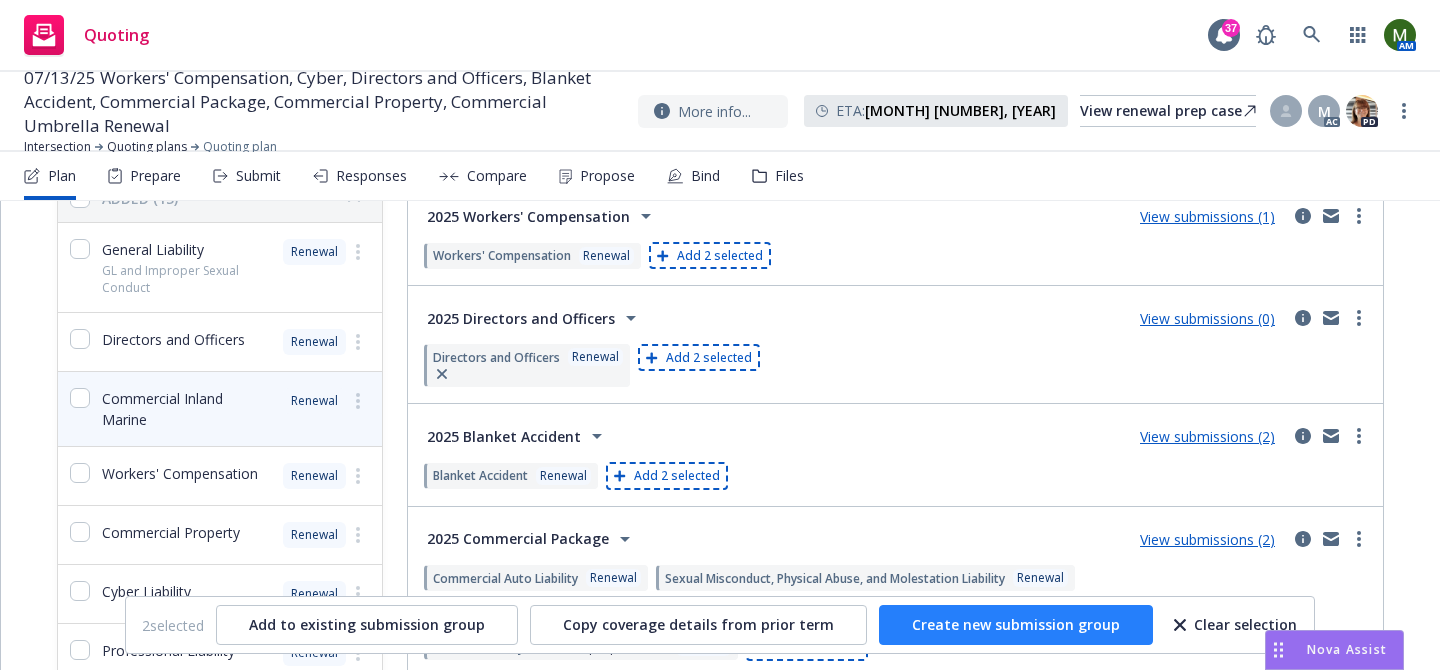 checkbox on "false" 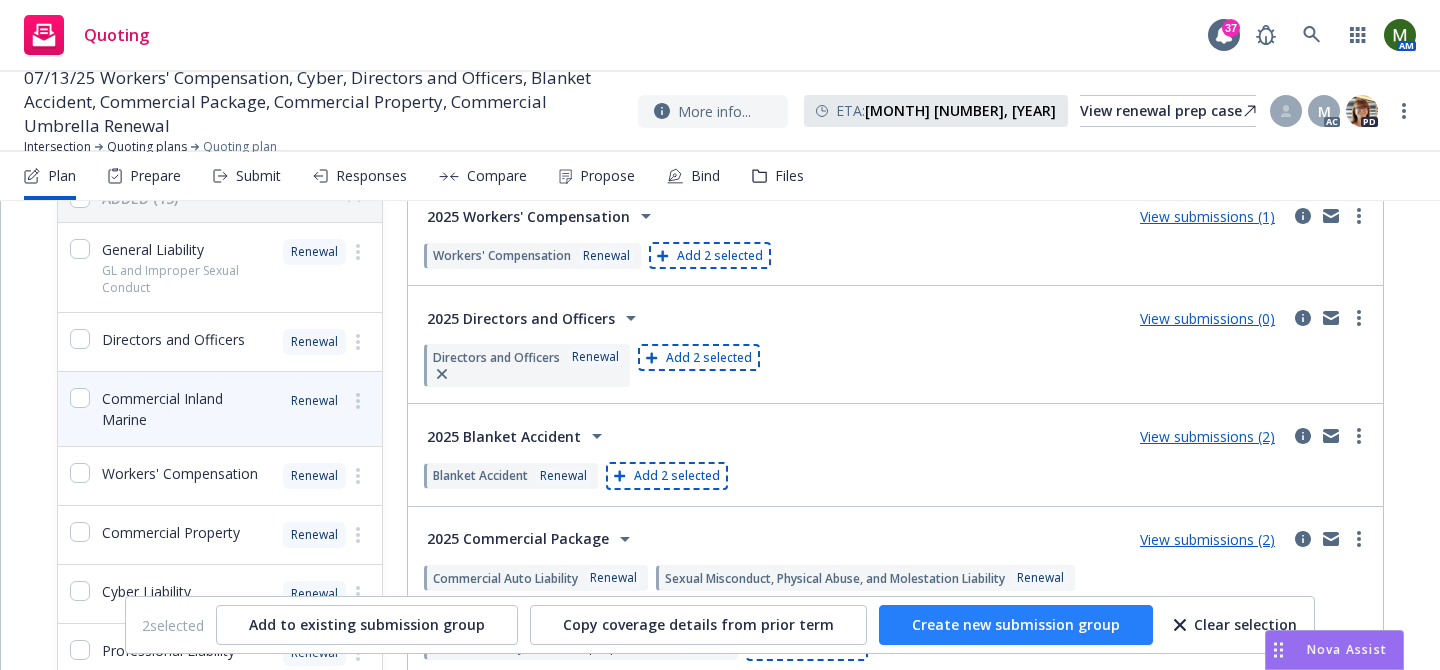 checkbox on "false" 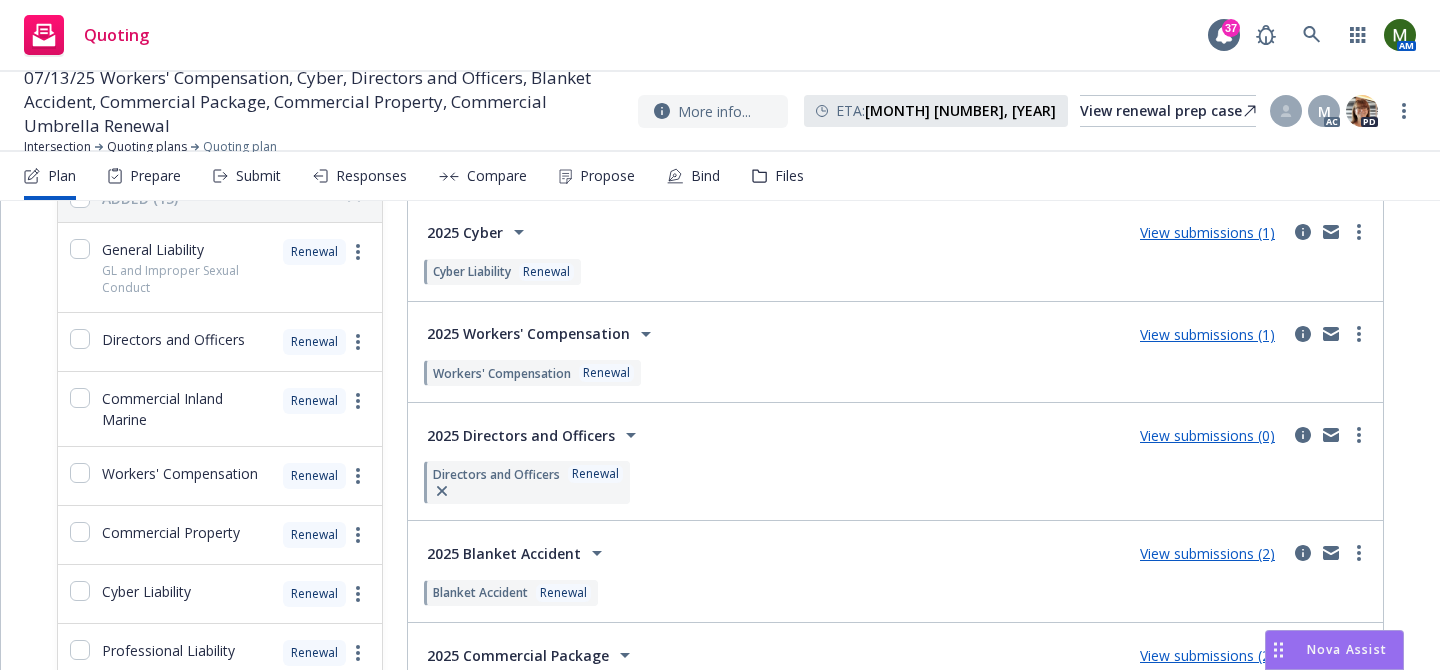 scroll, scrollTop: 0, scrollLeft: 0, axis: both 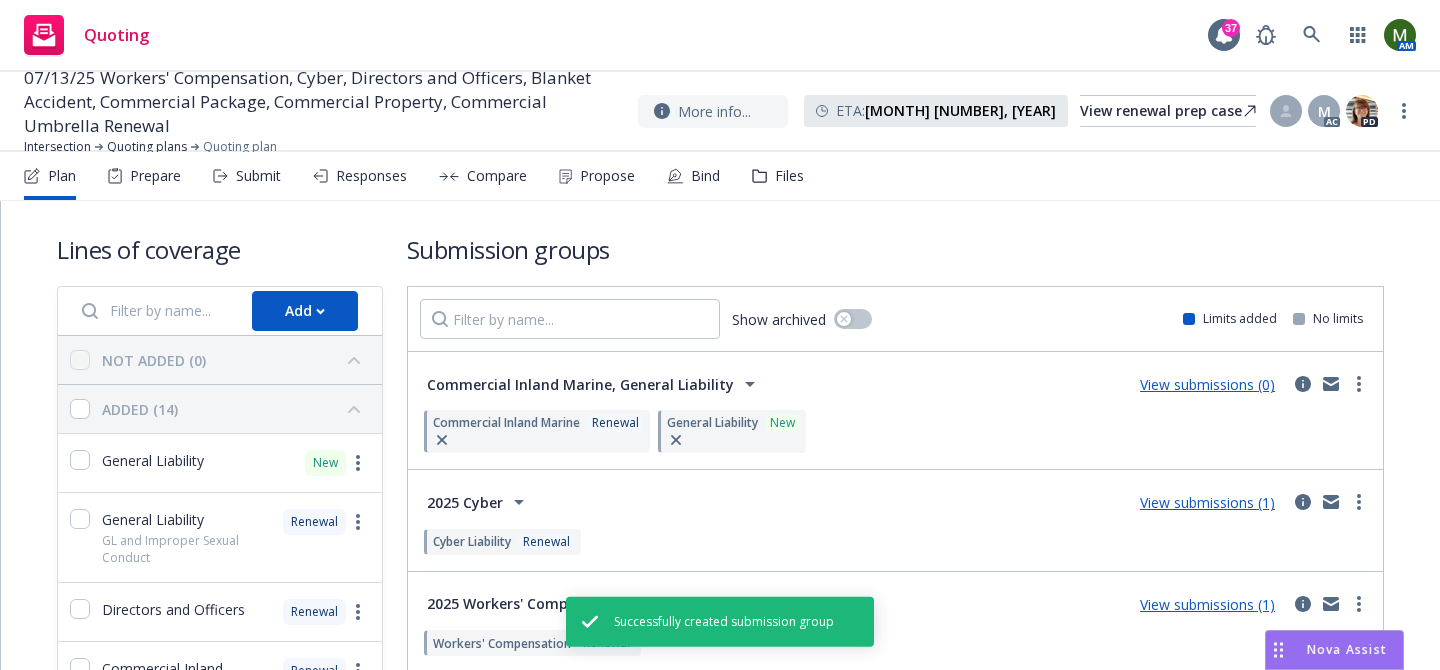 click on "Responses" at bounding box center (371, 176) 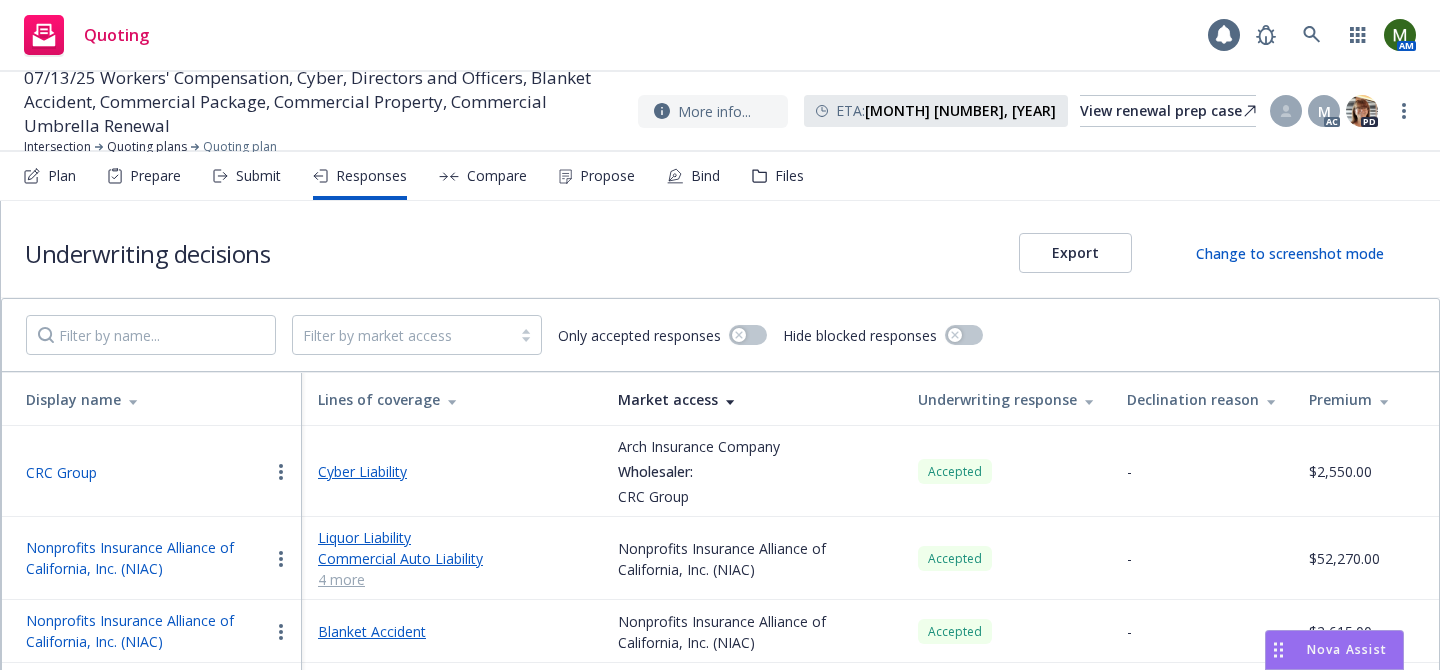 click on "Submit" at bounding box center (258, 176) 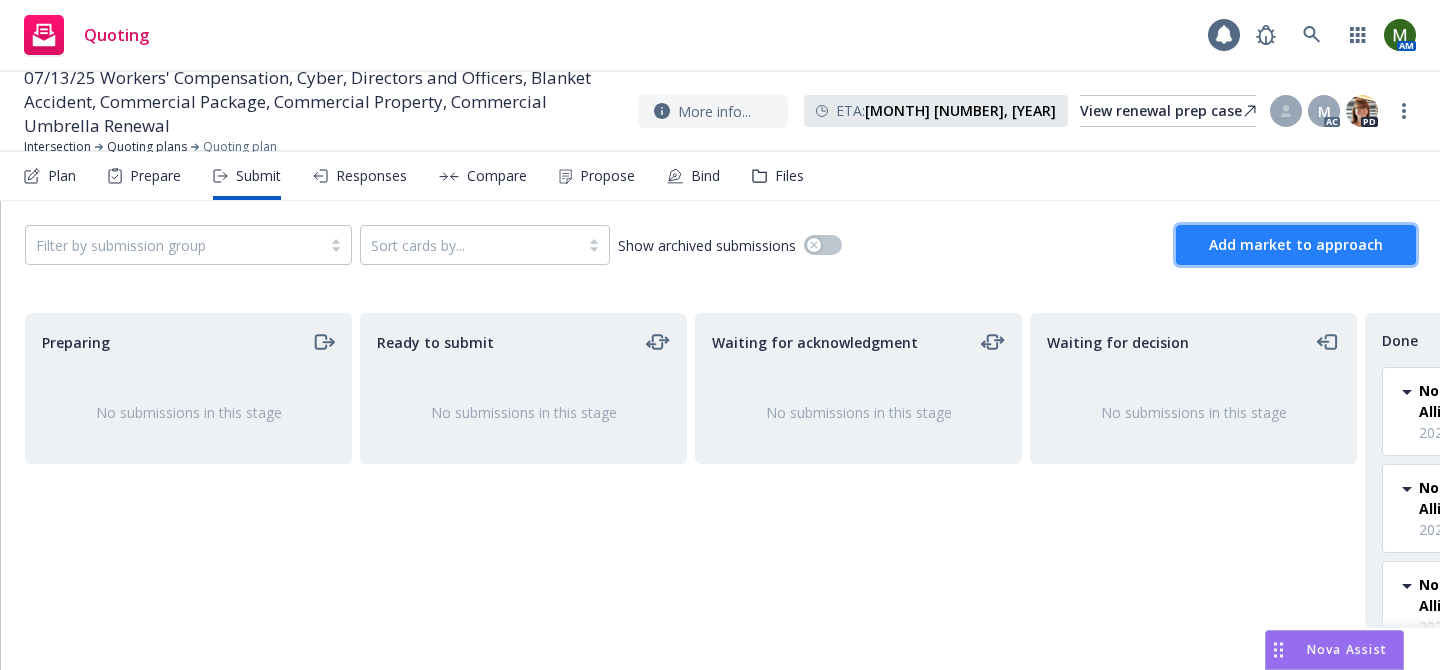 click on "Add market to approach" at bounding box center [1296, 245] 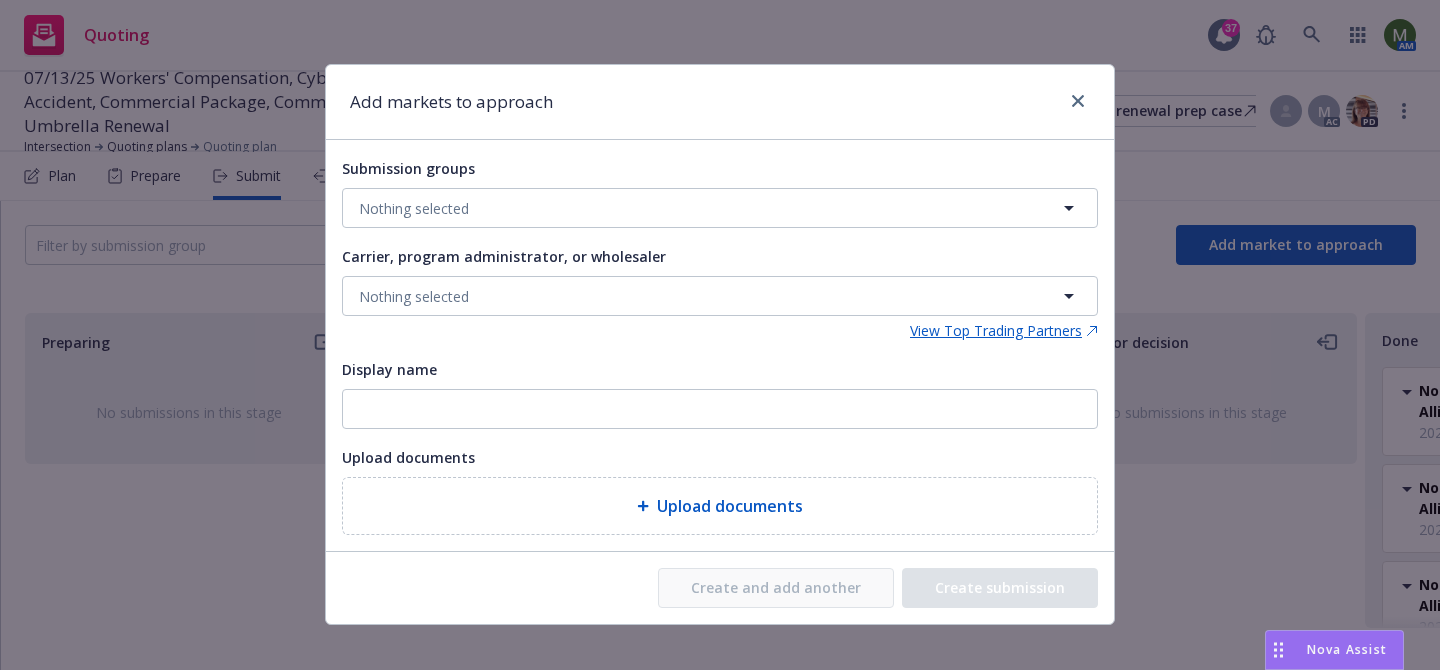 click on "Submission groups Nothing selected Carrier, program administrator, or wholesaler Nothing selected View Top Trading Partners Display name Upload documents Upload documents" at bounding box center (720, 345) 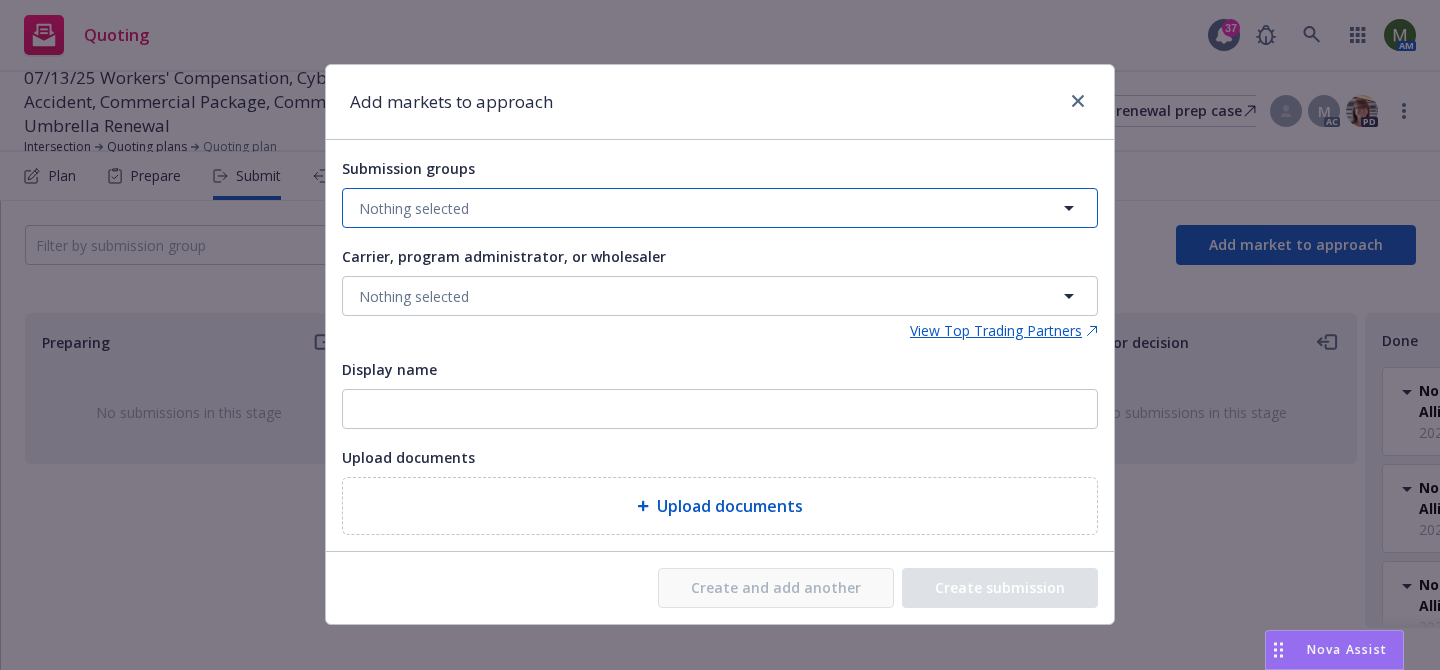 click on "Nothing selected" at bounding box center [720, 208] 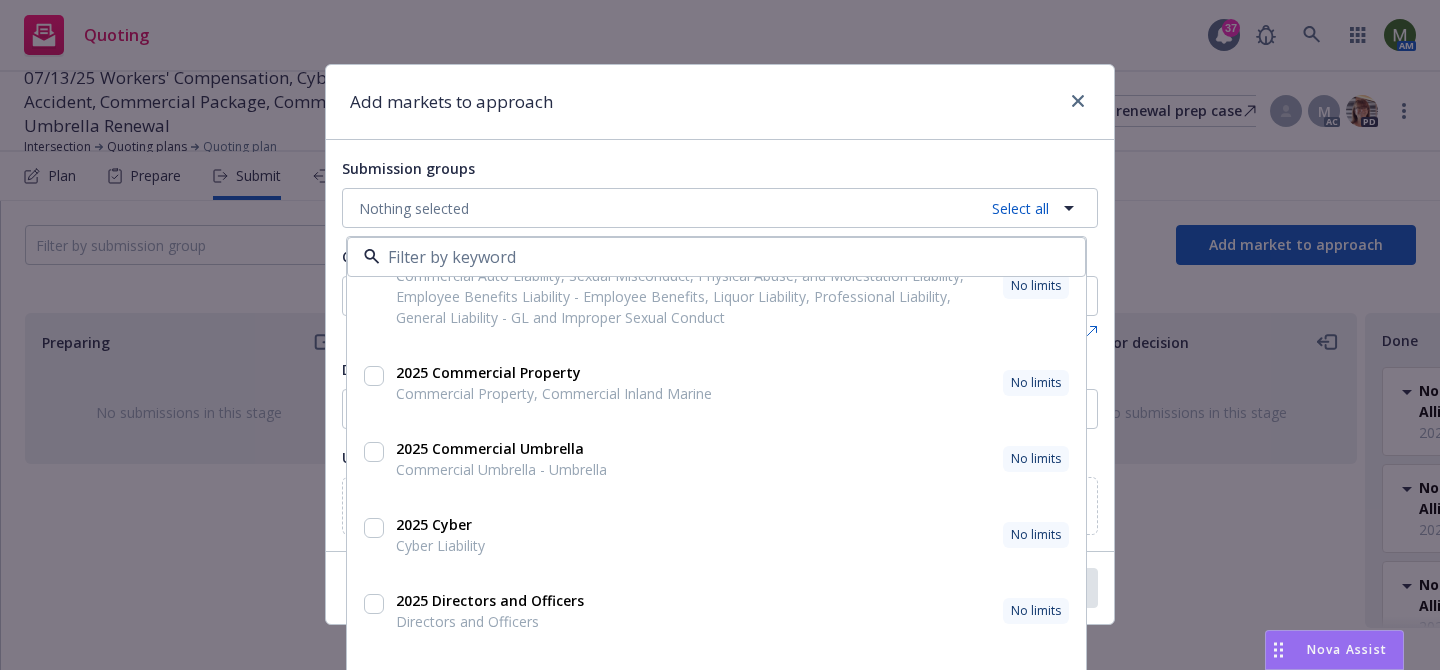 scroll, scrollTop: 150, scrollLeft: 0, axis: vertical 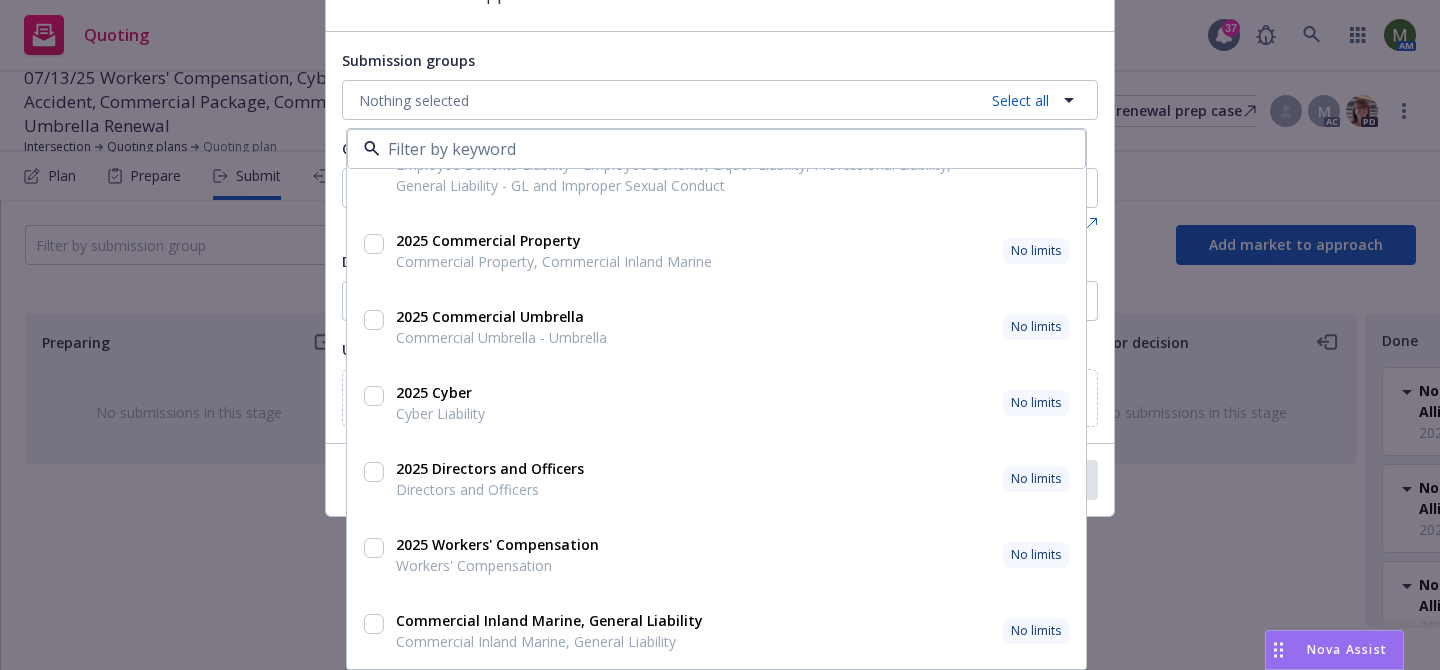 click at bounding box center (374, 624) 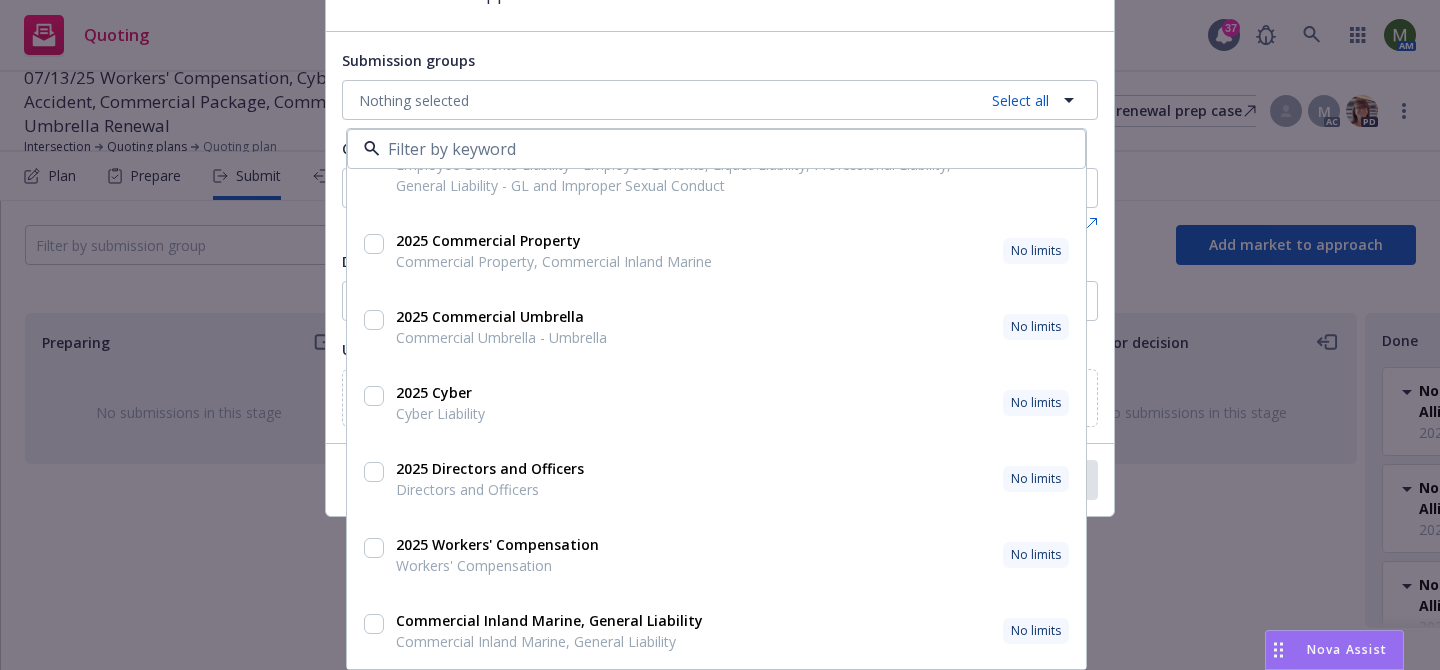 checkbox on "true" 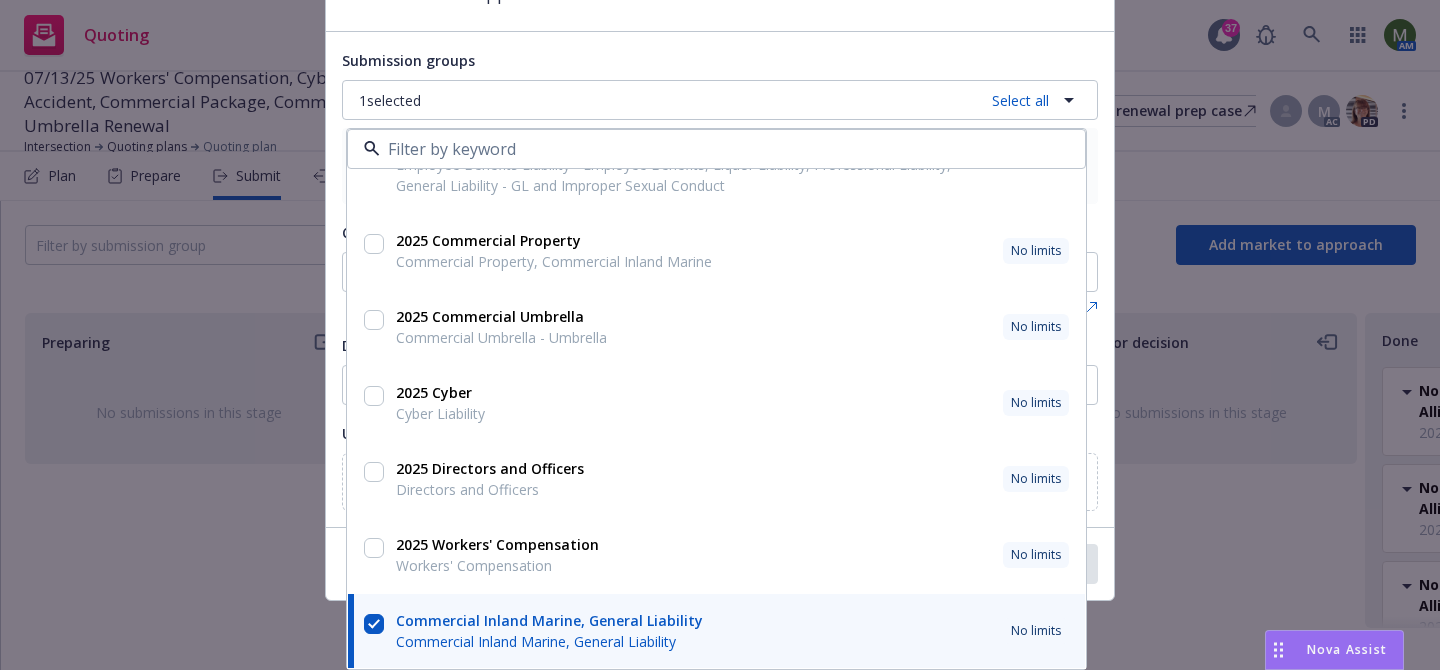 click on "Submission groups 1  selected Select all 2025 Blanket Accident Blanket Accident No limits 2025 Commercial Package Commercial Auto Liability, Sexual Misconduct, Physical Abuse, and Molestation Liability, Employee Benefits Liability - Employee Benefits, Liquor Liability, Professional Liability, General Liability - GL and Improper Sexual Conduct No limits 2025 Commercial Property Commercial Property, Commercial Inland Marine No limits 2025 Commercial Umbrella Commercial Umbrella - Umbrella No limits 2025 Cyber Cyber Liability No limits 2025 Directors and Officers Directors and Officers No limits 2025 Workers' Compensation Workers' Compensation No limits Commercial Inland Marine, General Liability Commercial Inland Marine, General Liability No limits Commercial Inland Marine, General Liability Commercial Inland Marine, General Liability No limits Carrier, program administrator, or wholesaler Nothing selected View Top Trading Partners Display name Upload documents Upload documents" at bounding box center [720, 279] 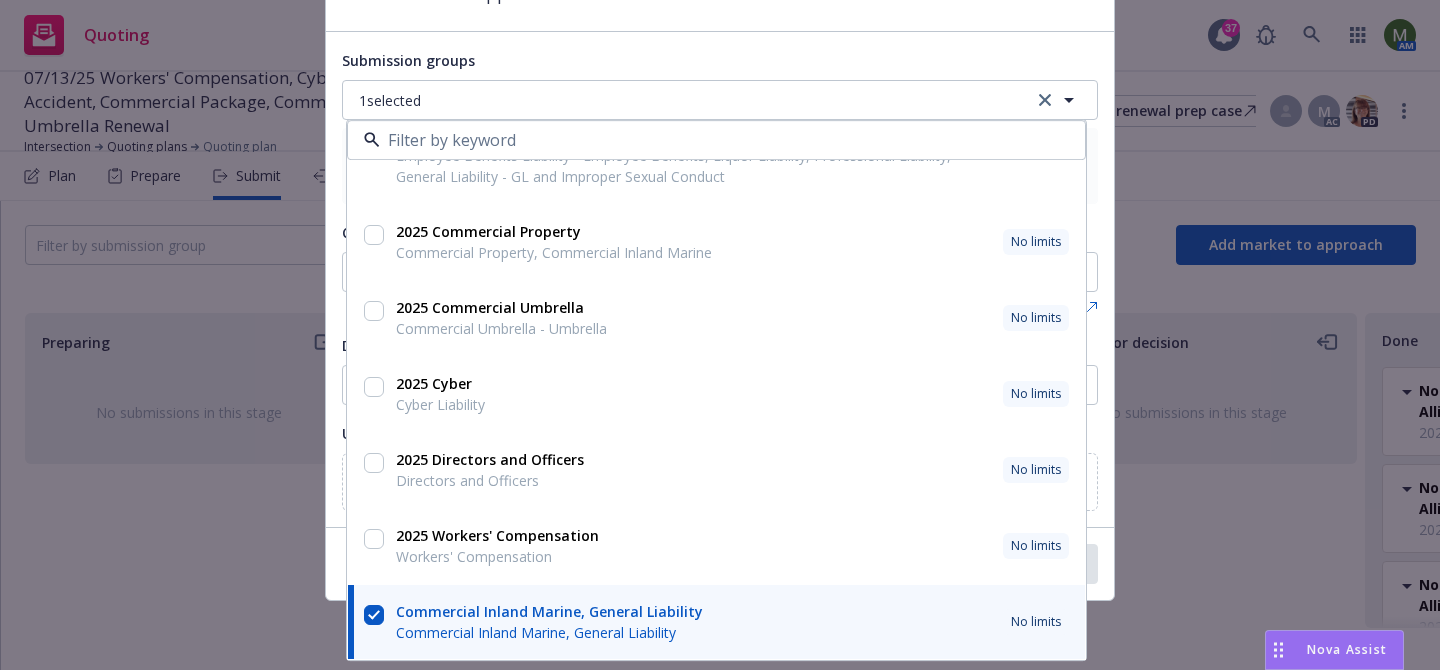 scroll, scrollTop: 103, scrollLeft: 0, axis: vertical 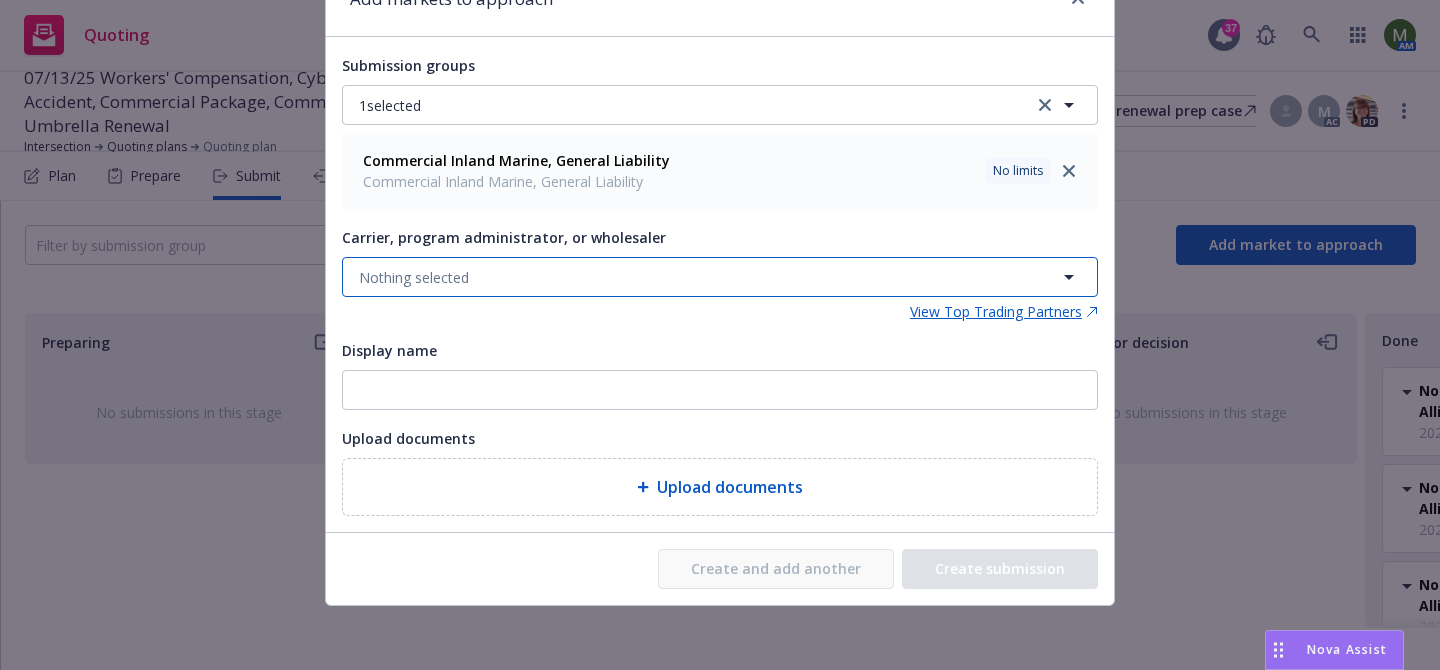 click on "Nothing selected" at bounding box center (720, 277) 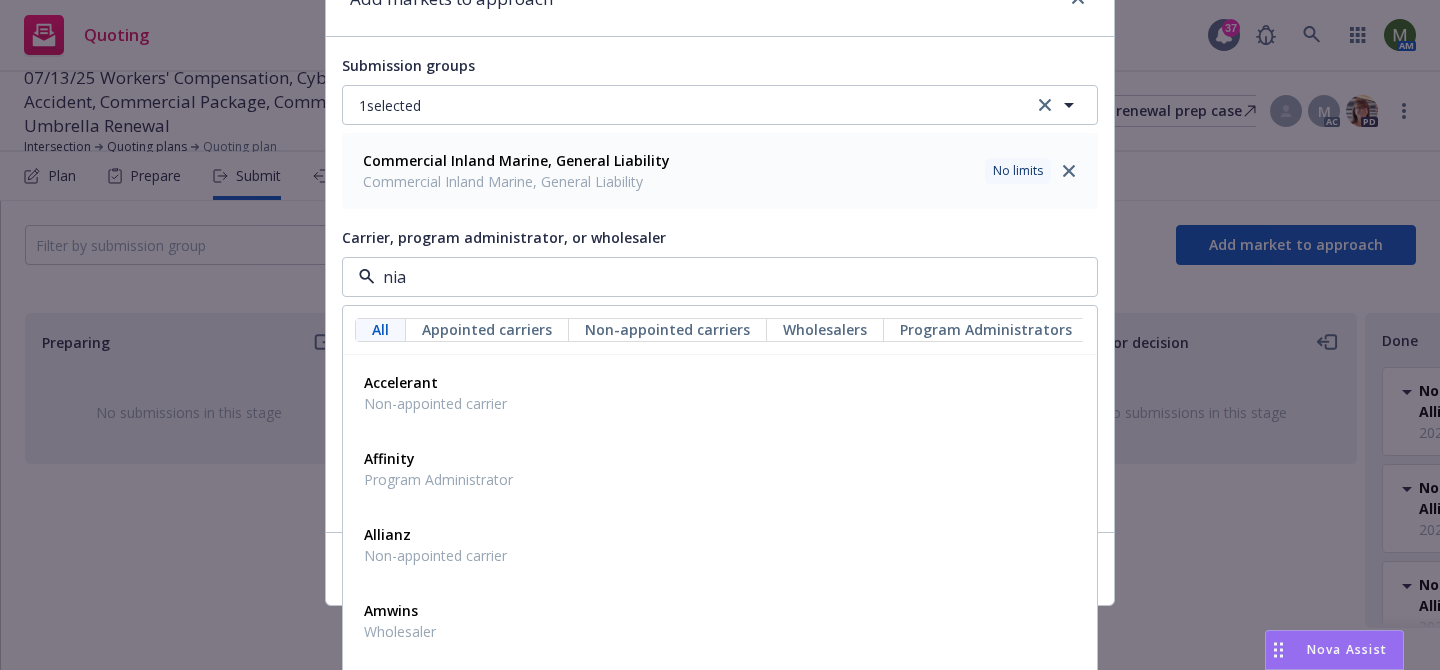 type on "niac" 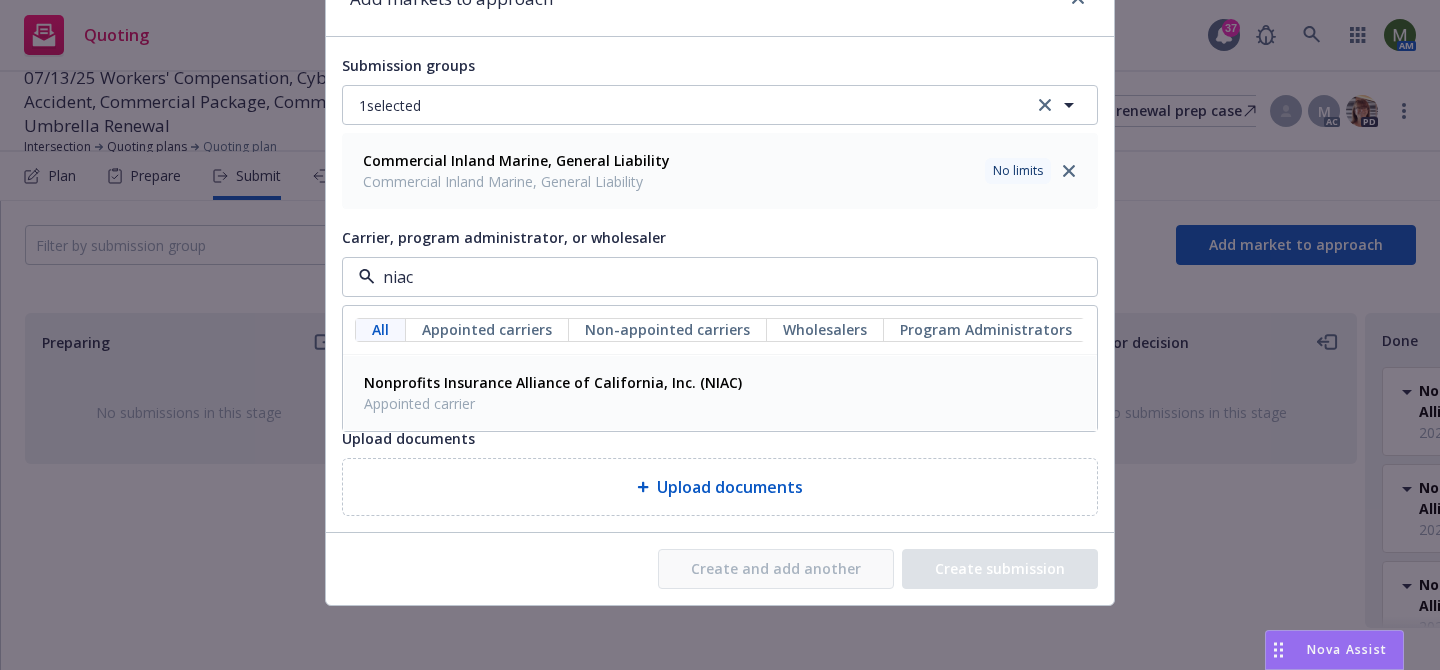 click on "Appointed carrier" at bounding box center [553, 403] 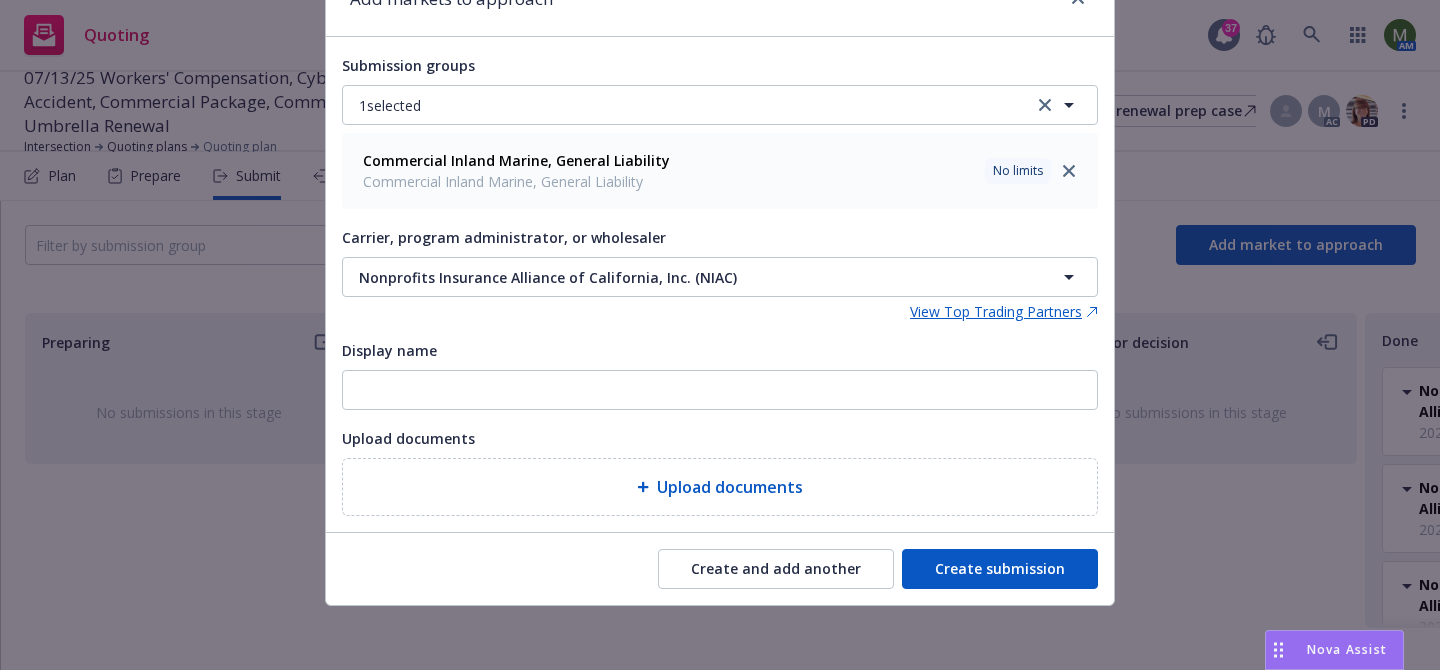 click on "Create submission" at bounding box center (1000, 569) 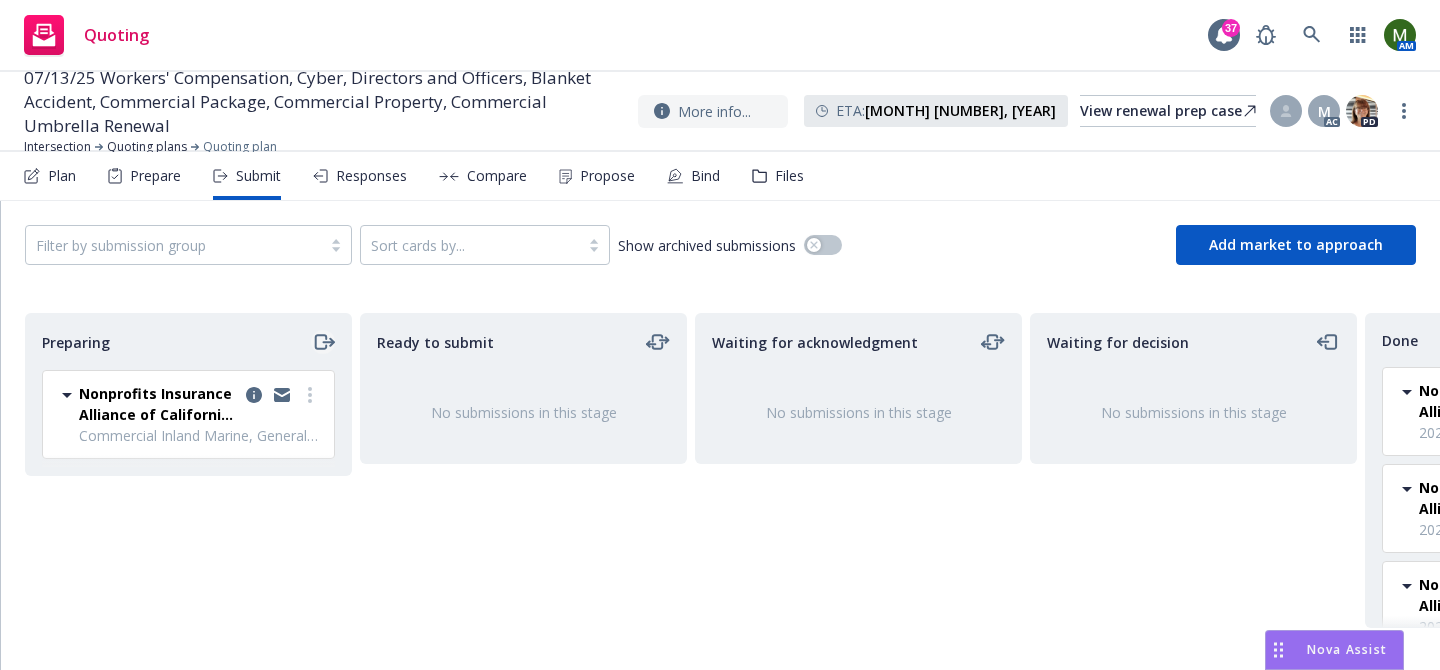 click 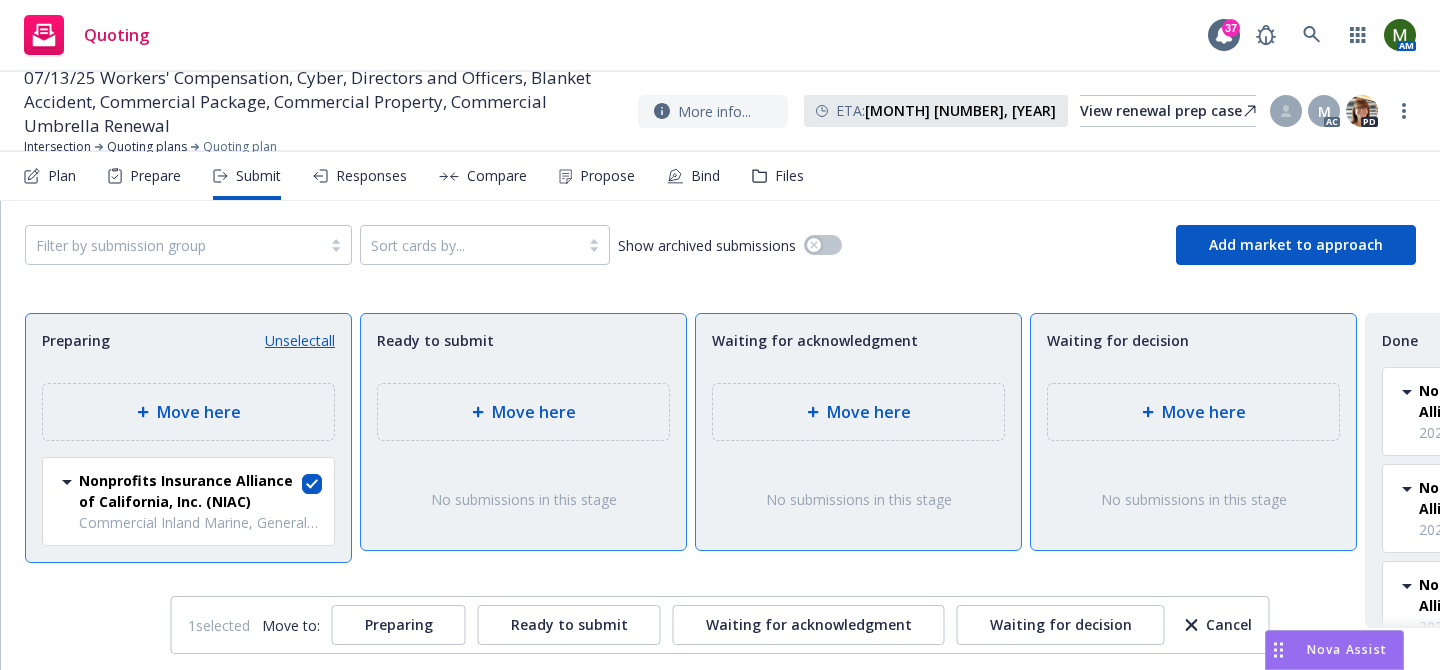 click on "Move here" at bounding box center [1193, 412] 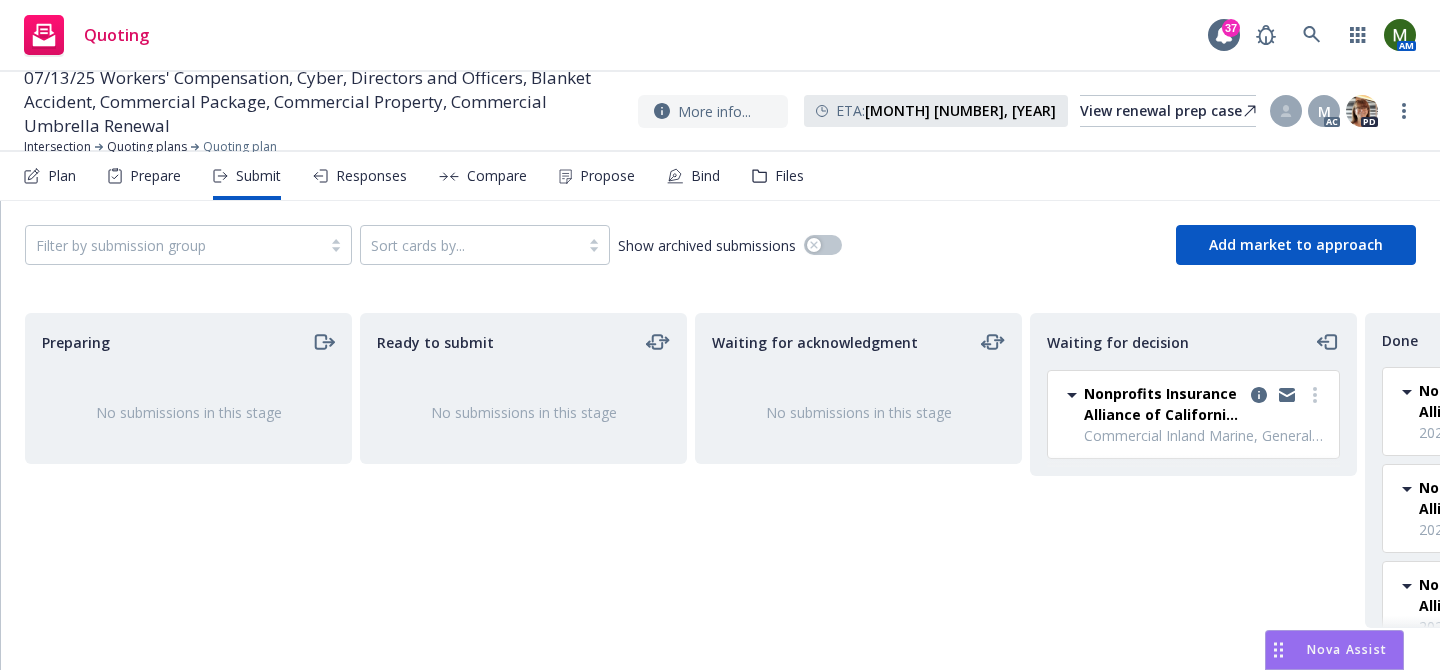 click on "Nonprofits Insurance Alliance of California, Inc. (NIAC) Commercial Inland Marine, General Liability [DAY], [MONTH] [NUMBER], [YEAR] at [TIME] [AM/PM]" at bounding box center (1189, 422) 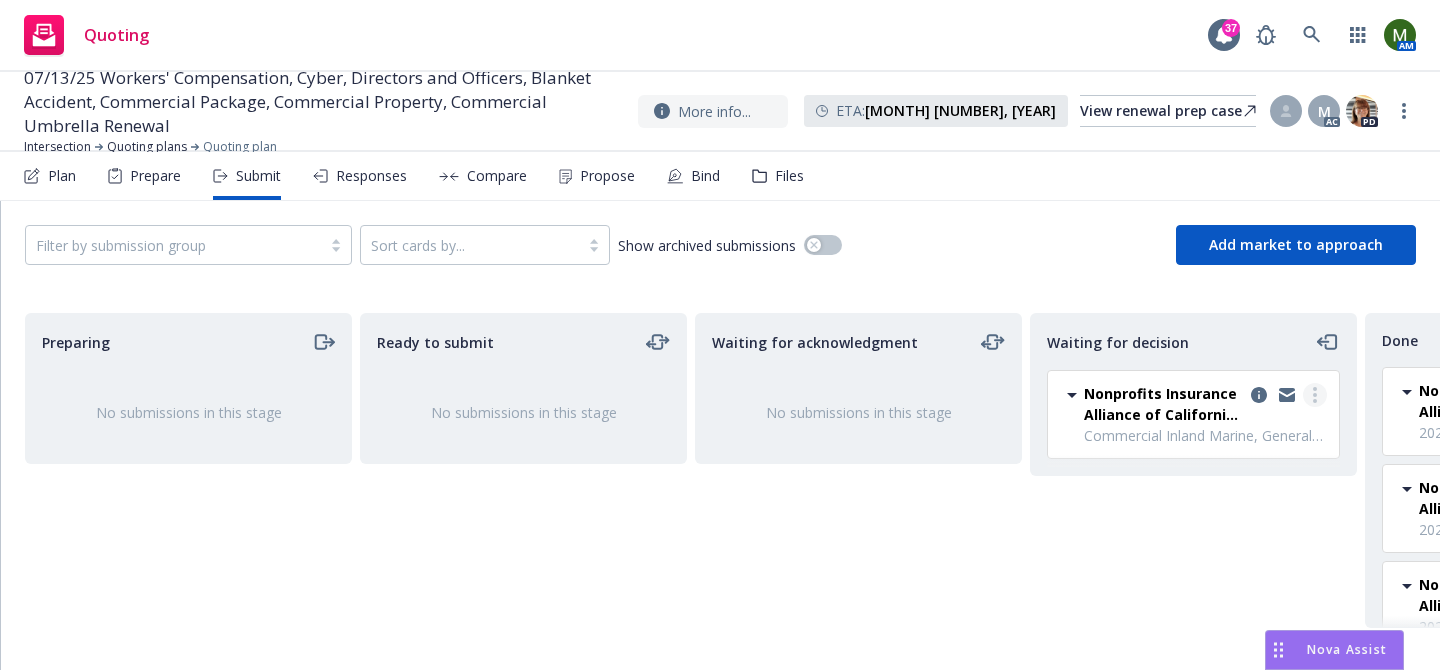 click at bounding box center (1315, 395) 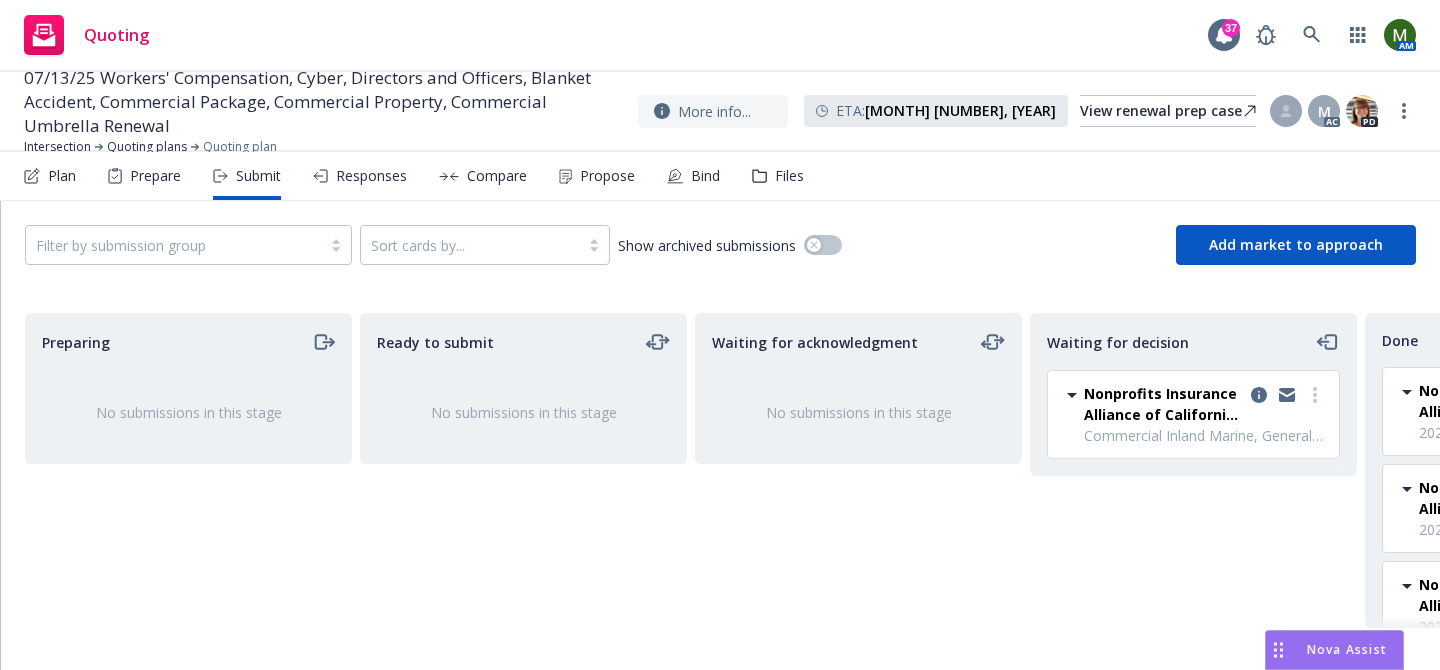 click on "Add accepted decision" at bounding box center (1229, 515) 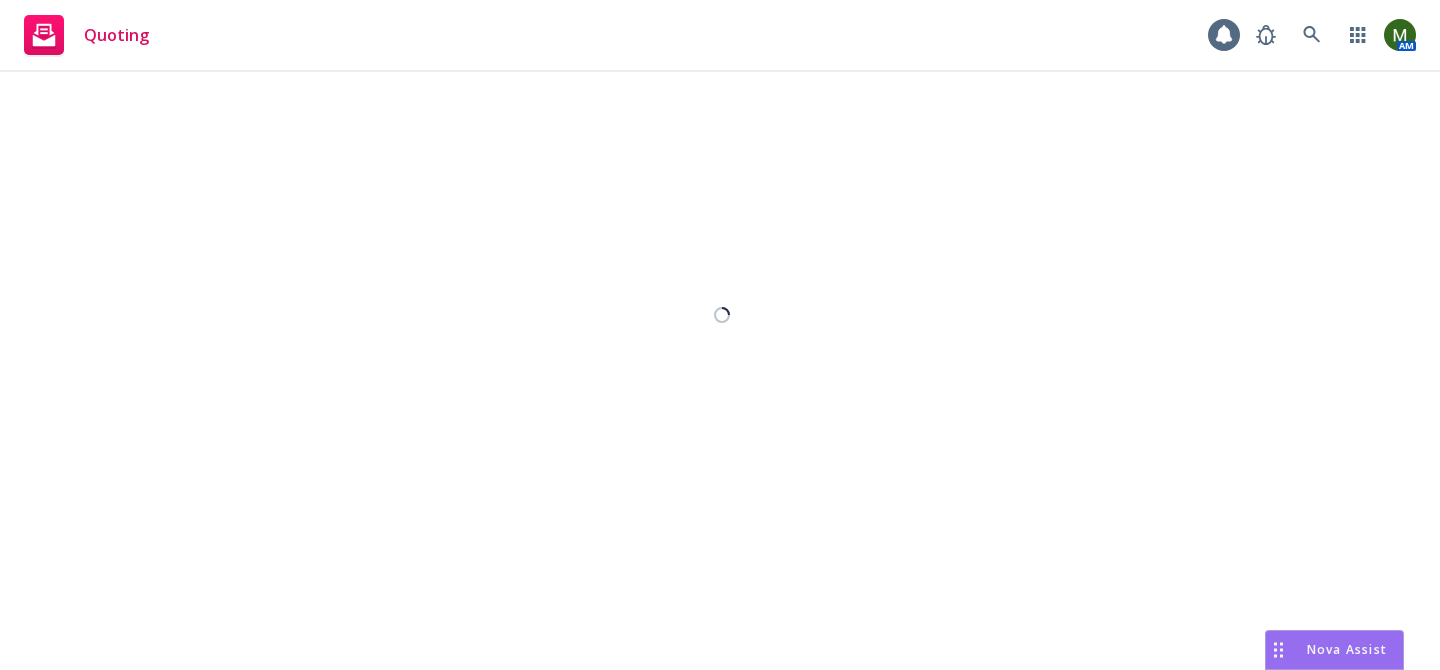 select on "12" 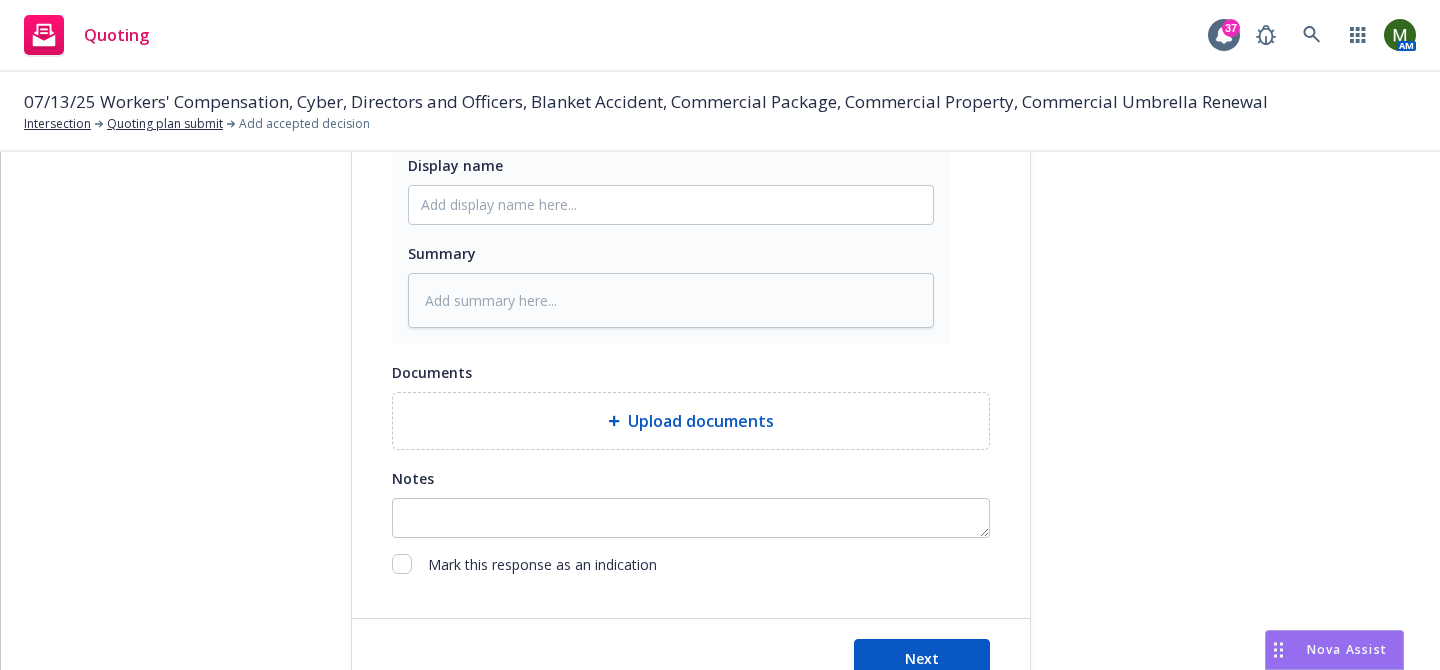 scroll, scrollTop: 1193, scrollLeft: 0, axis: vertical 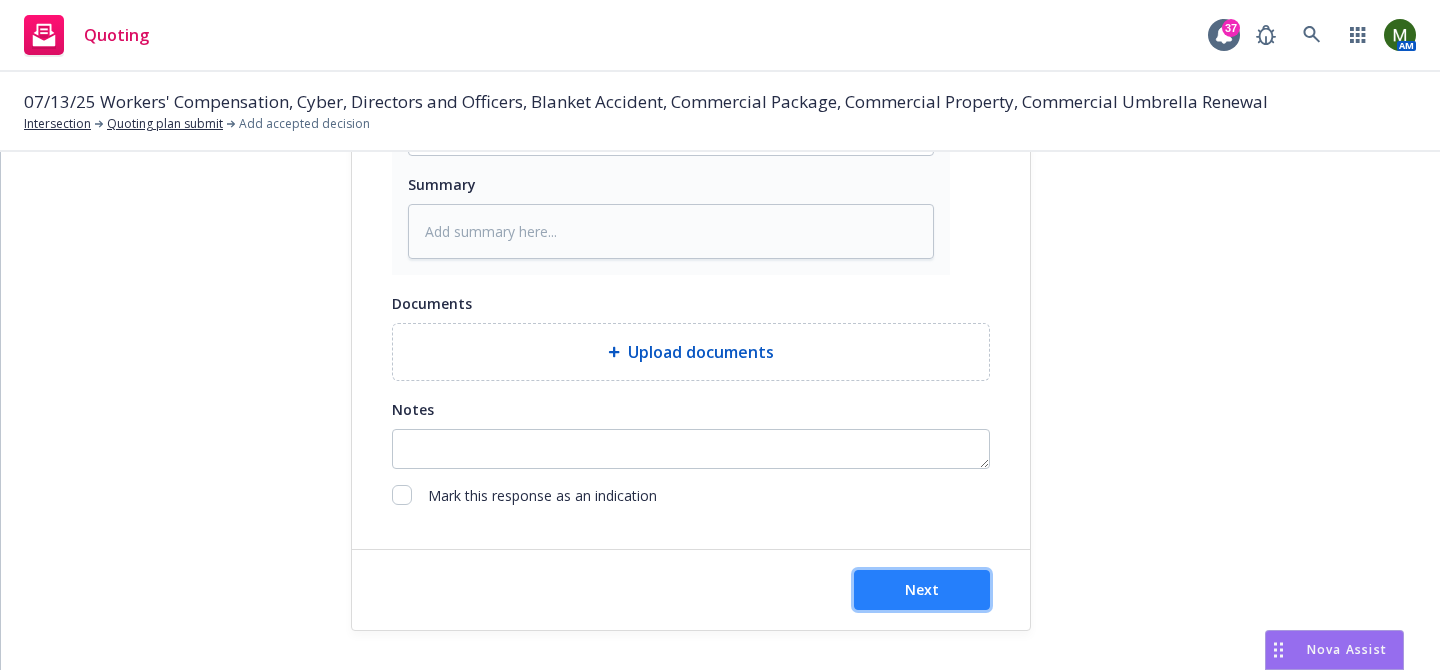 click on "Next" at bounding box center (922, 590) 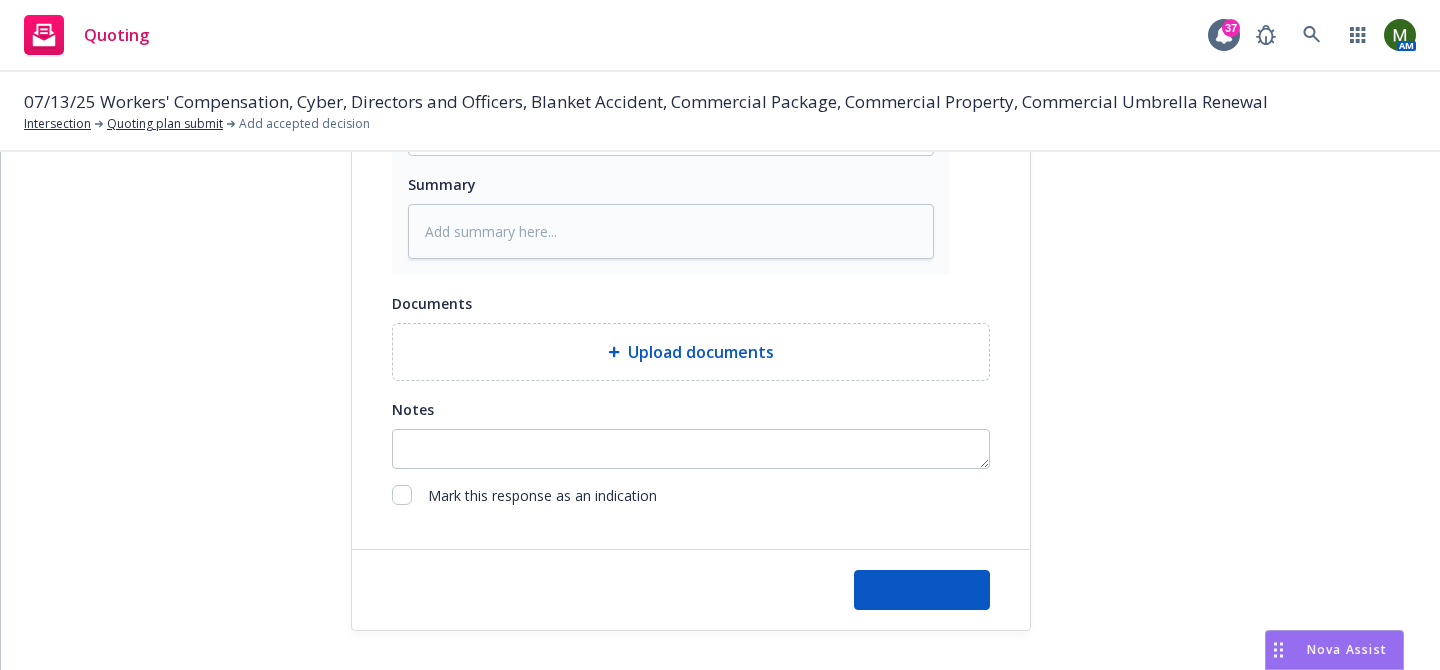 type on "x" 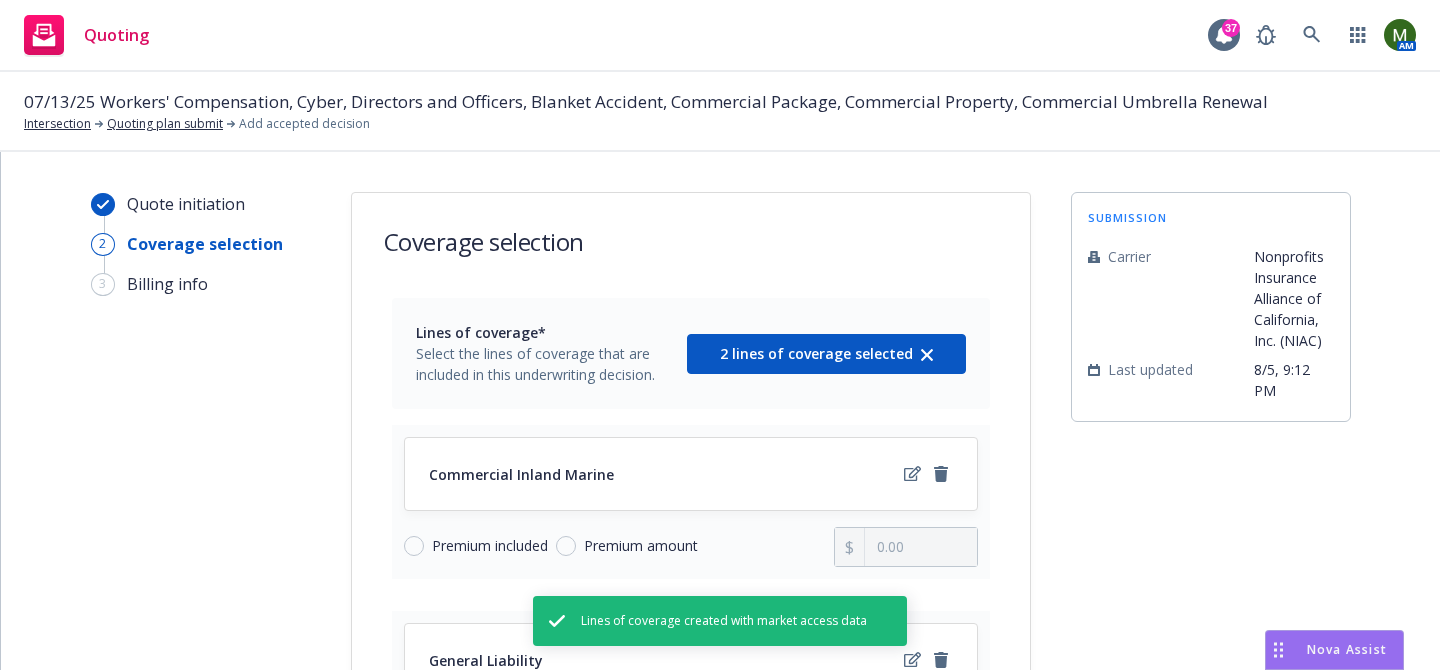 scroll, scrollTop: 420, scrollLeft: 0, axis: vertical 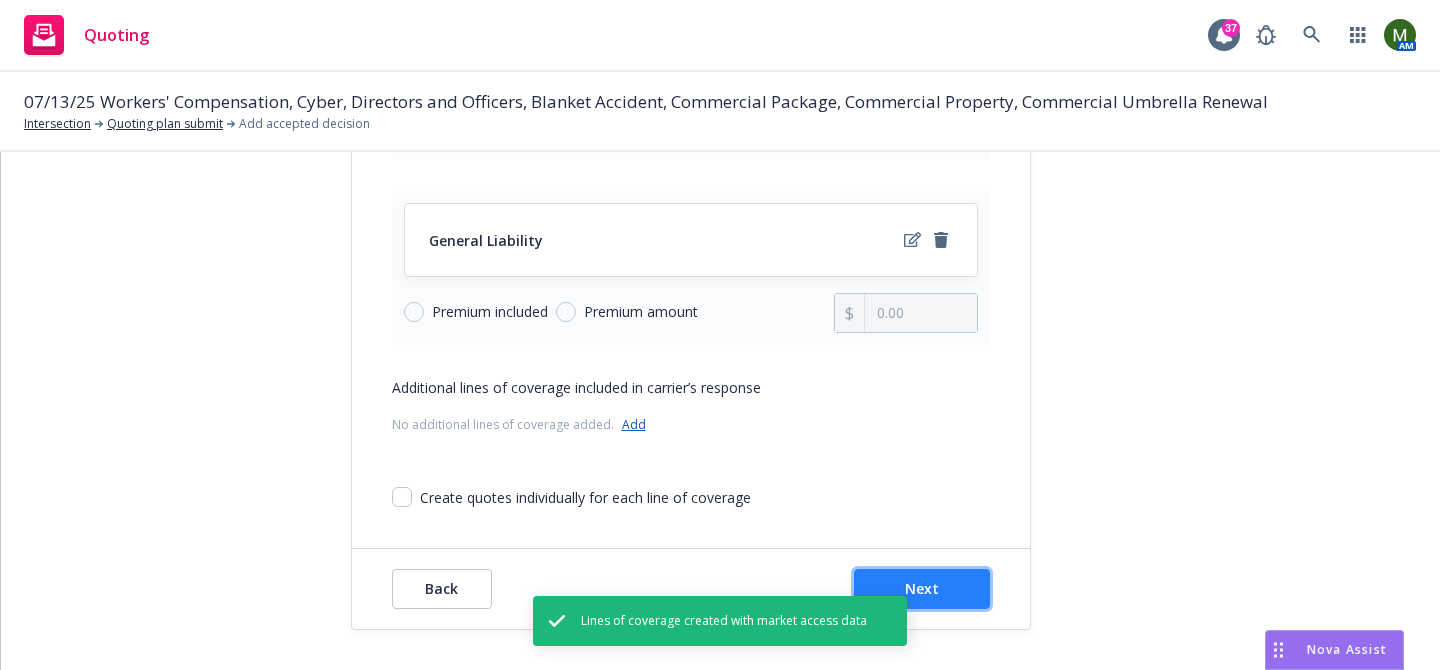 click on "Next" at bounding box center [922, 589] 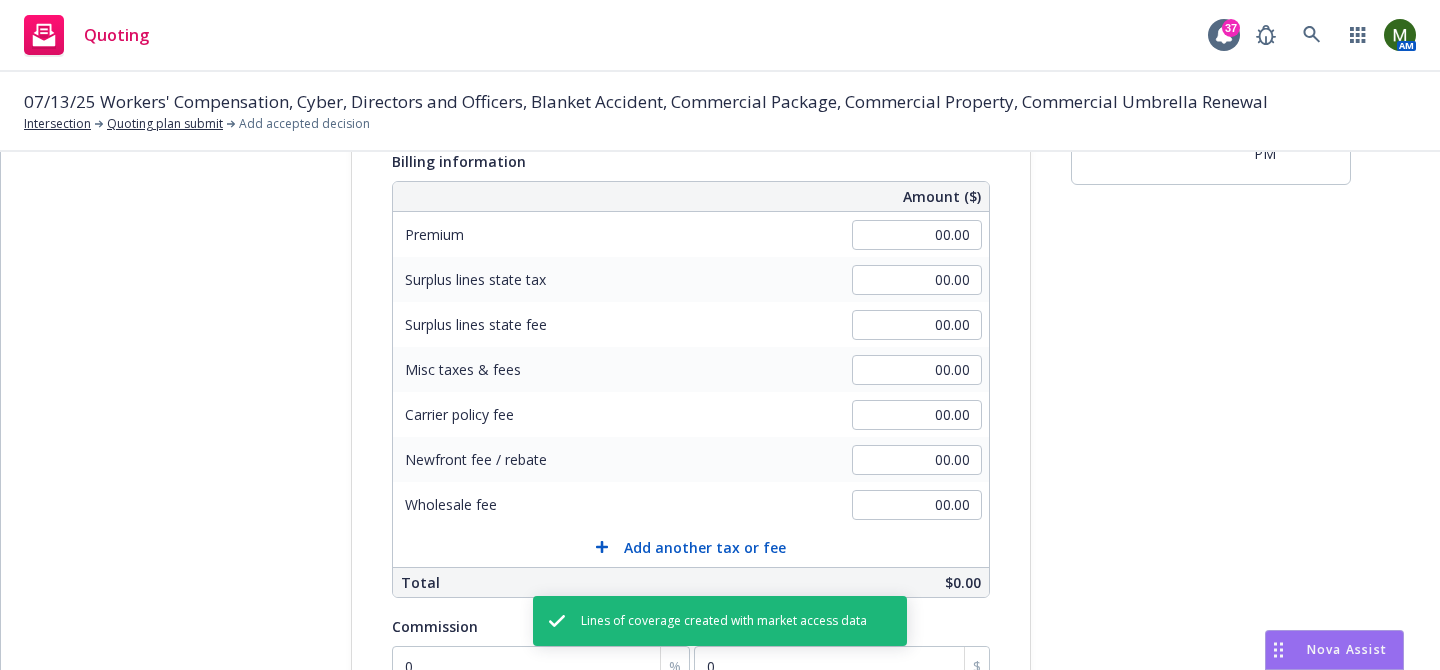 scroll, scrollTop: 0, scrollLeft: 0, axis: both 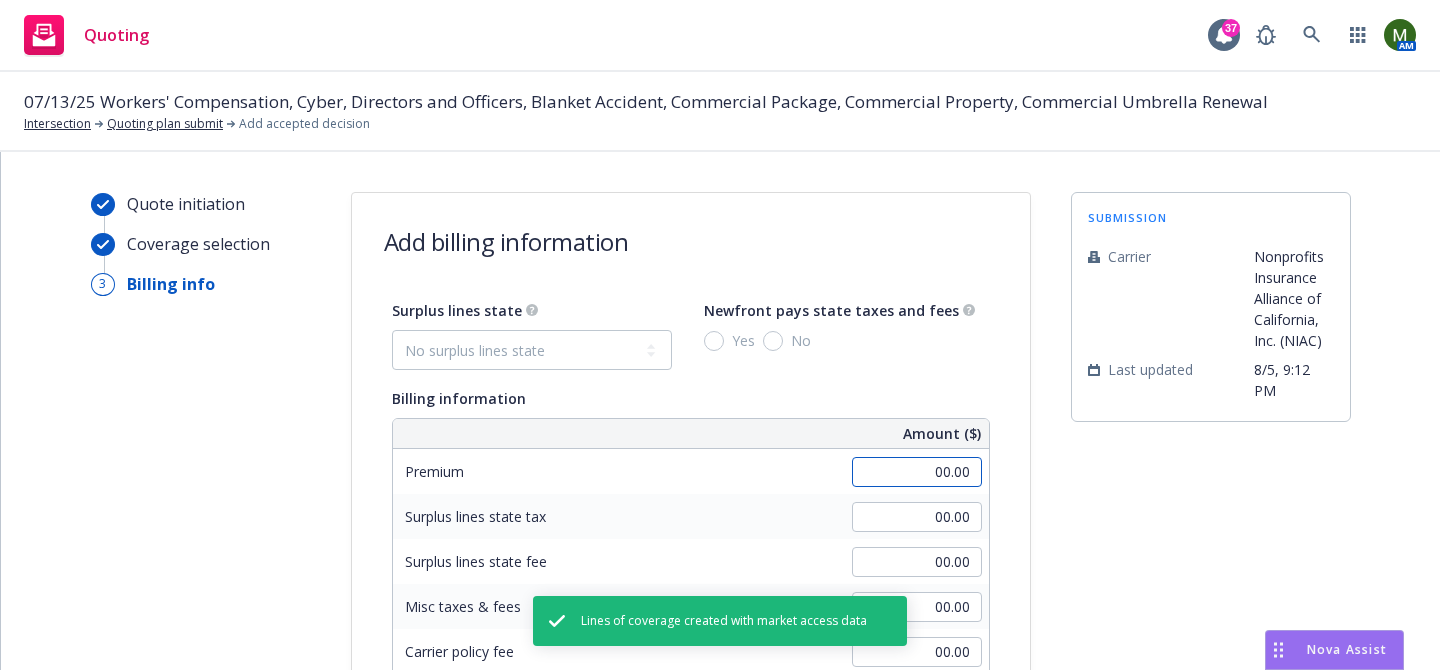 click on "00.00" at bounding box center [917, 472] 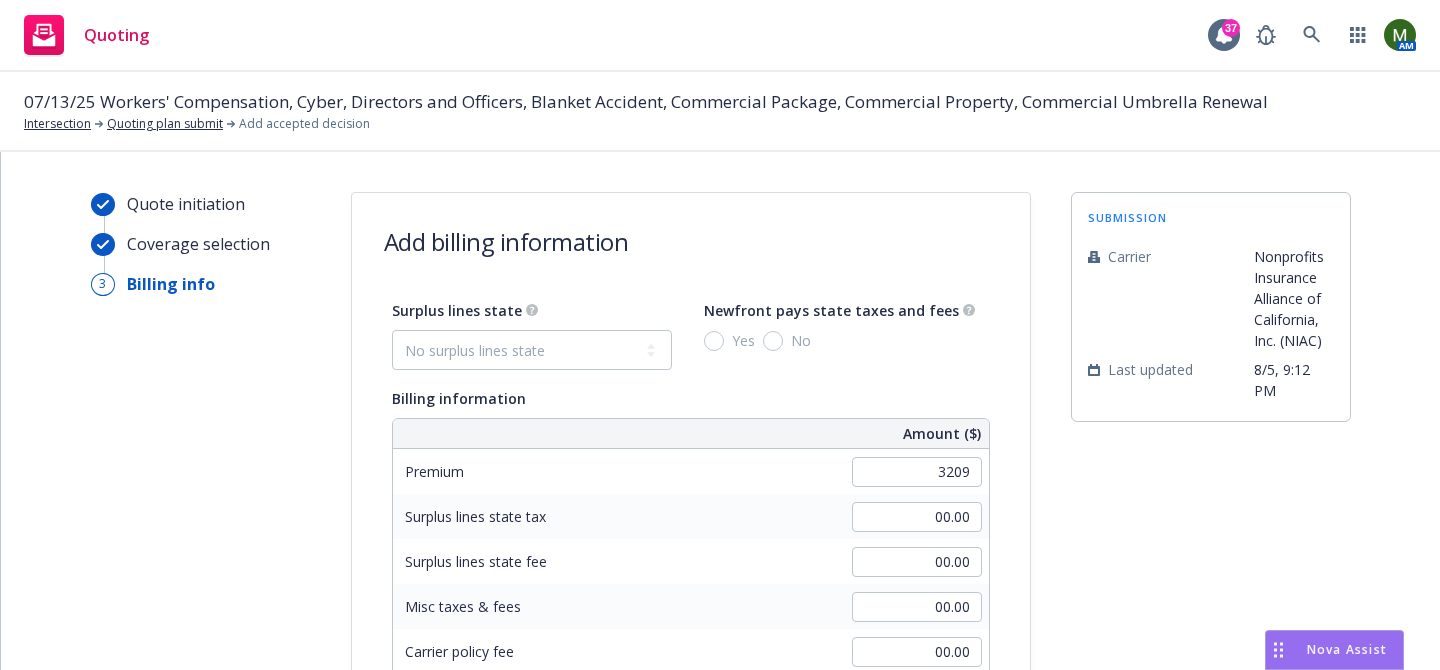 type on "3,209.00" 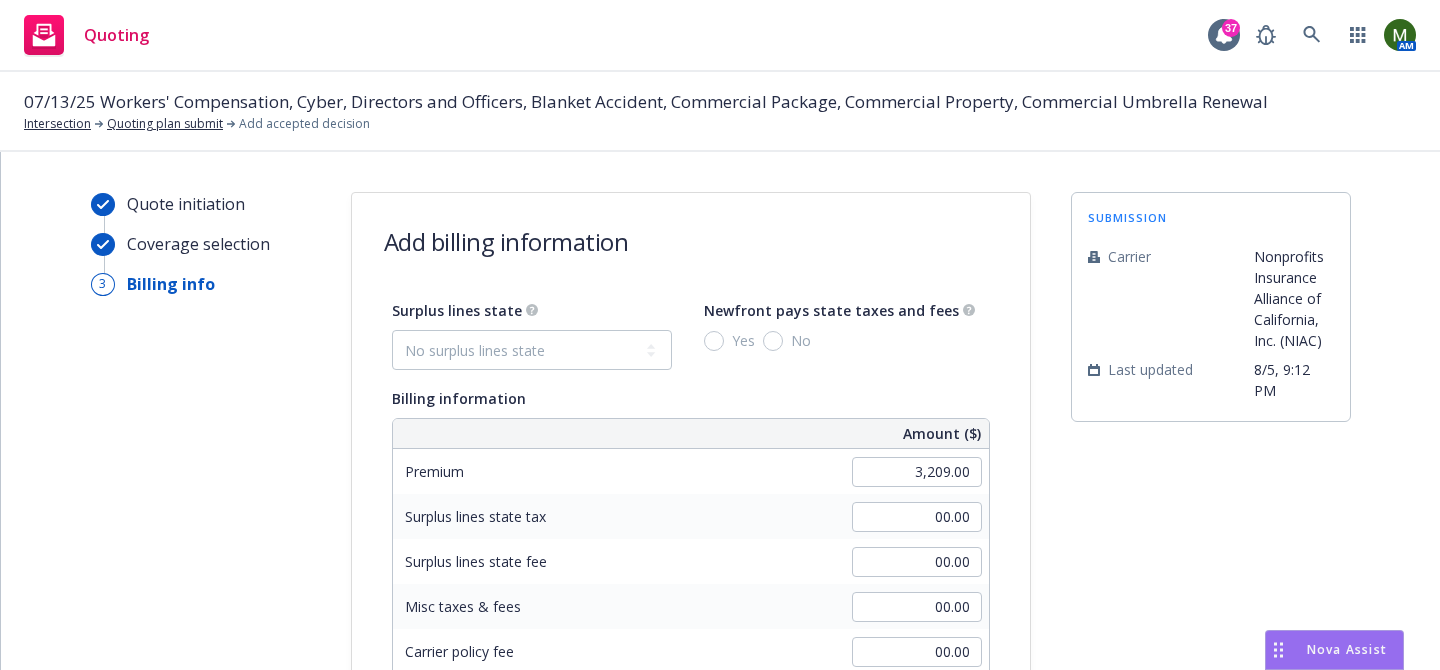click on "submission Carrier Nonprofits Insurance Alliance of California, Inc. (NIAC) Last updated 8/5, 9:12 PM" at bounding box center [1211, 703] 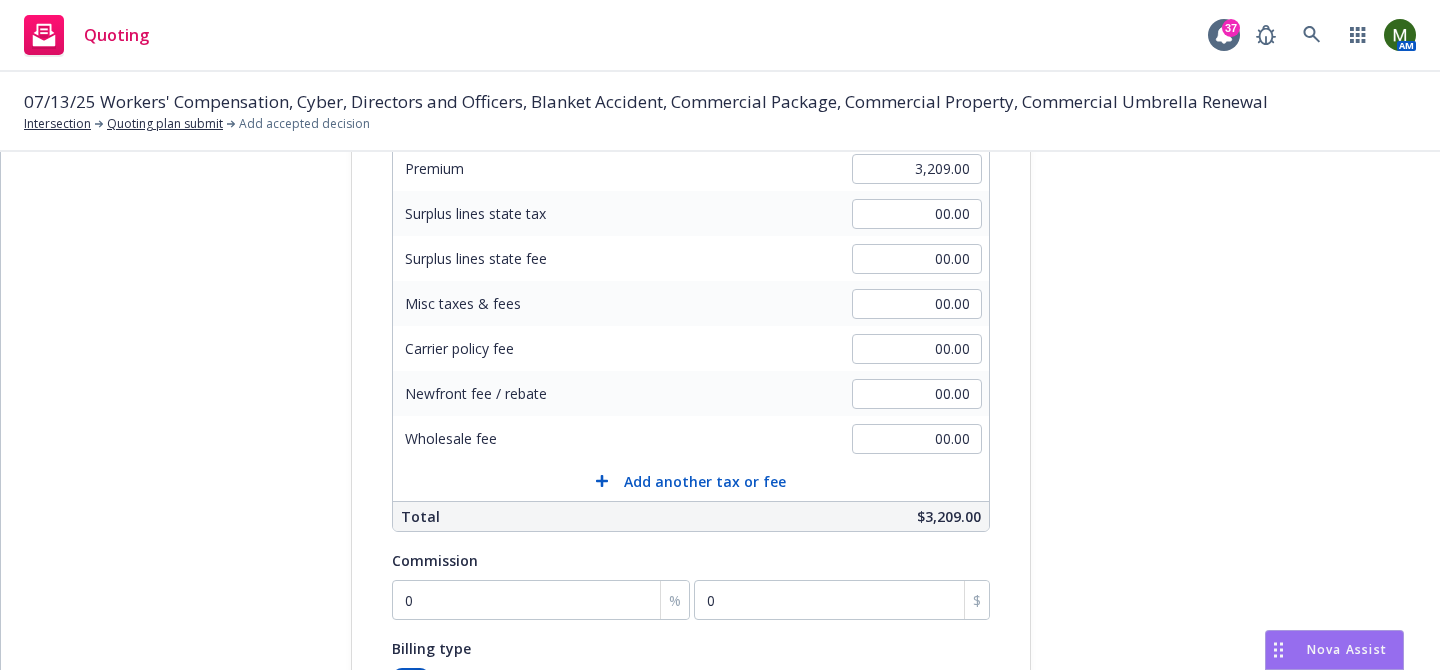 scroll, scrollTop: 585, scrollLeft: 0, axis: vertical 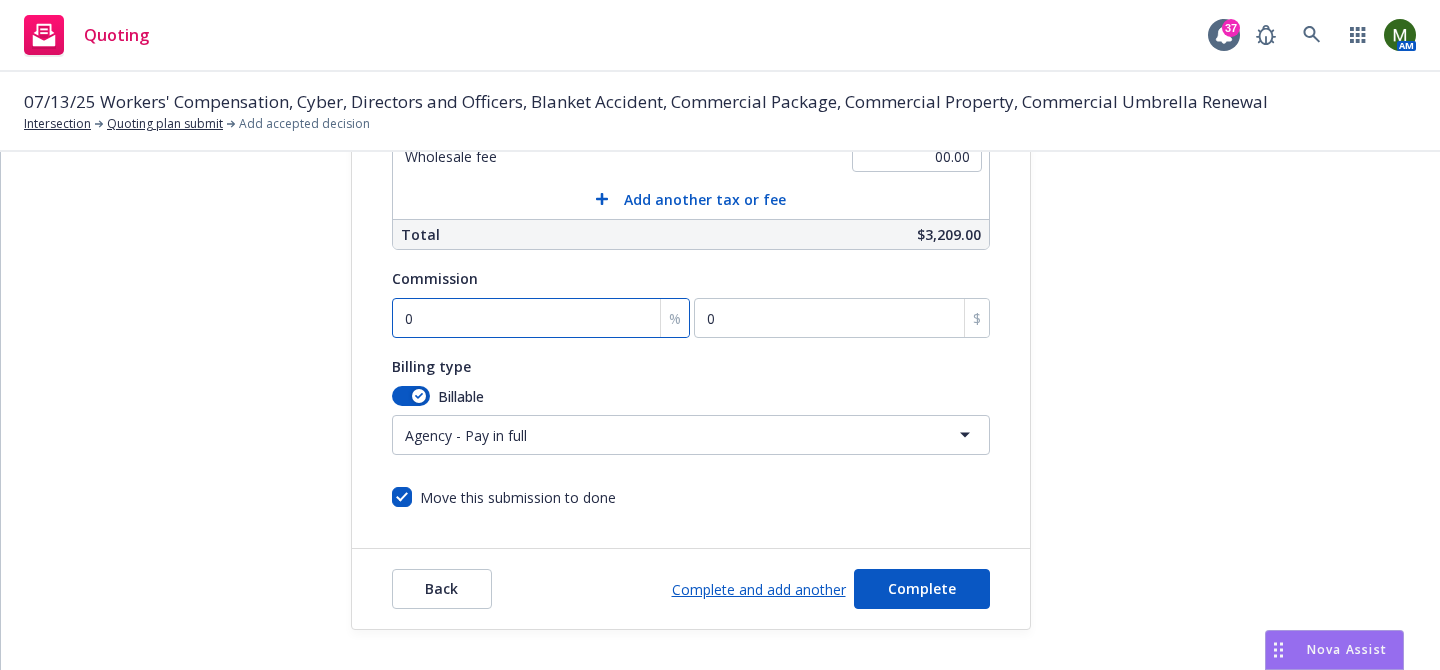 click on "0" at bounding box center (541, 318) 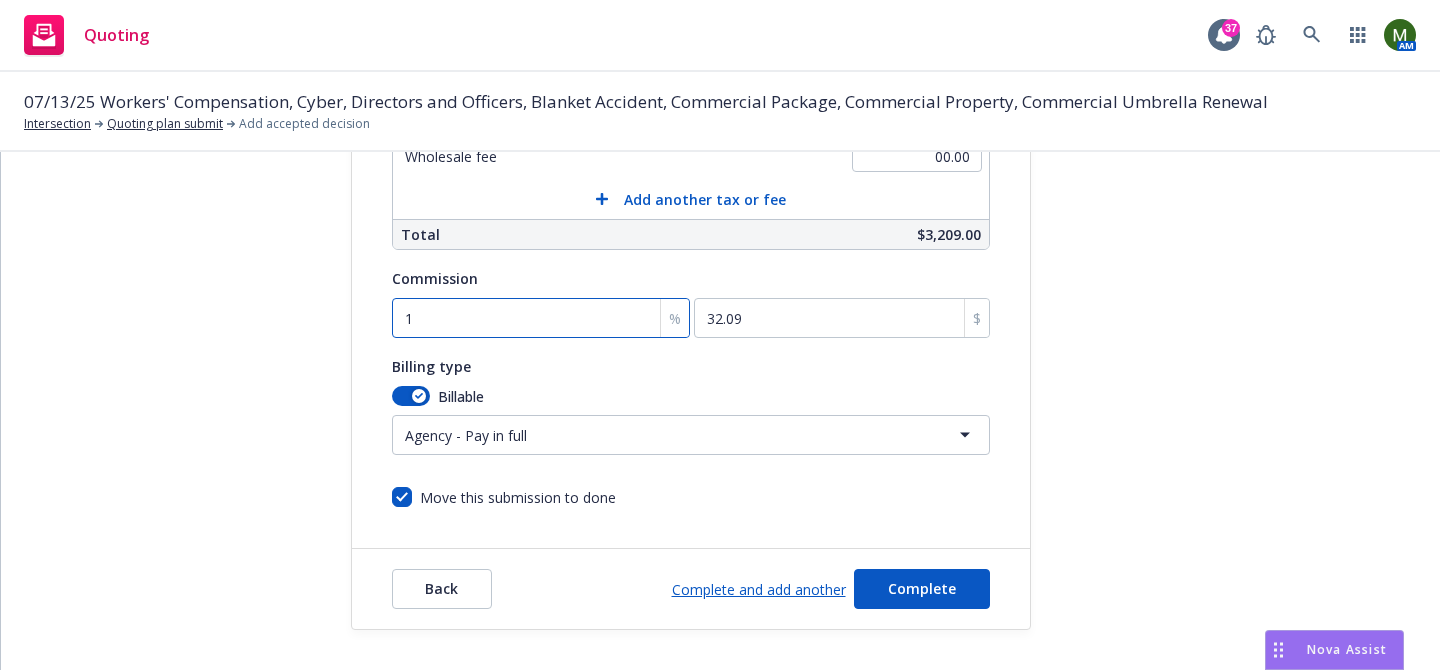 type on "15" 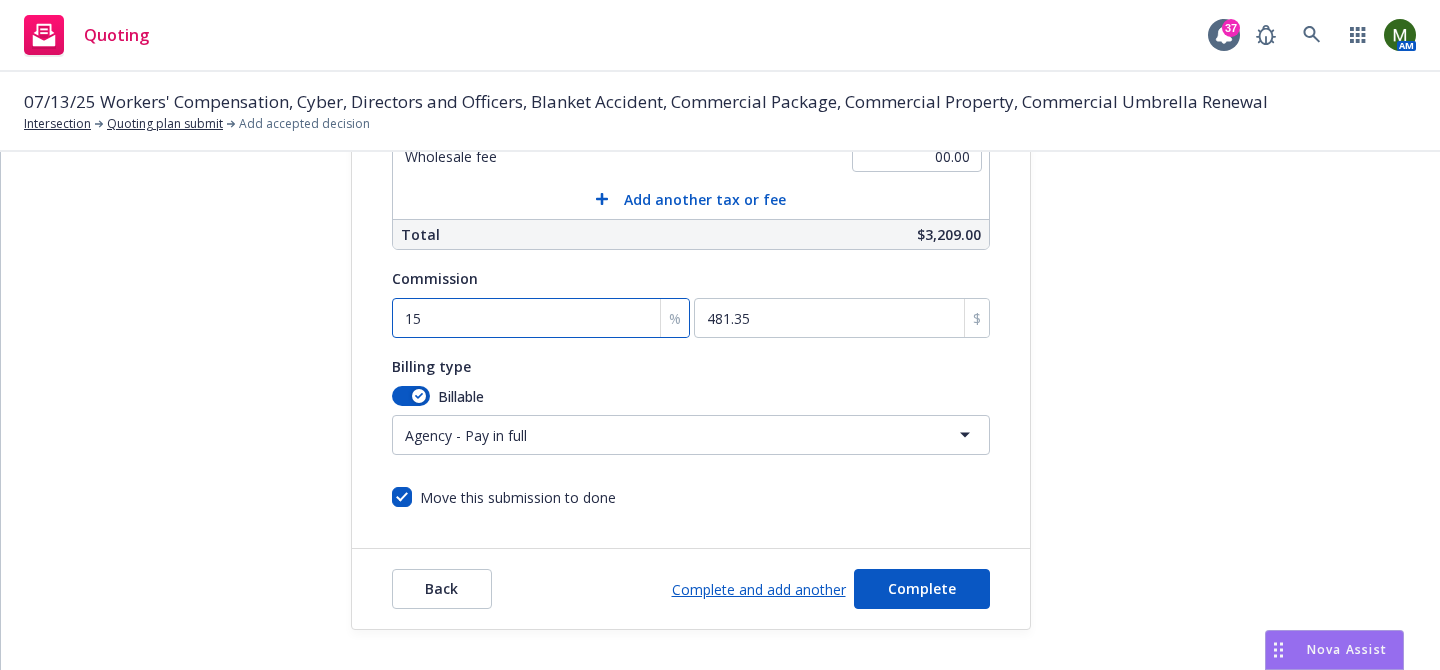 type on "15" 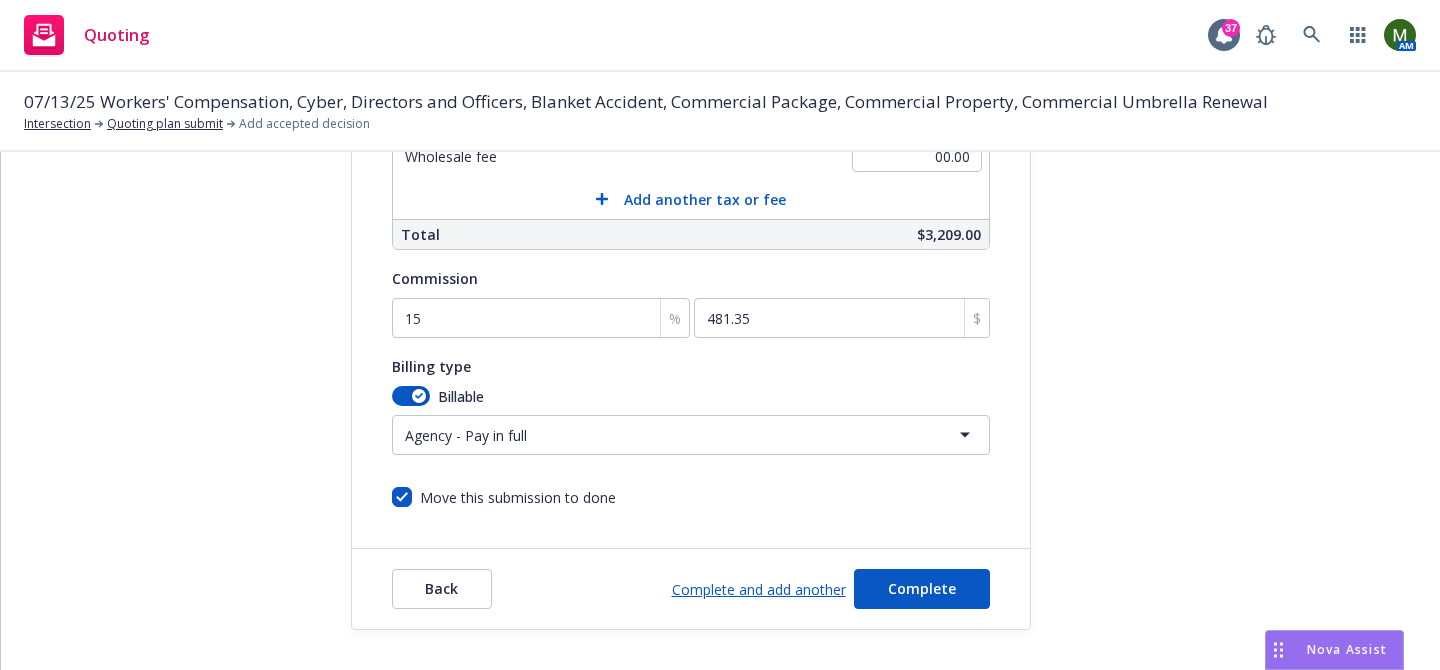 click on "Quoting 37 AM 07/13/25 Workers' Compensation, Cyber, Directors and Officers, Blanket Accident, Commercial Package, Commercial Property, Commercial Umbrella Renewal Intersection Quoting plan submit Add accepted decision Quote initiation Coverage selection 3 Billing info Add billing information Surplus lines state No surplus lines state Alaska Alabama Arkansas Arizona California Colorado Connecticut District Of Columbia Delaware Florida Georgia Hawaii Iowa Idaho Illinois Indiana Kansas Kentucky Louisiana Massachusetts Maryland Maine Michigan Minnesota Missouri Mississippi Montana North Carolina North Dakota Nebraska New Hampshire New Jersey New Mexico Nevada New York Ohio Oklahoma Oregon Pennsylvania Puerto Rico Rhode Island South Carolina South Dakota Tennessee Texas Utah Virginia Virgin Islands Vermont Washington Wisconsin West Virginia Wyoming Newfront pays state taxes and fees Yes No Billing information Amount ($) Premium 3,209.00 Surplus lines state tax 00.00 Surplus lines state fee 00.00 Misc taxes & fees" at bounding box center [720, 335] 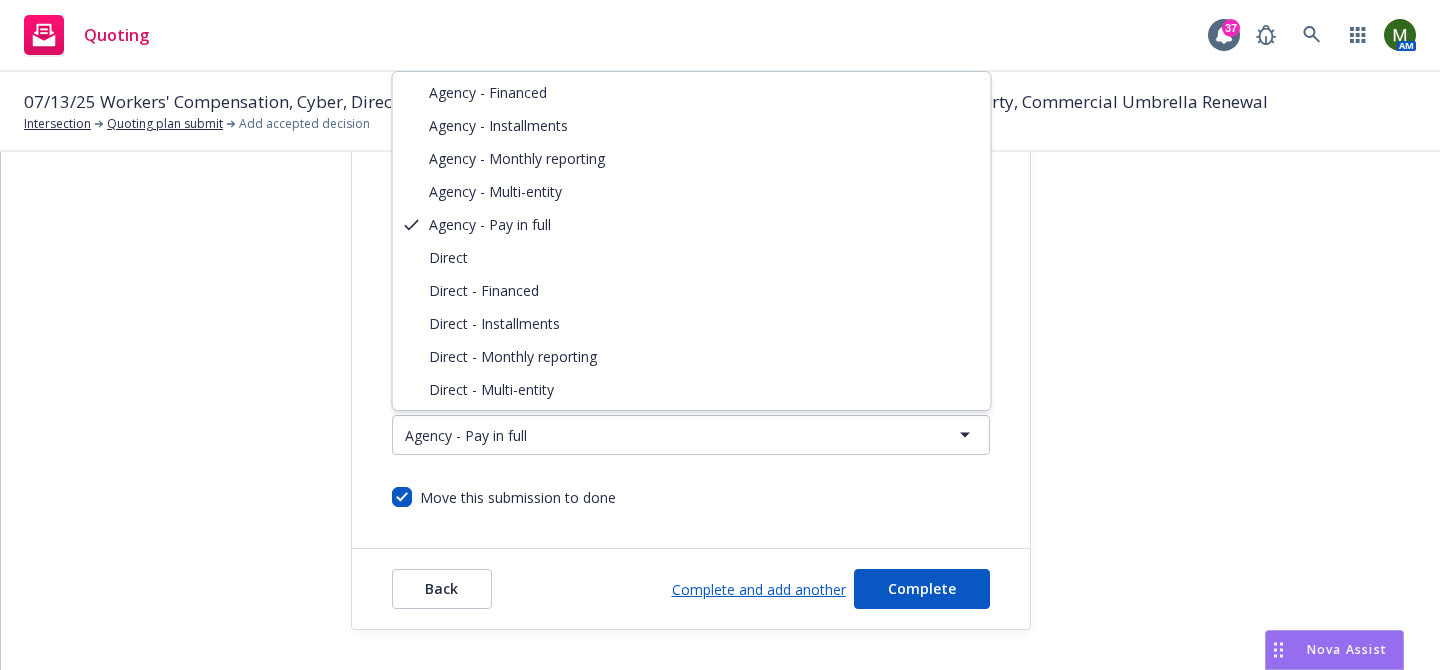 select on "DIRECT" 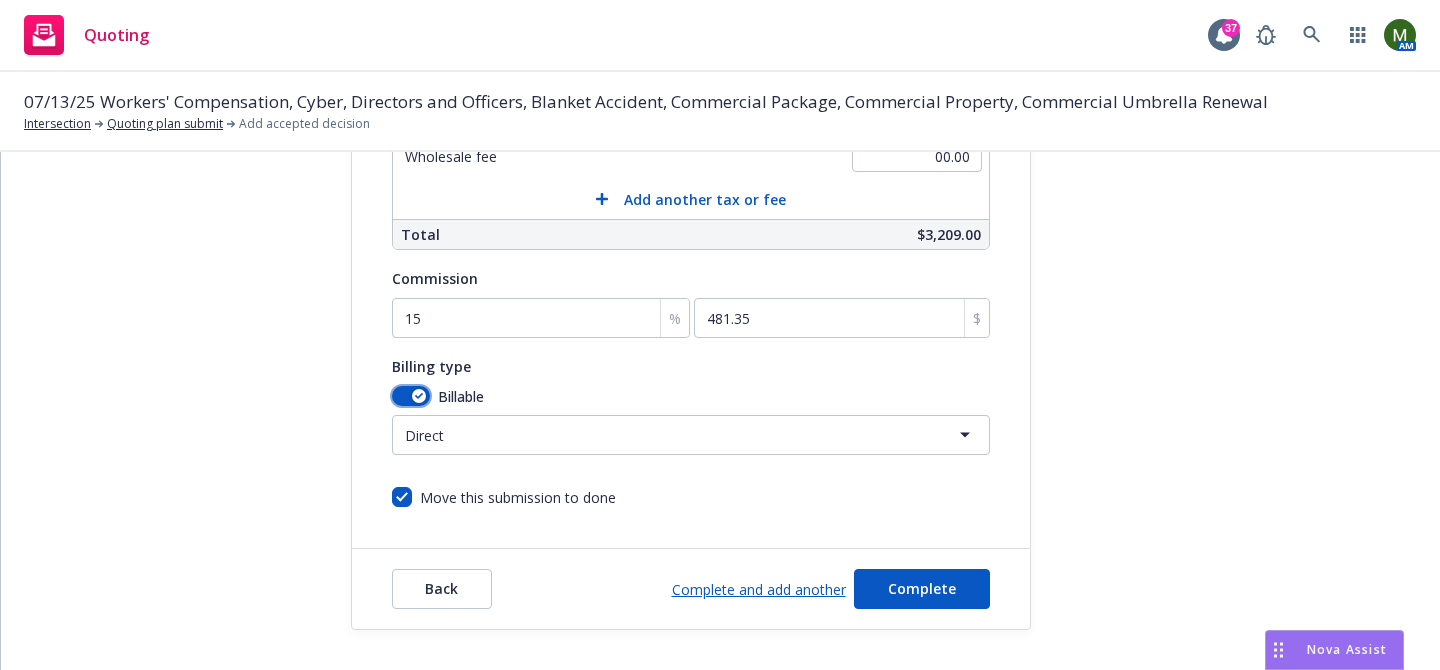 click at bounding box center (411, 396) 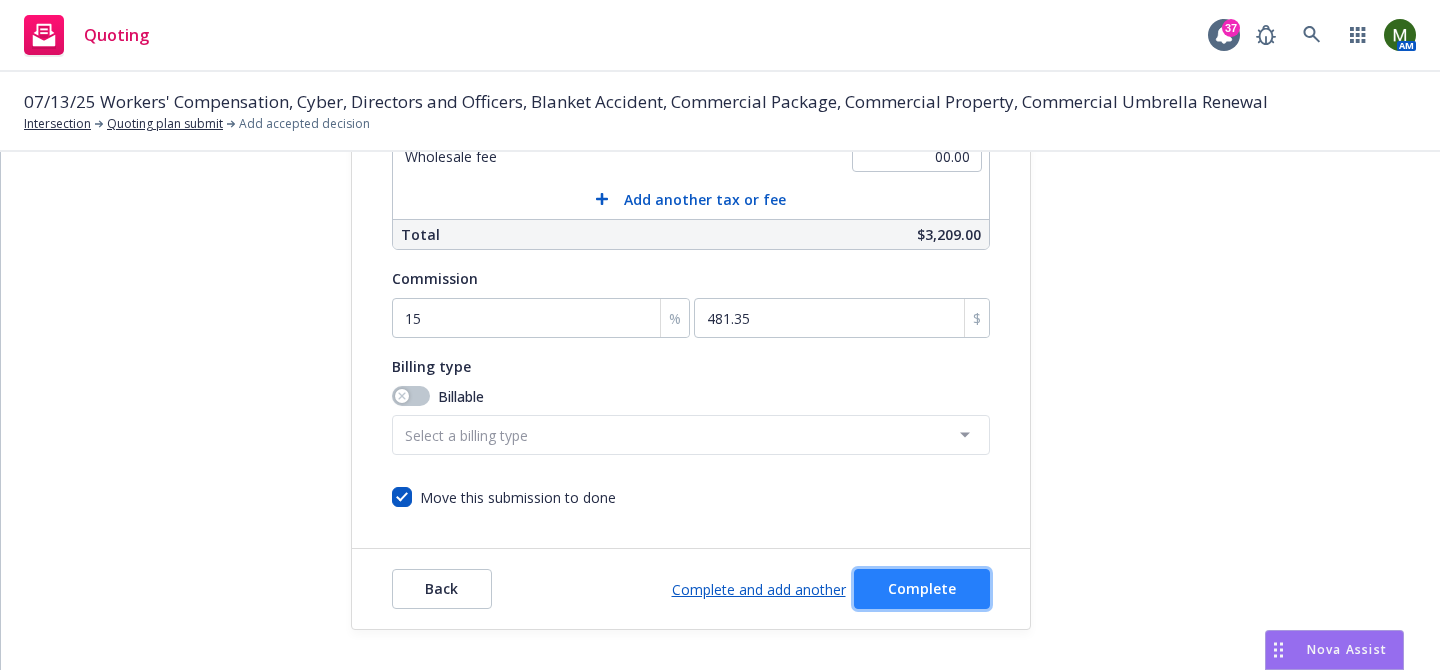 click on "Complete" at bounding box center [922, 588] 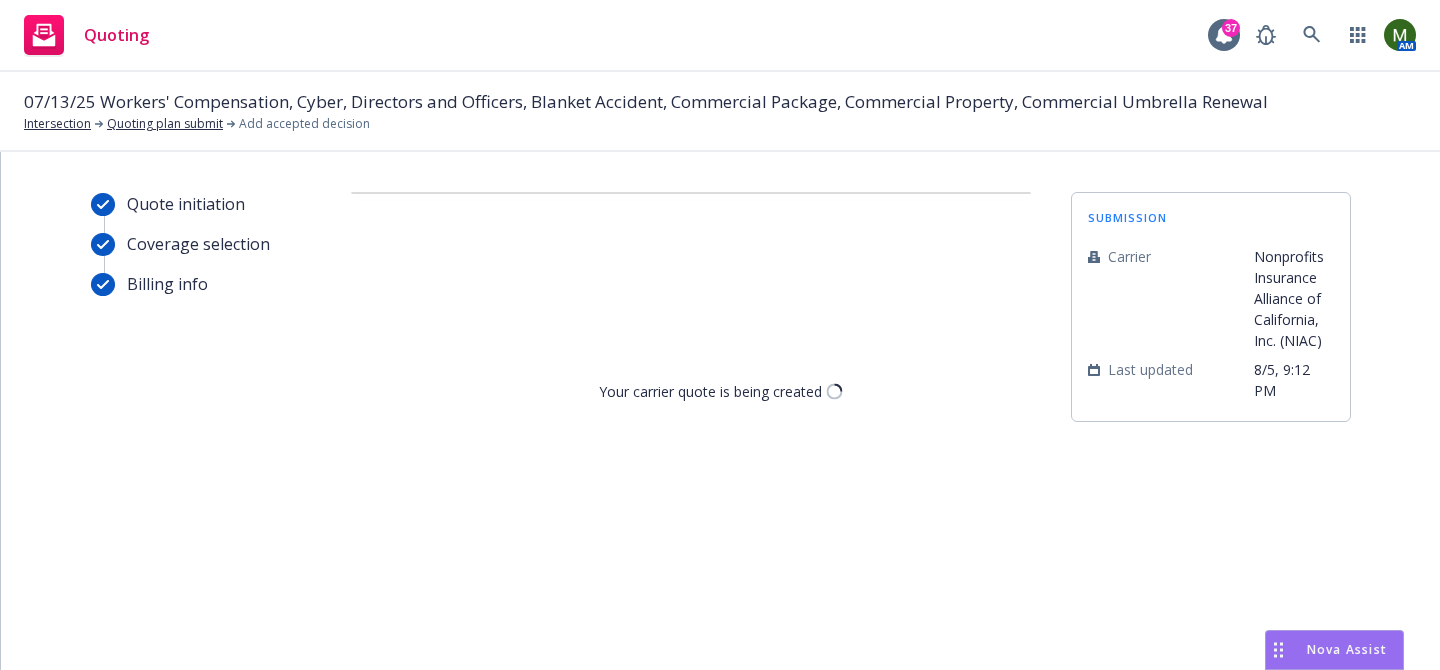 scroll, scrollTop: 0, scrollLeft: 0, axis: both 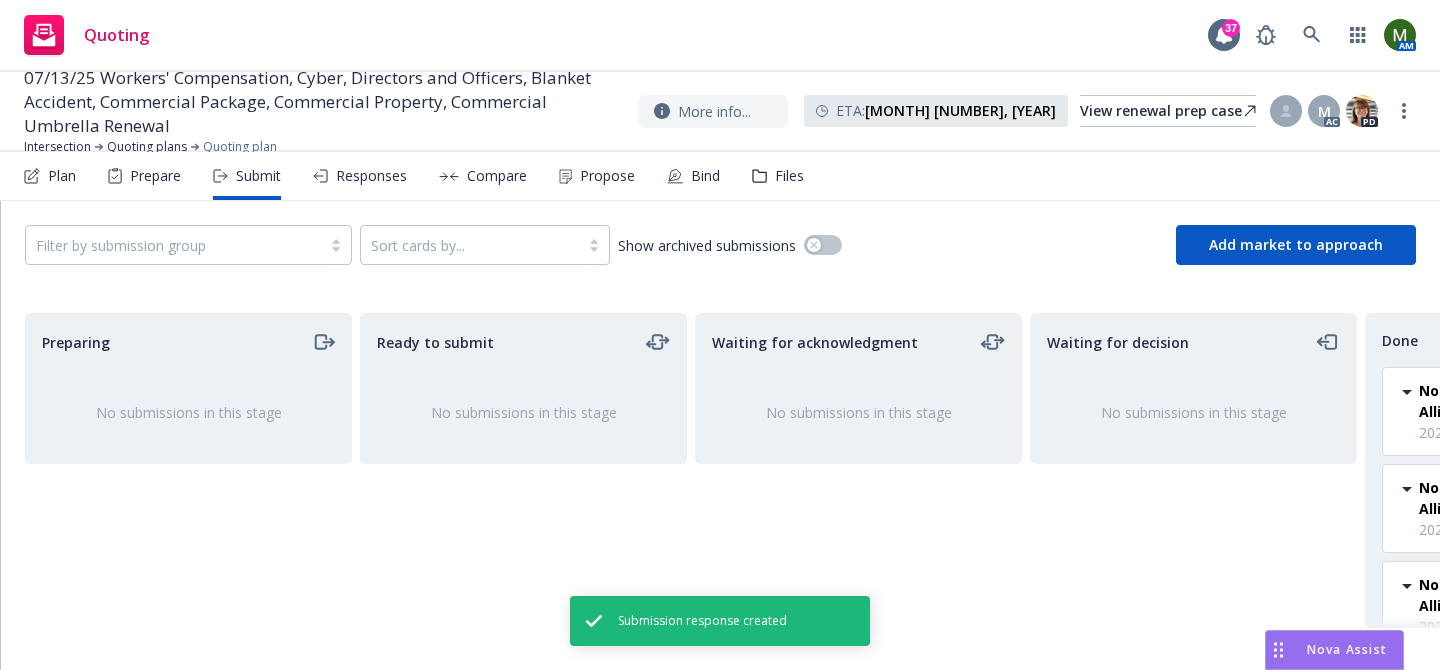 click on "Propose" at bounding box center [607, 176] 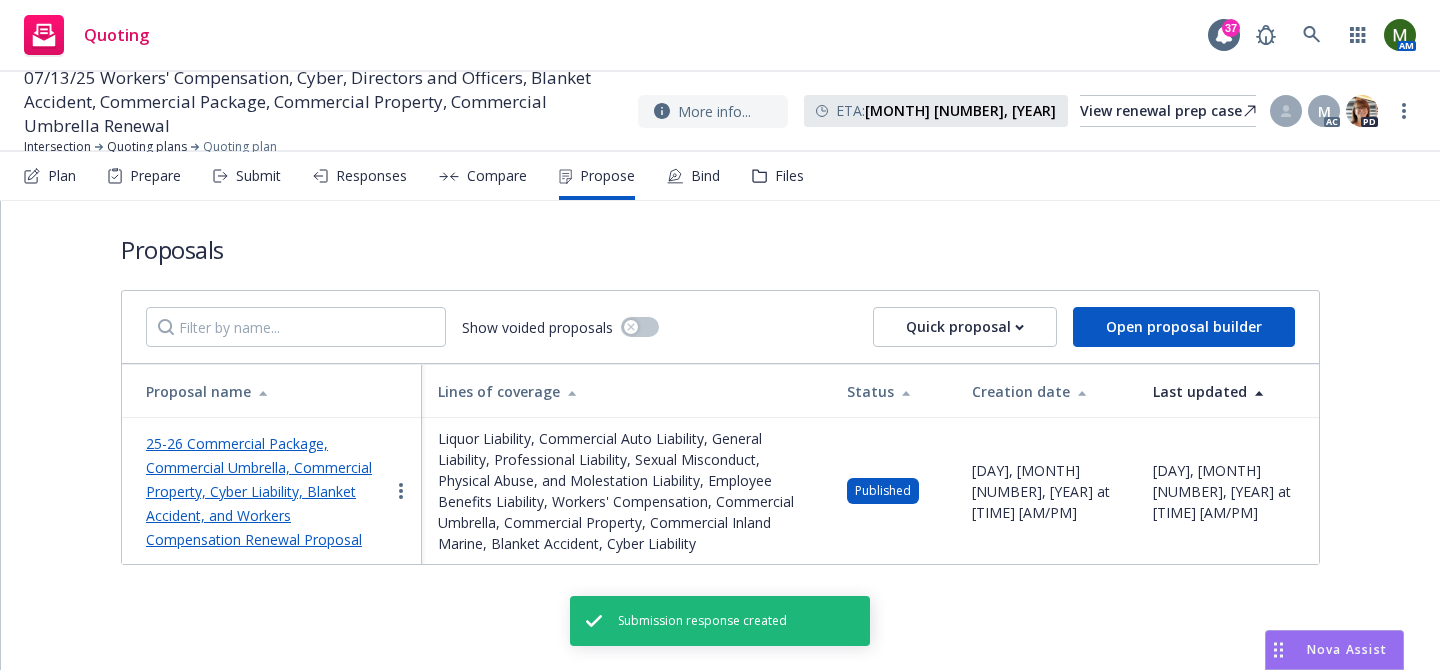 click on "25-26 Commercial Package, Commercial Umbrella, Commercial Property, Cyber Liability, Blanket Accident, and Workers Compensation Renewal Proposal" at bounding box center (259, 491) 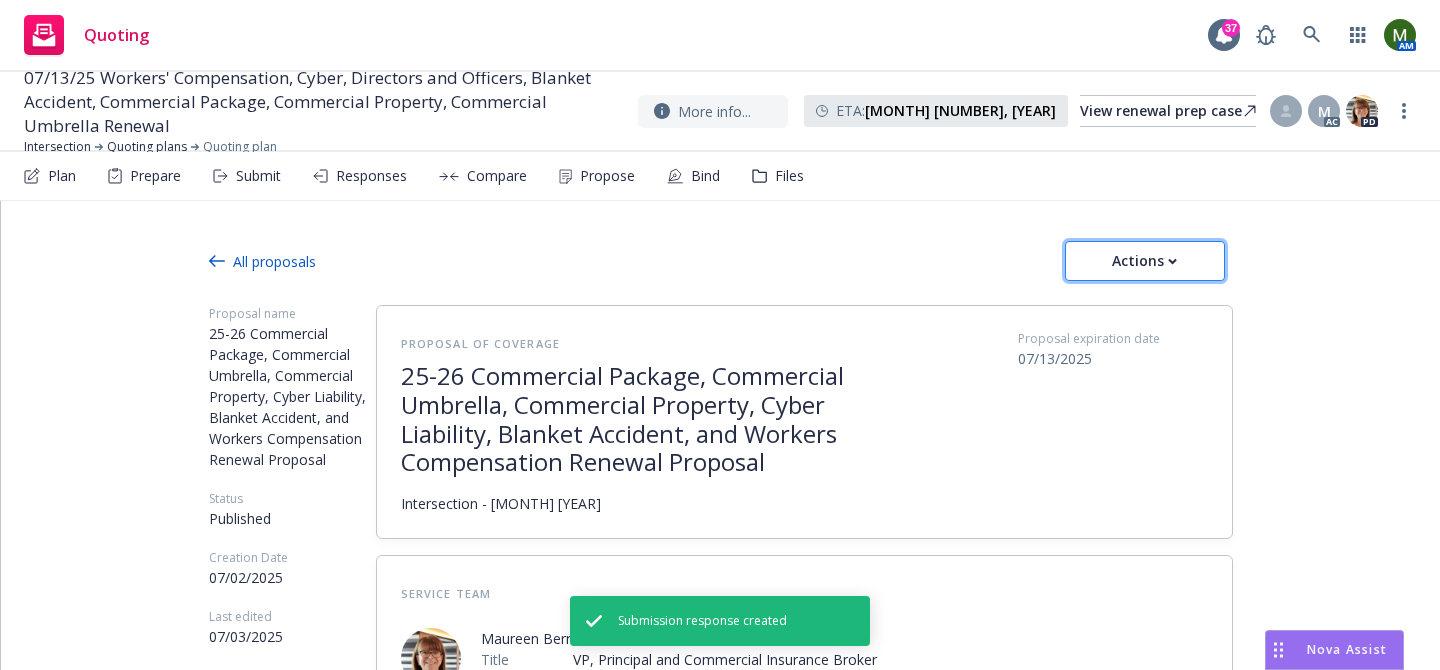 click on "Actions" at bounding box center (1145, 261) 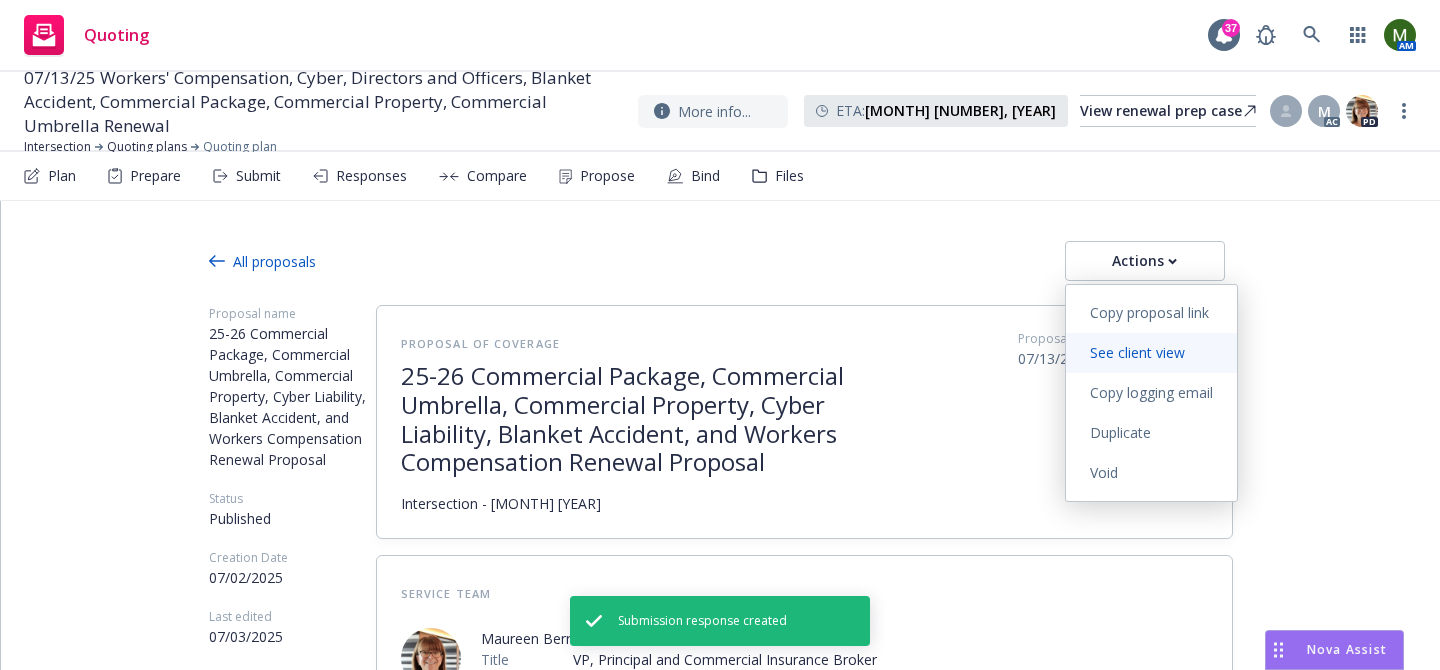 click on "See client view" at bounding box center [1137, 352] 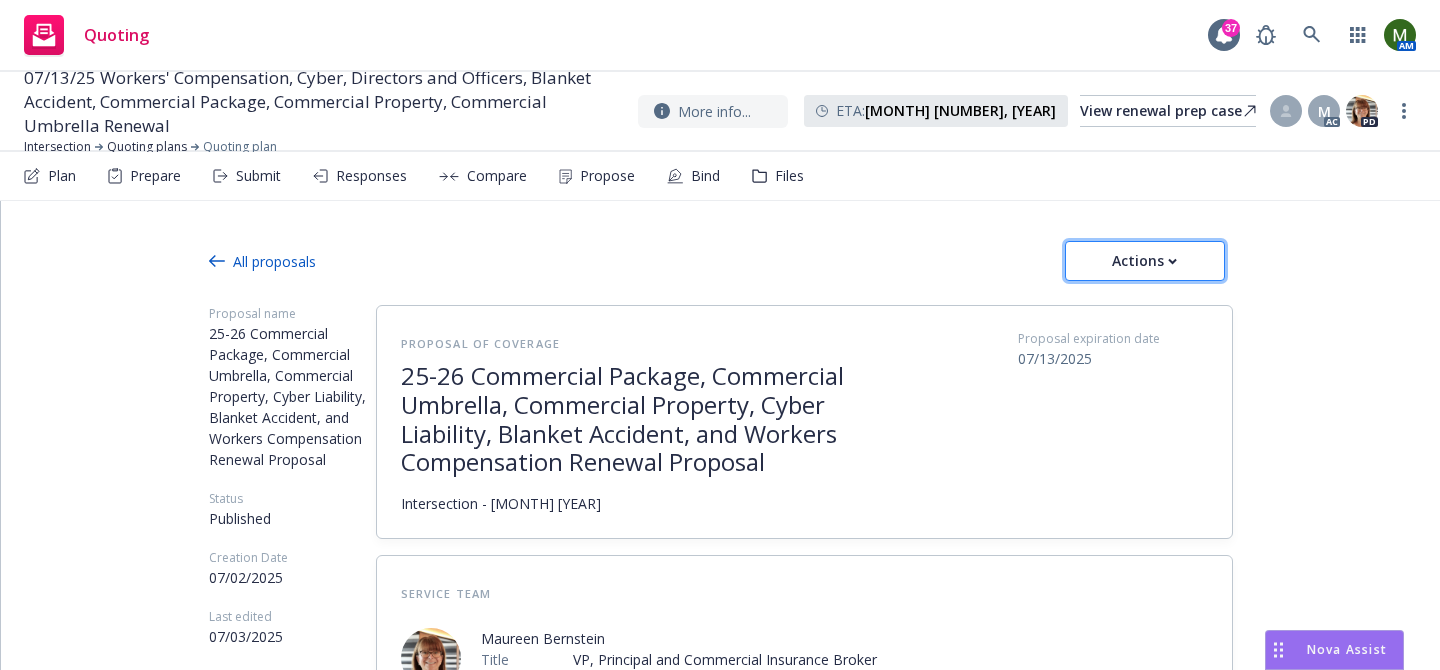 click on "Actions" at bounding box center [1145, 261] 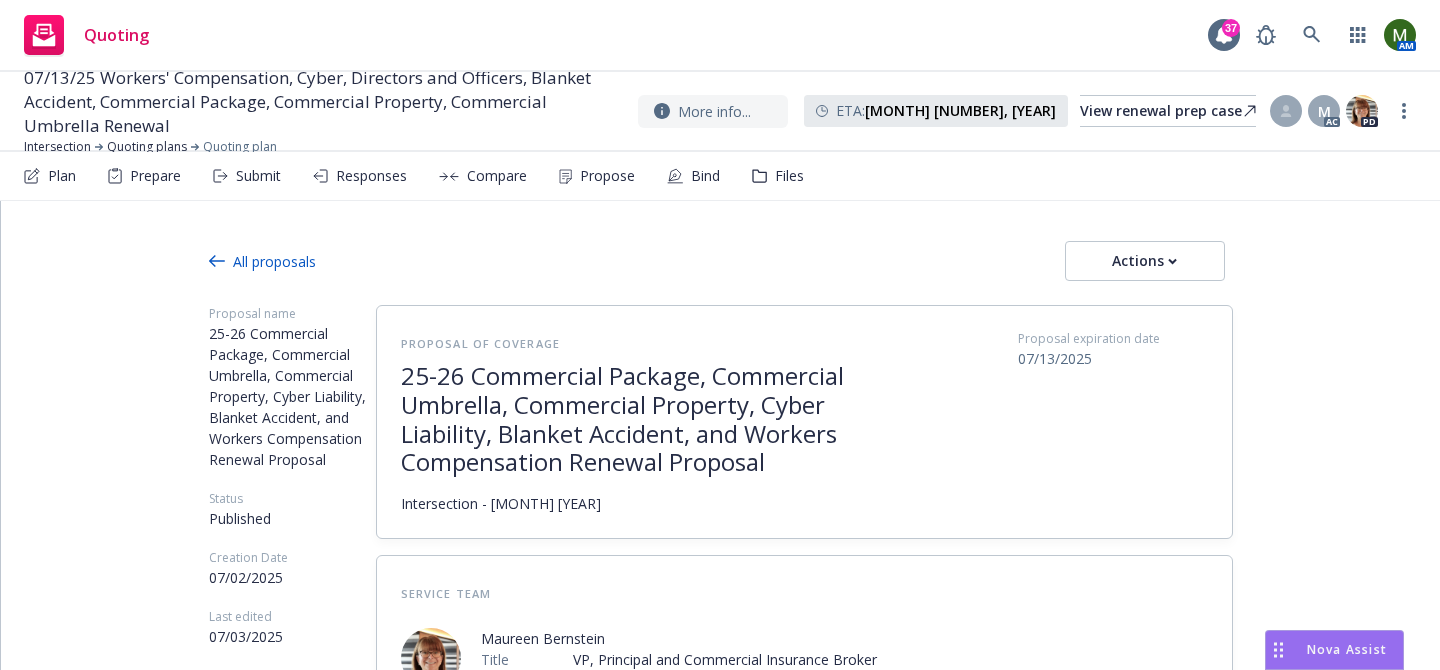 click on "Propose" at bounding box center (607, 176) 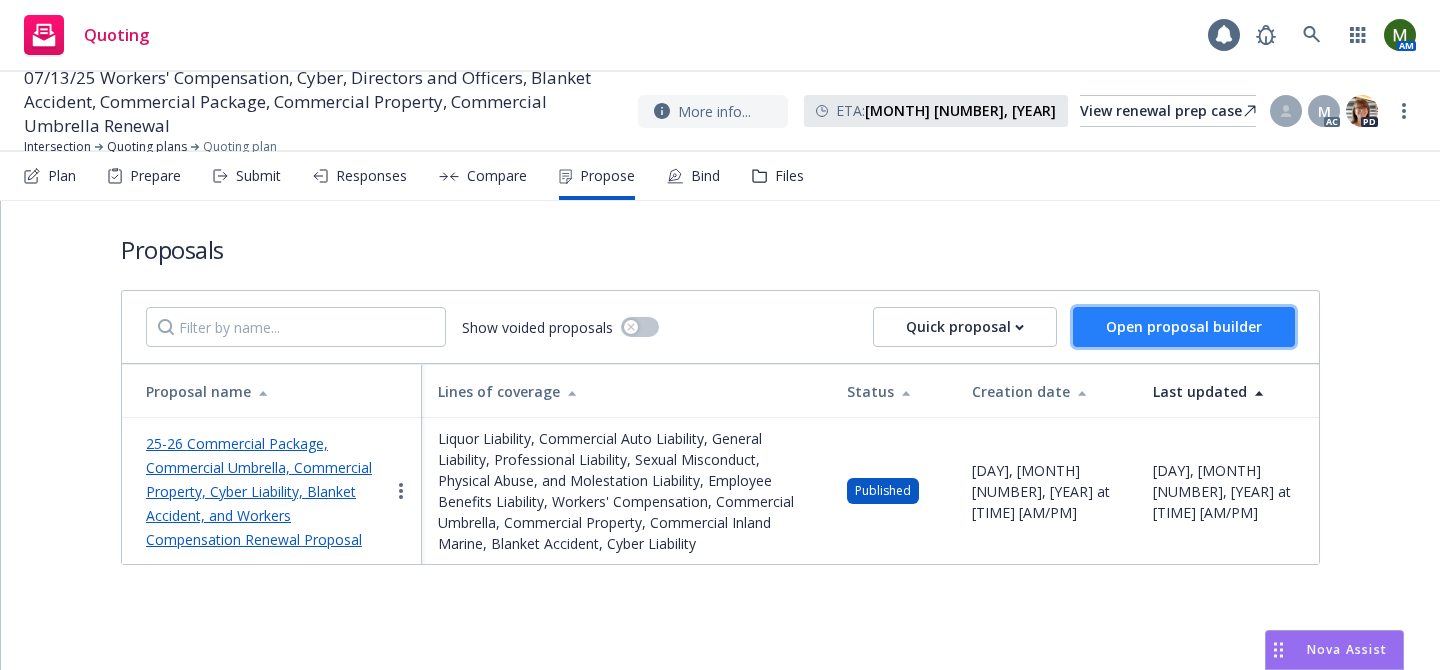 click on "Open proposal builder" at bounding box center [1184, 326] 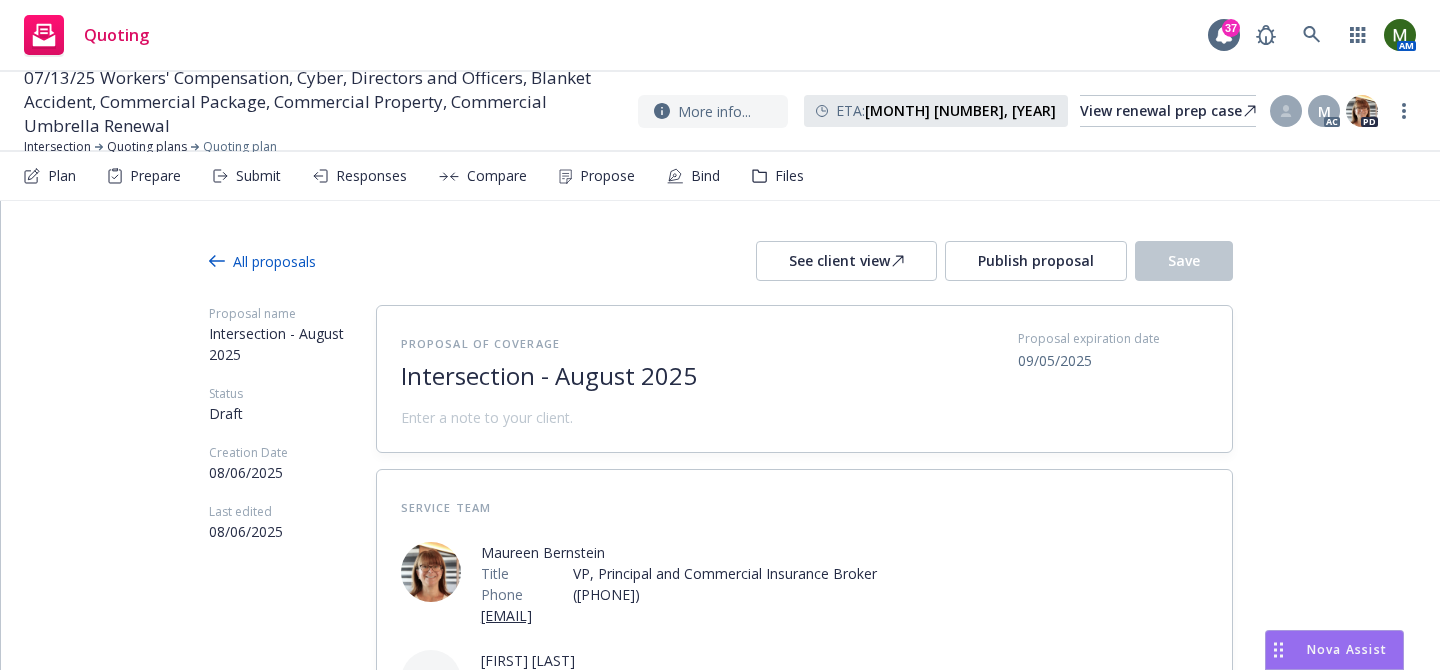 scroll, scrollTop: 299, scrollLeft: 0, axis: vertical 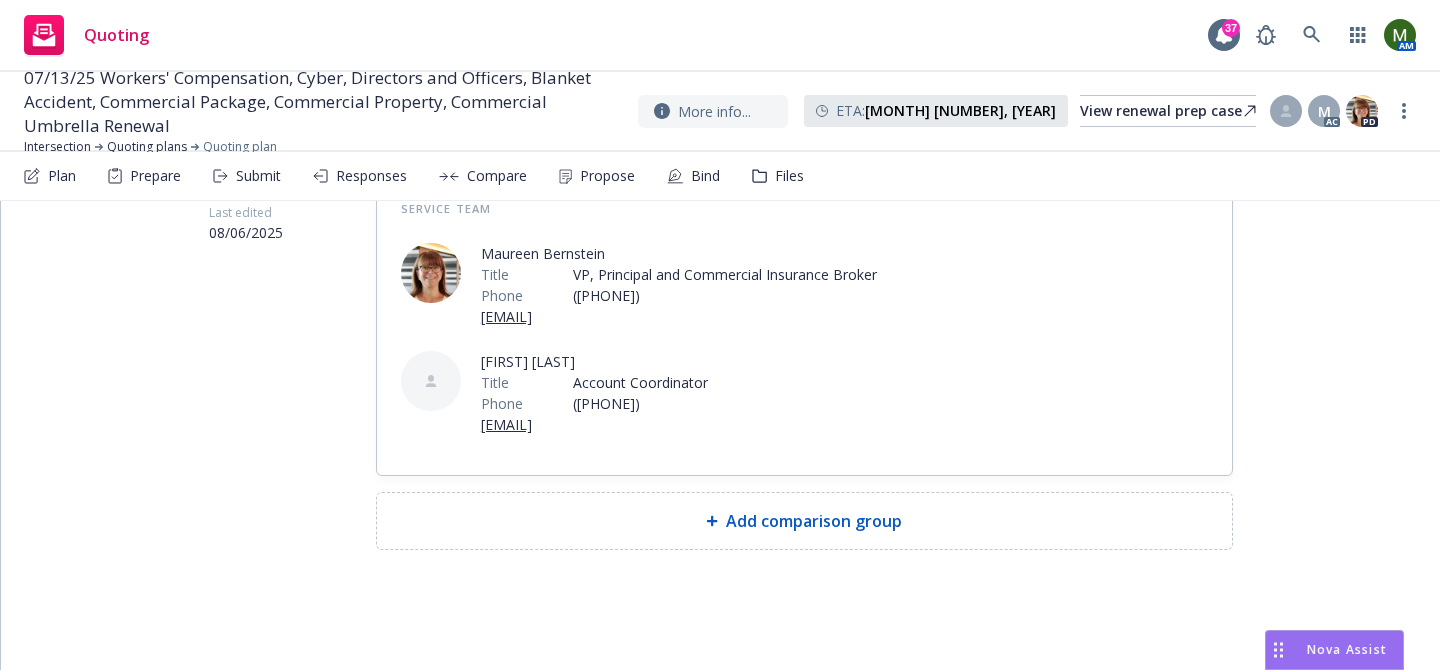 click on "Add comparison group" at bounding box center [804, 521] 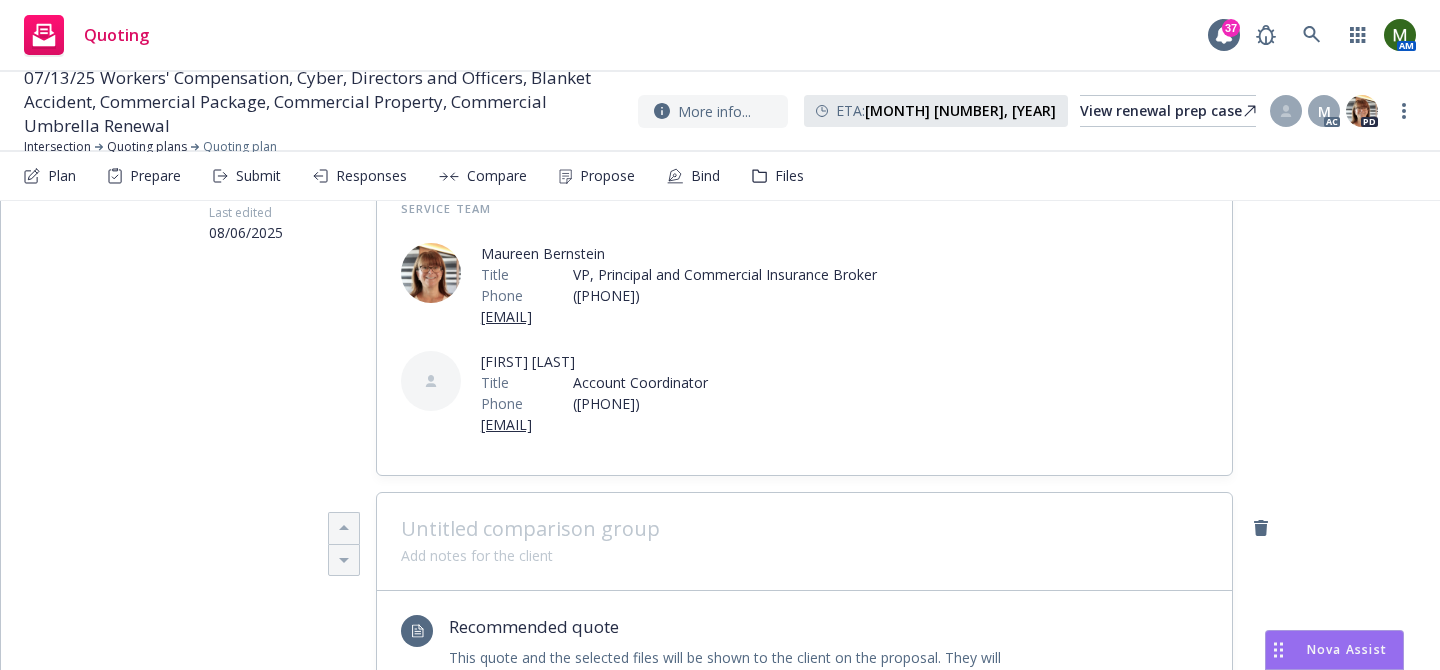click at bounding box center [804, 529] 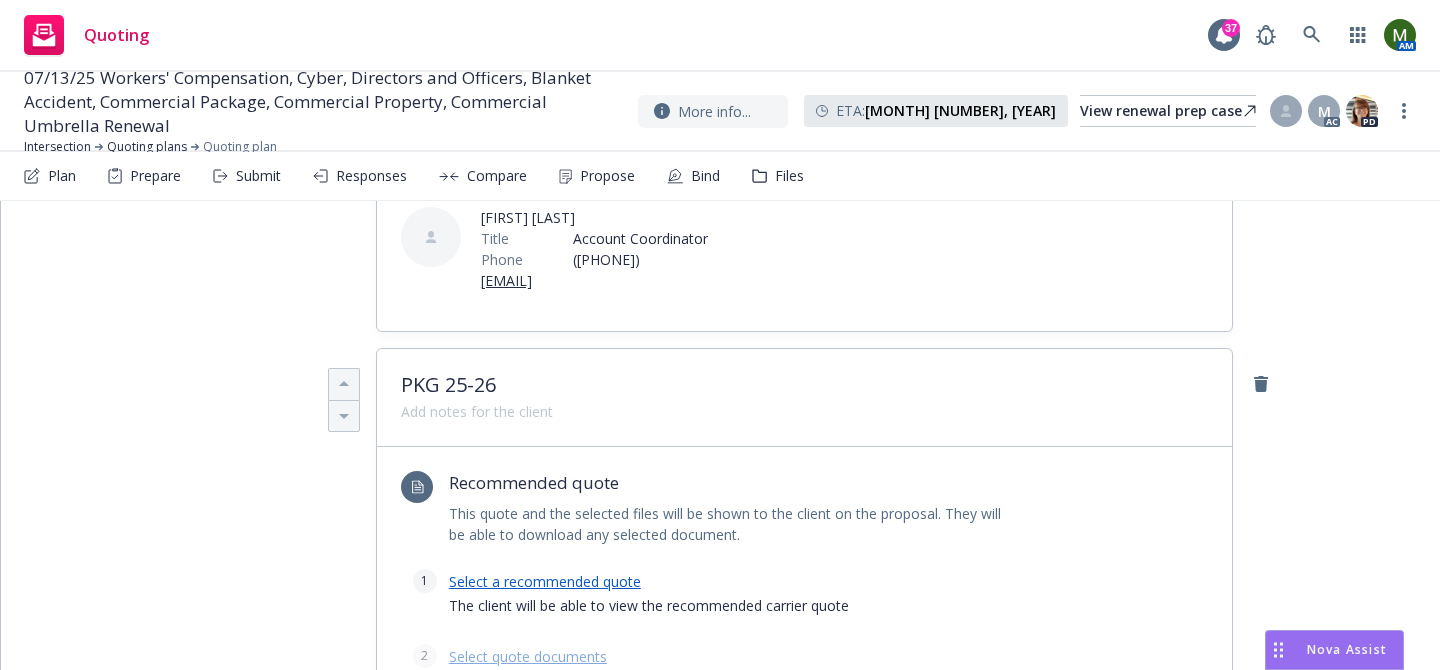 scroll, scrollTop: 493, scrollLeft: 0, axis: vertical 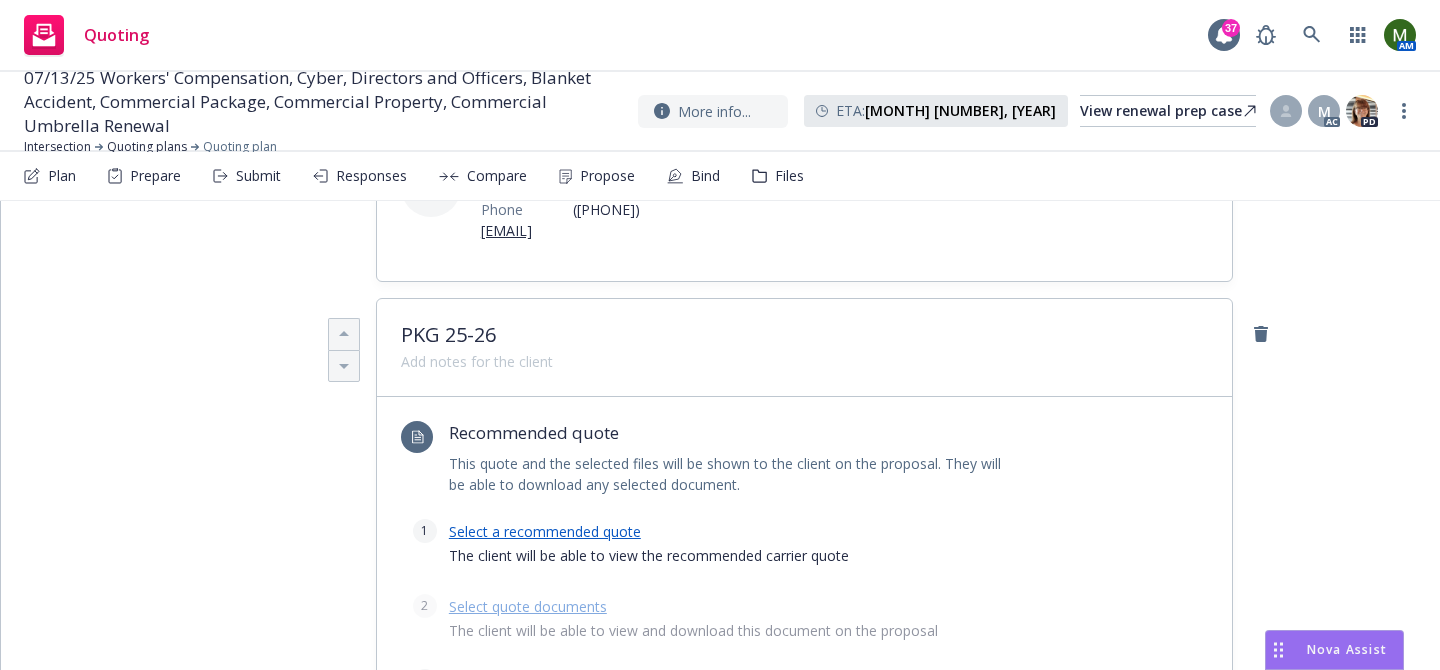 click on "Recommended quote This quote and the selected files will be shown to the client on the proposal. They will be able to download any selected document." at bounding box center (780, 470) 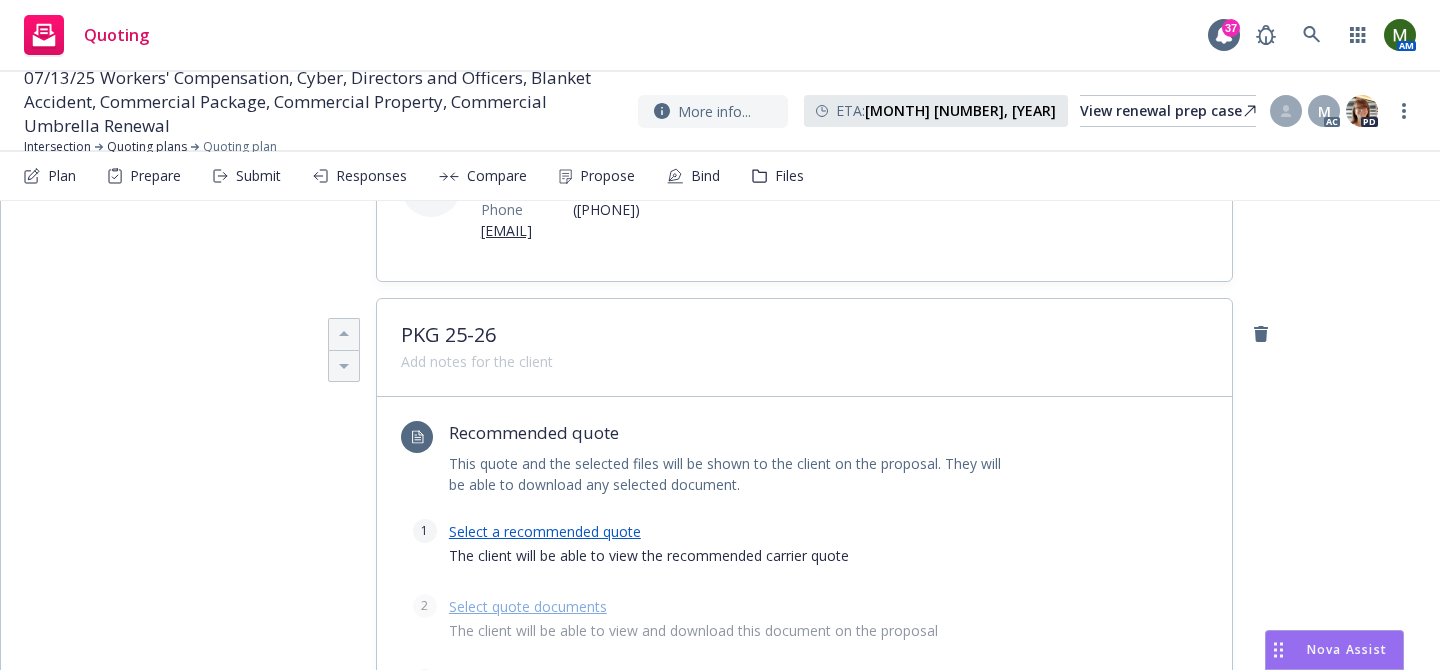 click on "Select a recommended quote" at bounding box center (545, 531) 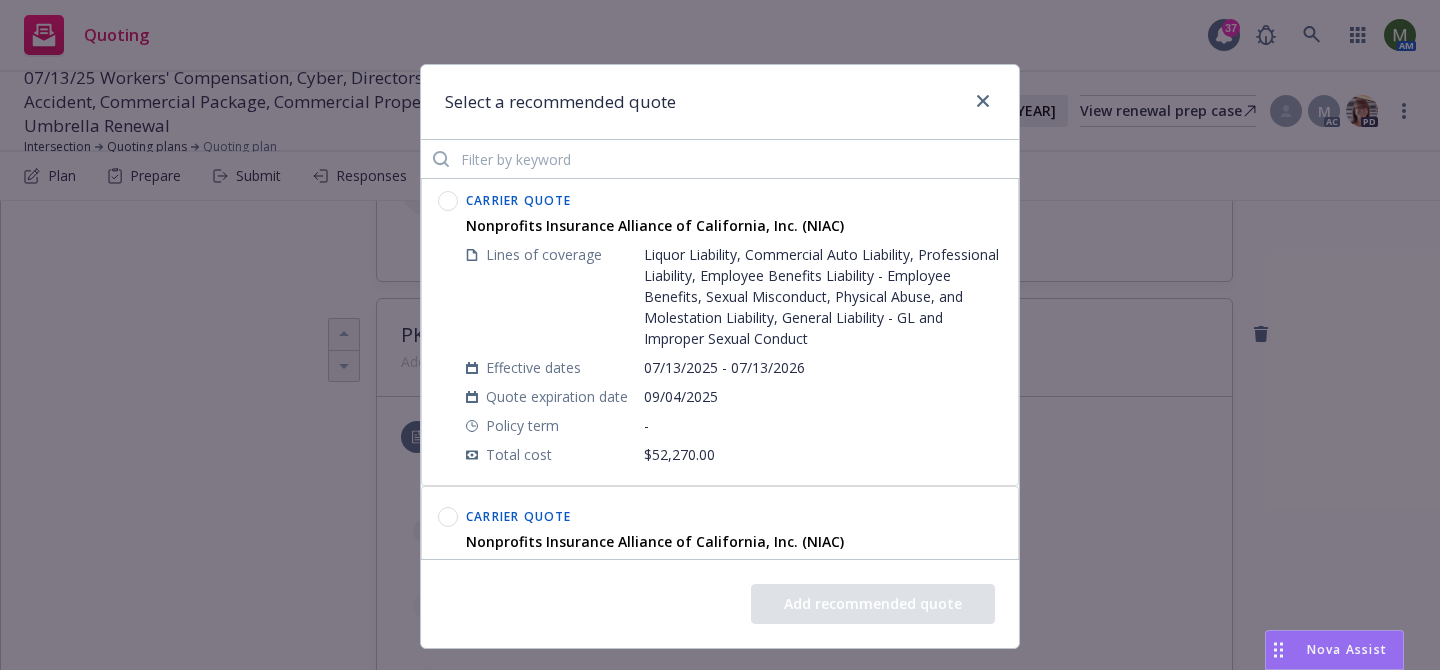 scroll, scrollTop: 0, scrollLeft: 0, axis: both 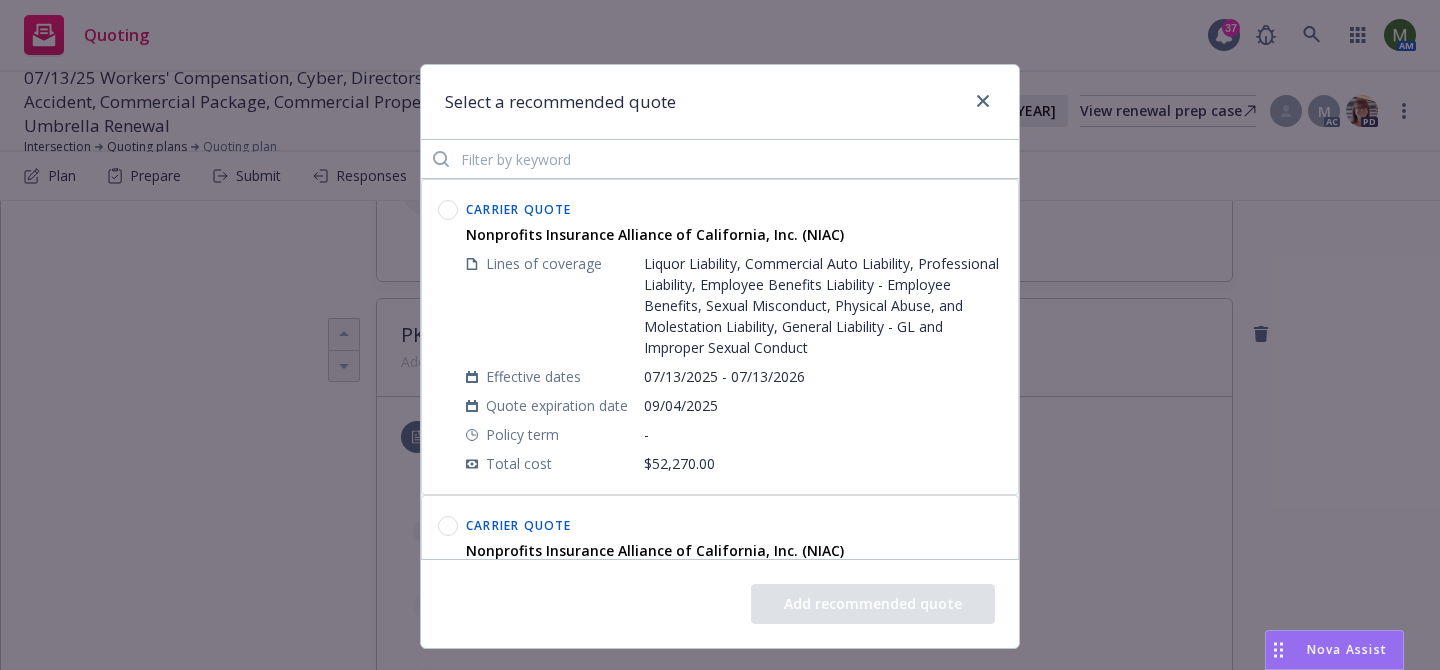 click 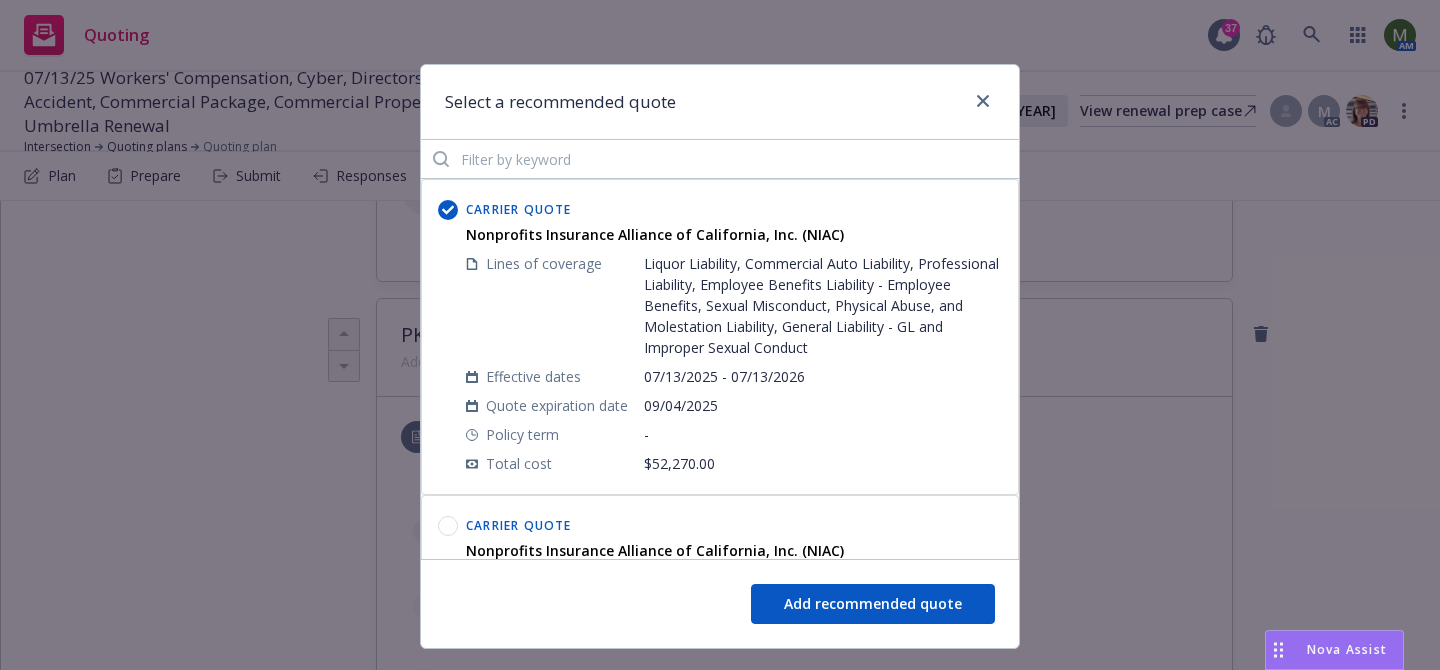 click on "Add recommended quote" at bounding box center (873, 604) 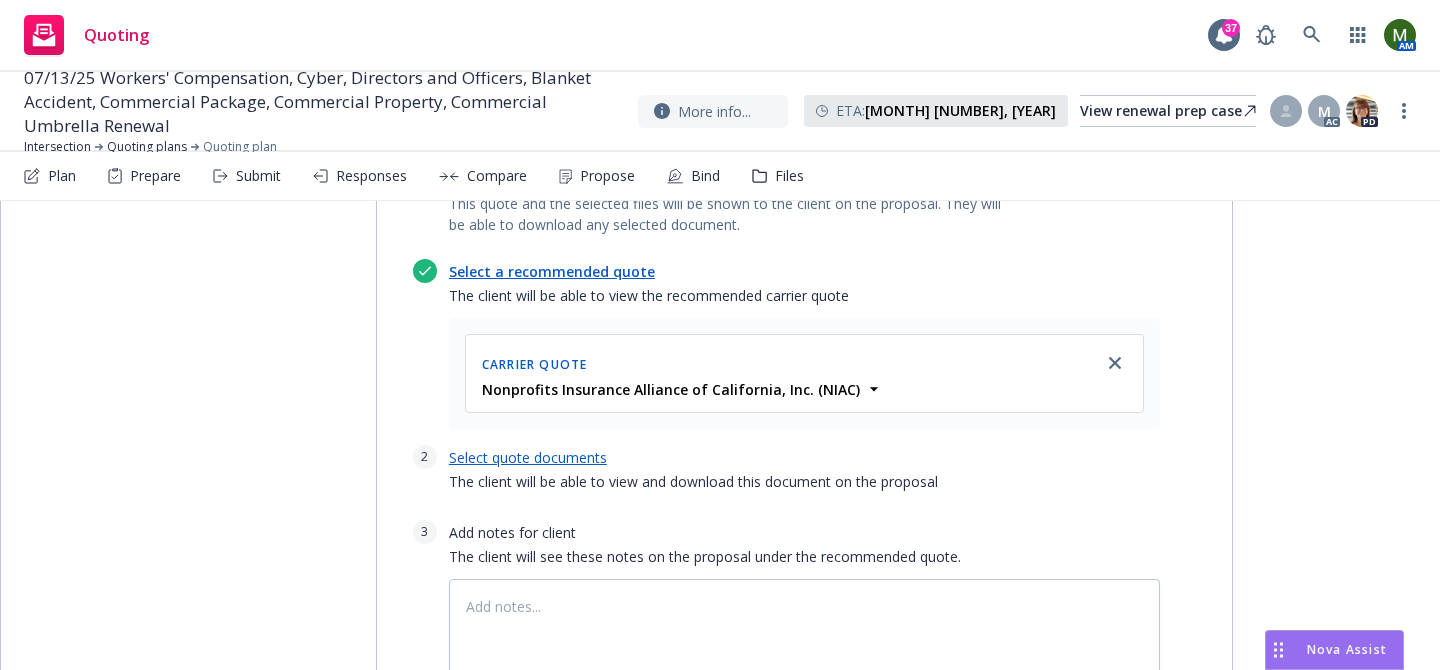 scroll, scrollTop: 821, scrollLeft: 0, axis: vertical 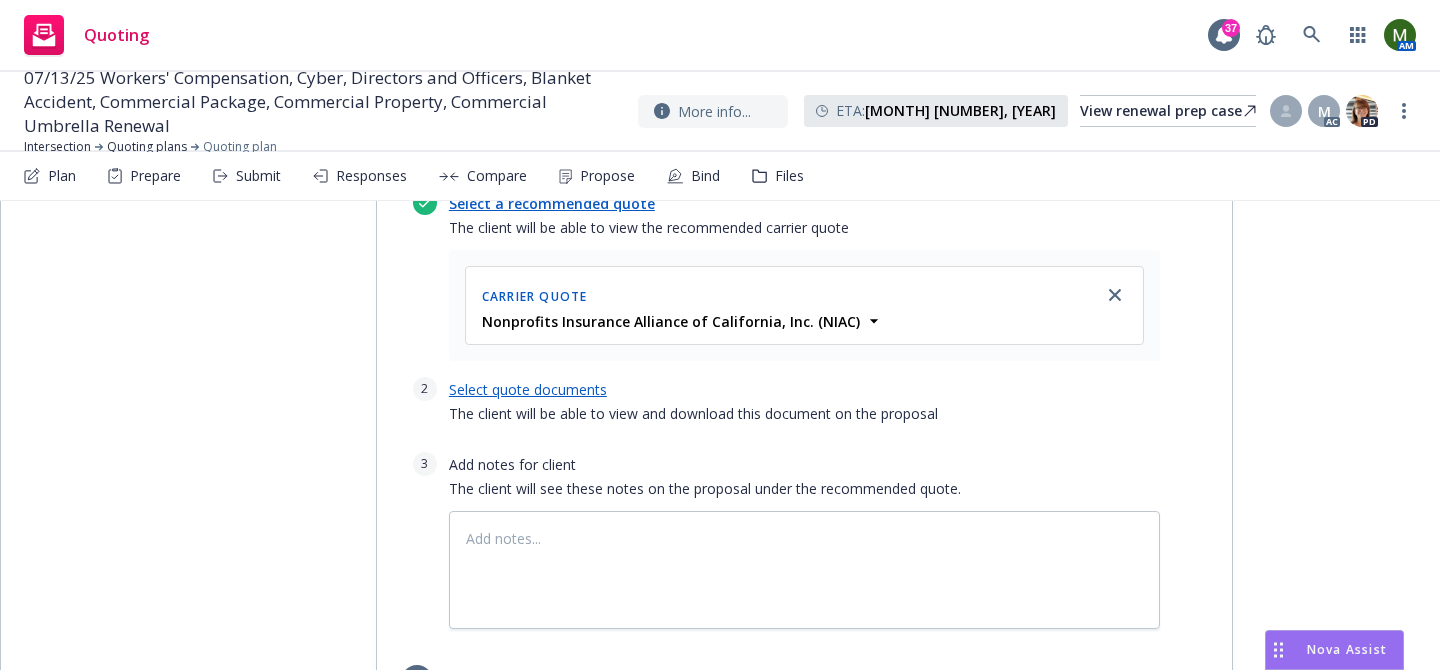 click on "Select quote documents" at bounding box center [528, 389] 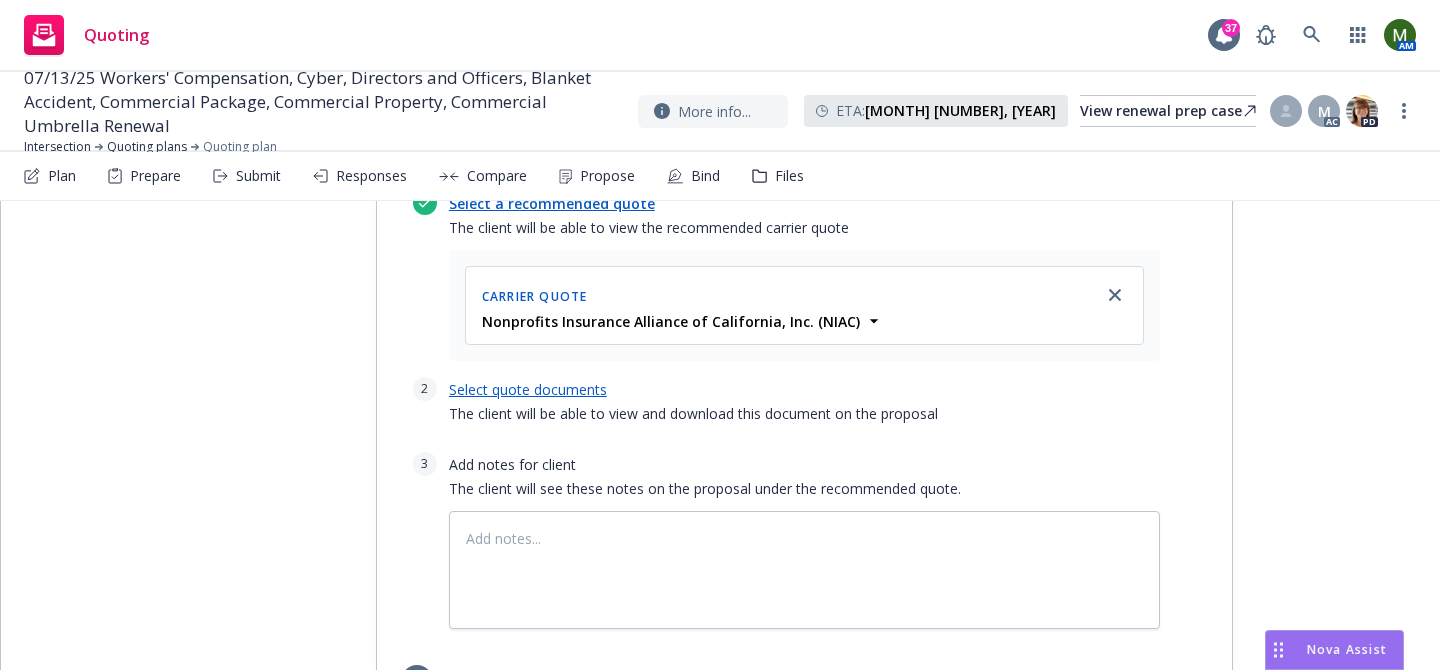 type on "x" 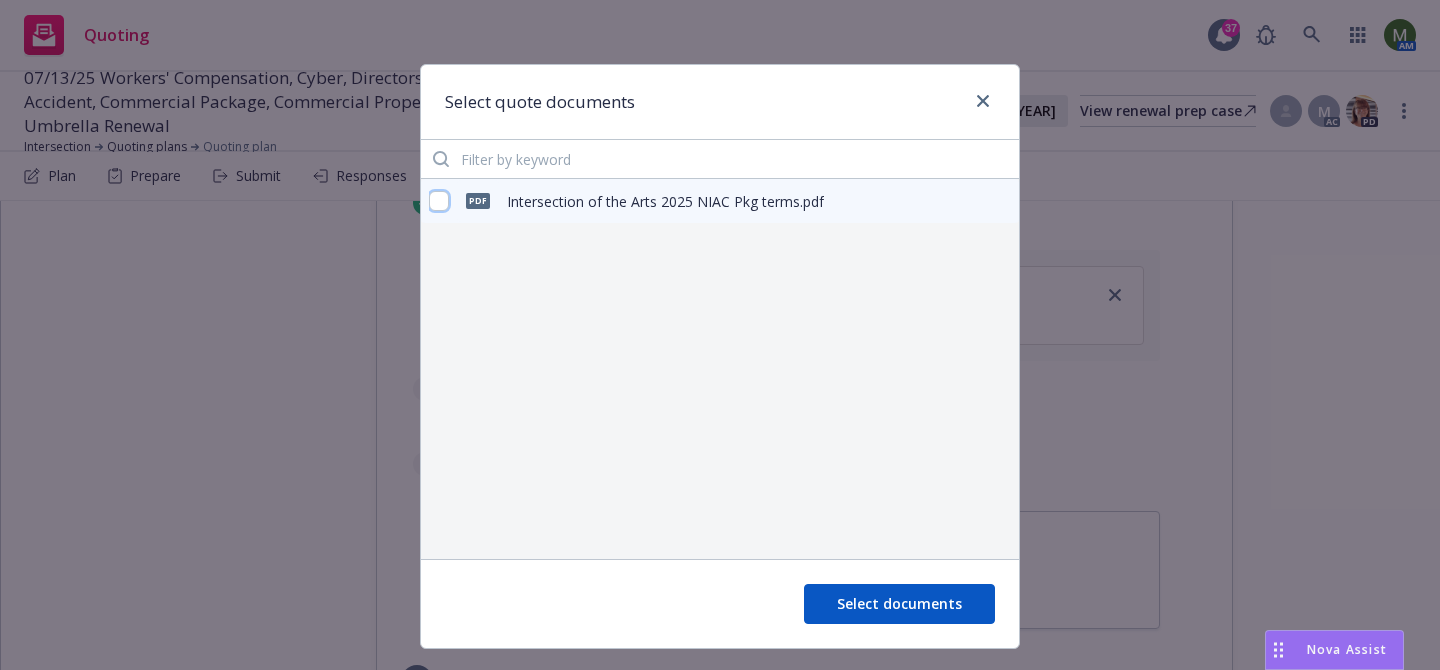 click at bounding box center [439, 201] 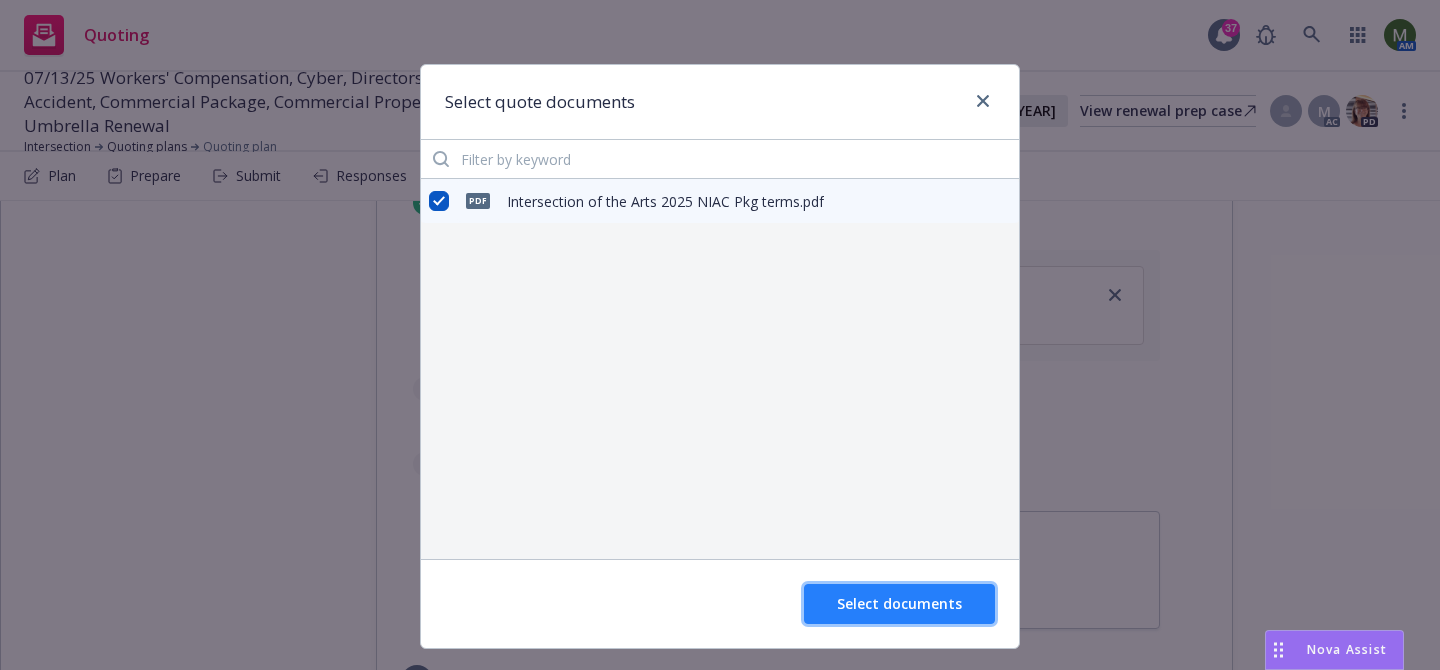 click on "Select documents" at bounding box center [899, 603] 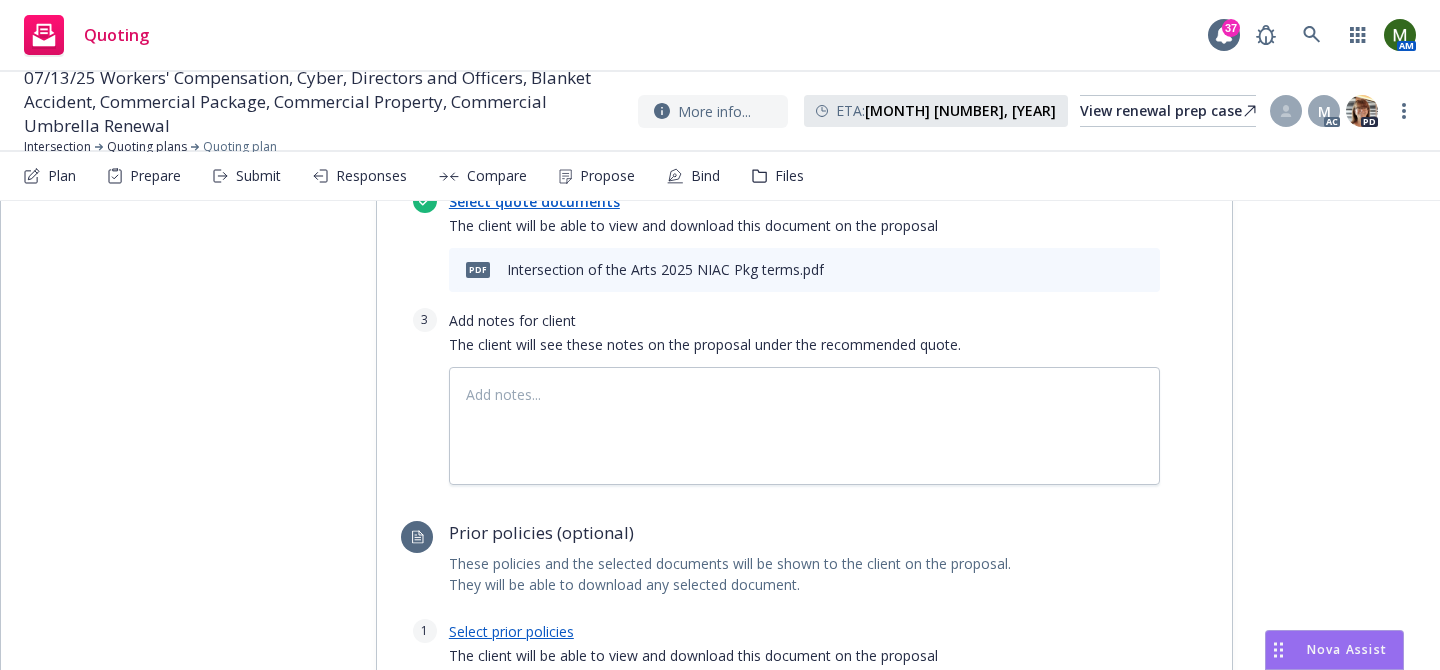 scroll, scrollTop: 1105, scrollLeft: 0, axis: vertical 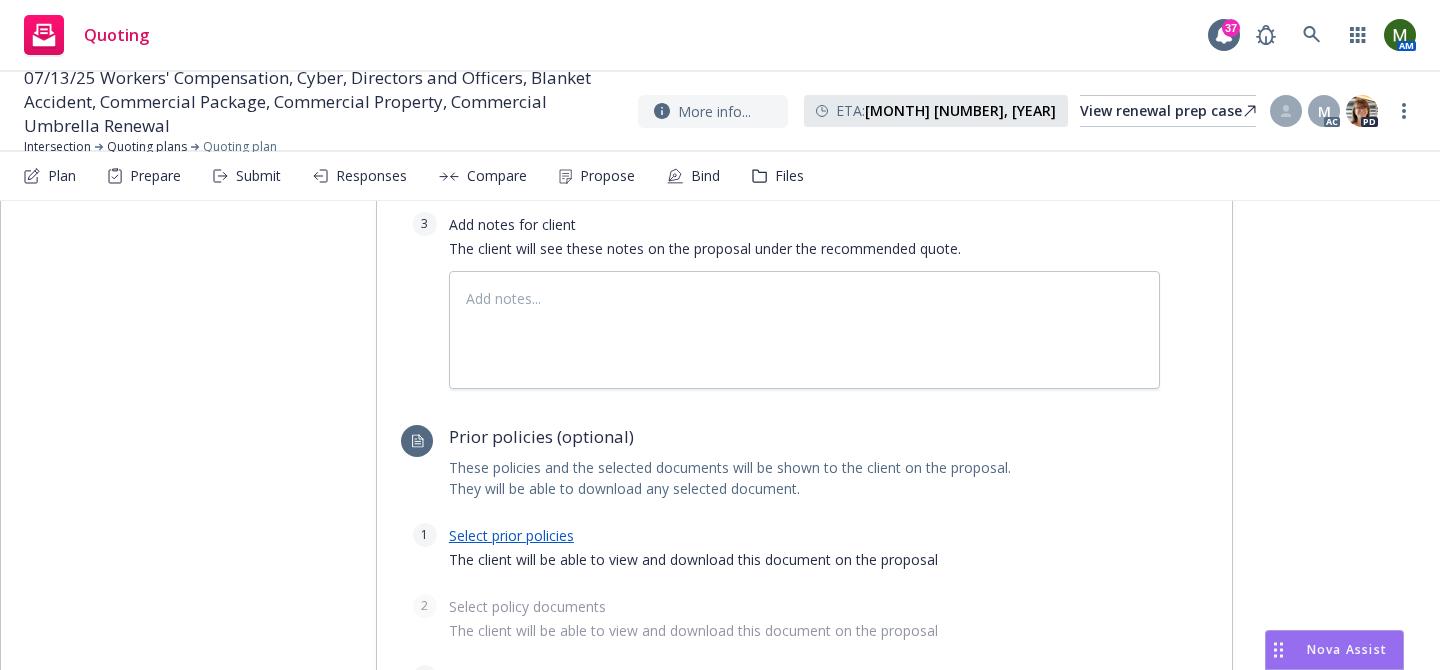 click on "Select prior policies" at bounding box center (511, 535) 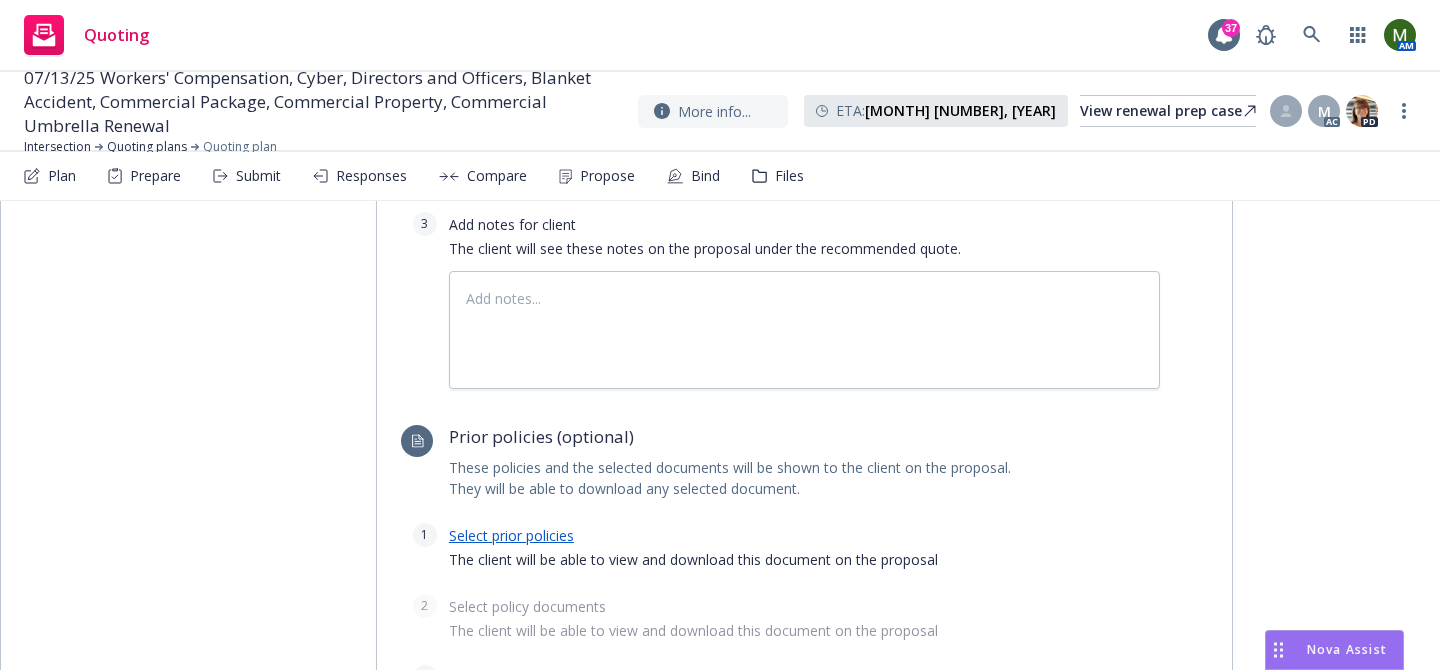 type on "x" 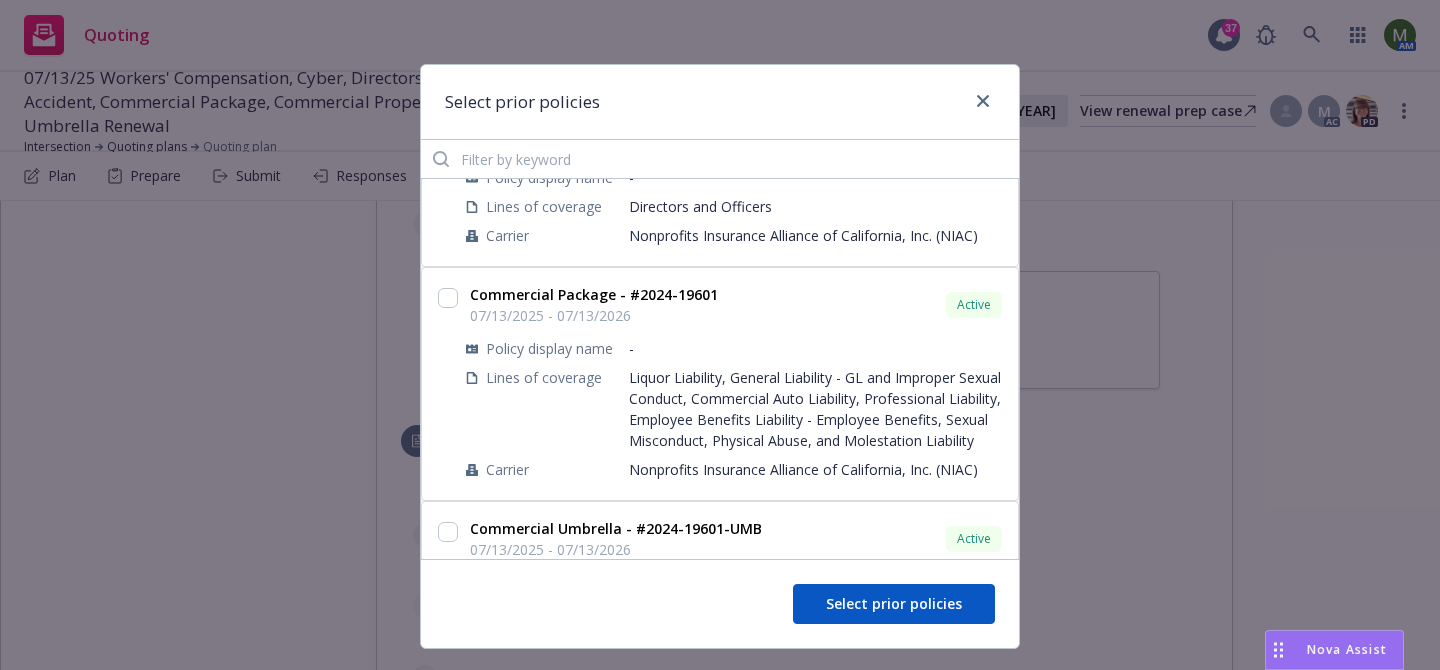 scroll, scrollTop: 474, scrollLeft: 0, axis: vertical 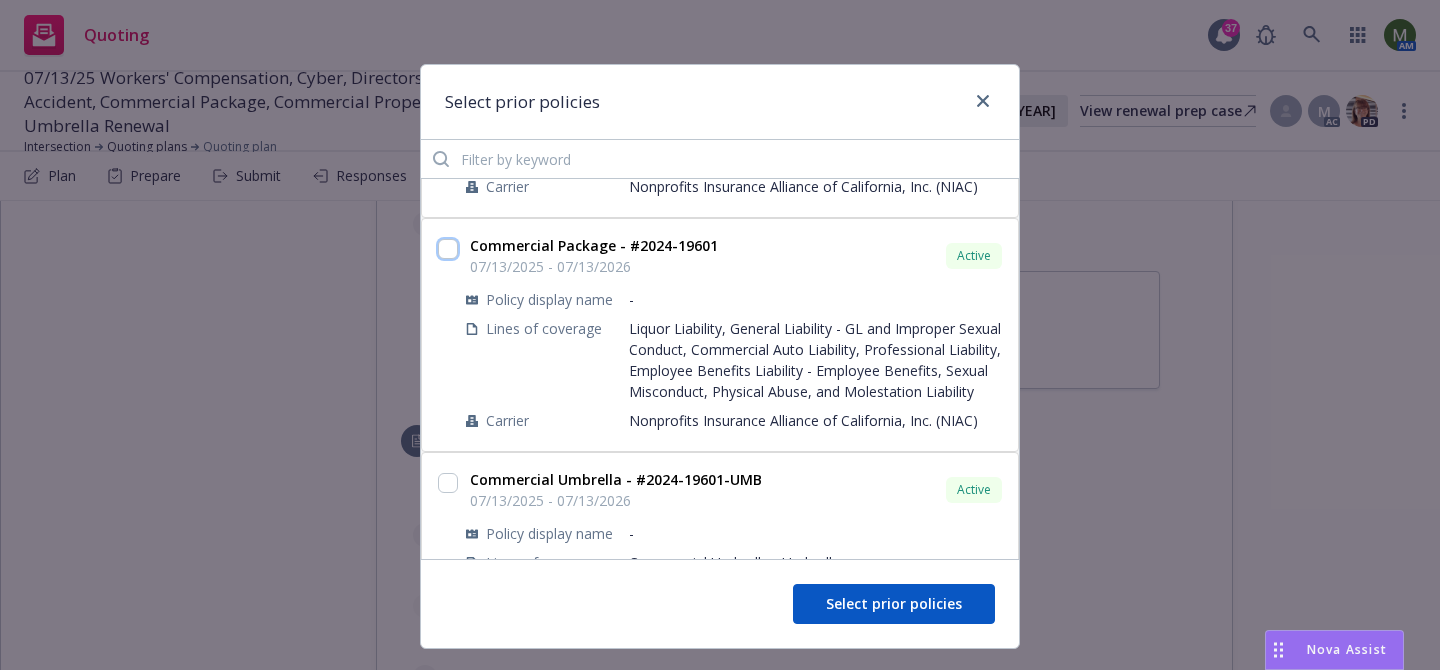 click at bounding box center (448, 249) 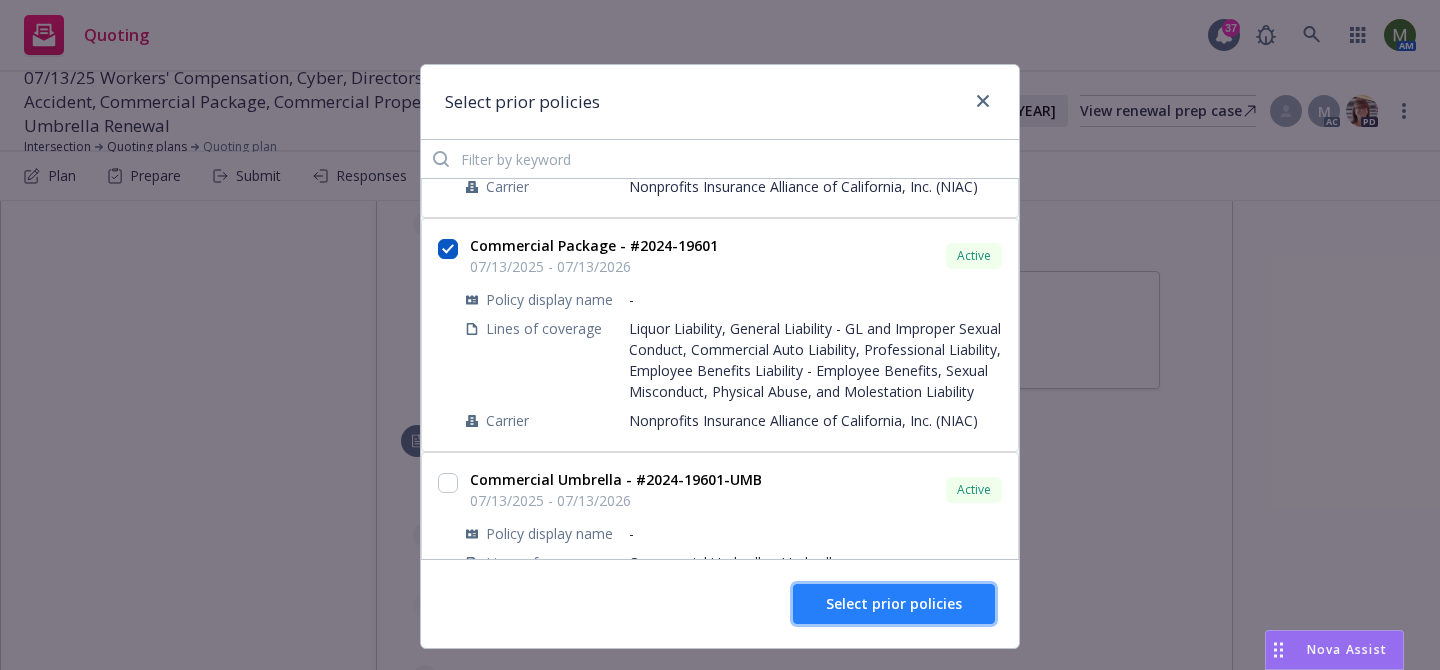 click on "Select prior policies" at bounding box center [894, 603] 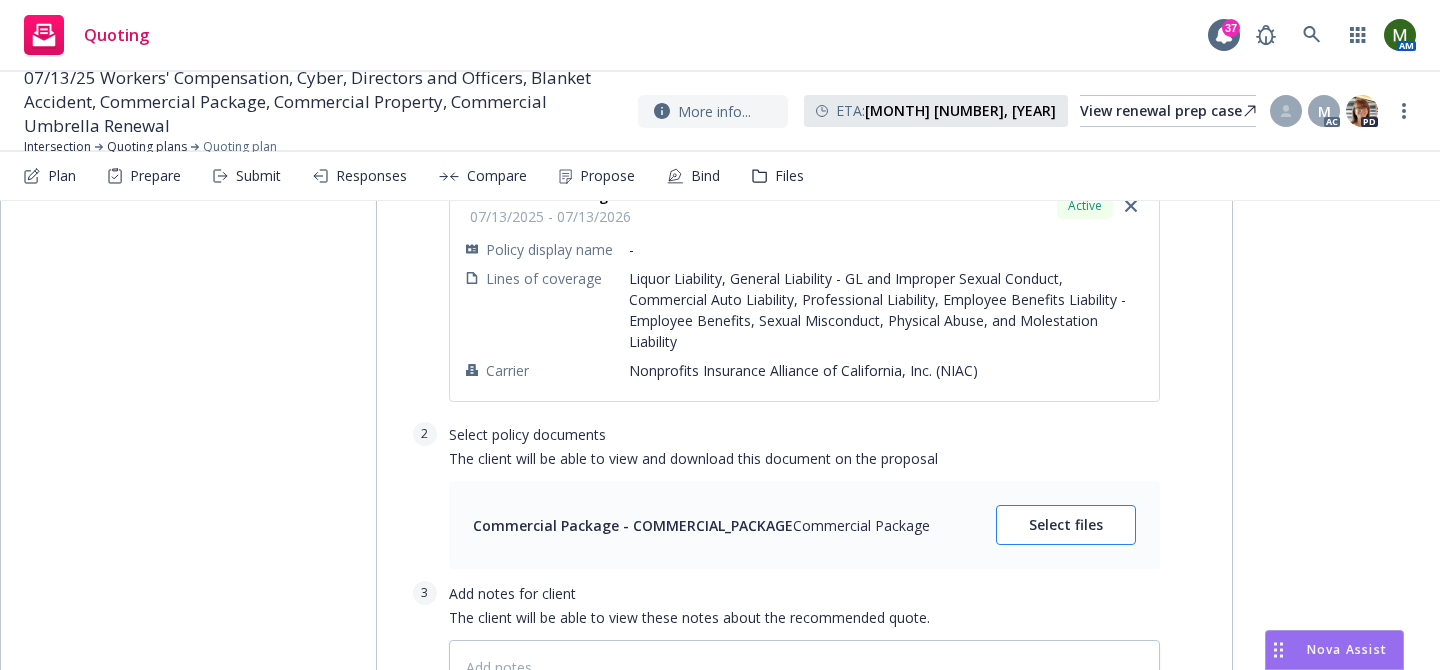 scroll, scrollTop: 1531, scrollLeft: 0, axis: vertical 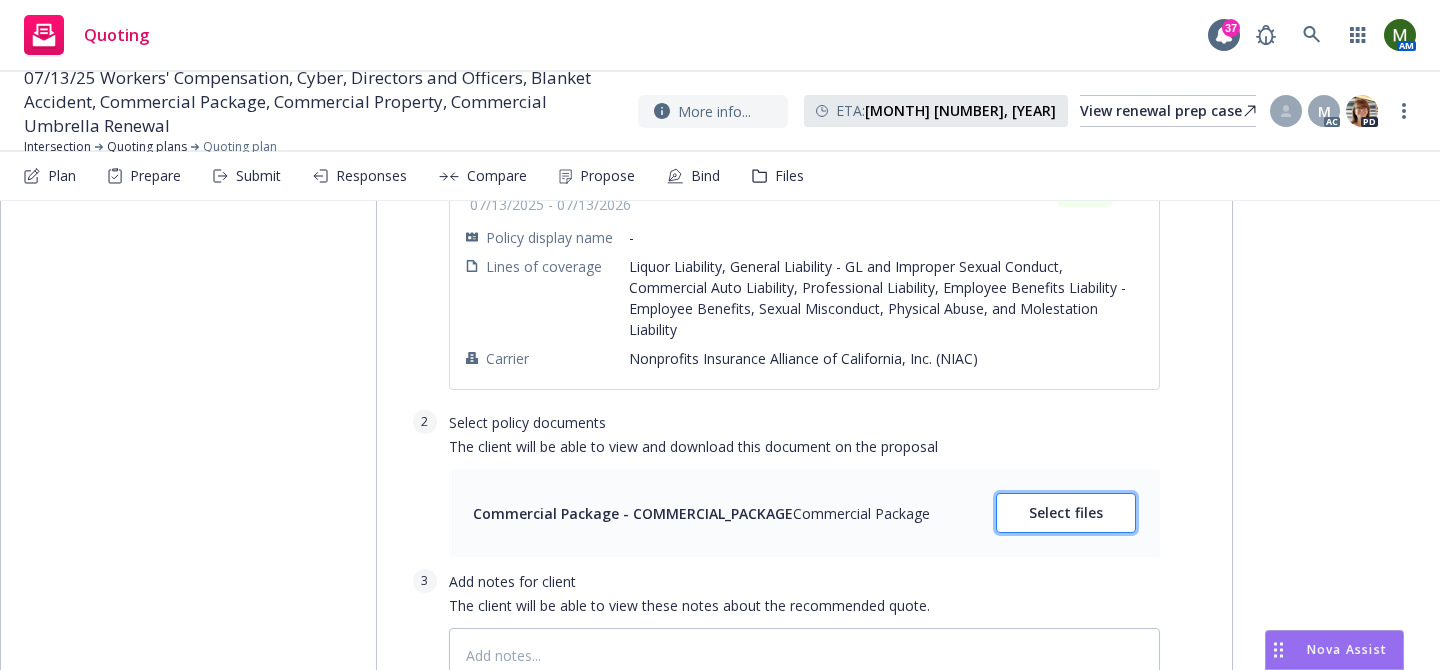 click on "Select files" at bounding box center [1066, 513] 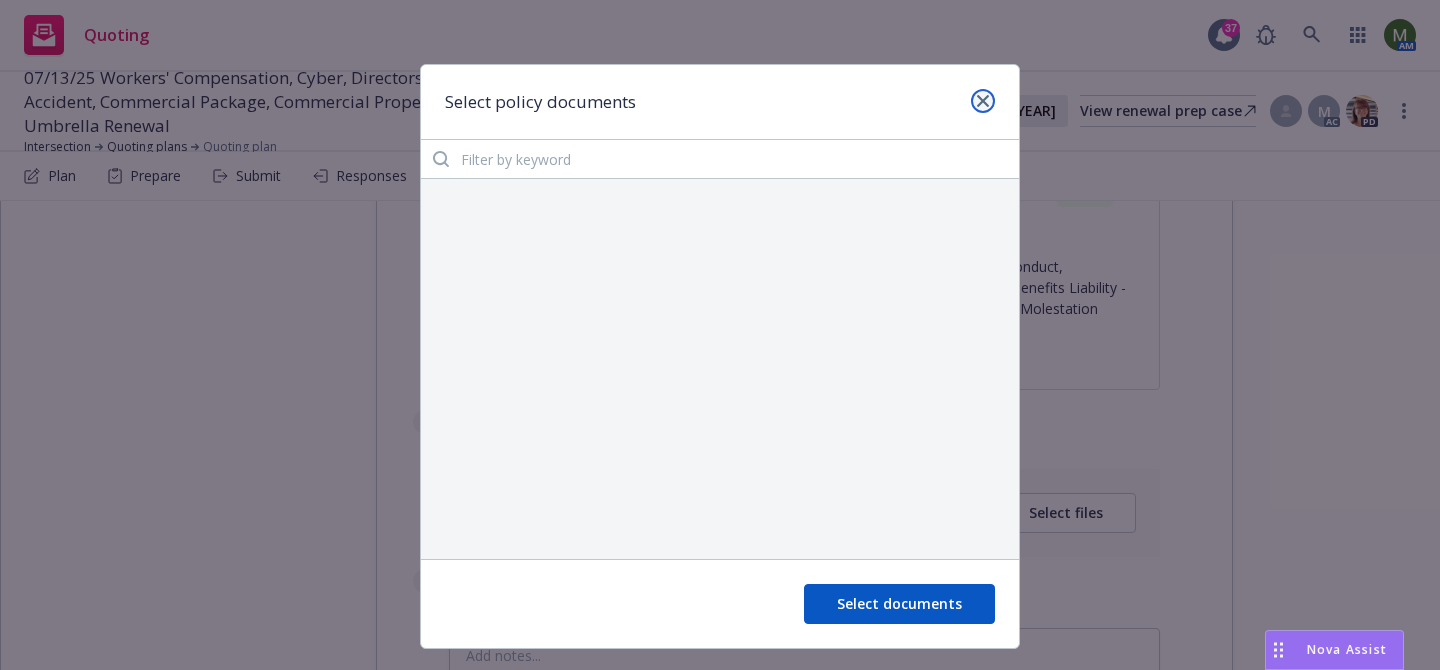 click at bounding box center (983, 101) 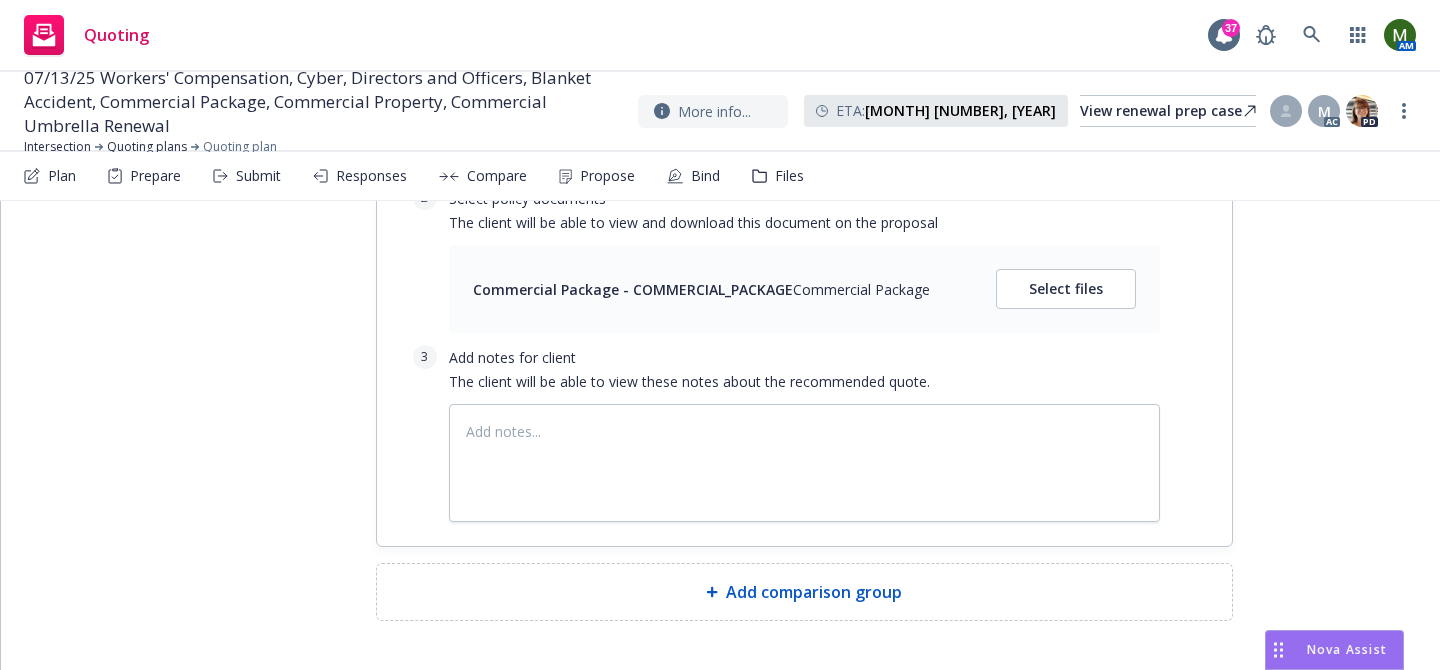 scroll, scrollTop: 1826, scrollLeft: 0, axis: vertical 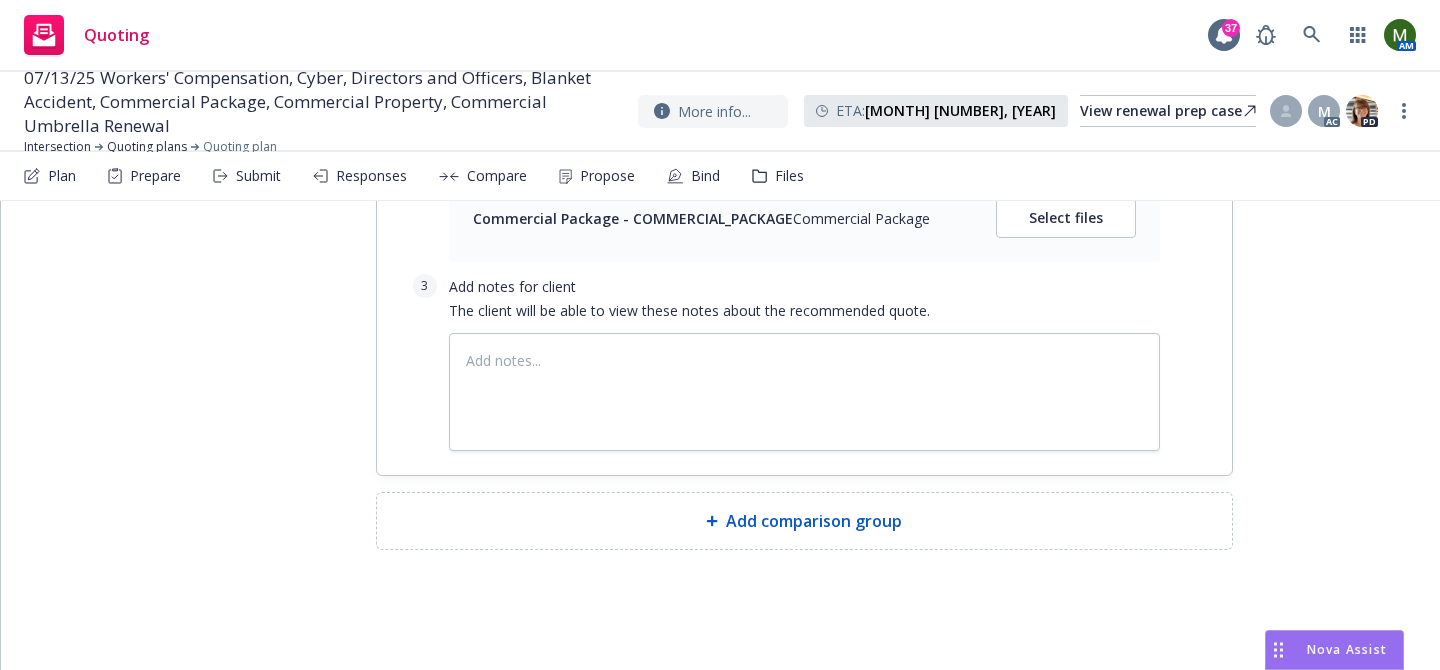 click on "Add comparison group" at bounding box center (814, 521) 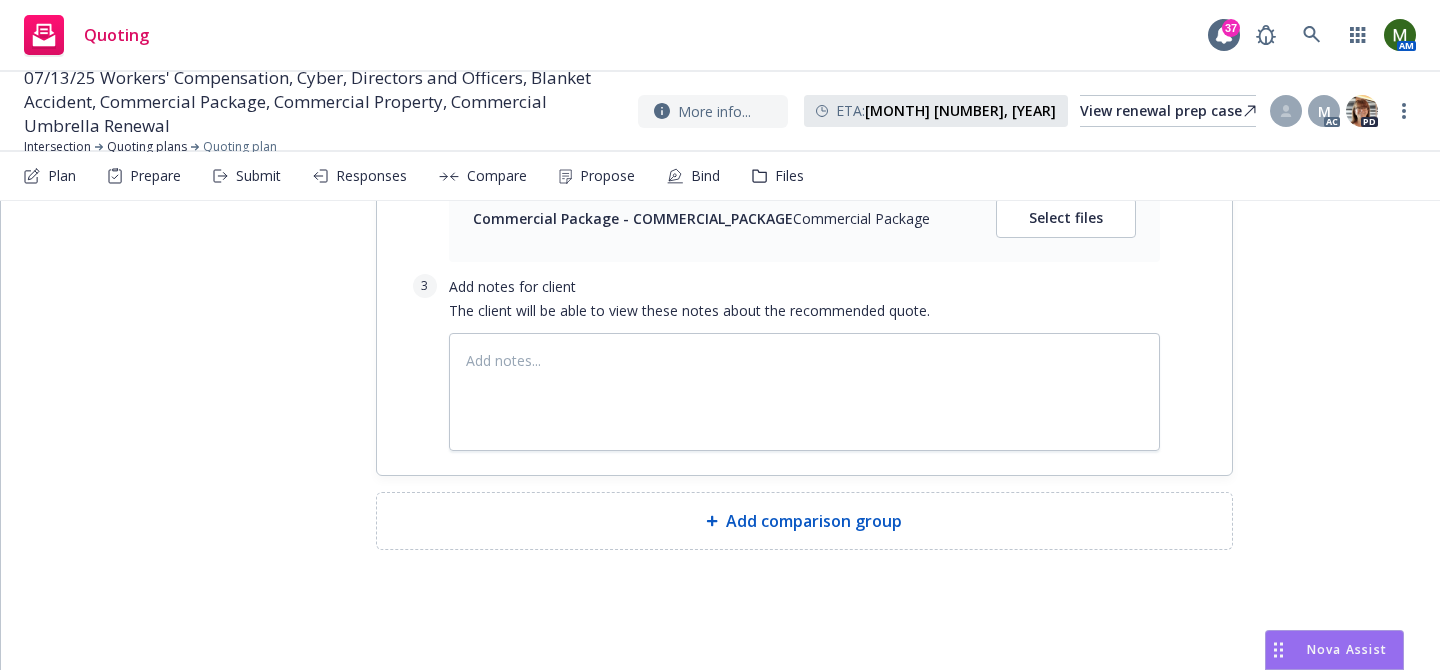 type on "x" 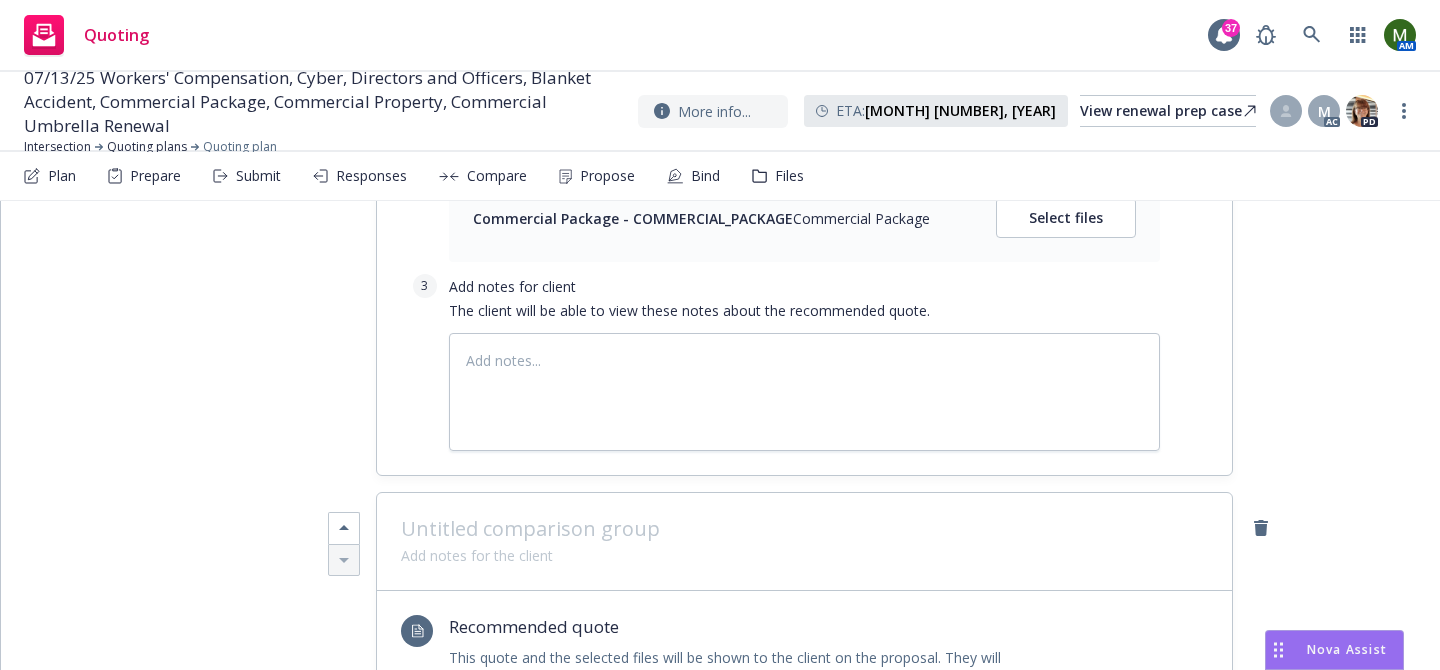 click at bounding box center (804, 529) 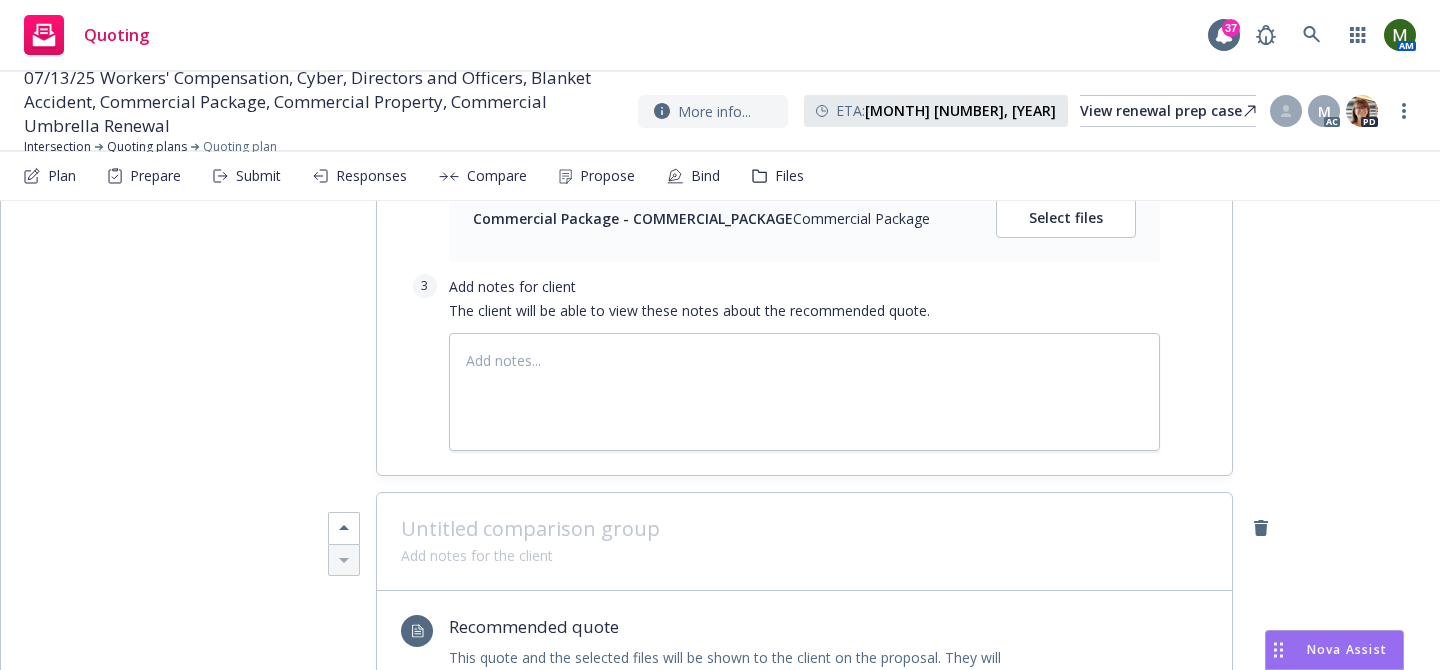 type 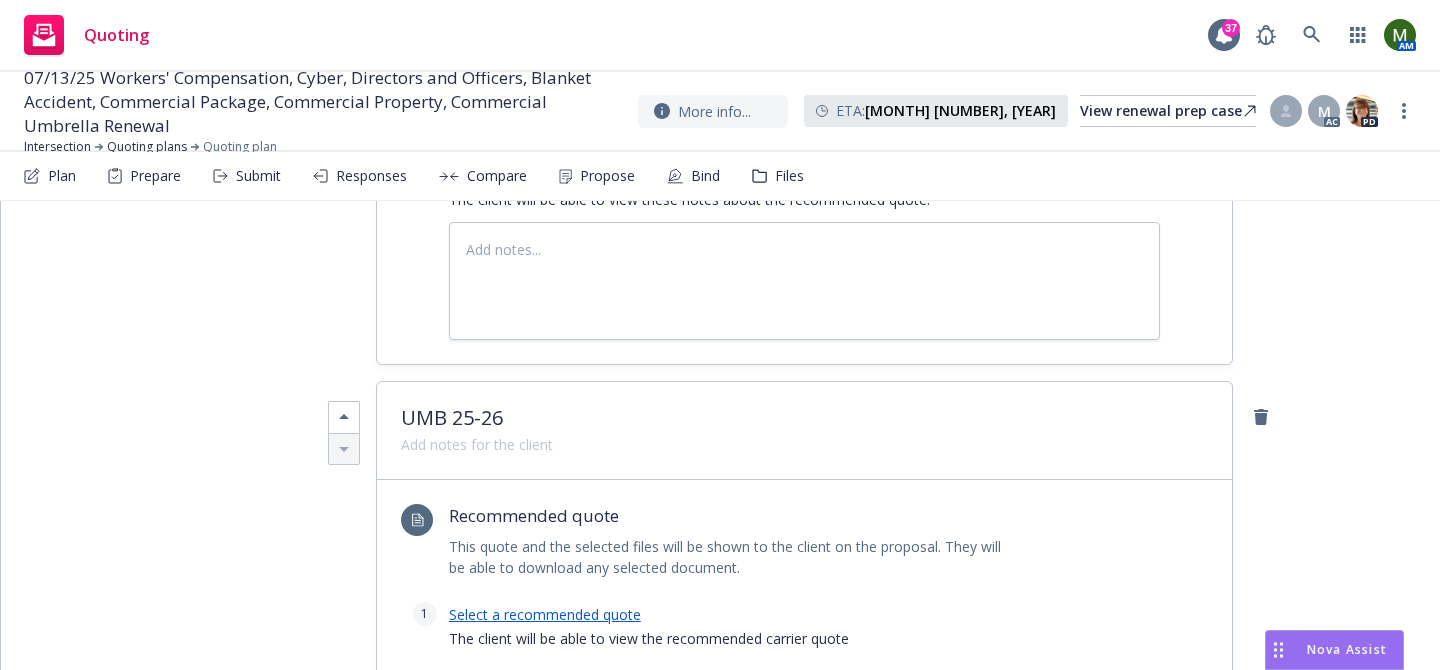 scroll, scrollTop: 2009, scrollLeft: 0, axis: vertical 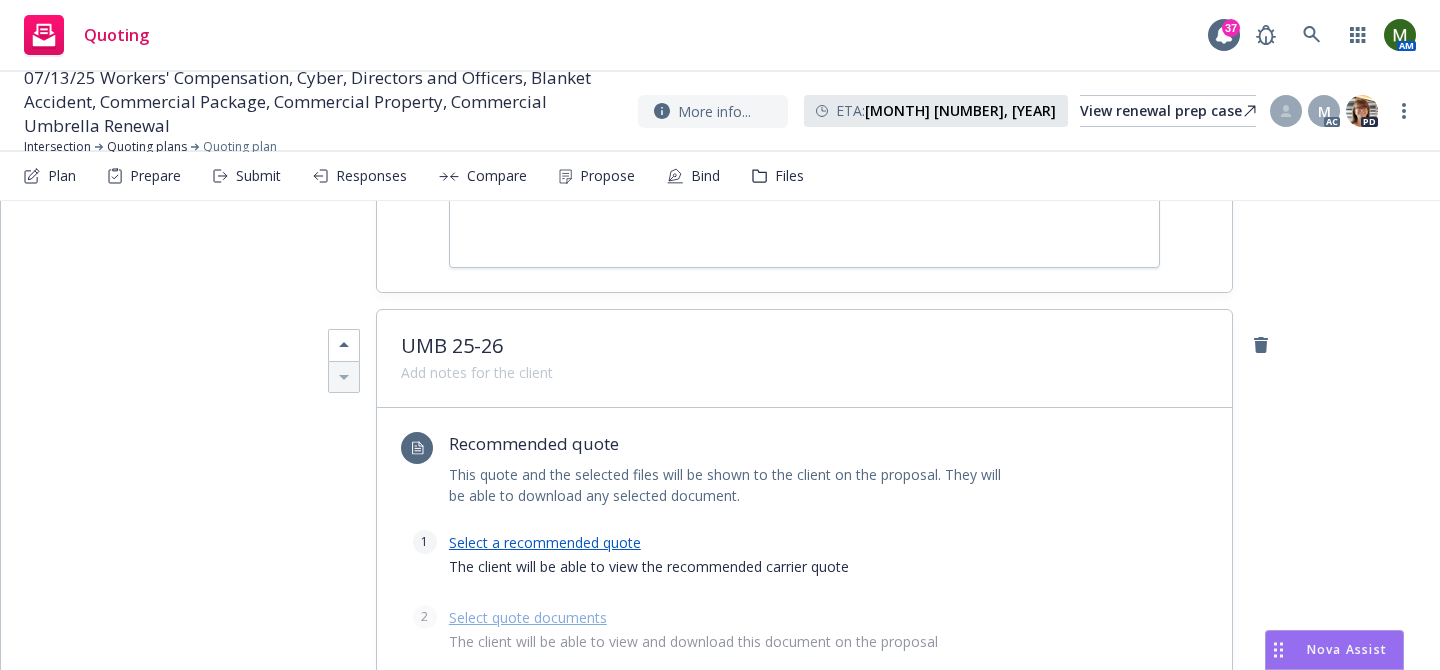 click on "Select a recommended quote" at bounding box center (545, 542) 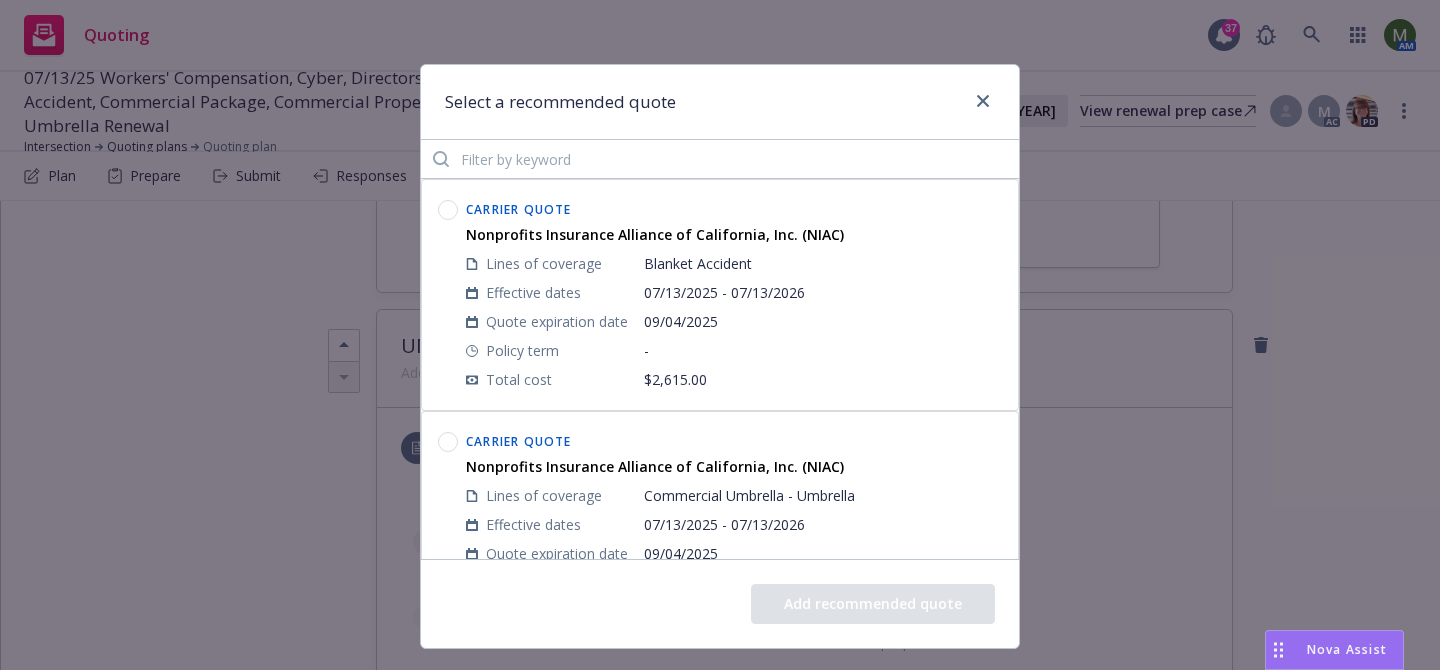 click 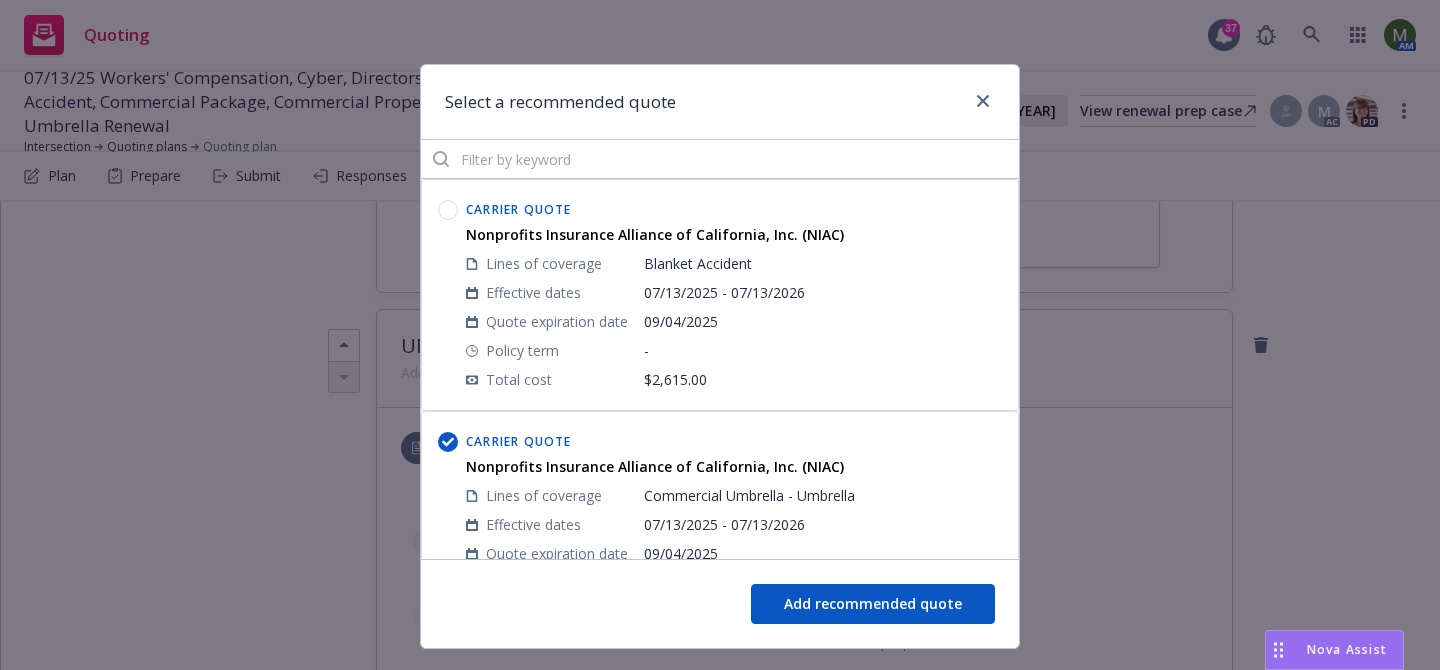click on "Add recommended quote" at bounding box center (873, 604) 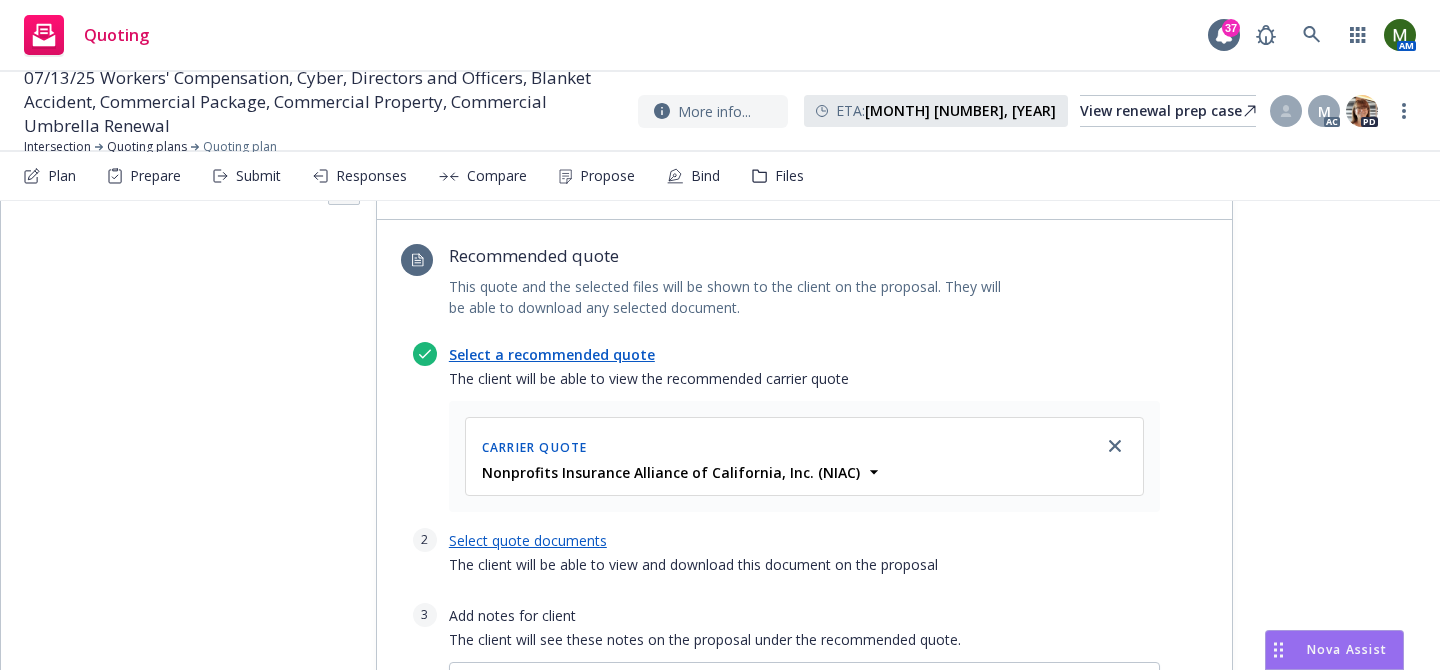 scroll, scrollTop: 2270, scrollLeft: 0, axis: vertical 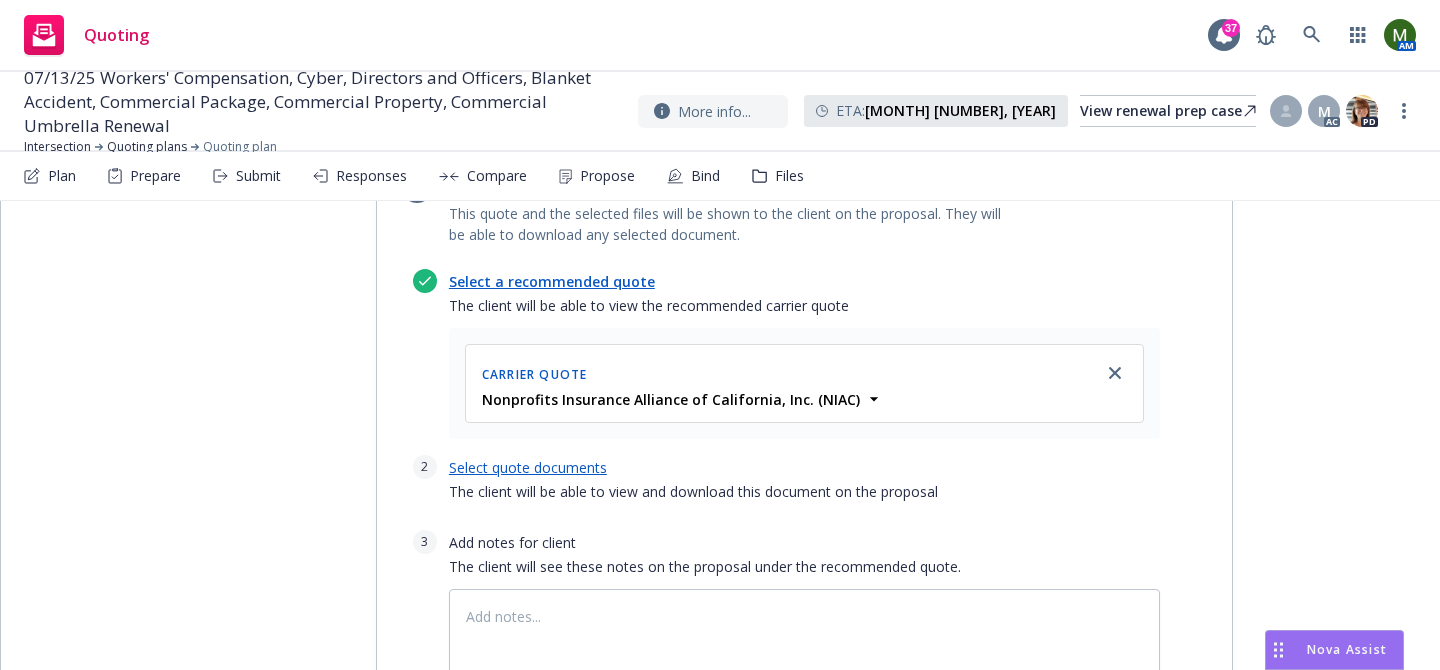 click on "Select quote documents" at bounding box center [528, 467] 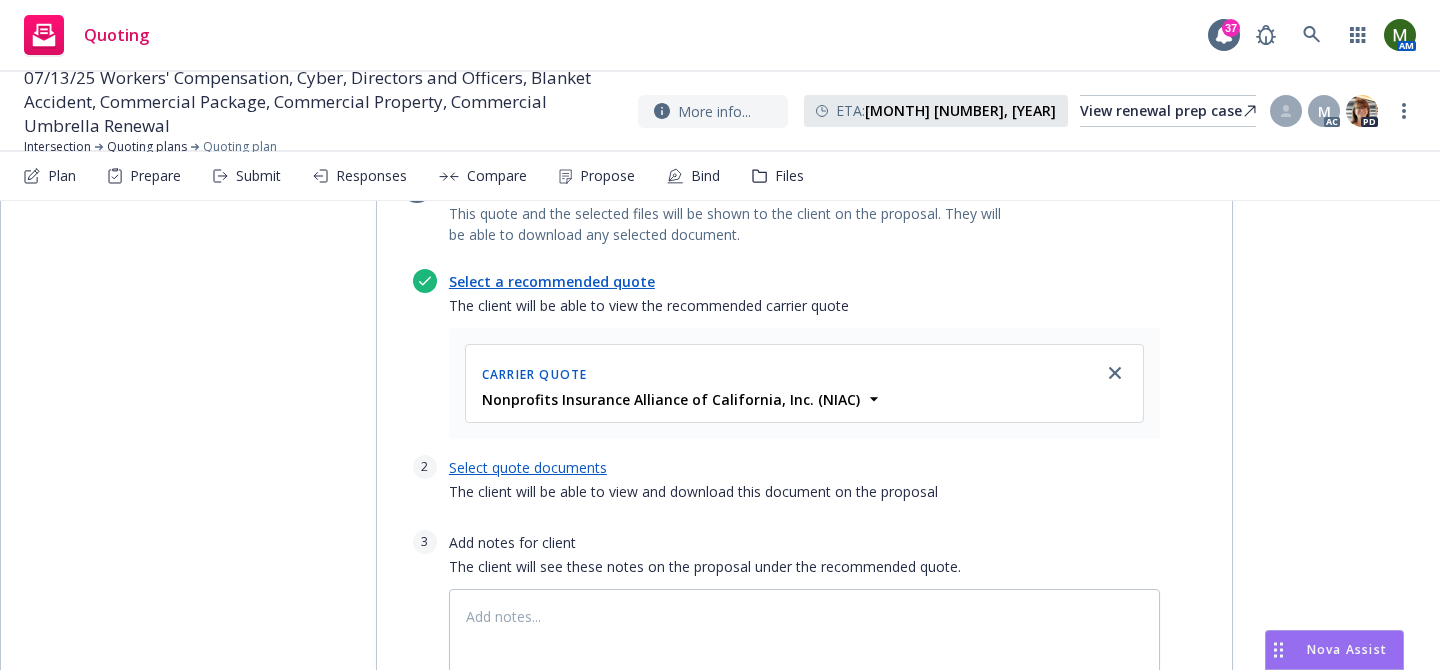 type on "x" 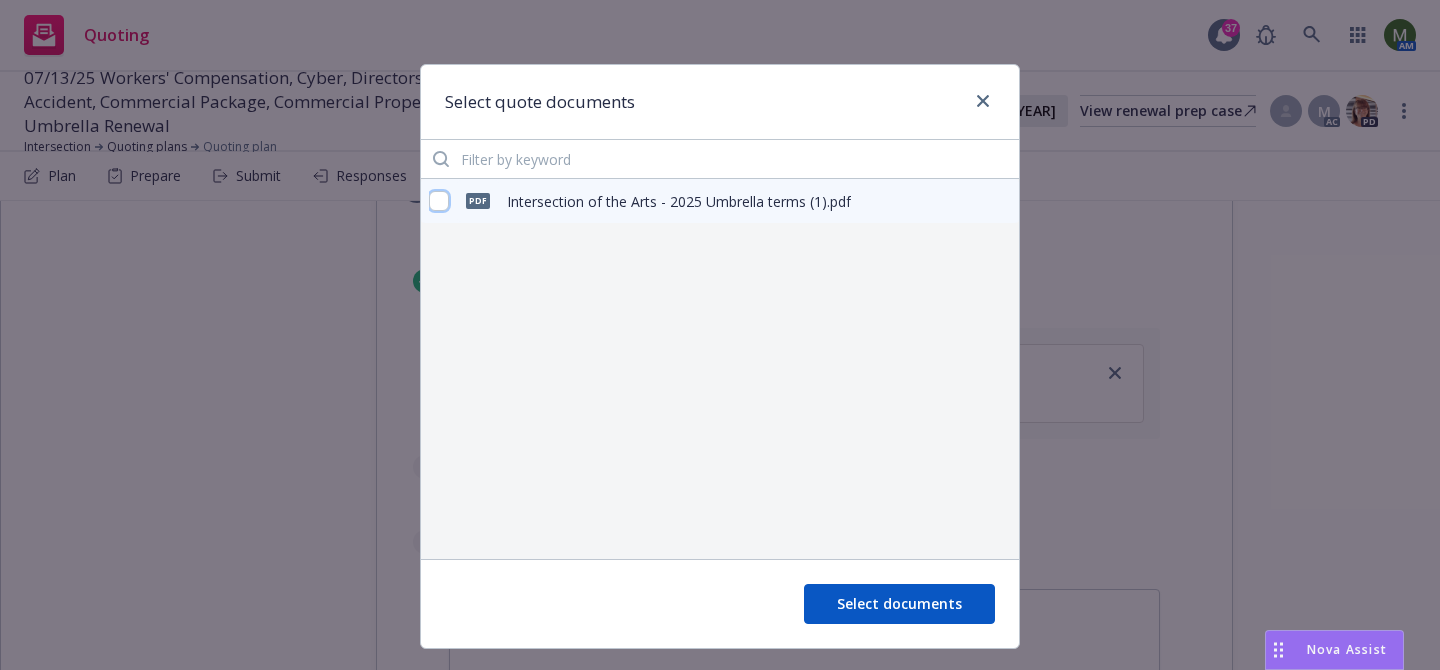 click at bounding box center [439, 201] 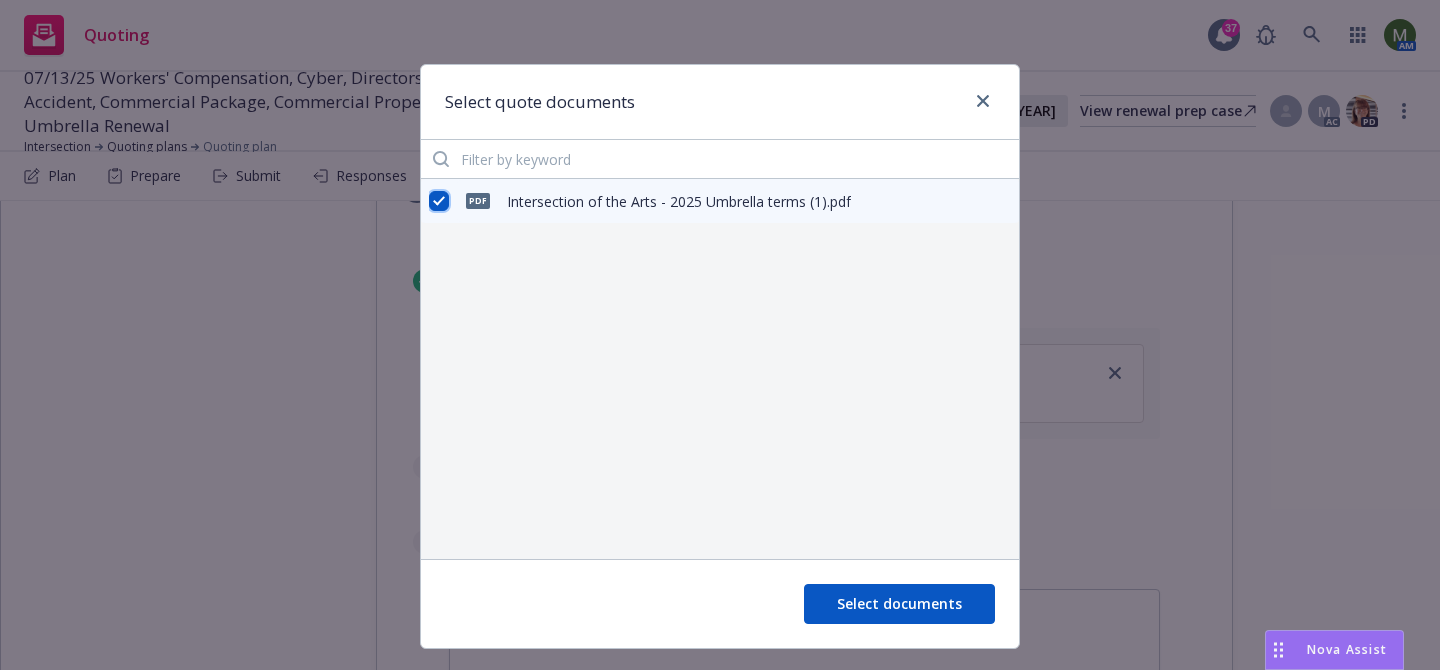 checkbox on "true" 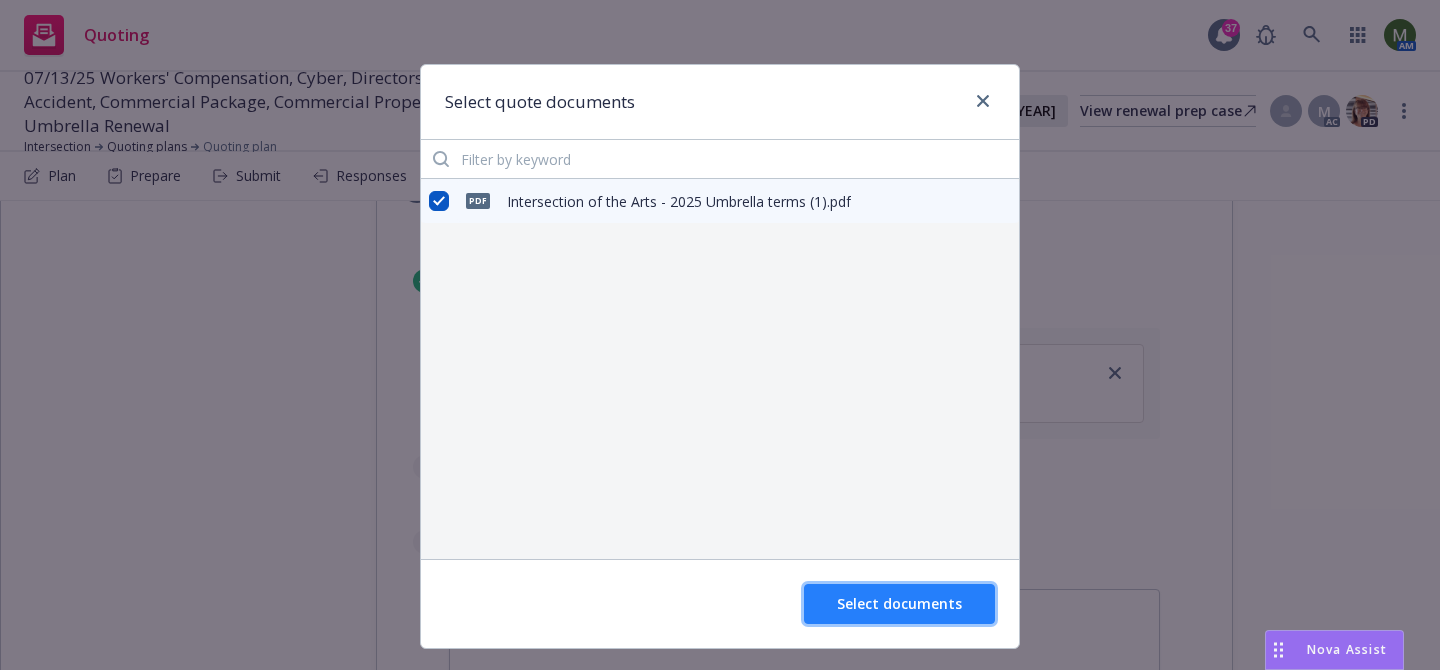 click on "Select documents" at bounding box center (899, 603) 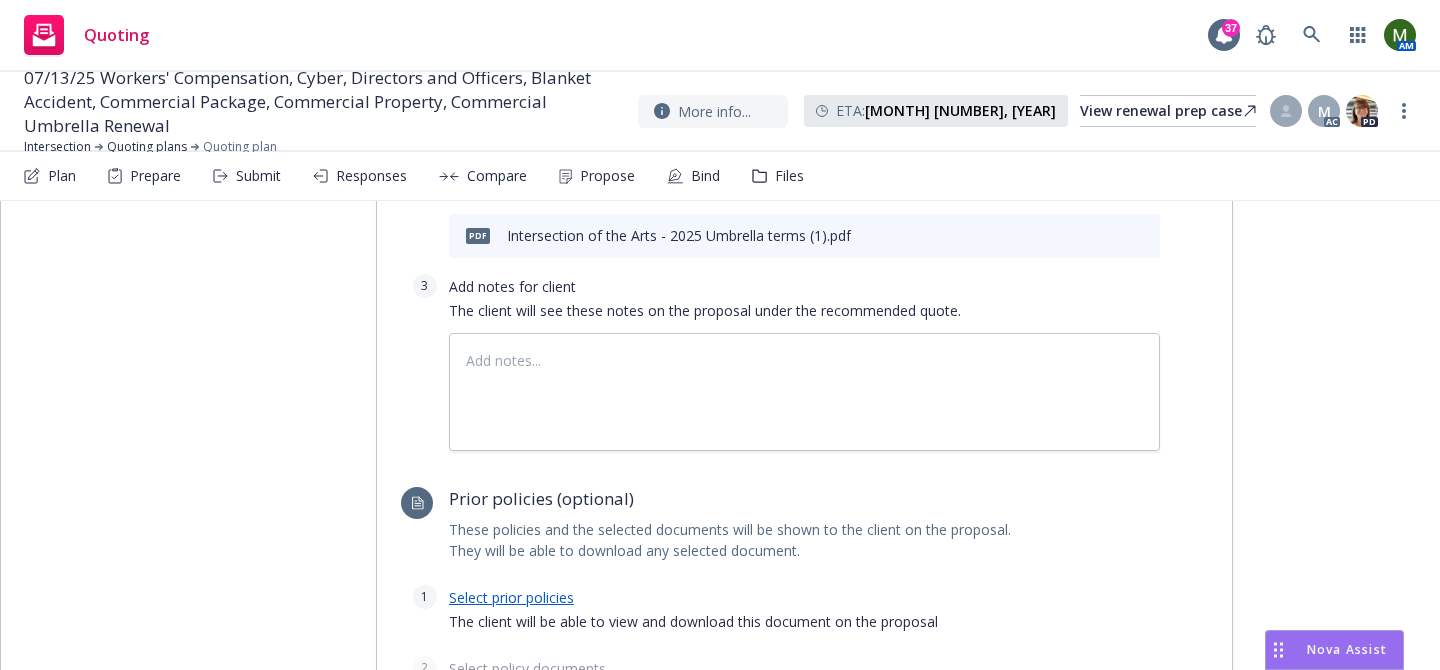 scroll, scrollTop: 2645, scrollLeft: 0, axis: vertical 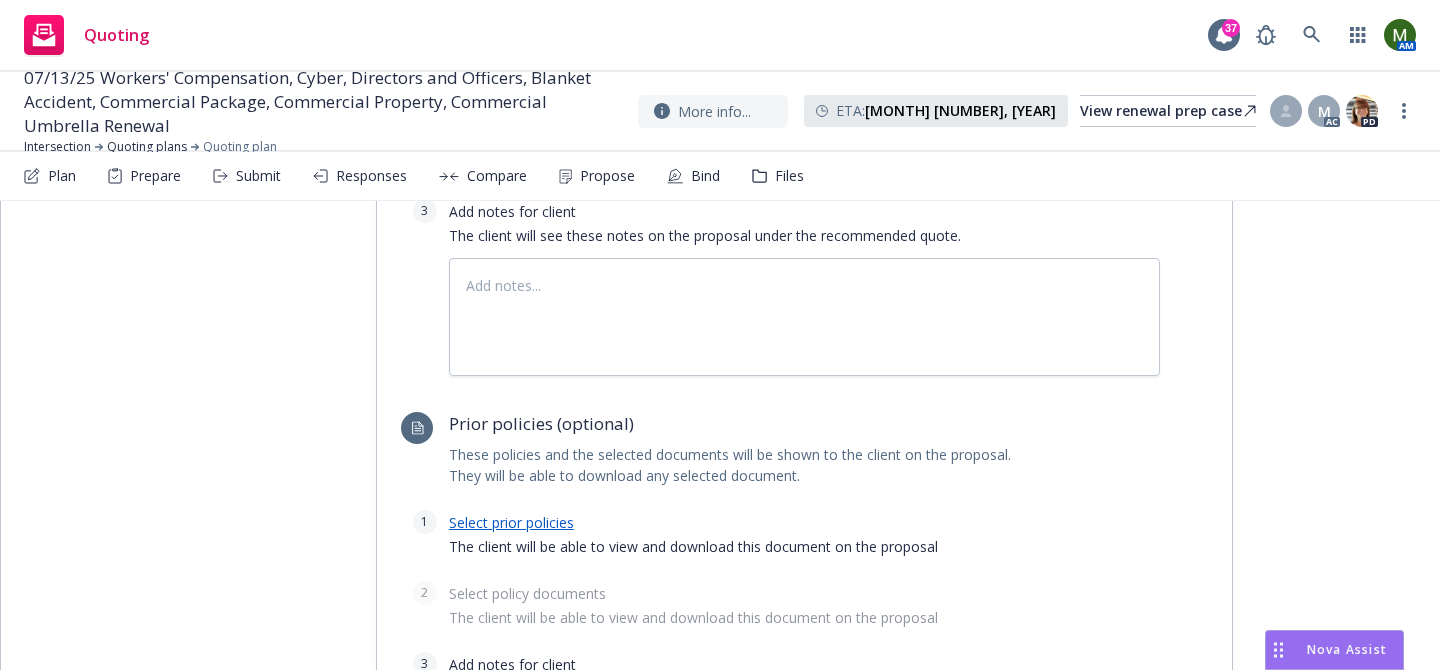 click on "Select prior policies" at bounding box center (511, 522) 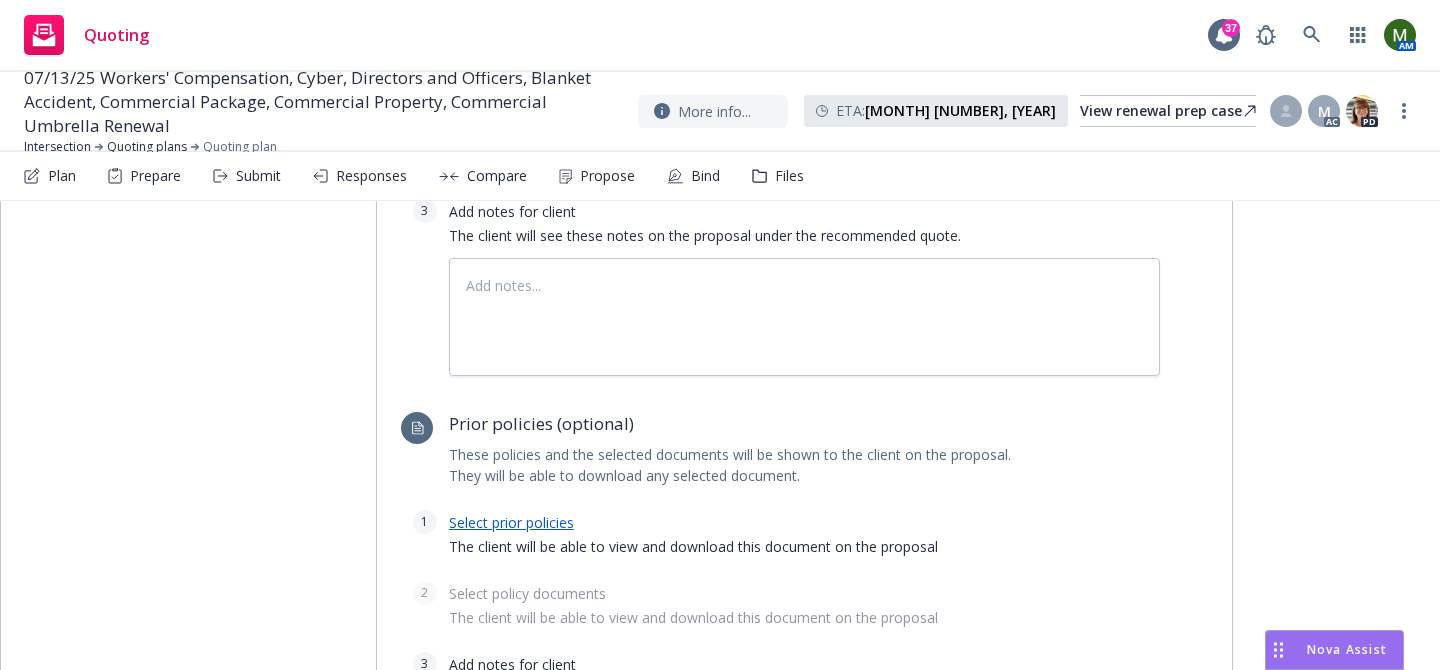 type on "x" 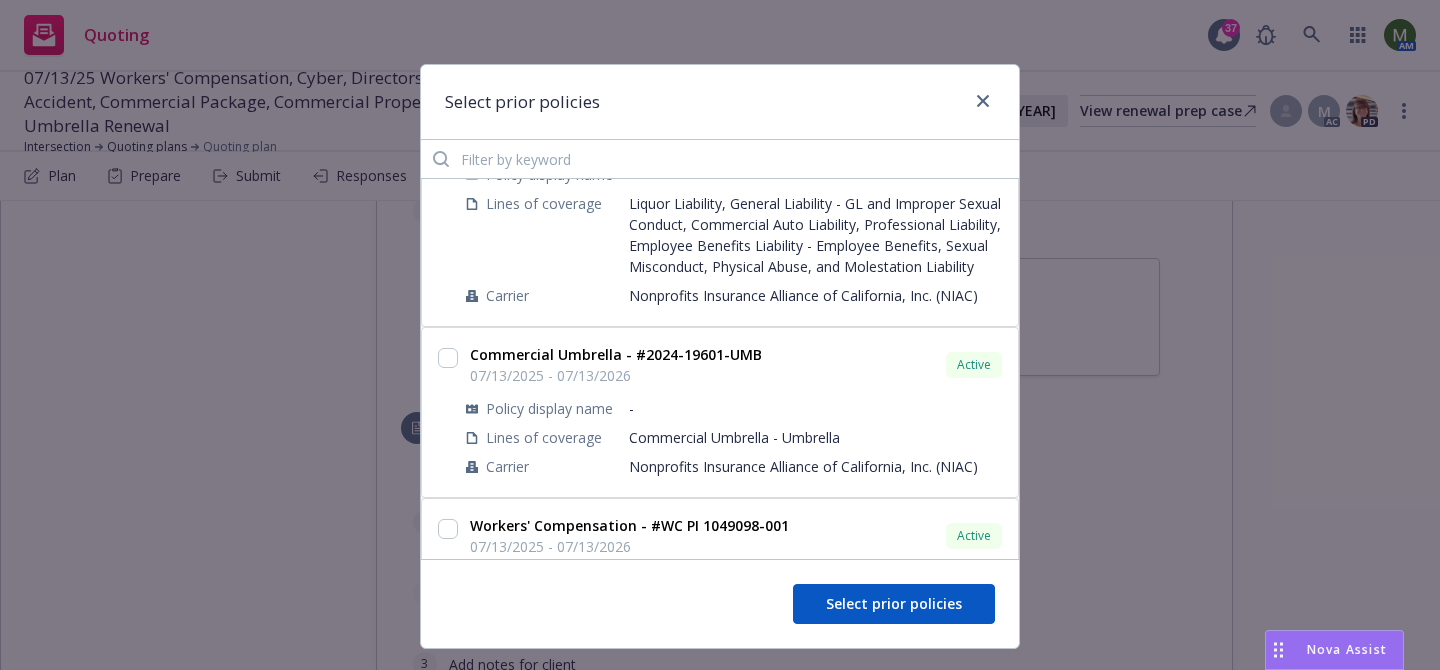 scroll, scrollTop: 780, scrollLeft: 0, axis: vertical 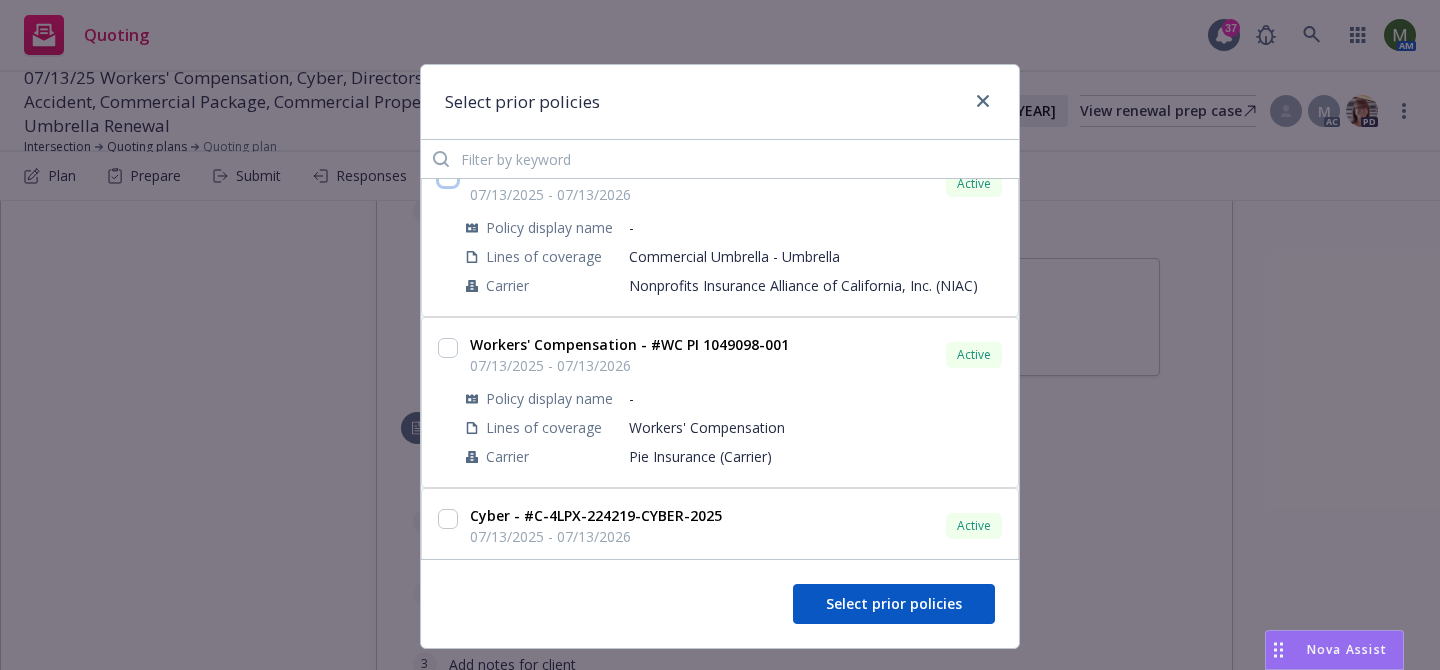 click at bounding box center (448, 177) 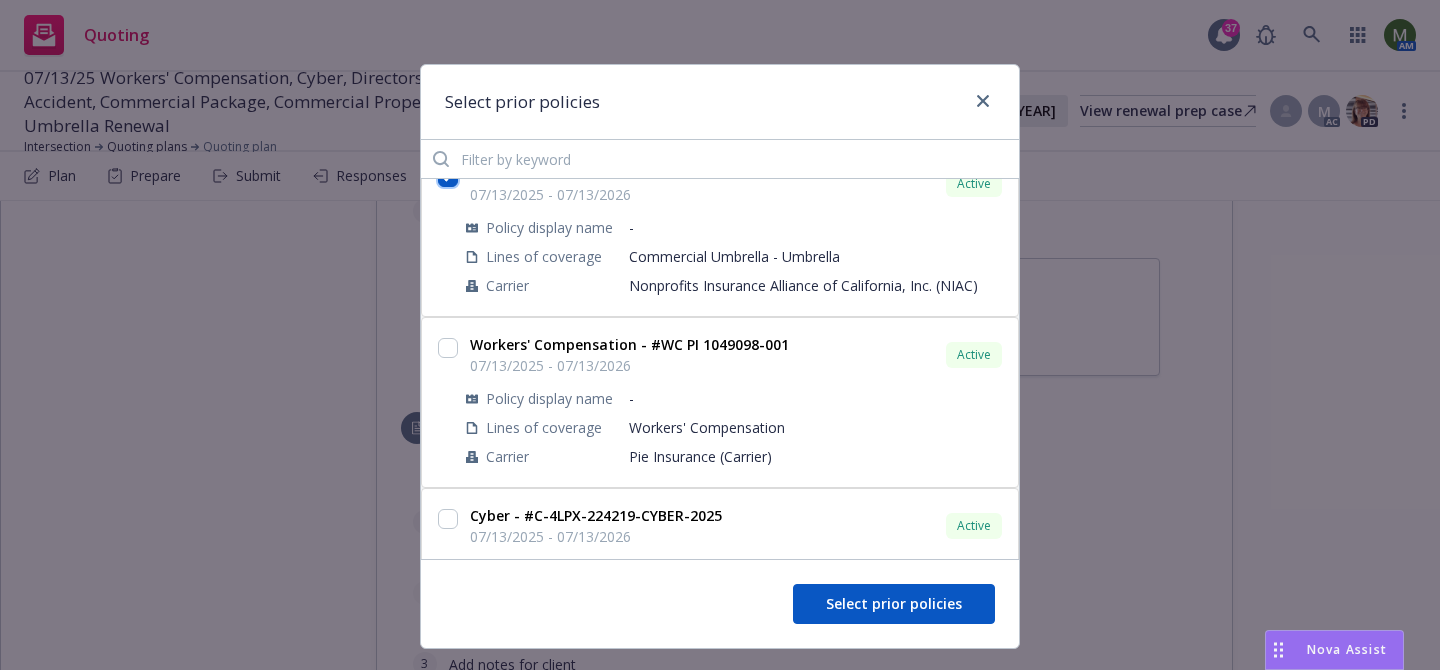 checkbox on "true" 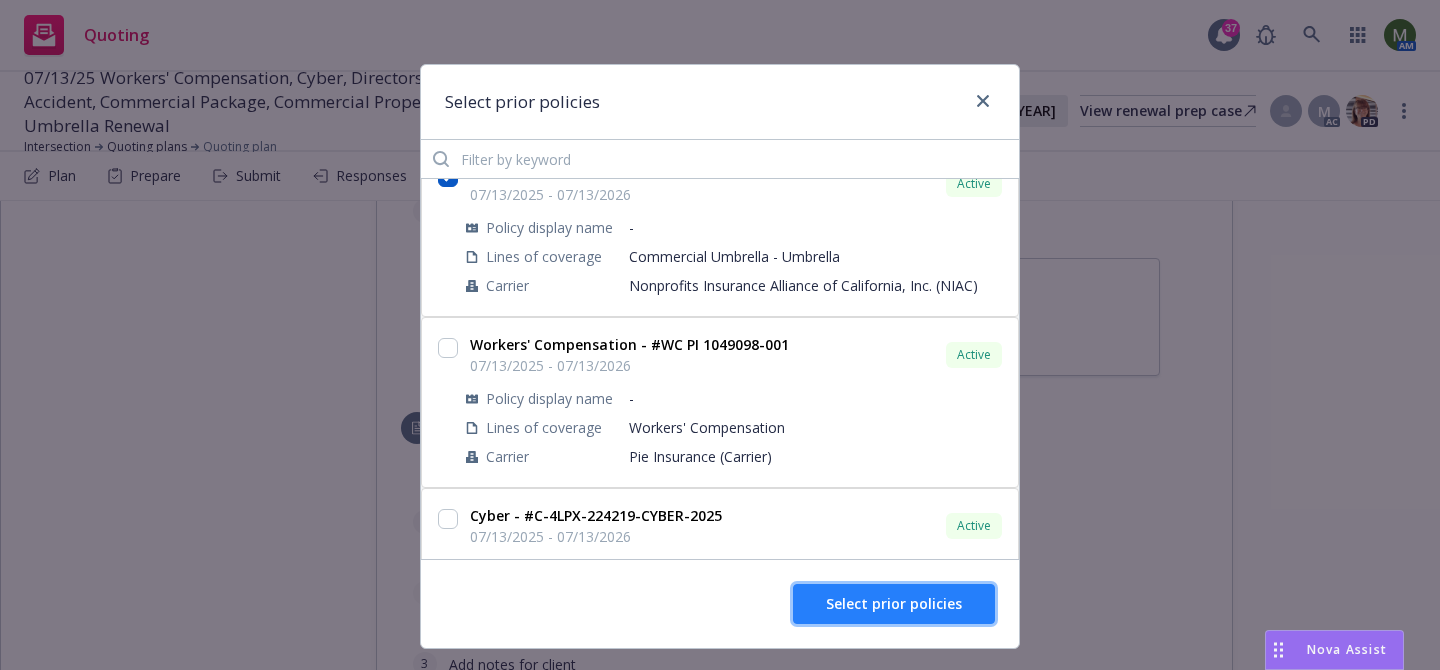 click on "Select prior policies" at bounding box center (894, 603) 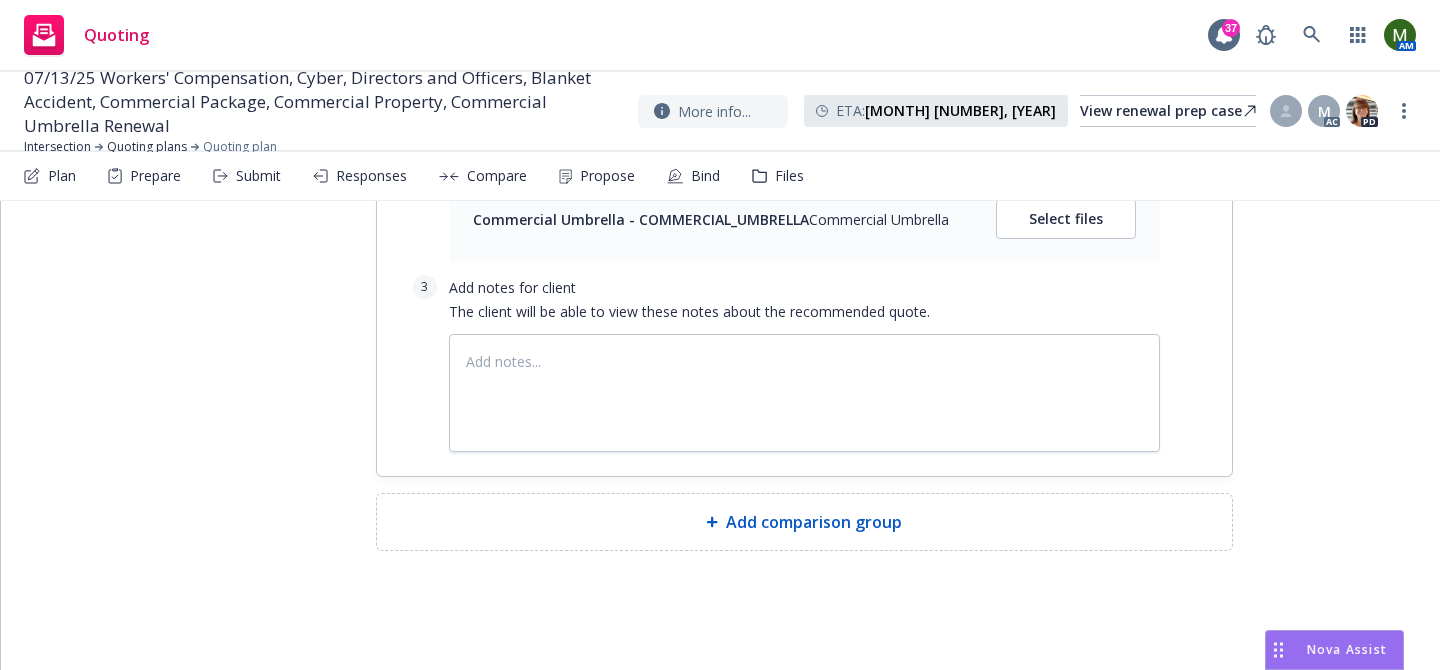 scroll, scrollTop: 3290, scrollLeft: 0, axis: vertical 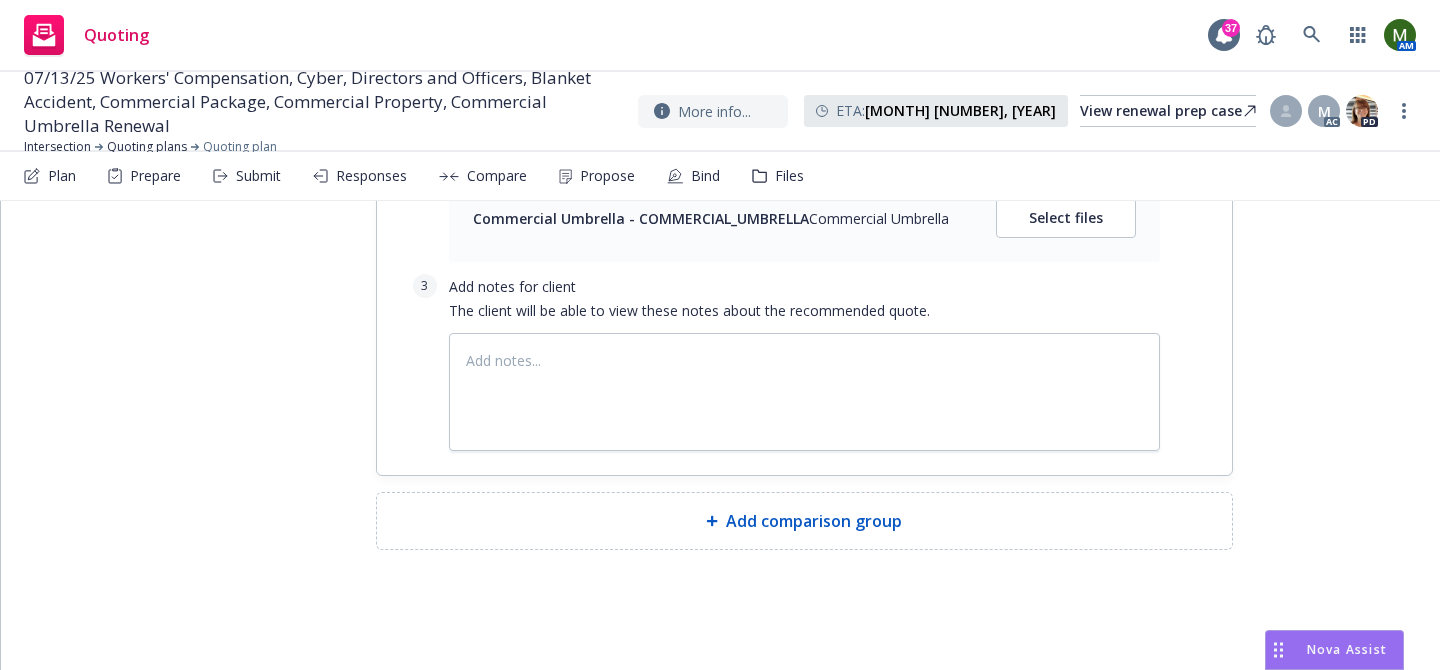 click on "Add comparison group" at bounding box center (804, 521) 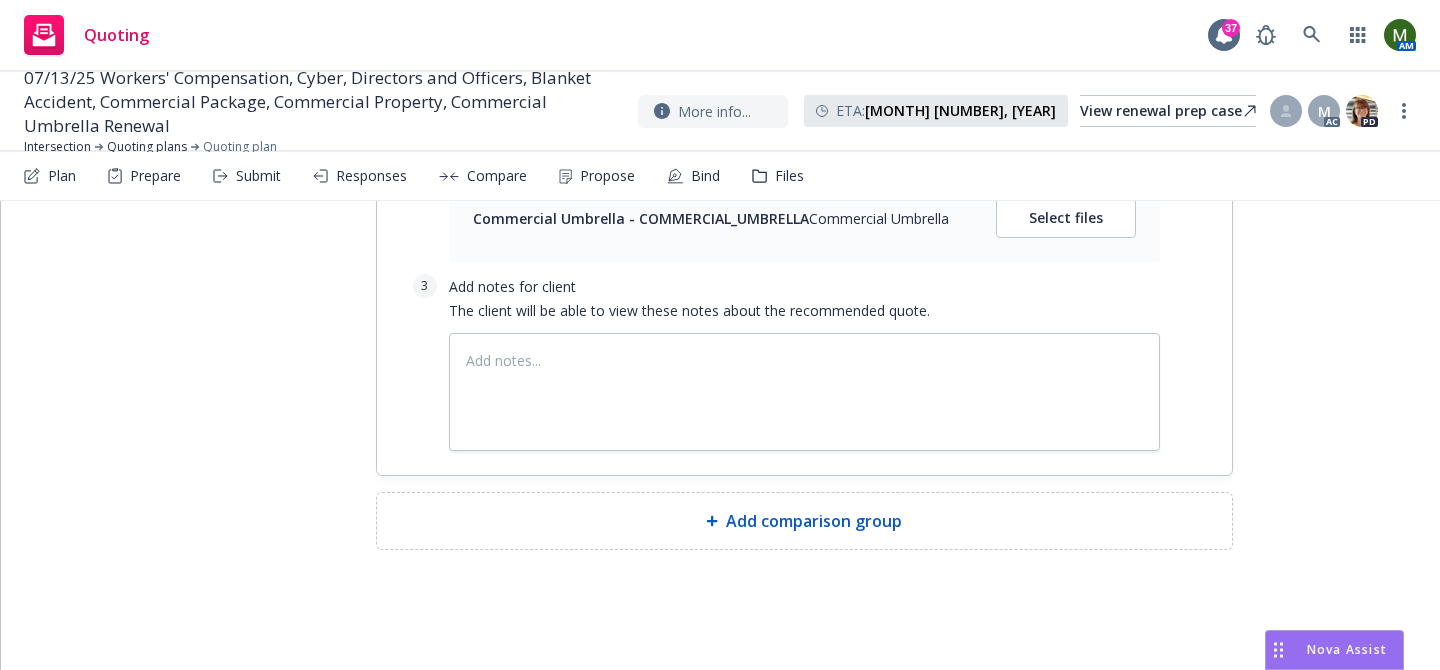 type on "x" 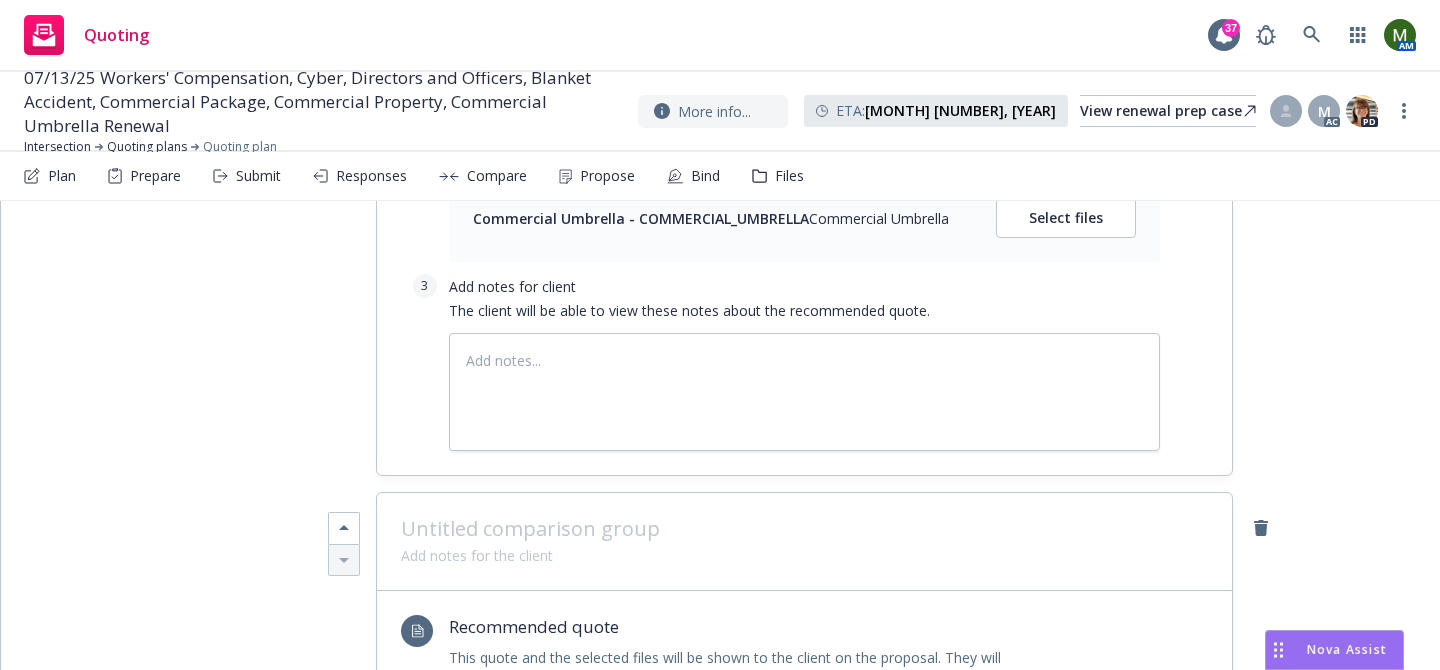 click at bounding box center [804, 529] 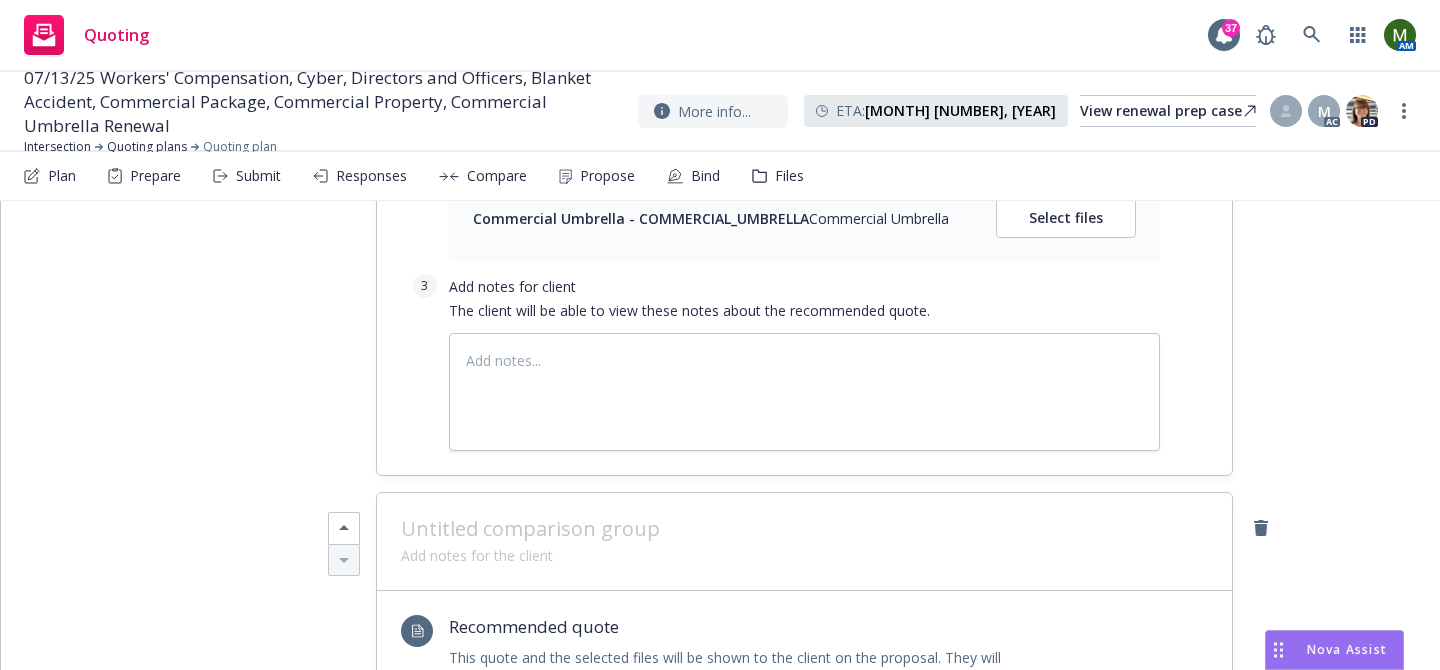 type 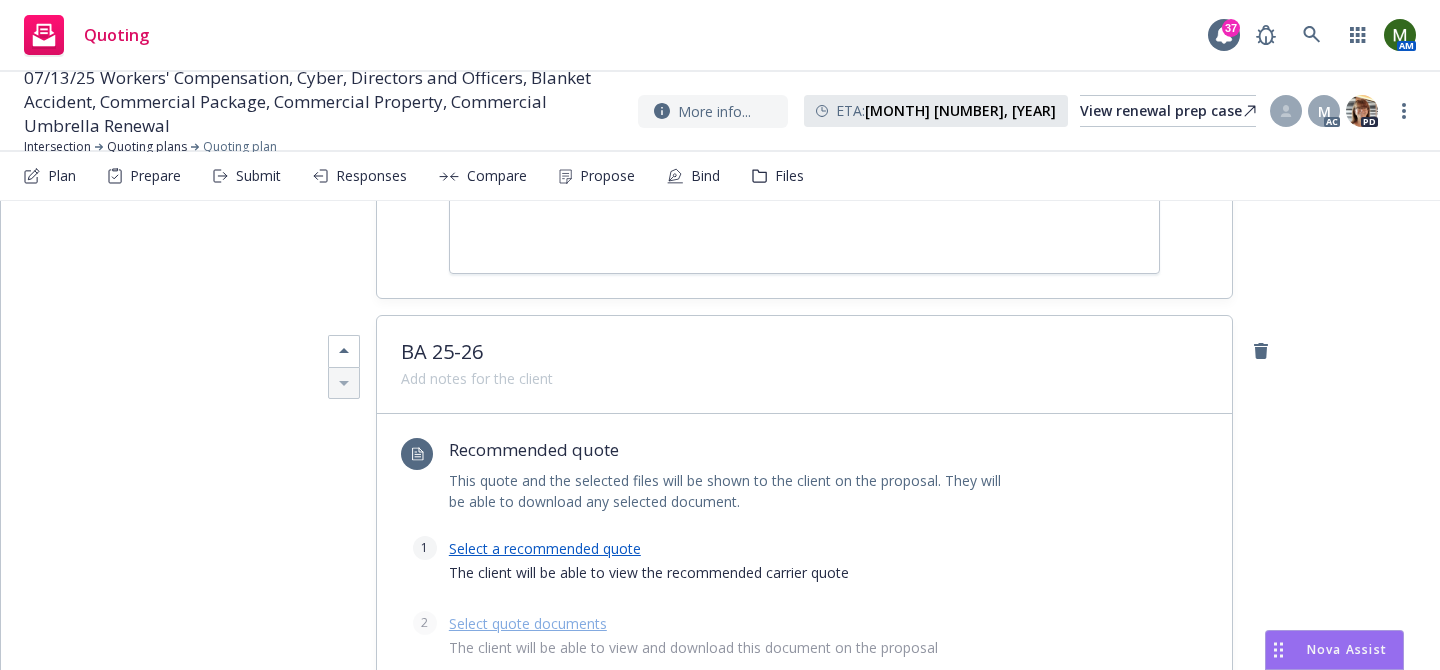 scroll, scrollTop: 3475, scrollLeft: 0, axis: vertical 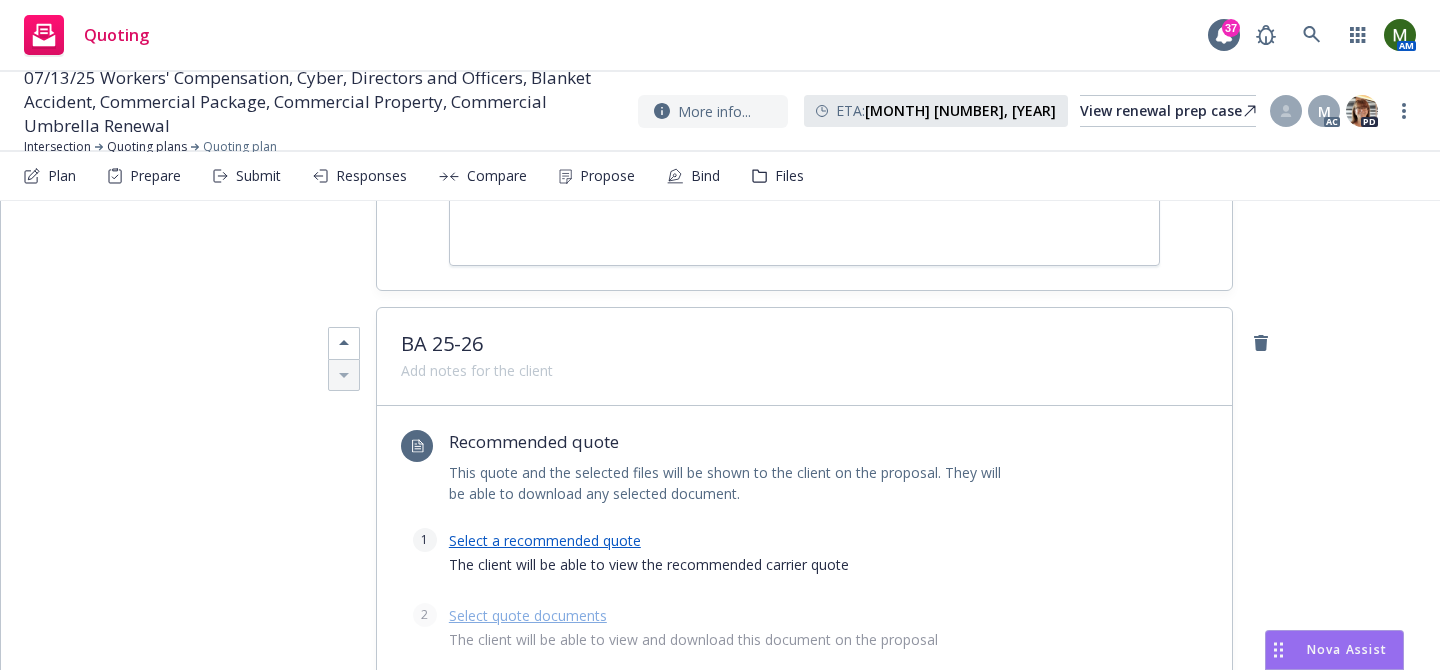 click on "Select a recommended quote" at bounding box center (545, 540) 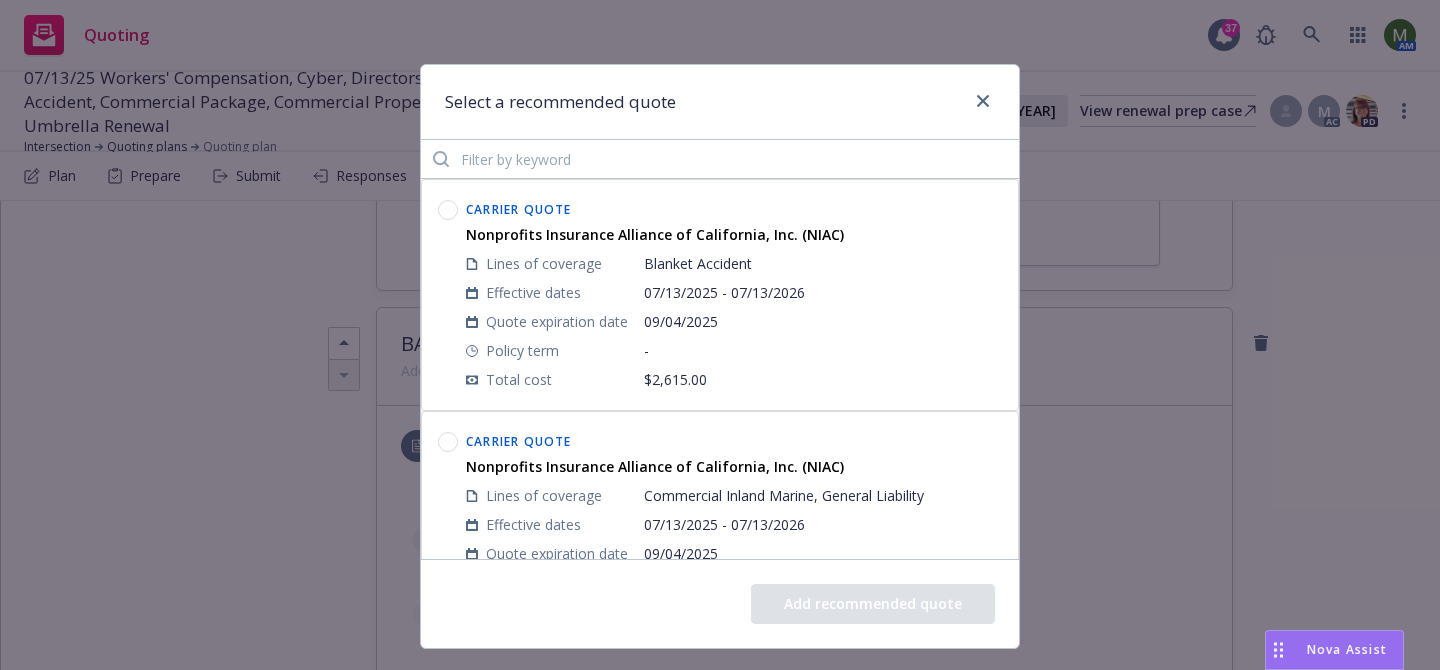 click 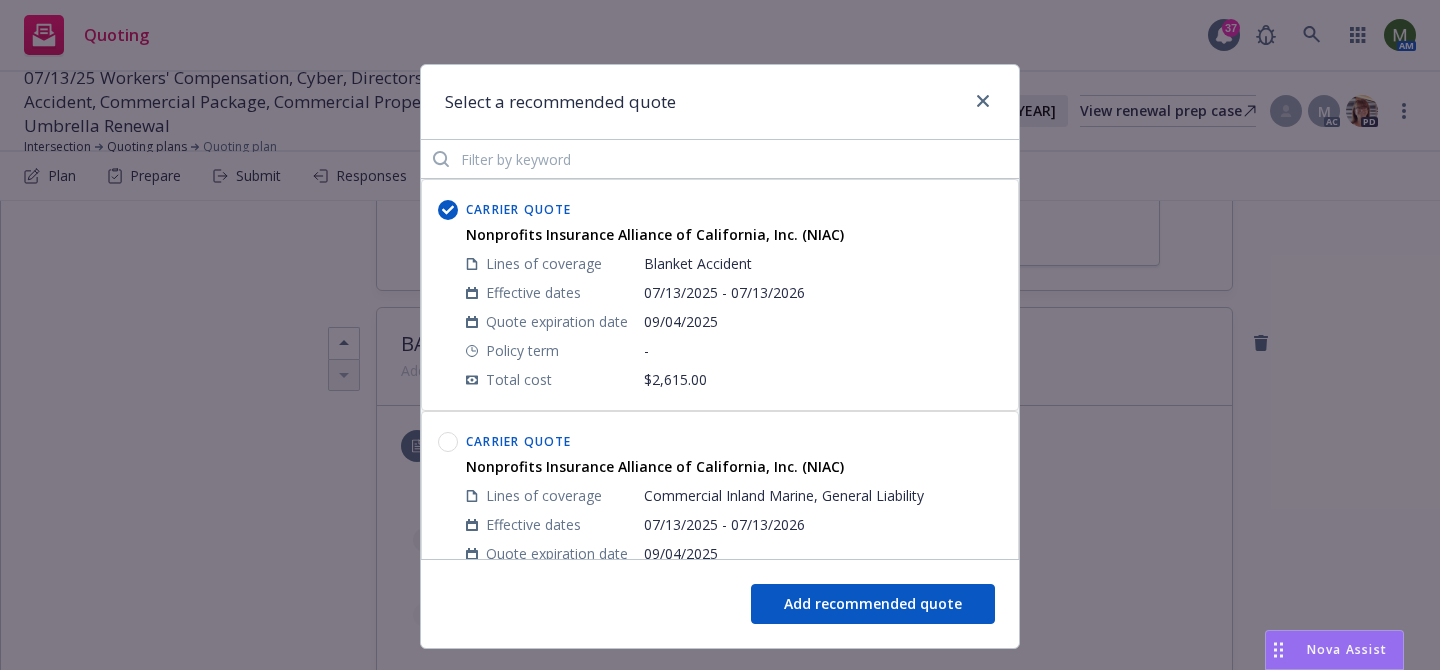click on "Add recommended quote" at bounding box center [873, 604] 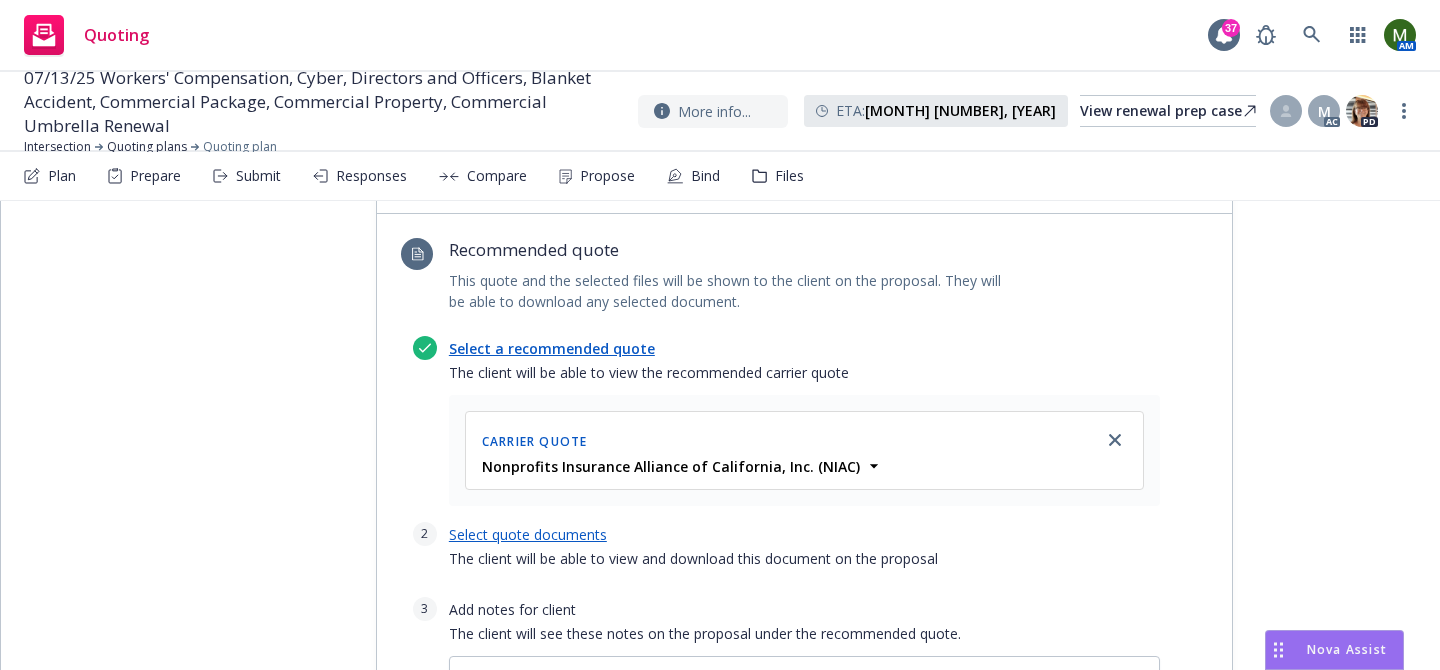 scroll, scrollTop: 3776, scrollLeft: 0, axis: vertical 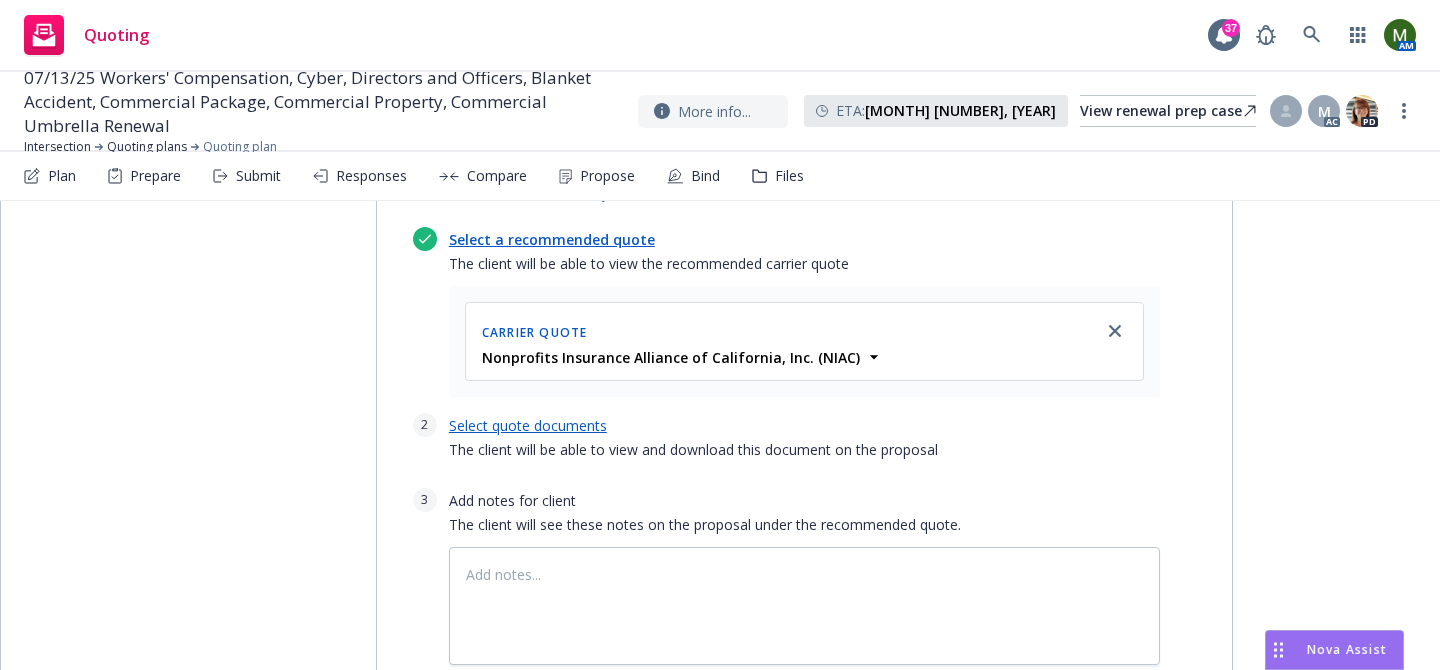 click on "Select quote documents" at bounding box center (528, 425) 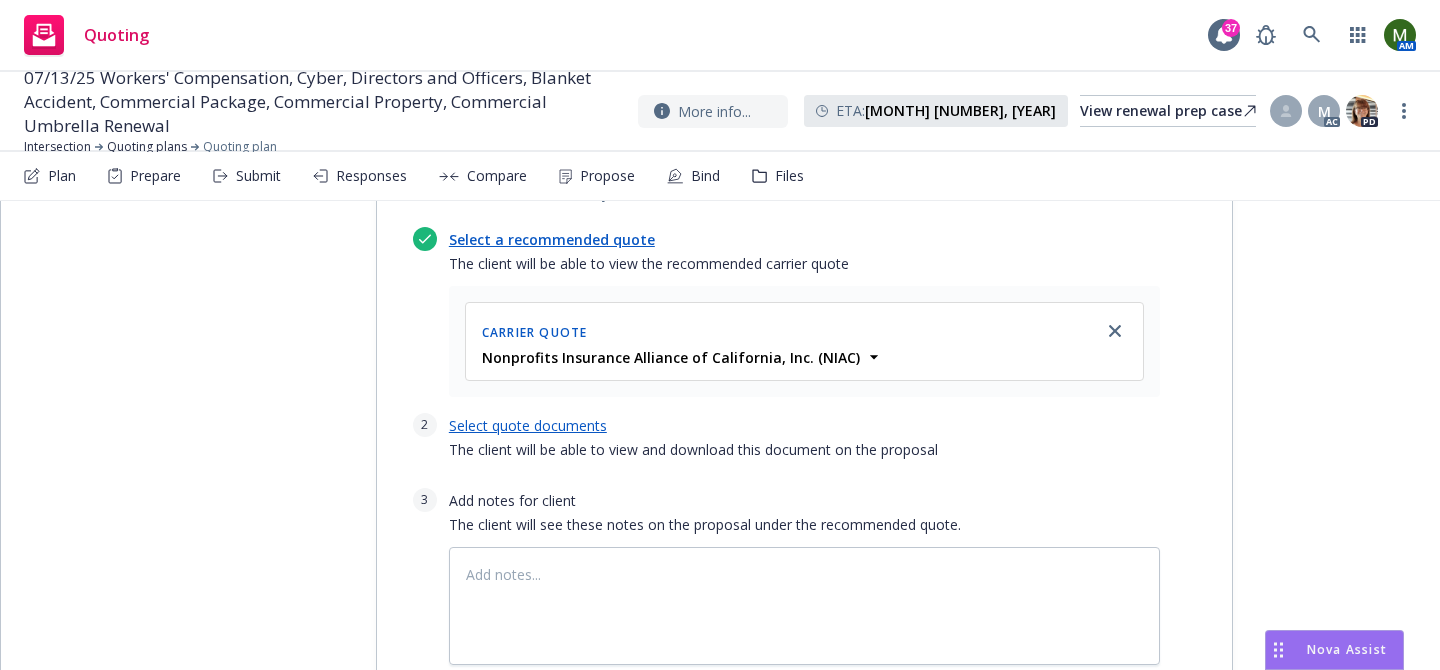 type on "x" 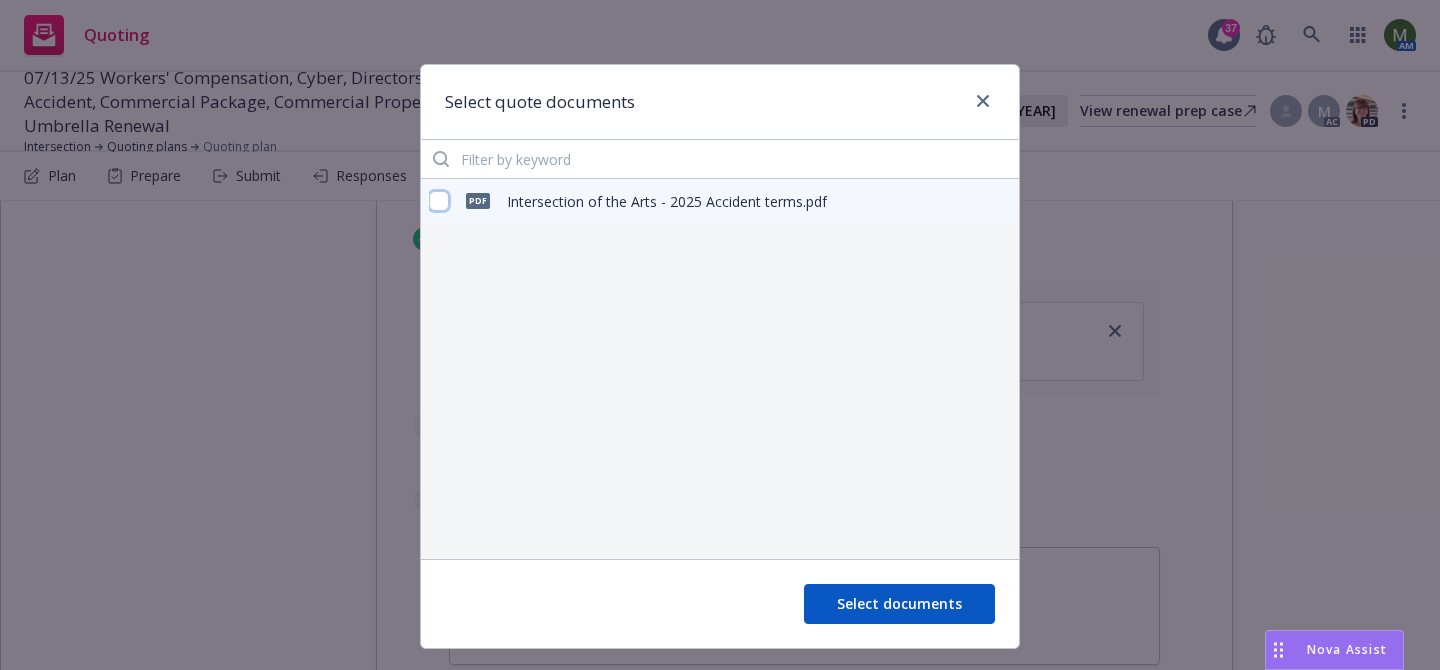 click at bounding box center (439, 201) 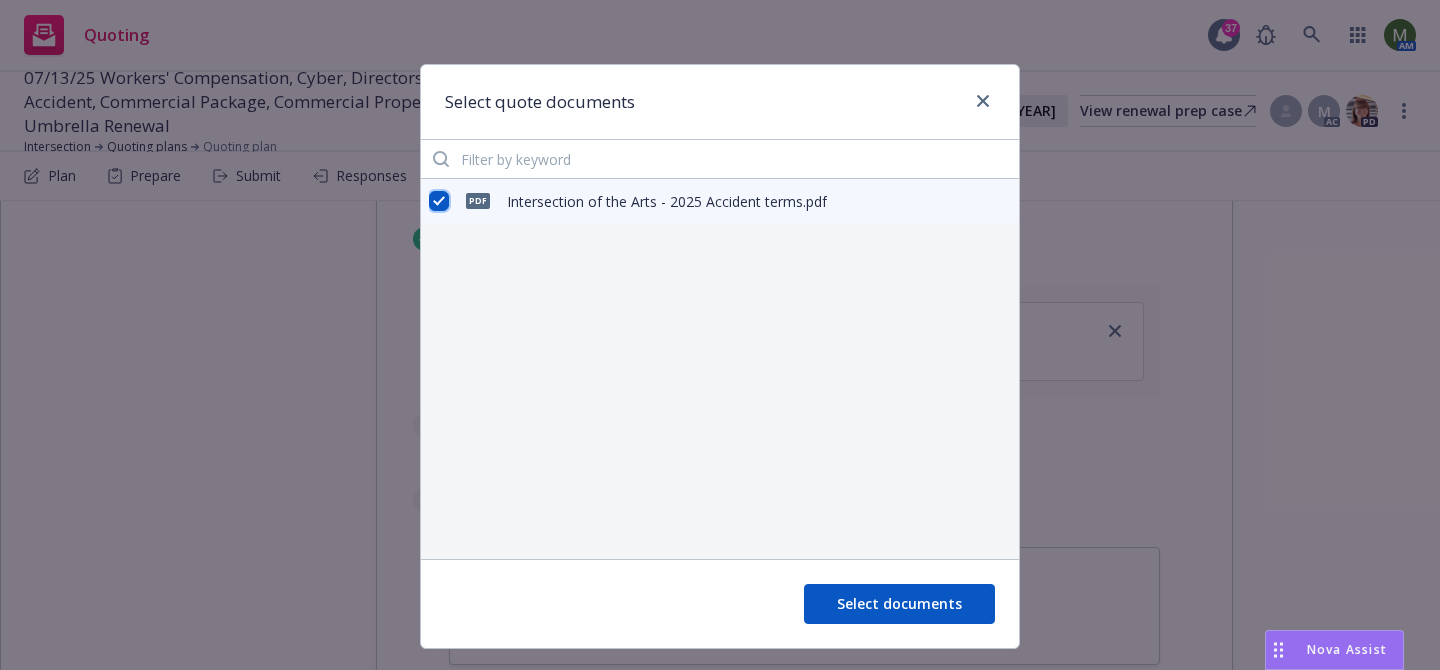 checkbox on "true" 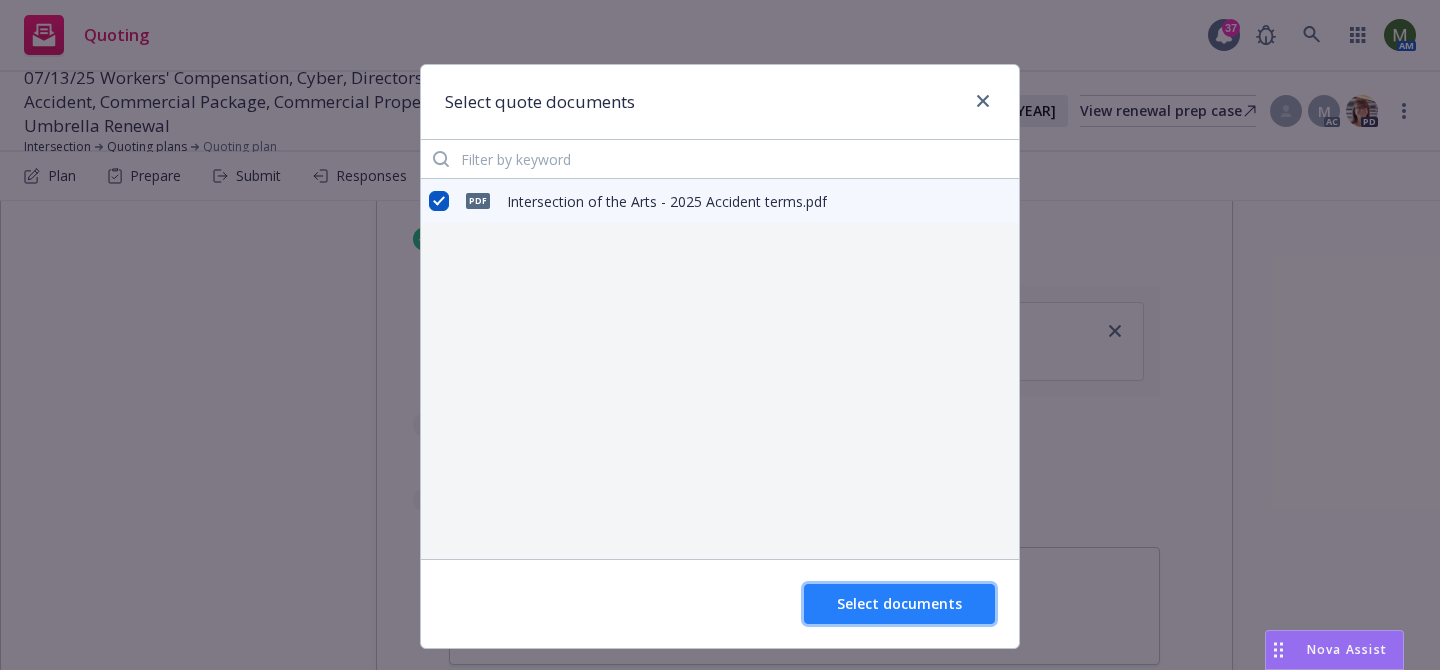 click on "Select documents" at bounding box center (899, 603) 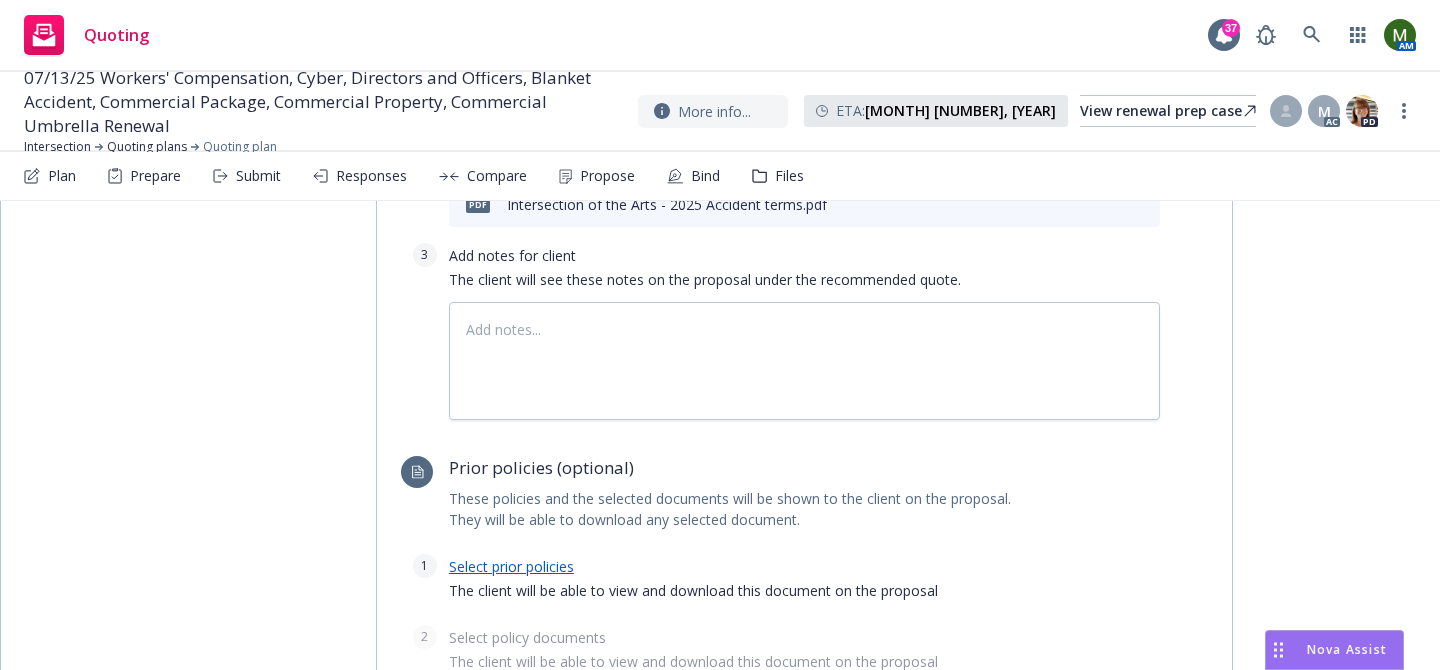 scroll, scrollTop: 4206, scrollLeft: 0, axis: vertical 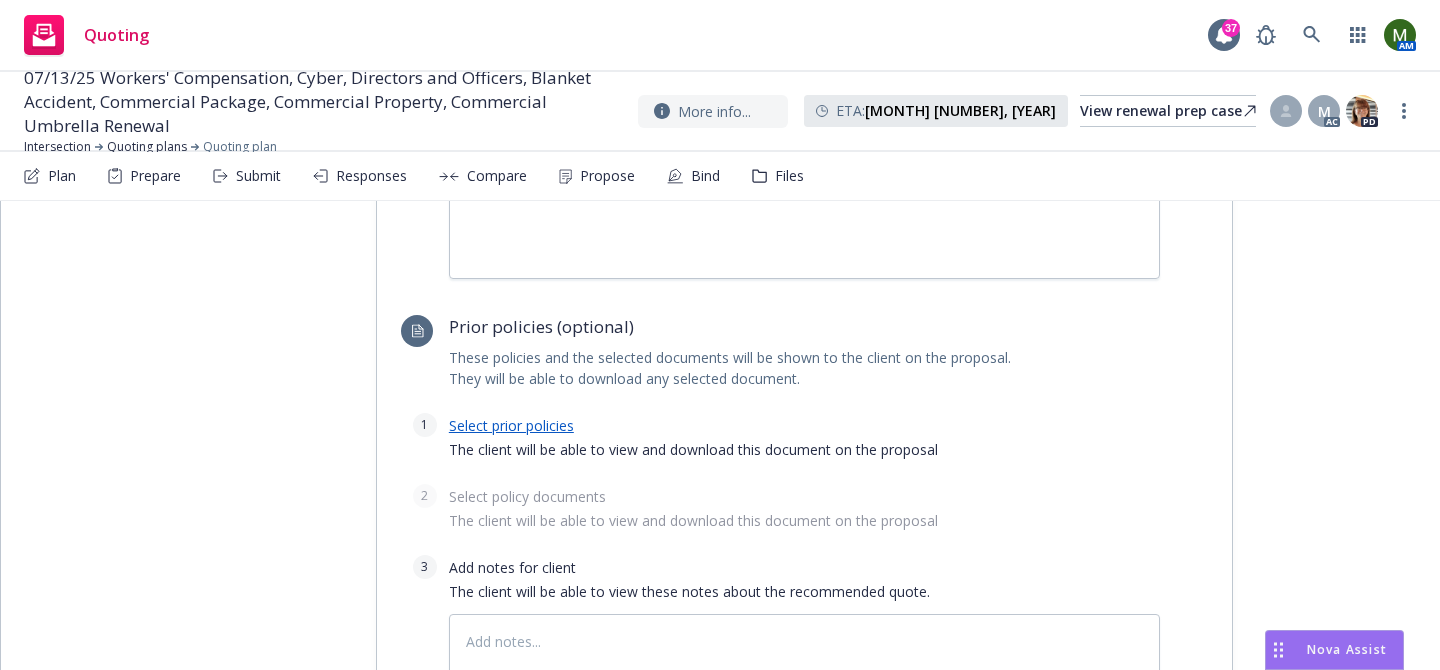 click on "Select prior policies" at bounding box center [511, 425] 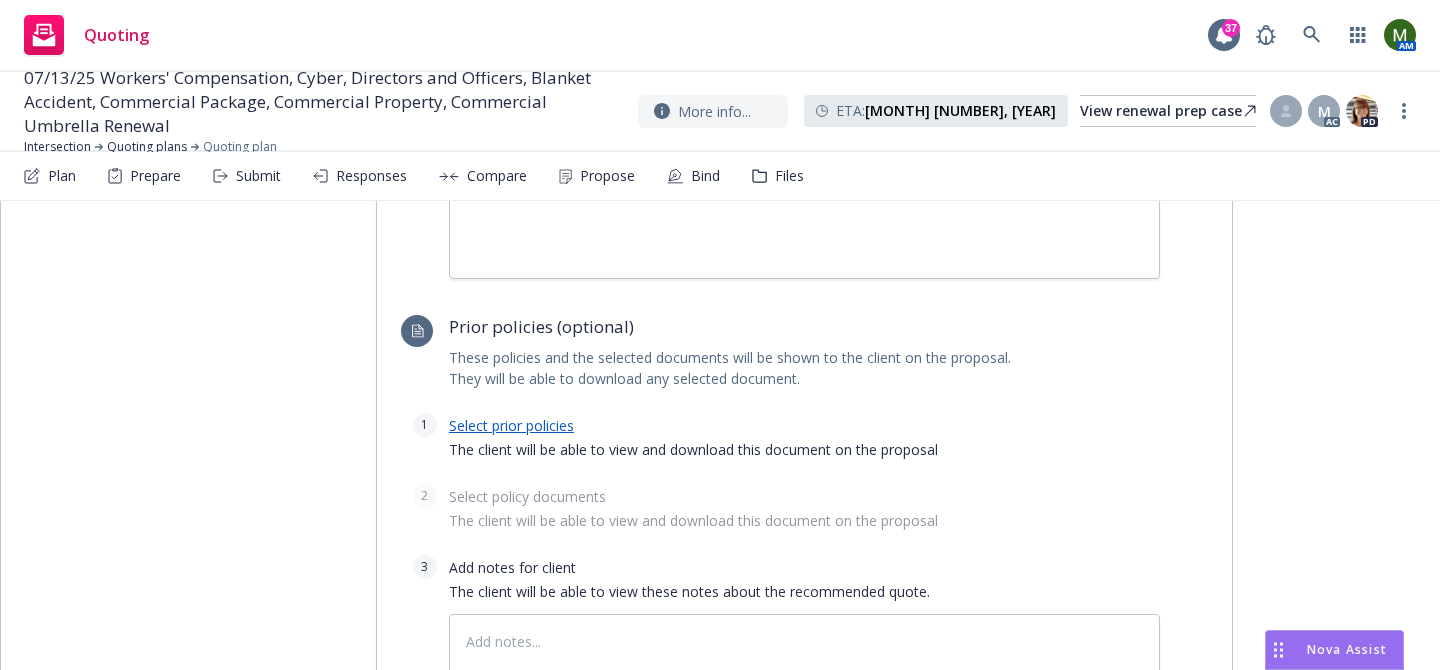 type on "x" 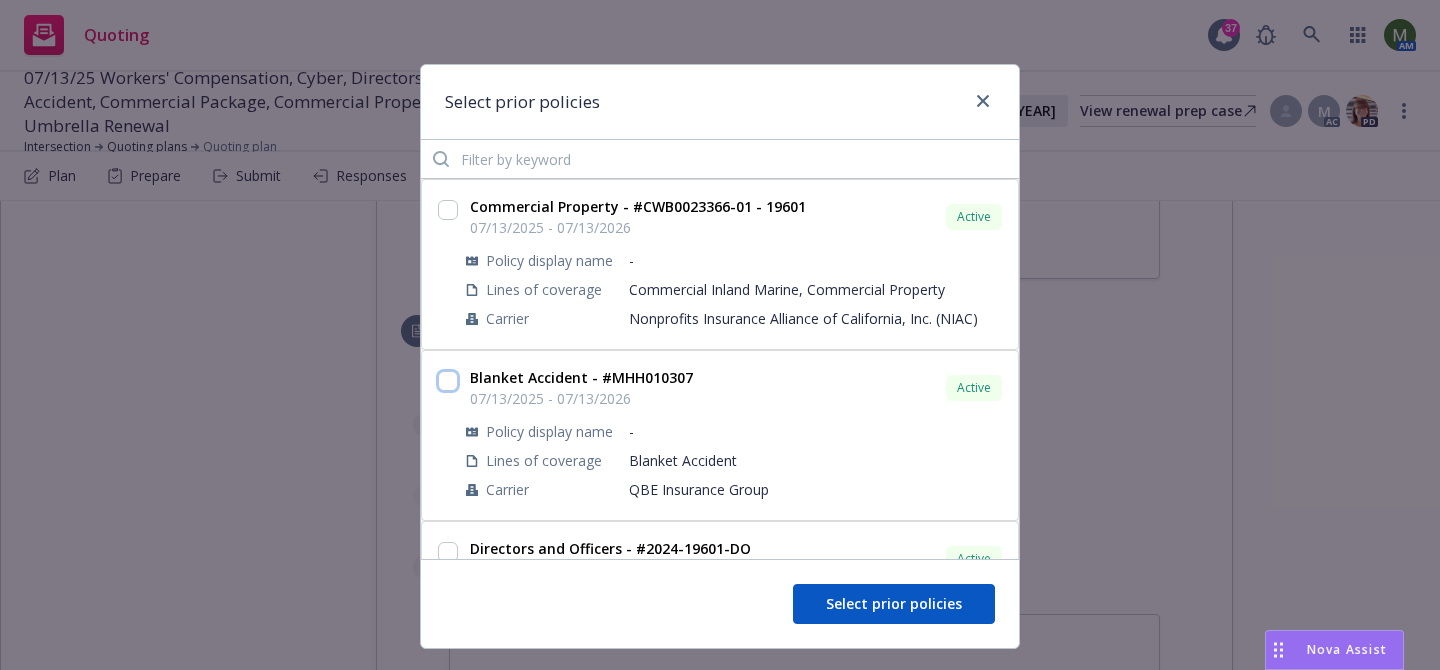 click at bounding box center (448, 381) 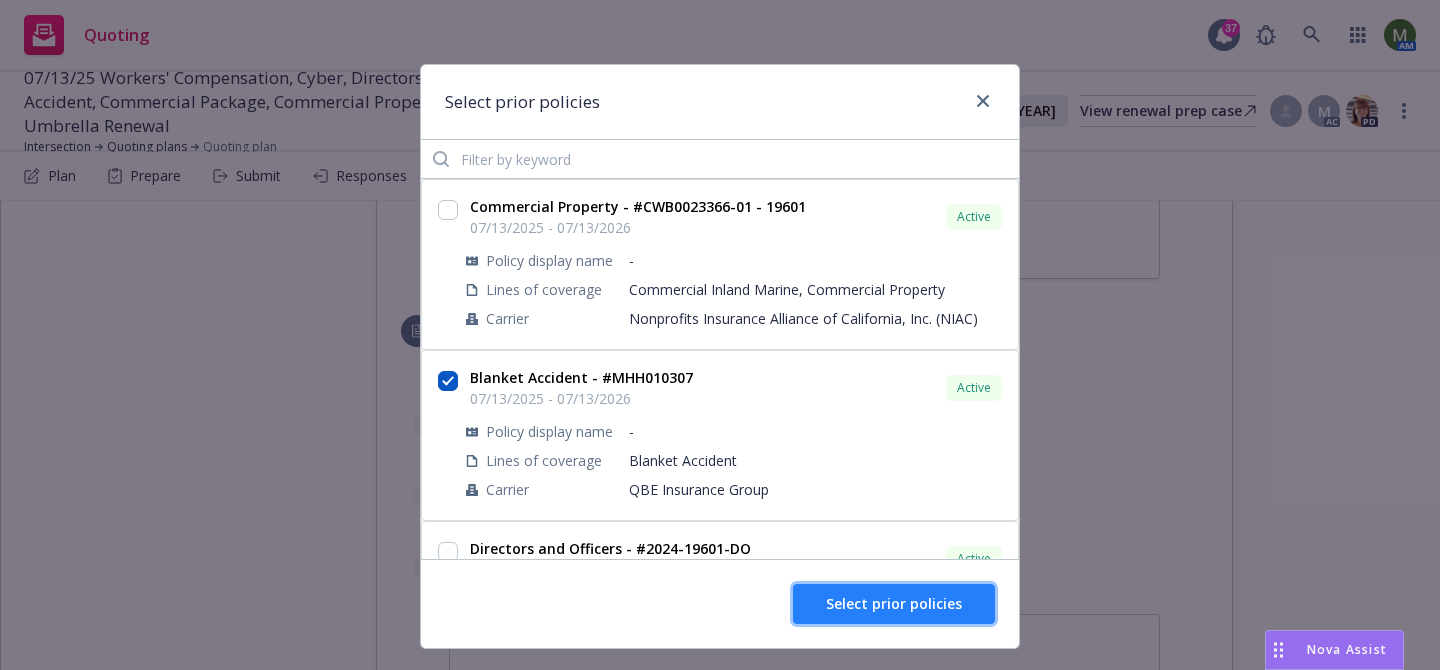 click on "Select prior policies" at bounding box center [894, 603] 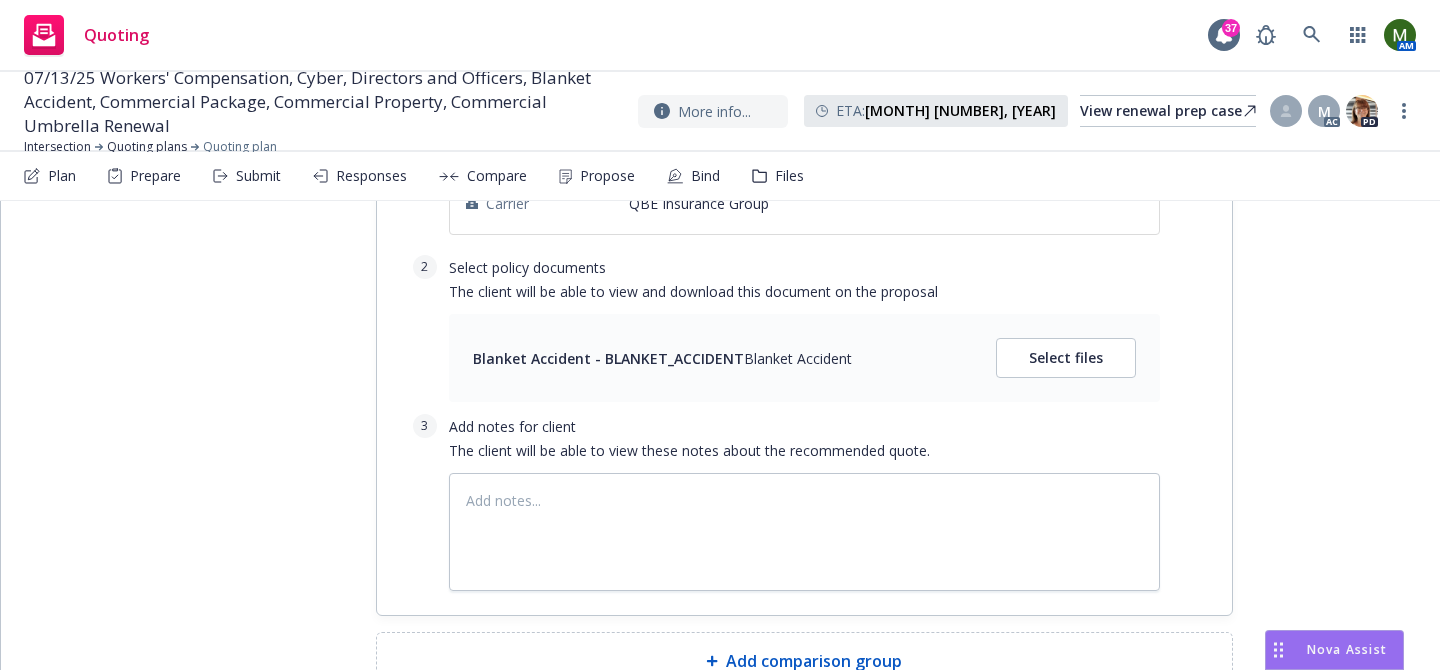 scroll, scrollTop: 4754, scrollLeft: 0, axis: vertical 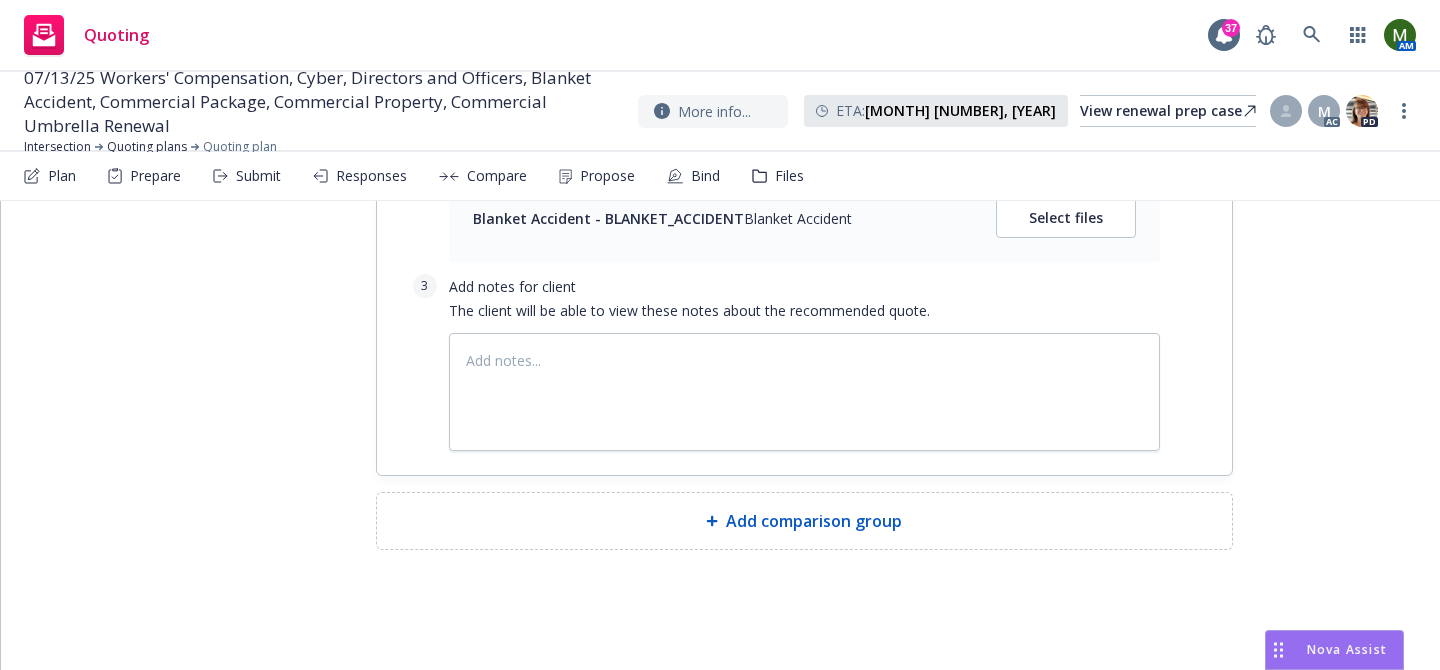 click on "Add comparison group" at bounding box center [804, 521] 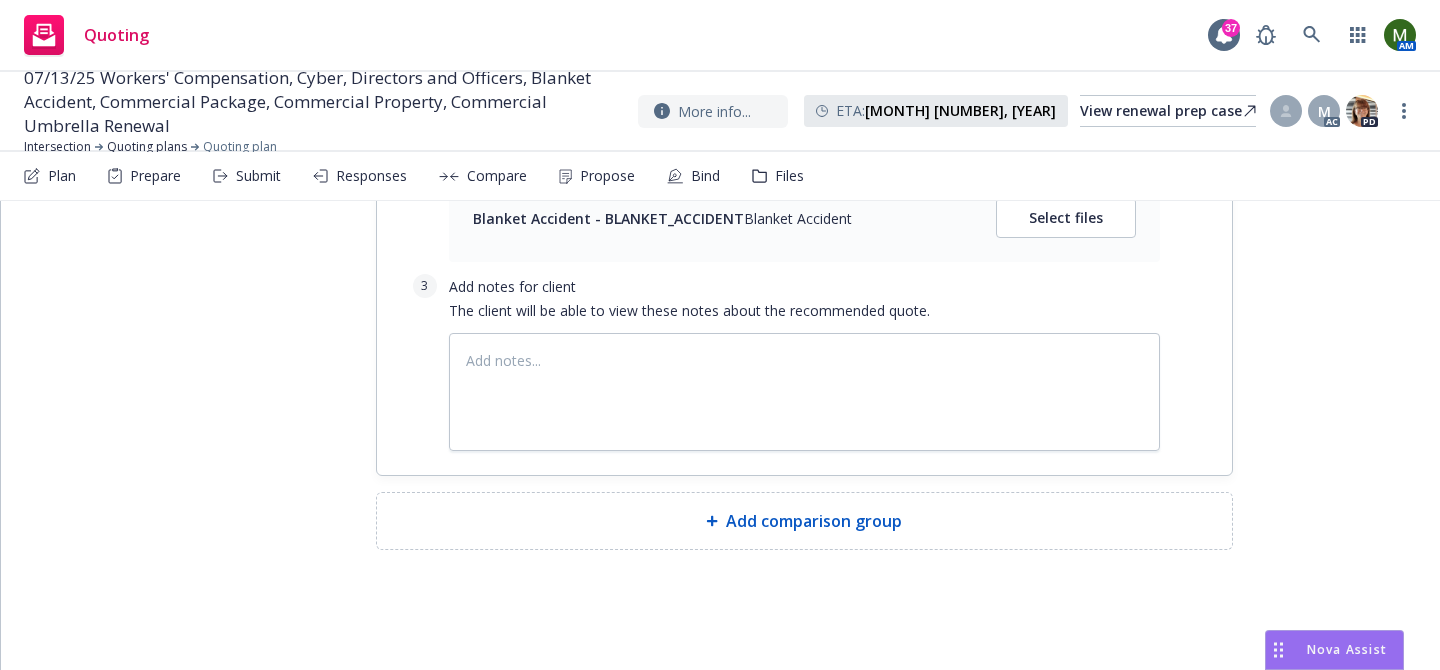 type on "x" 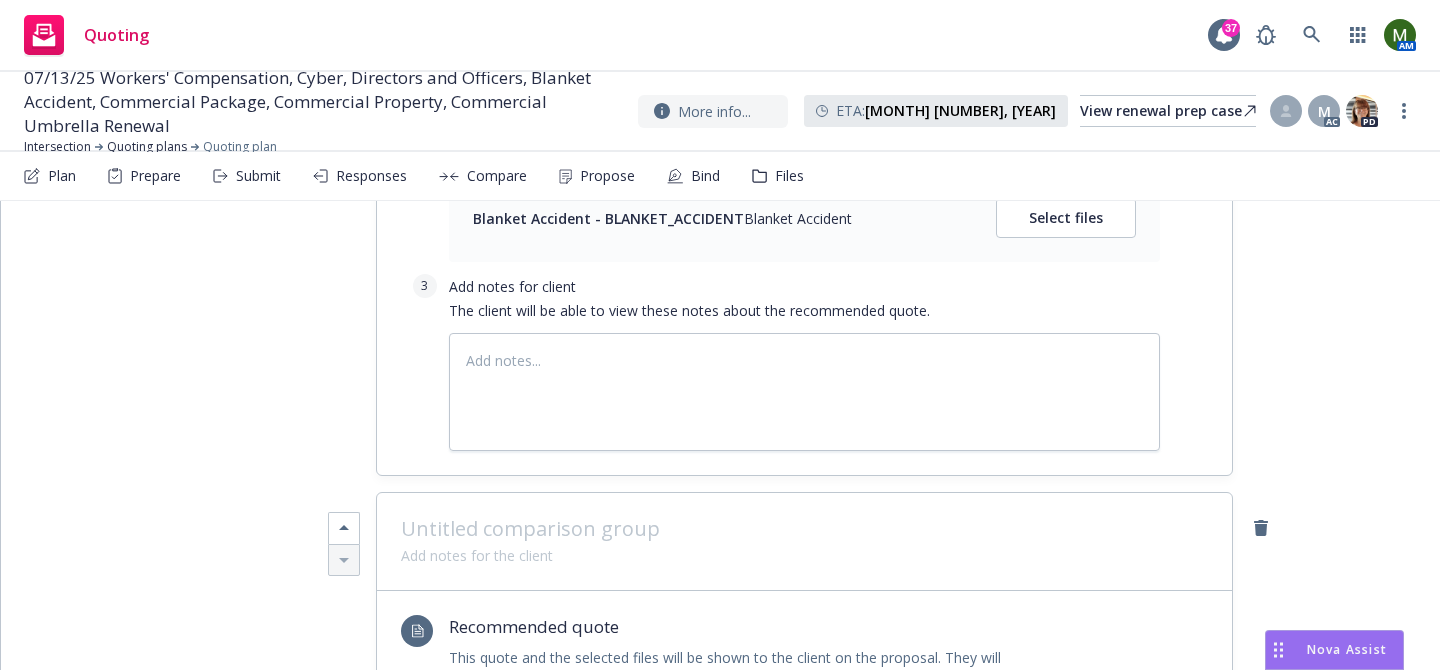 scroll, scrollTop: 4978, scrollLeft: 0, axis: vertical 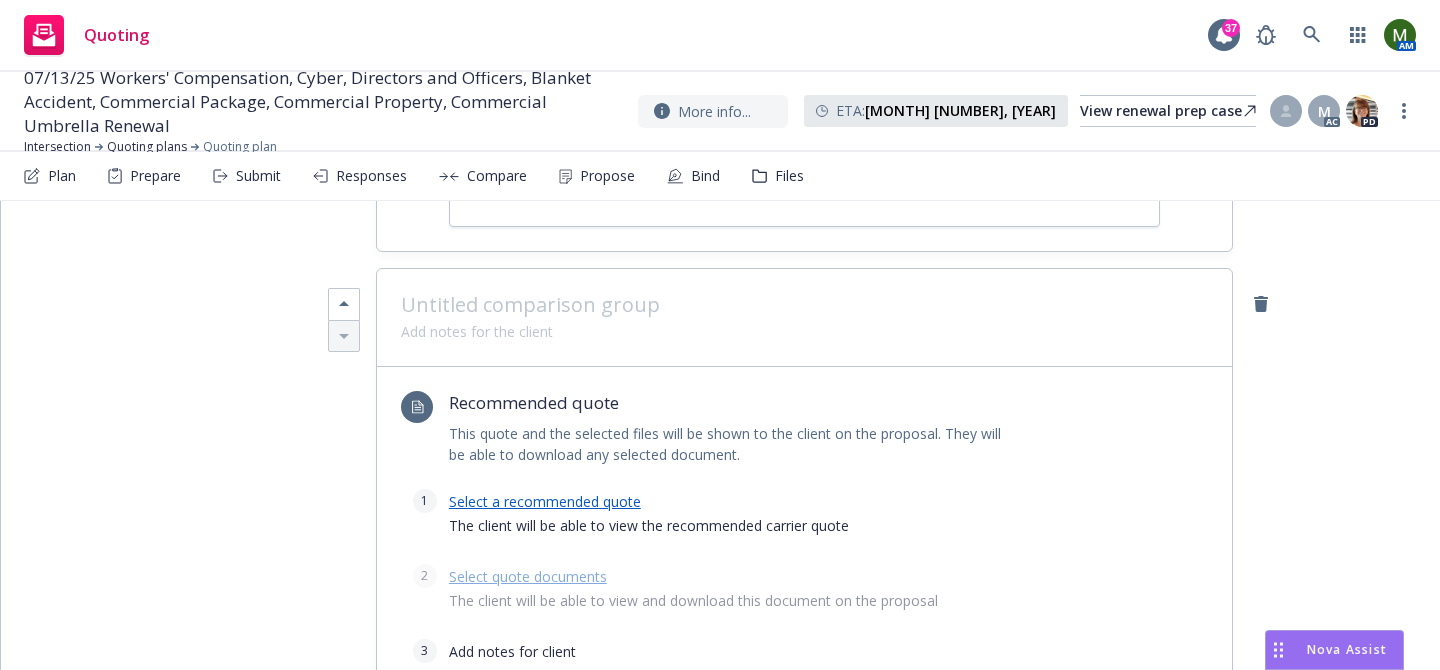 click at bounding box center [804, 305] 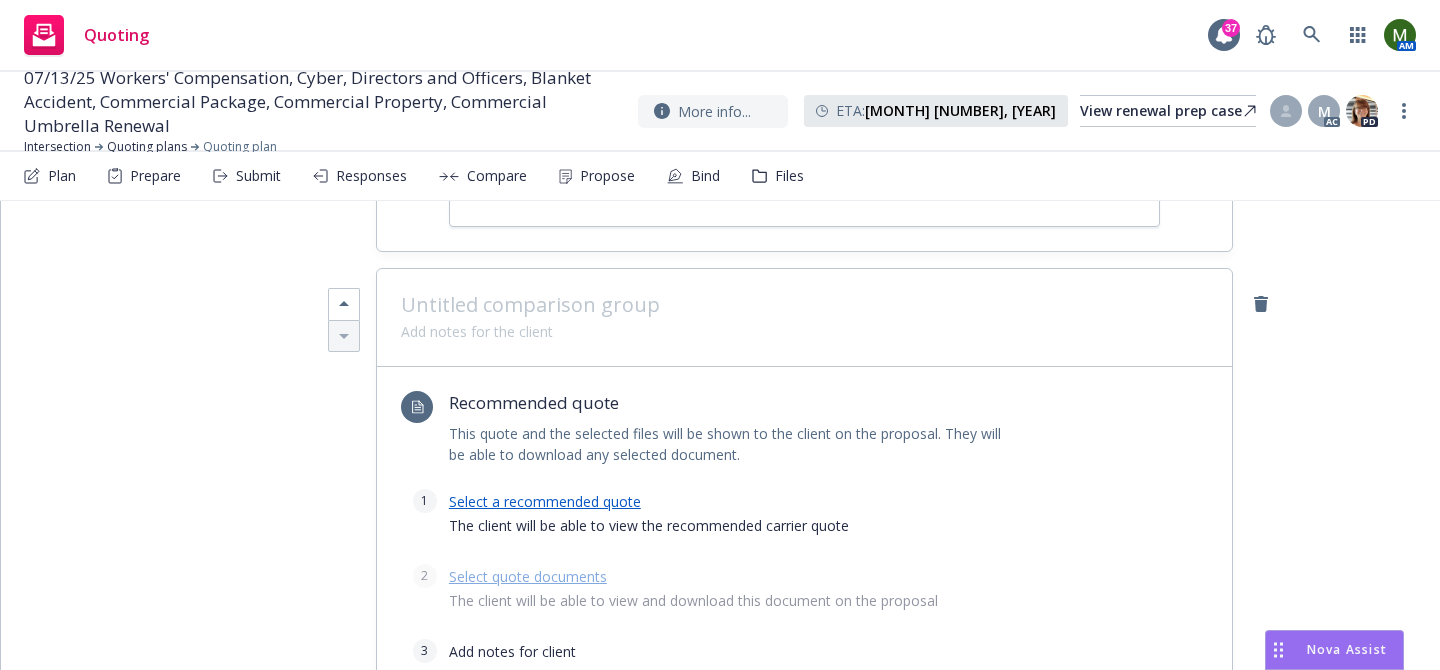 type 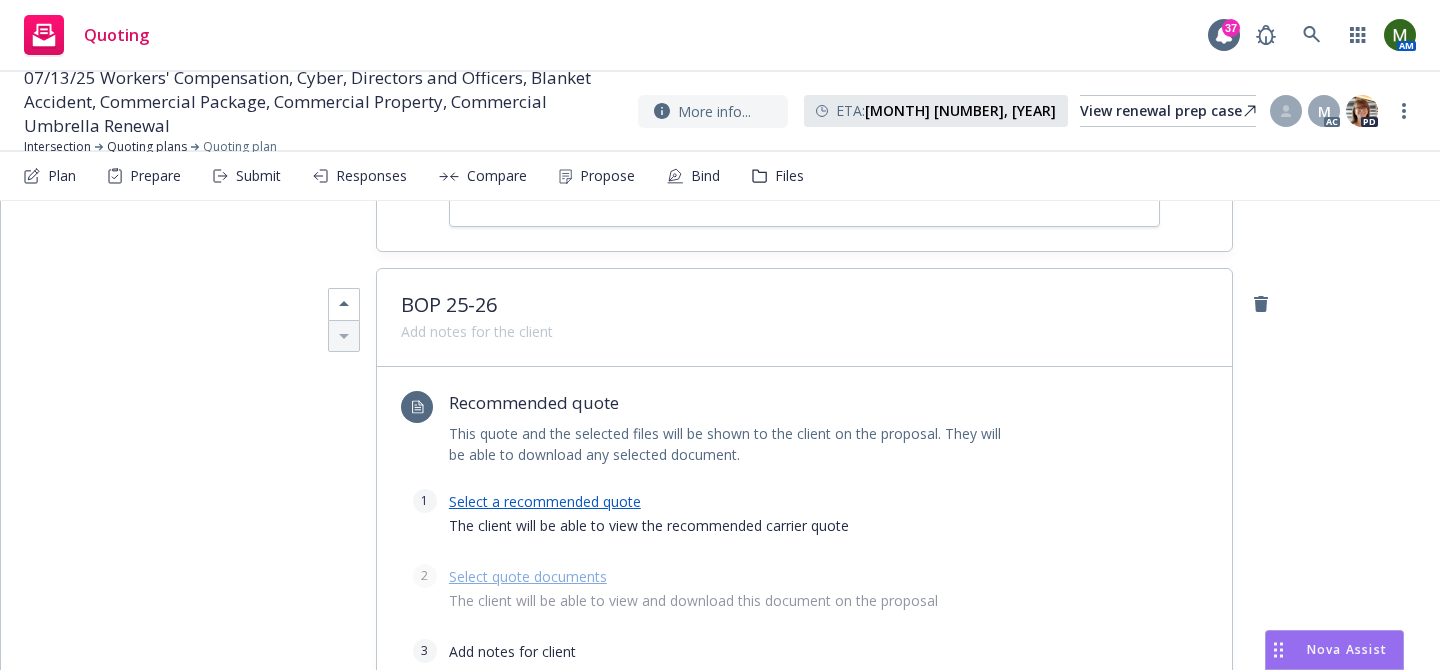 scroll, scrollTop: 5046, scrollLeft: 0, axis: vertical 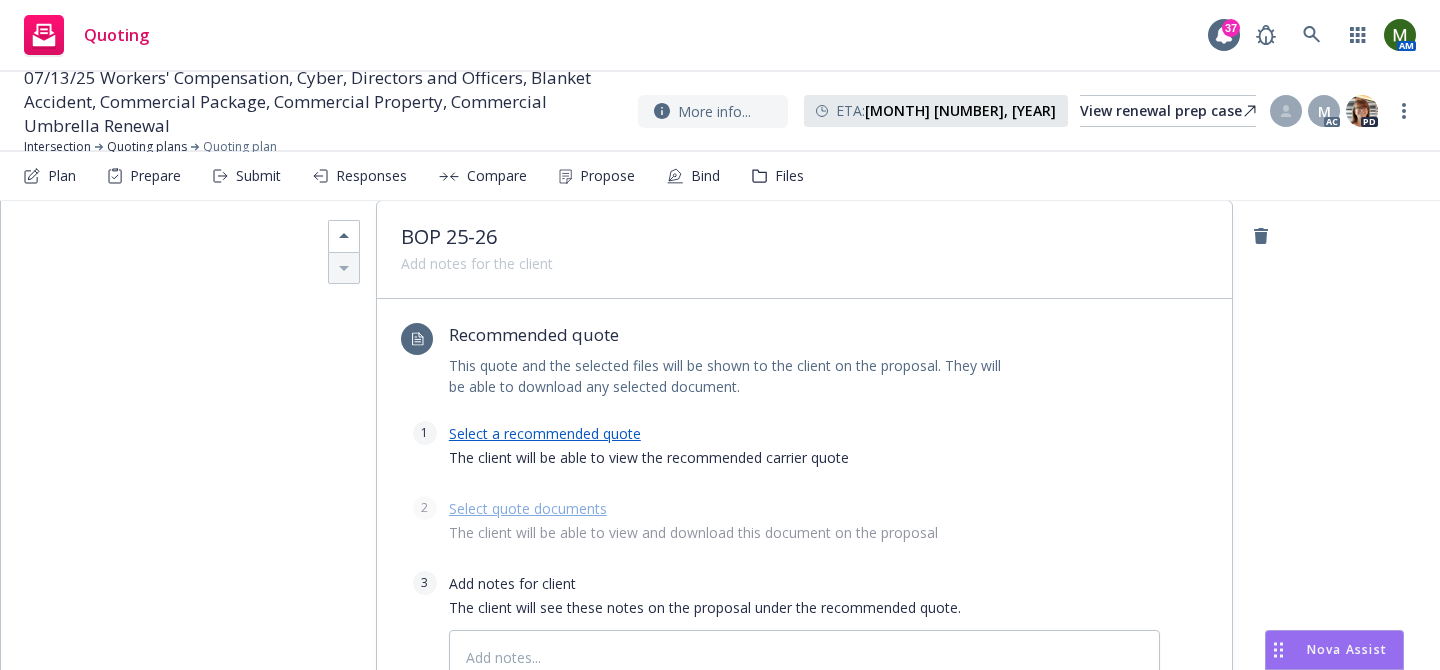 click on "Select a recommended quote" at bounding box center (545, 433) 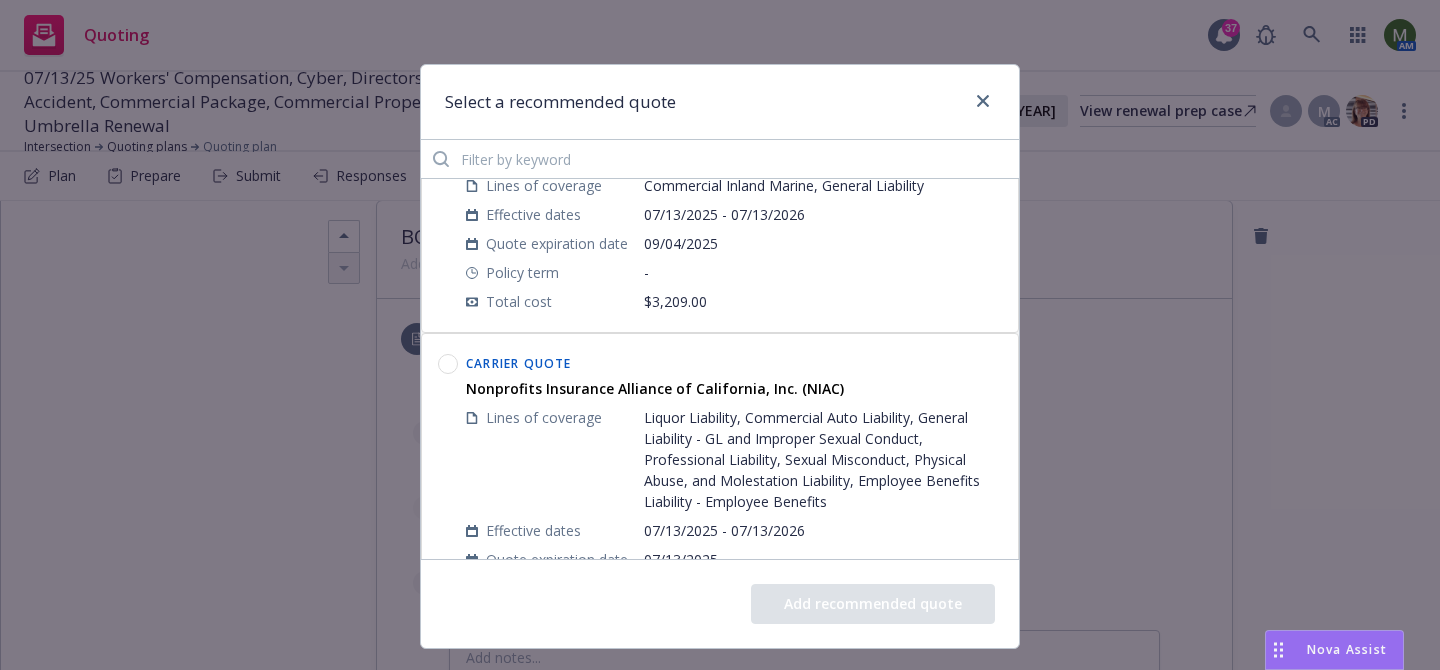 scroll, scrollTop: 0, scrollLeft: 0, axis: both 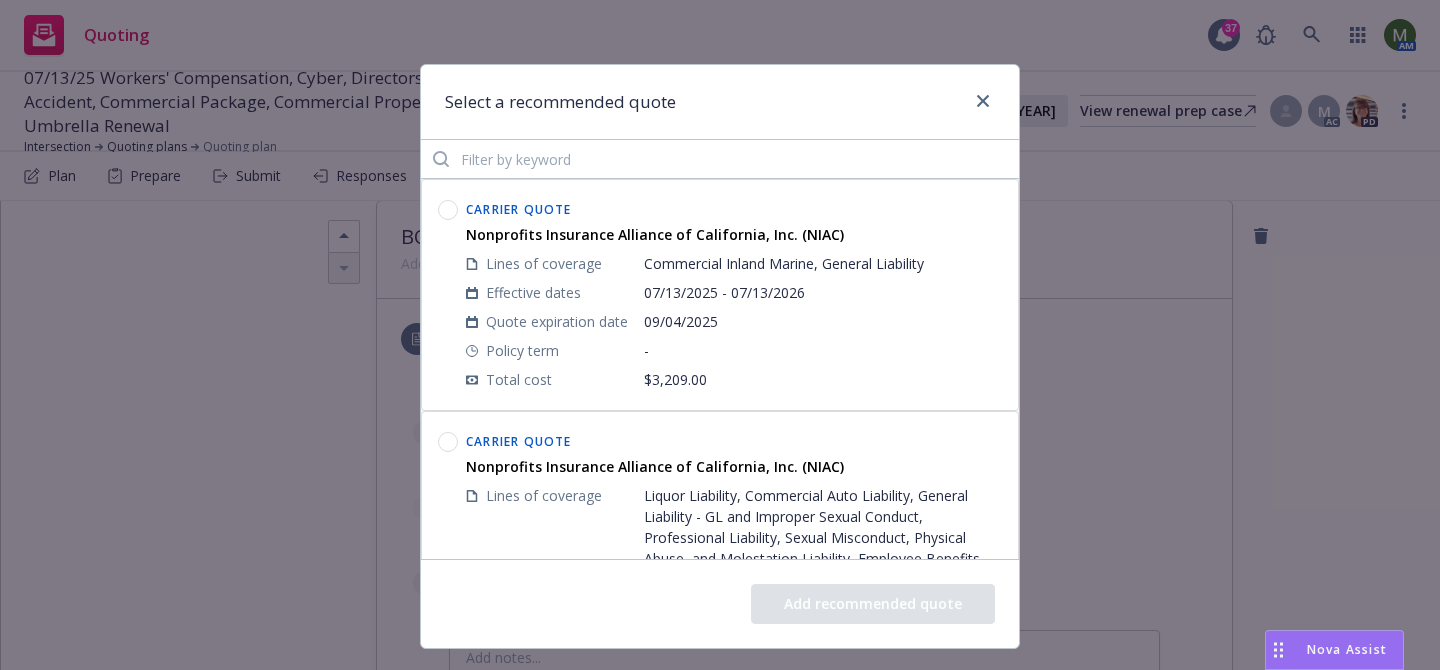 click 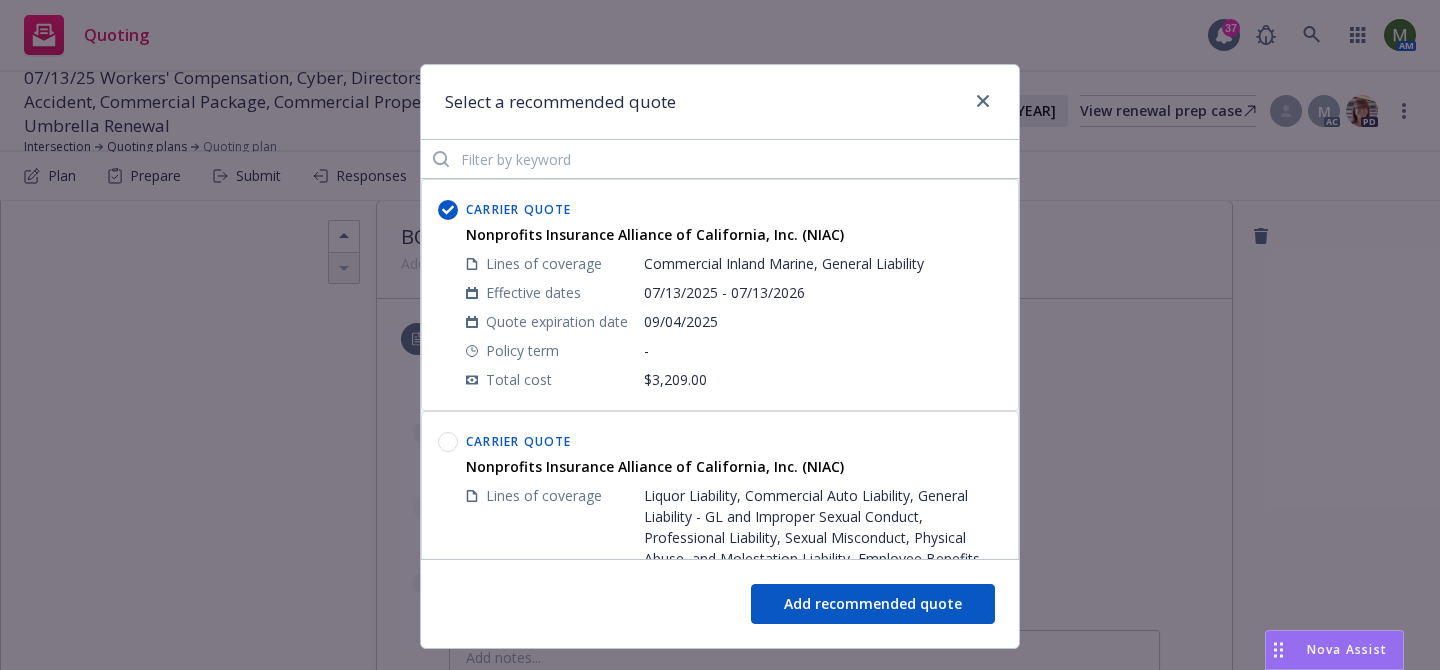 click on "Add recommended quote" at bounding box center [873, 604] 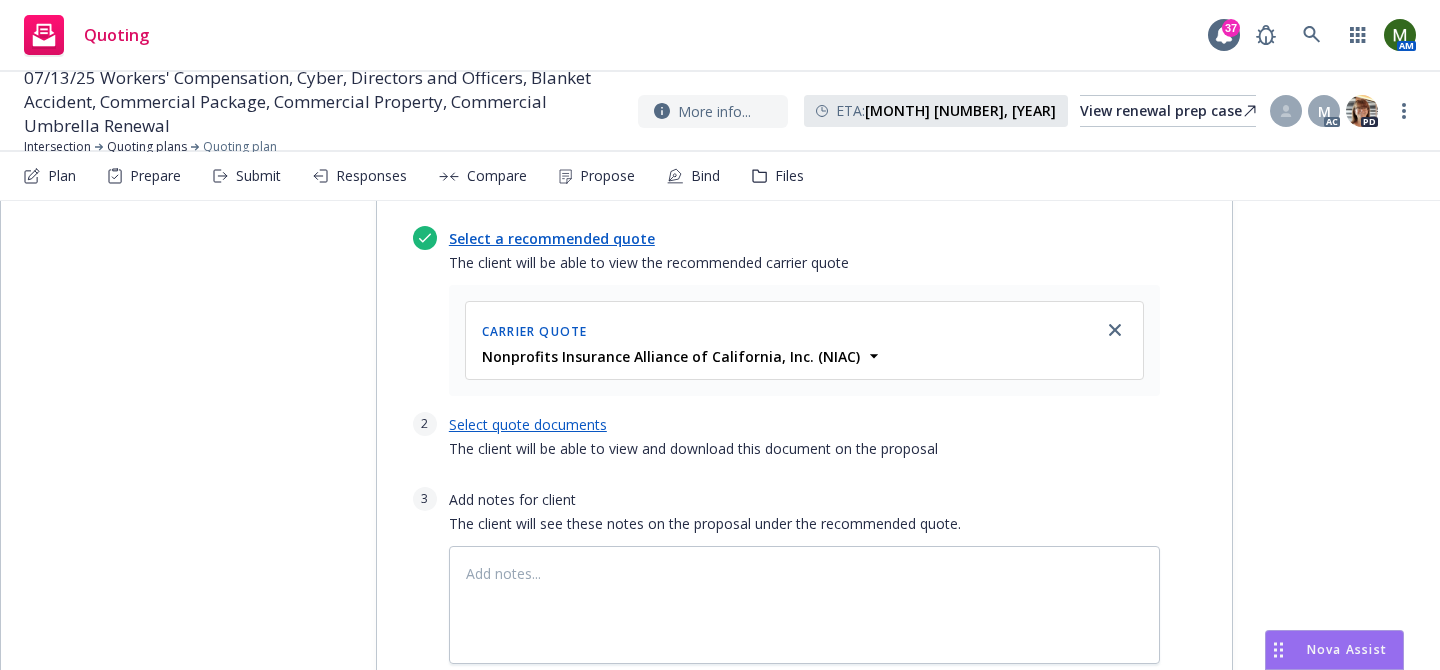 scroll, scrollTop: 5251, scrollLeft: 0, axis: vertical 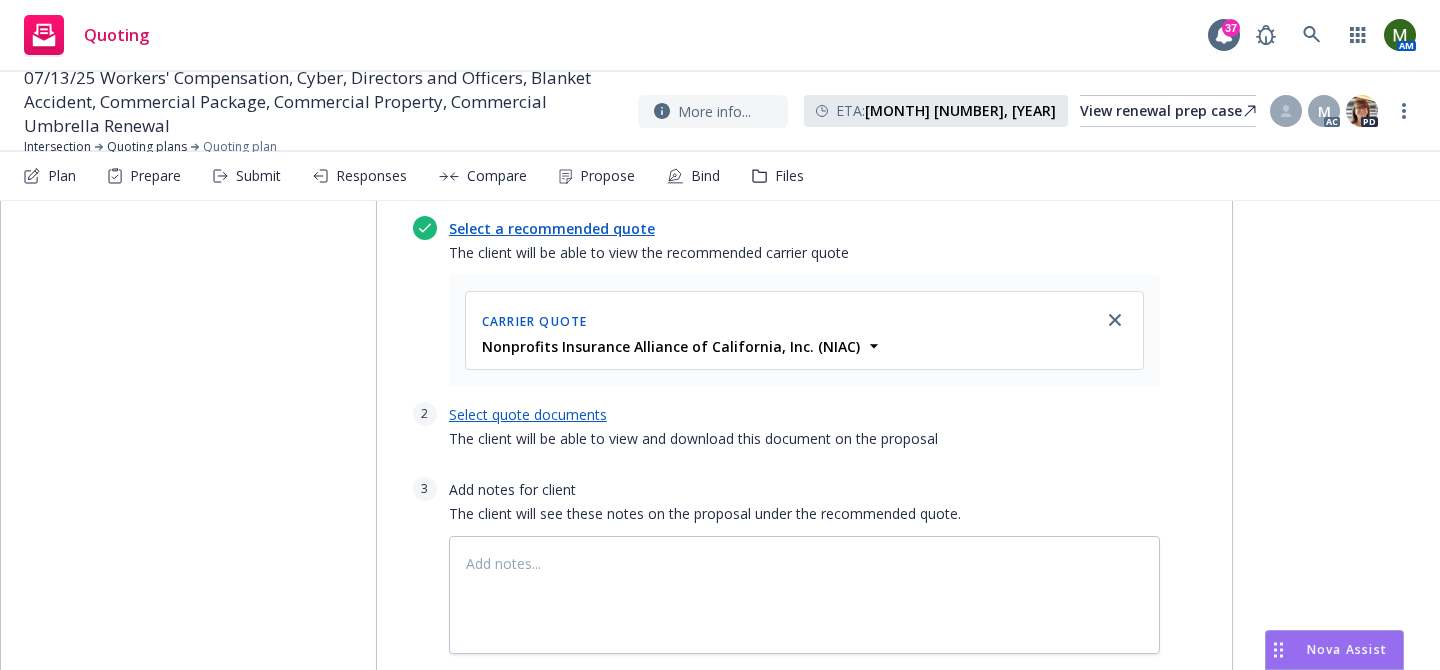 click on "Select quote documents" at bounding box center [528, 414] 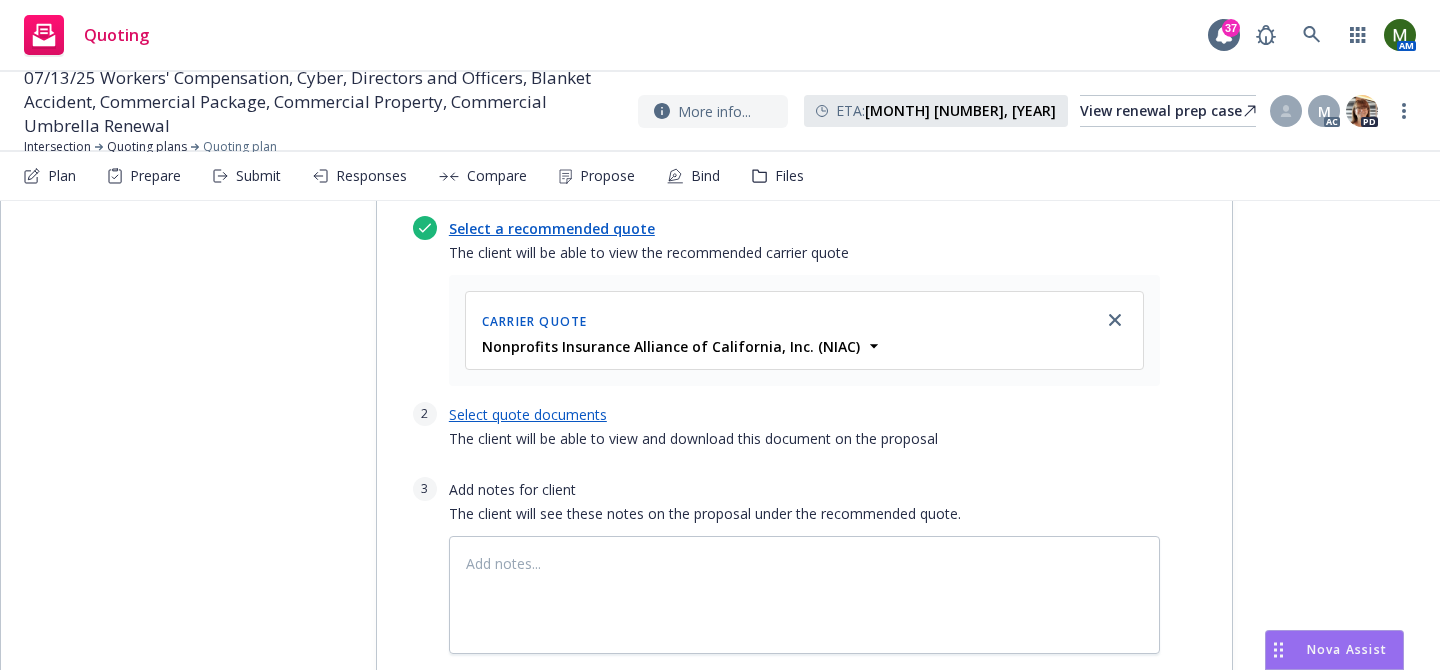 type on "x" 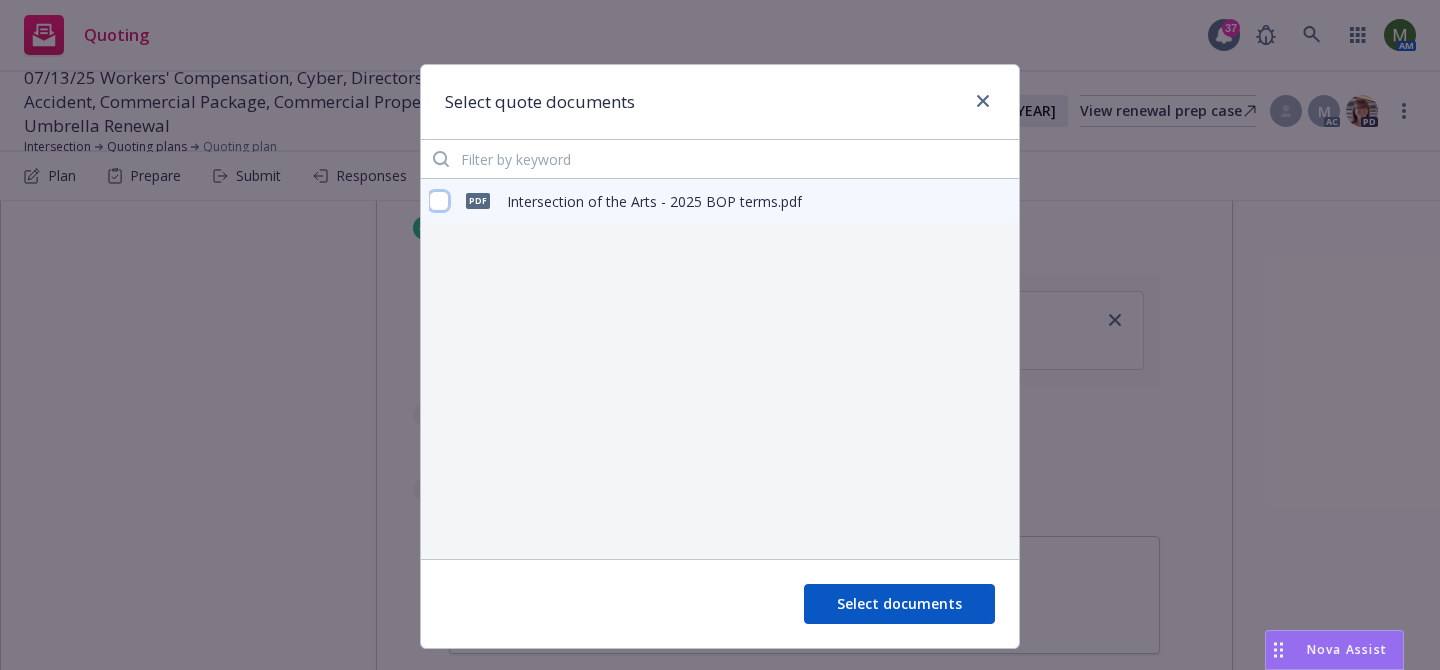 click at bounding box center [439, 201] 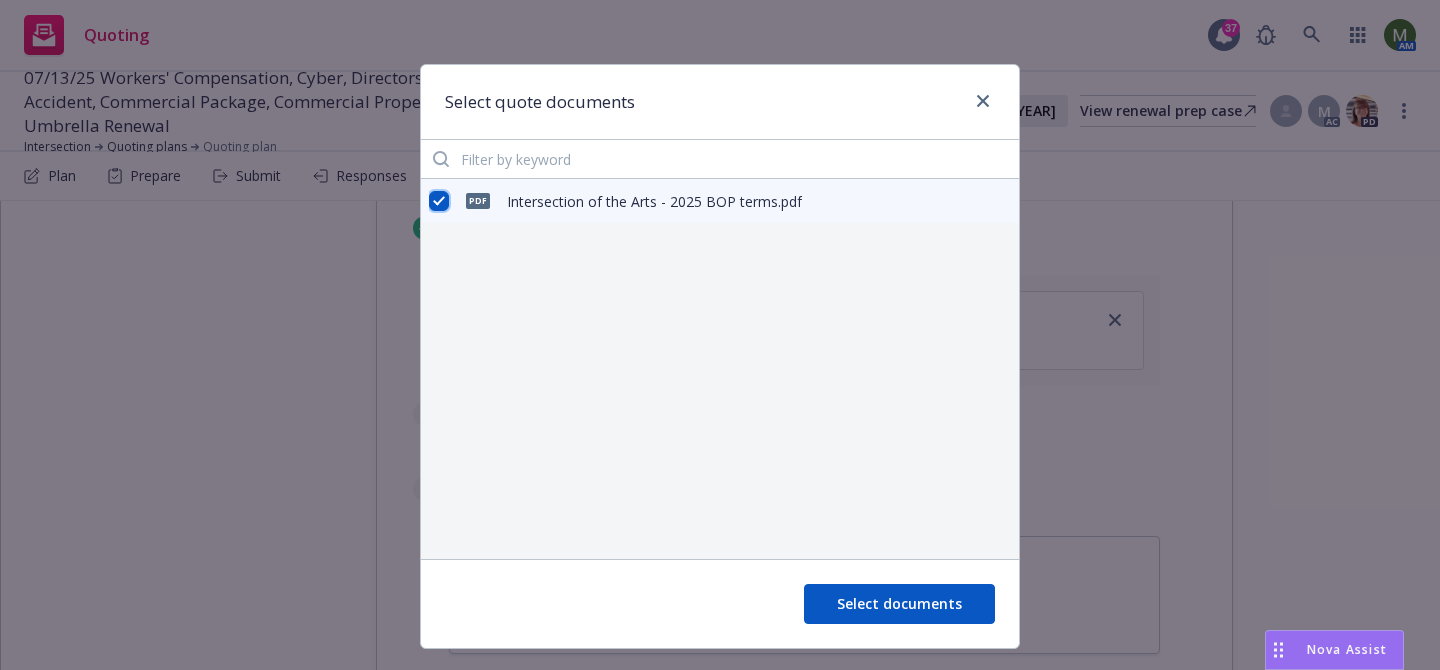 checkbox on "true" 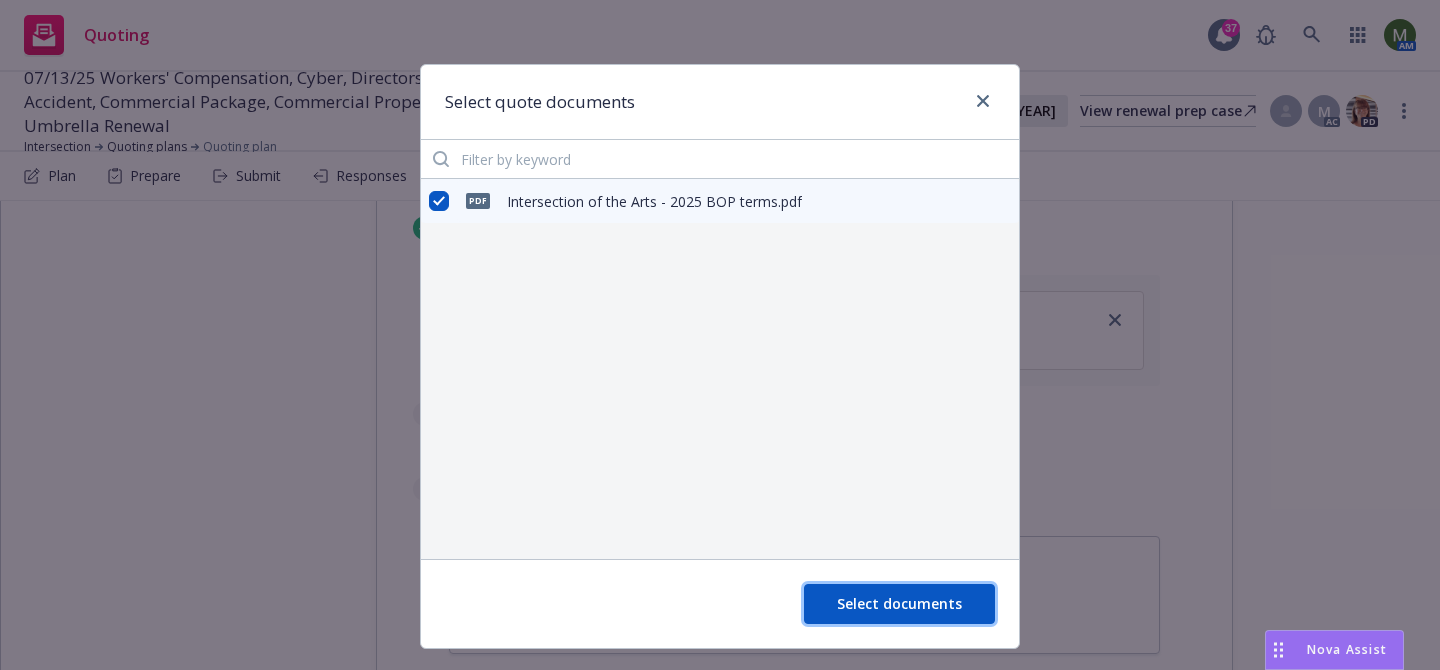 click on "Select documents" at bounding box center (899, 603) 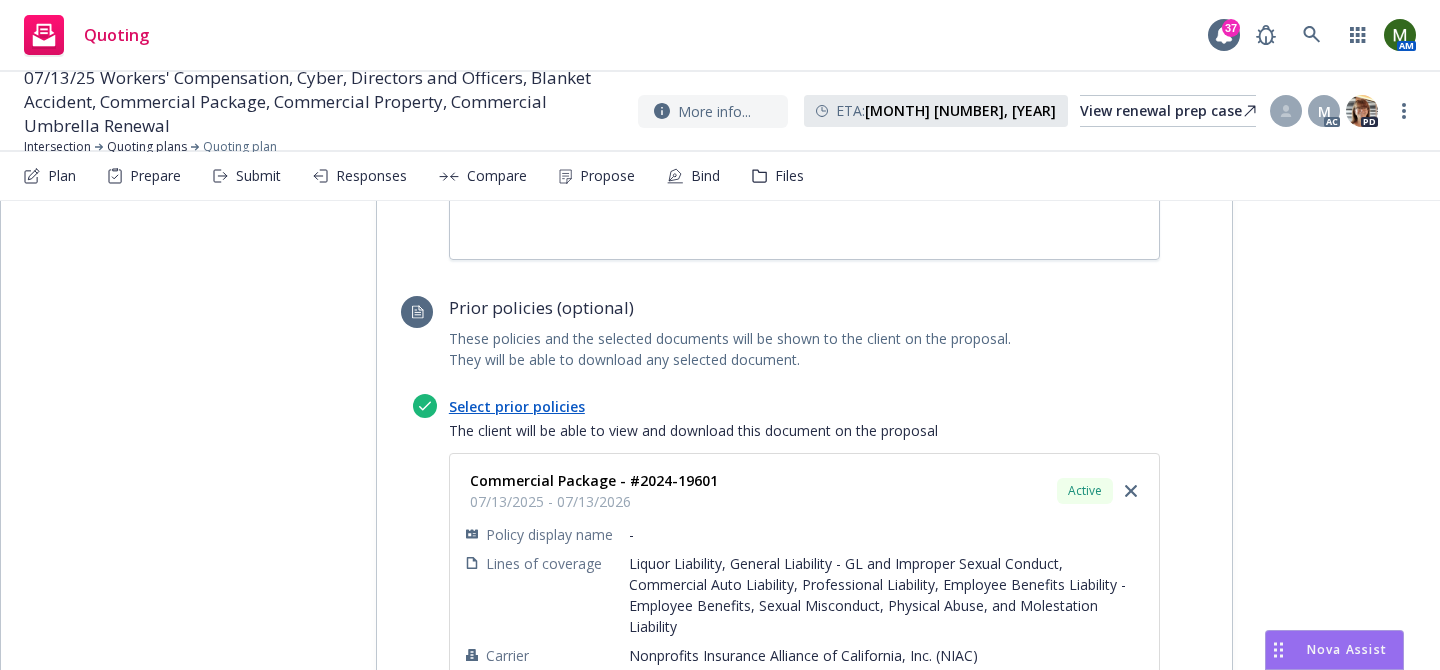 scroll, scrollTop: 0, scrollLeft: 0, axis: both 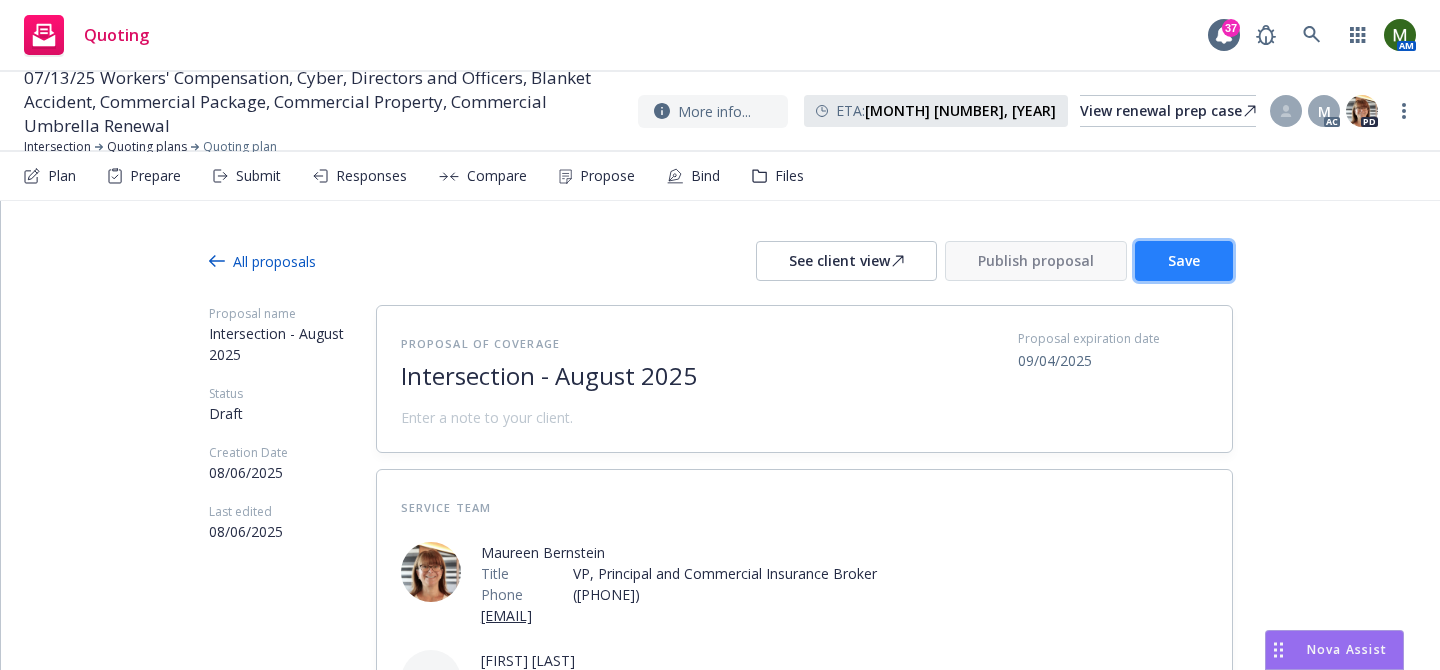 click on "Save" at bounding box center [1184, 260] 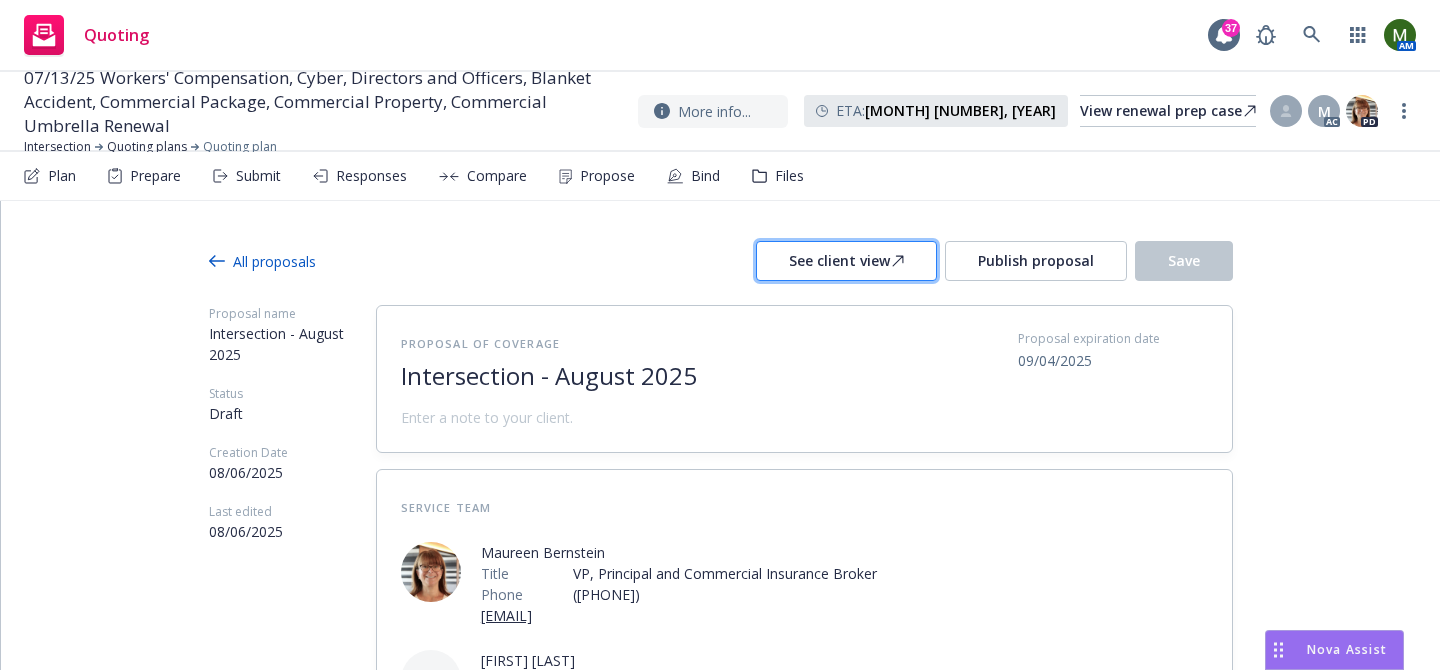 click on "See client view" at bounding box center [846, 261] 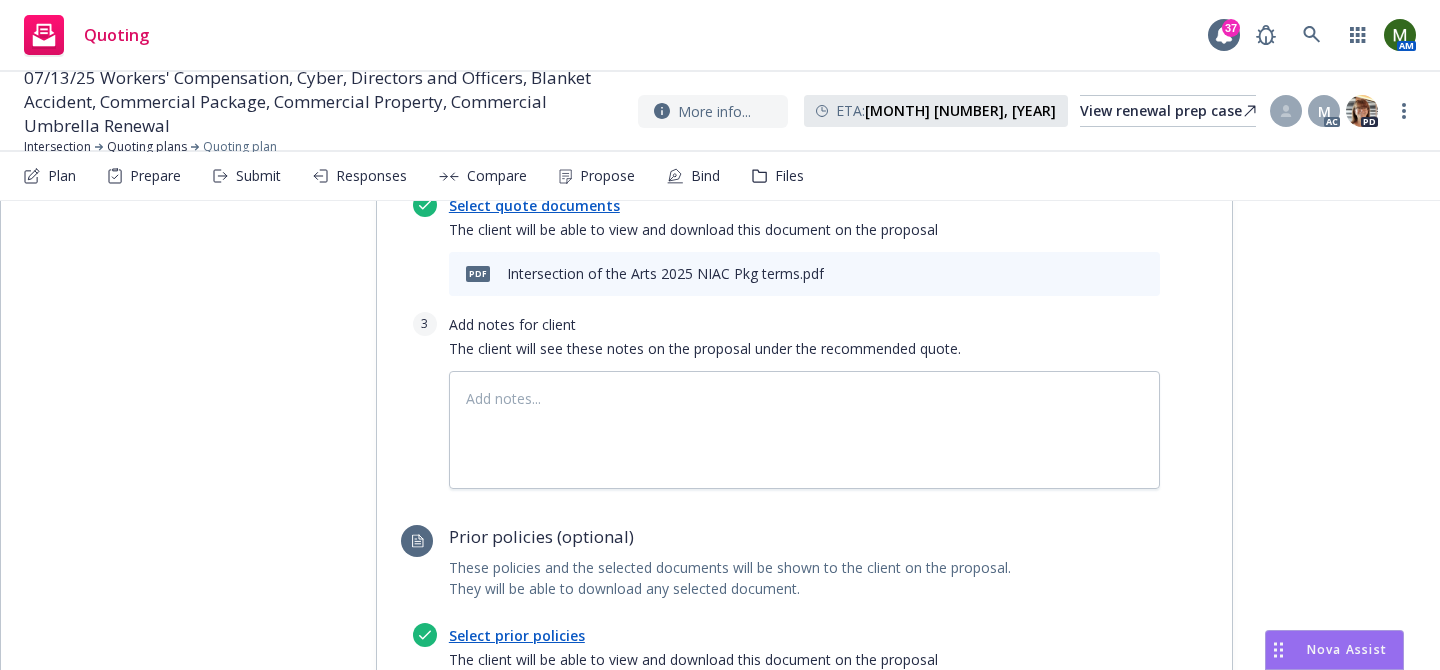 scroll, scrollTop: 1038, scrollLeft: 0, axis: vertical 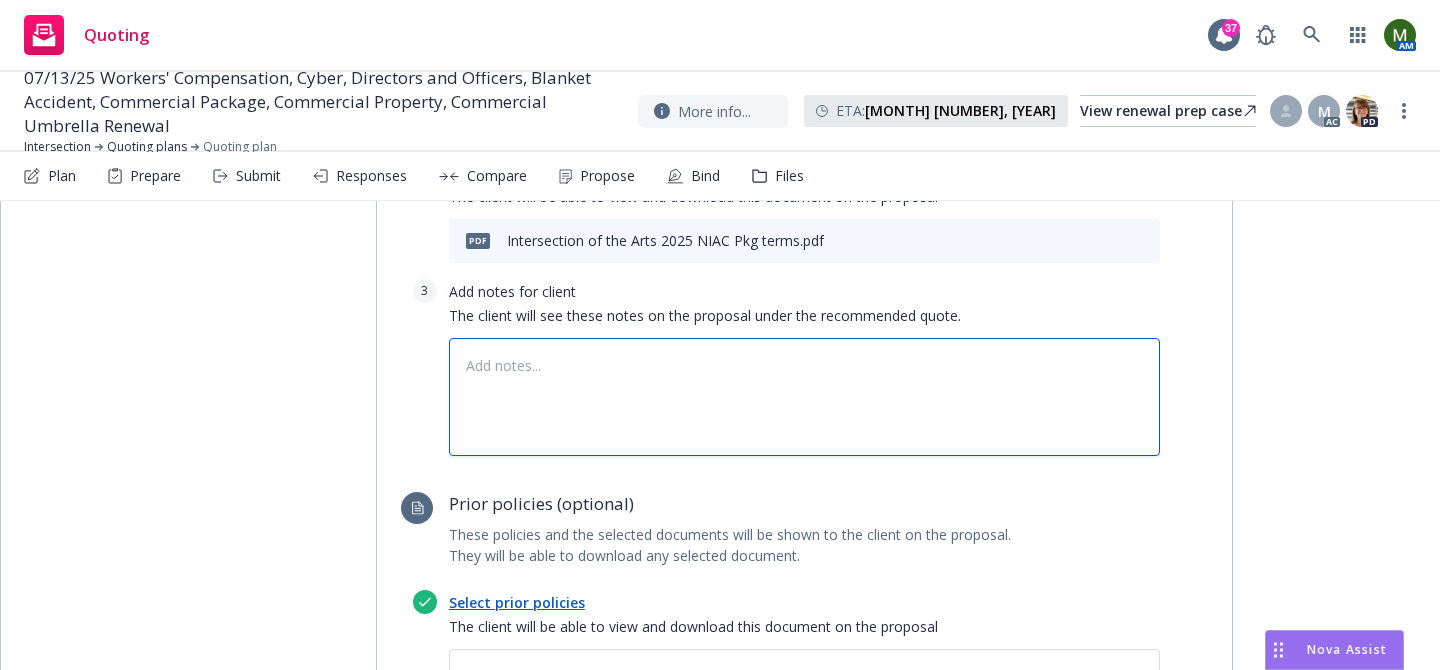click at bounding box center (804, 397) 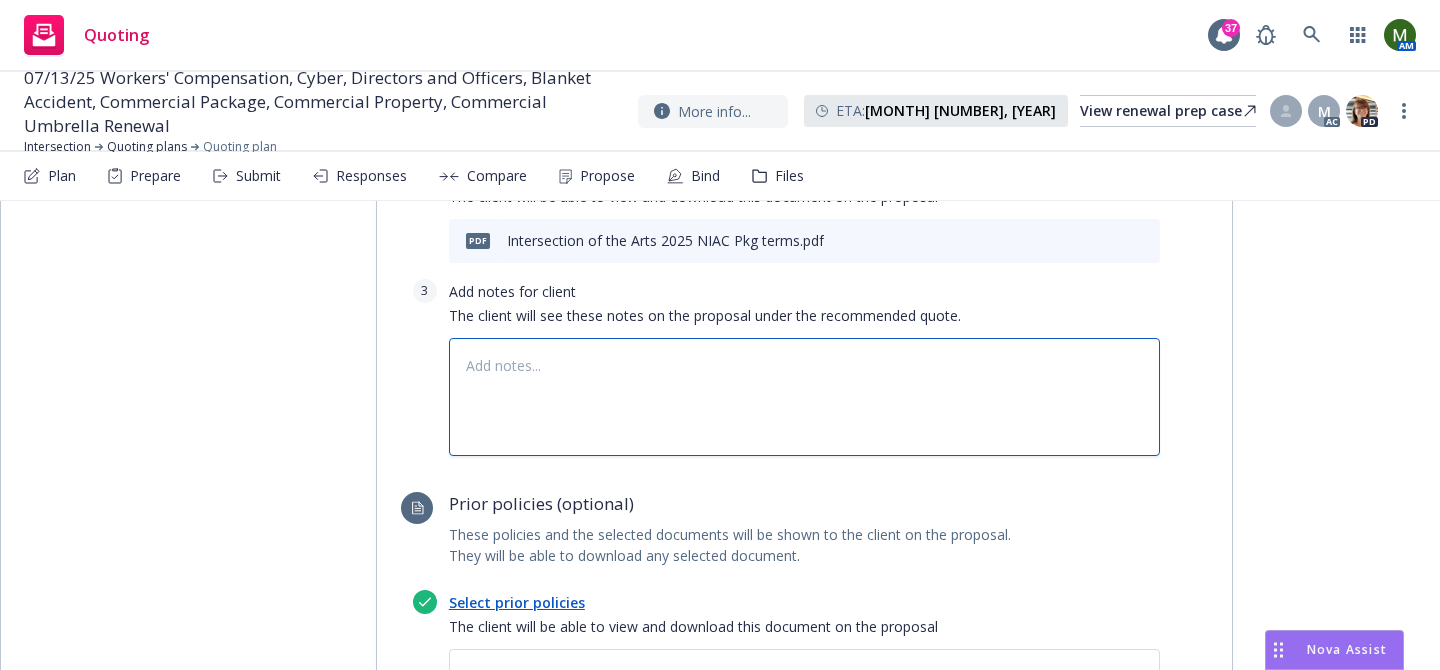 click at bounding box center [804, 397] 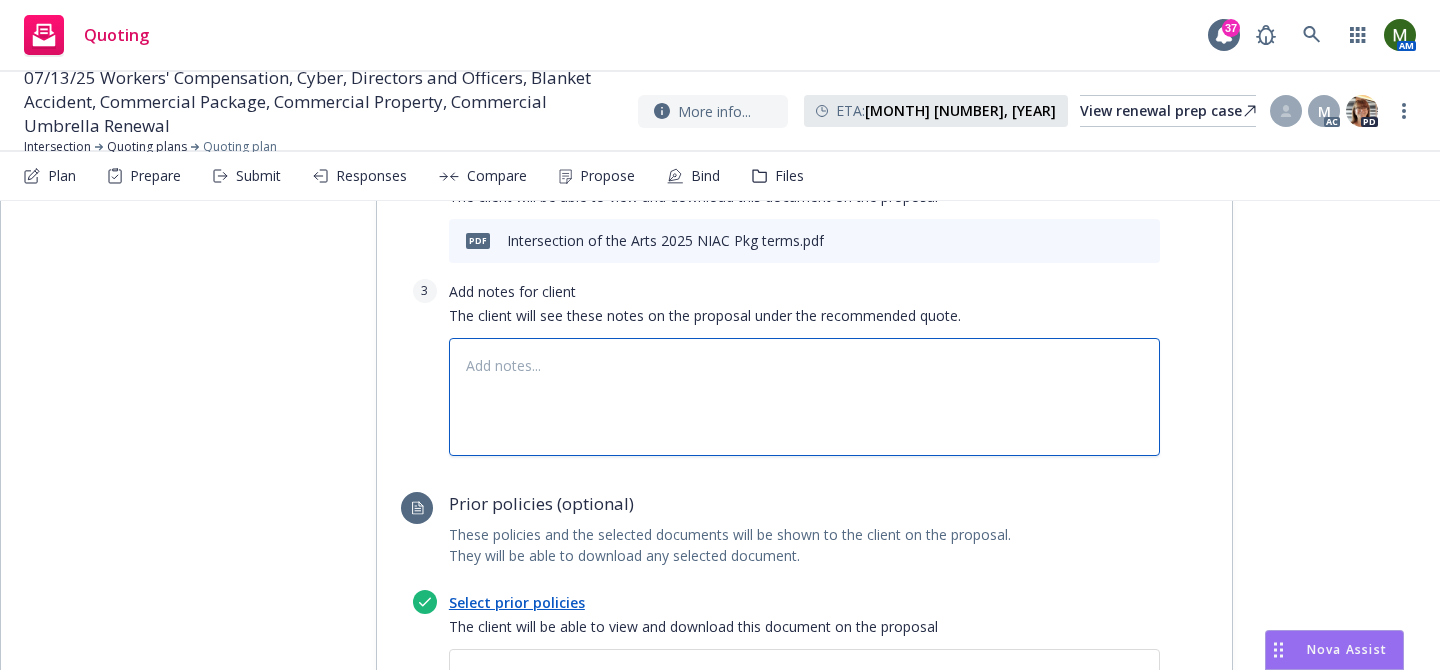 paste 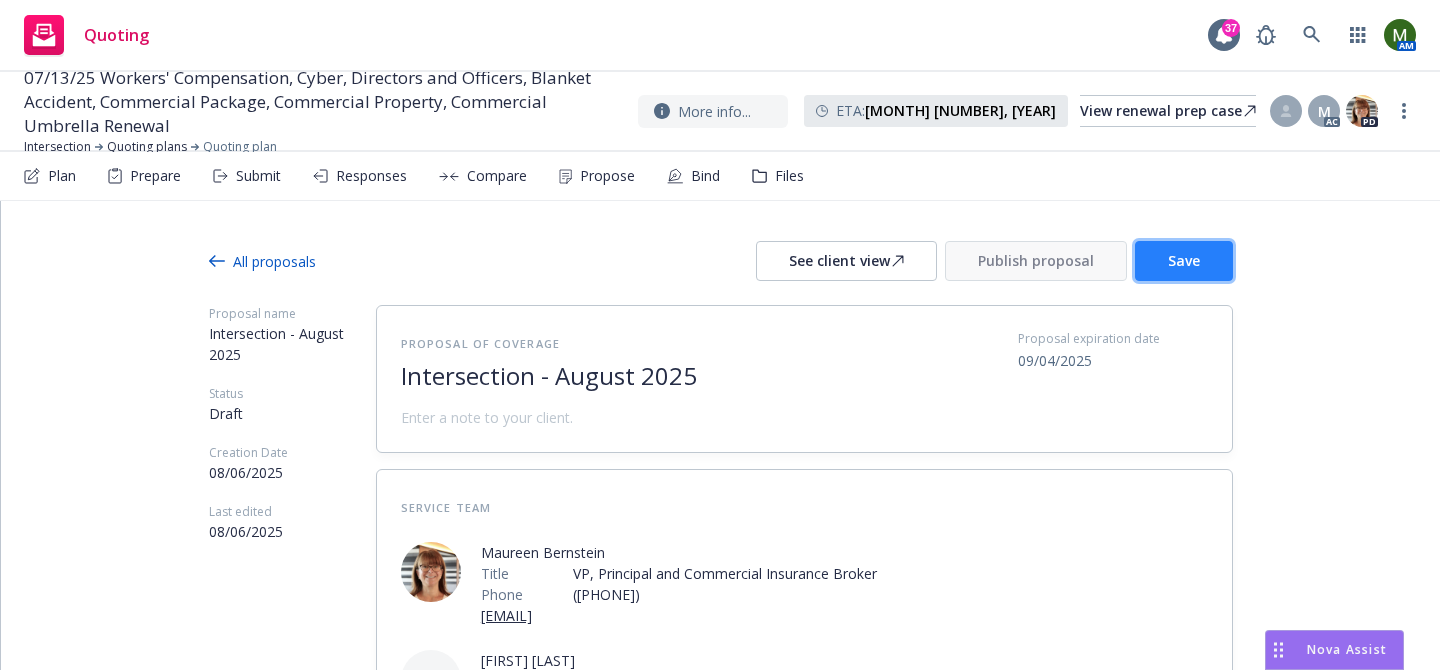 click on "Save" at bounding box center (1184, 260) 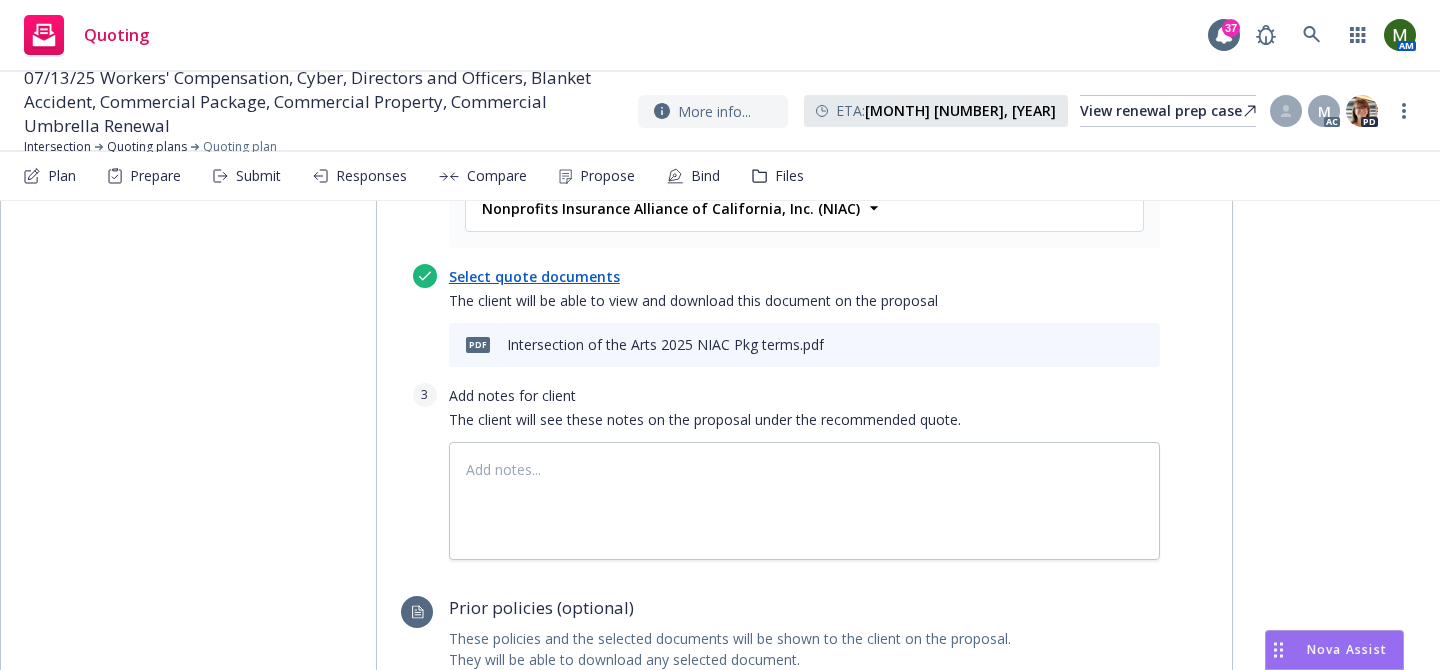 scroll, scrollTop: 0, scrollLeft: 0, axis: both 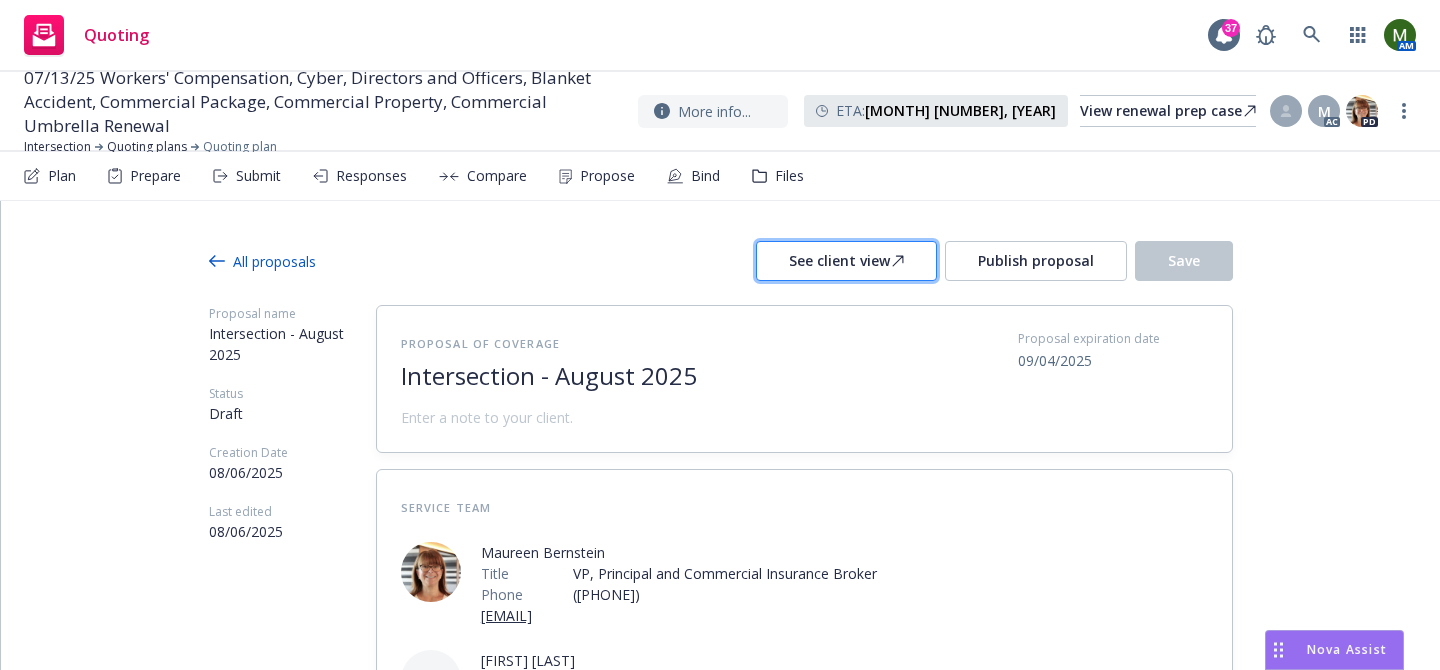 click 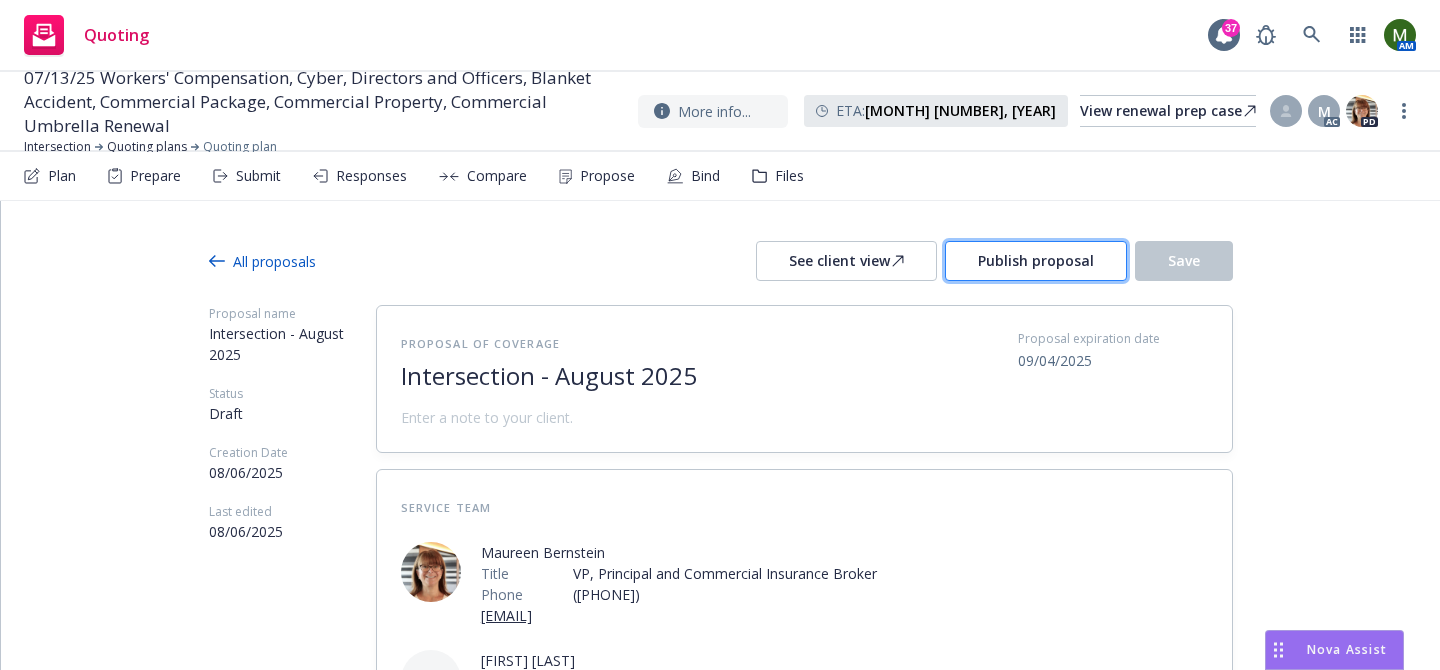click on "Publish proposal" at bounding box center (1036, 260) 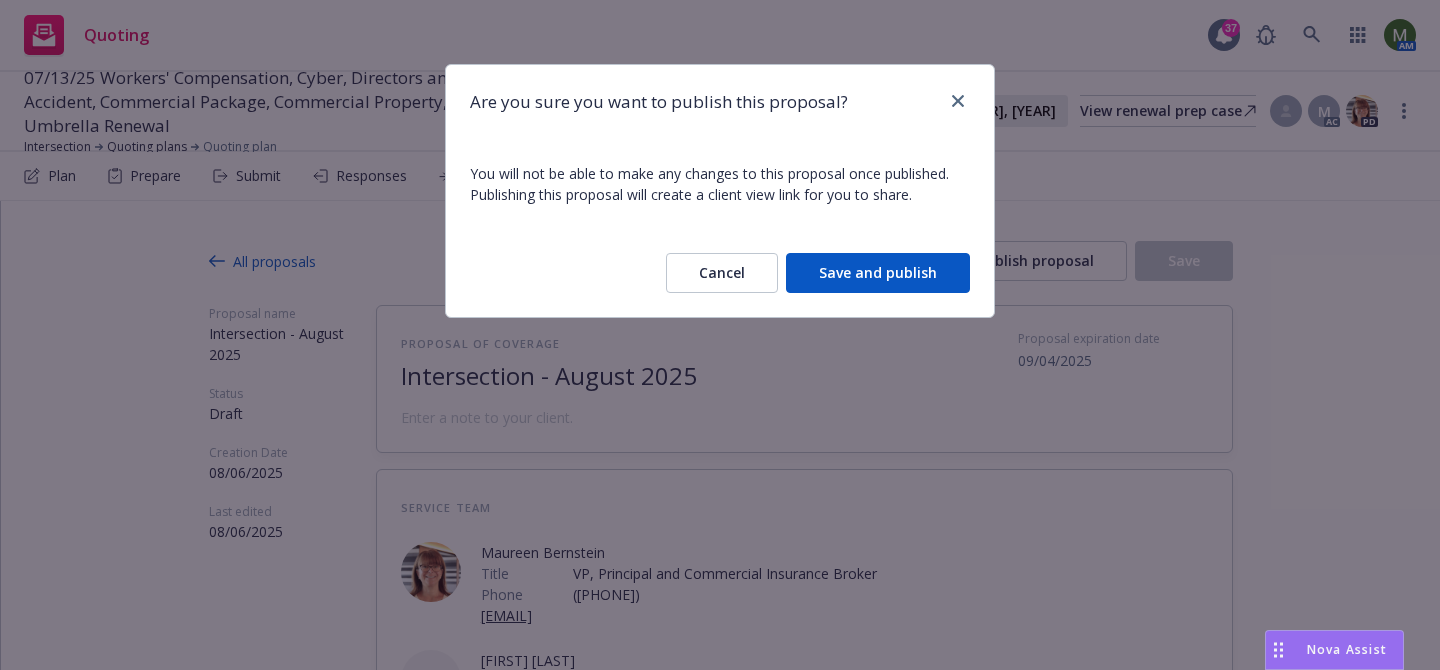 click on "Save and publish" at bounding box center (878, 273) 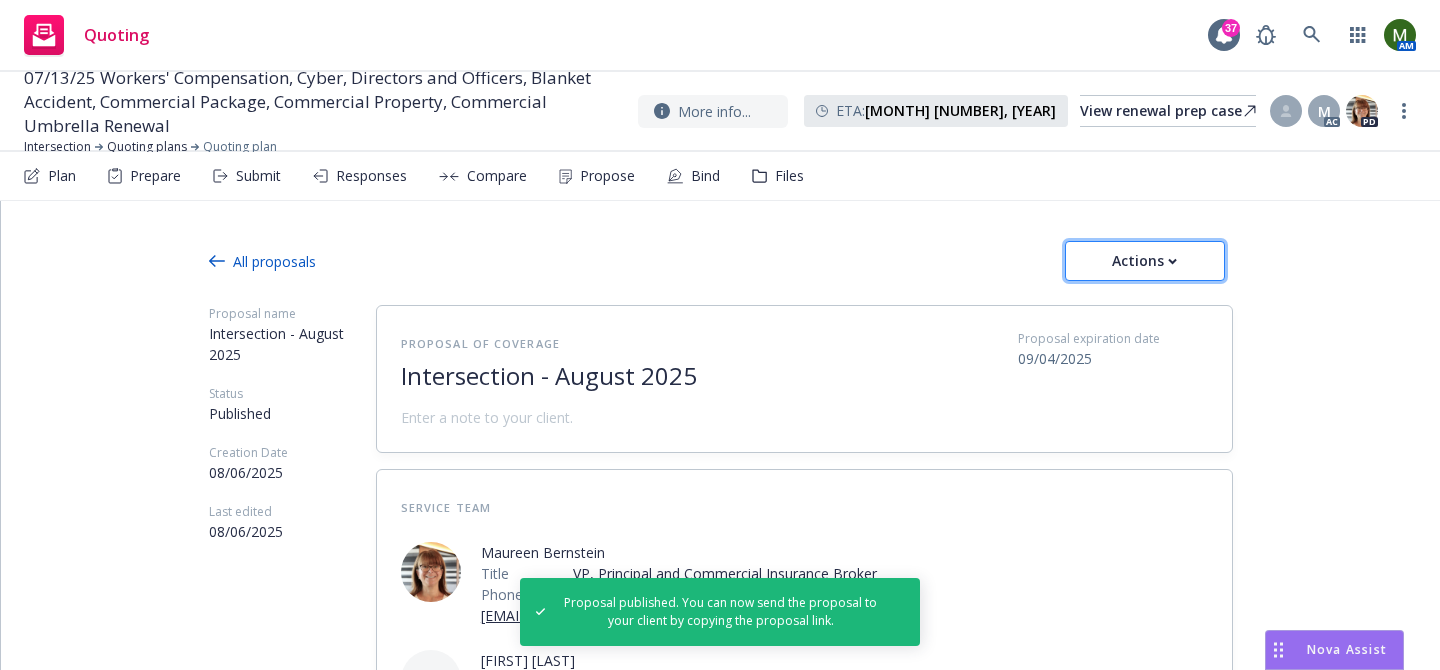 click on "Actions" at bounding box center (1145, 261) 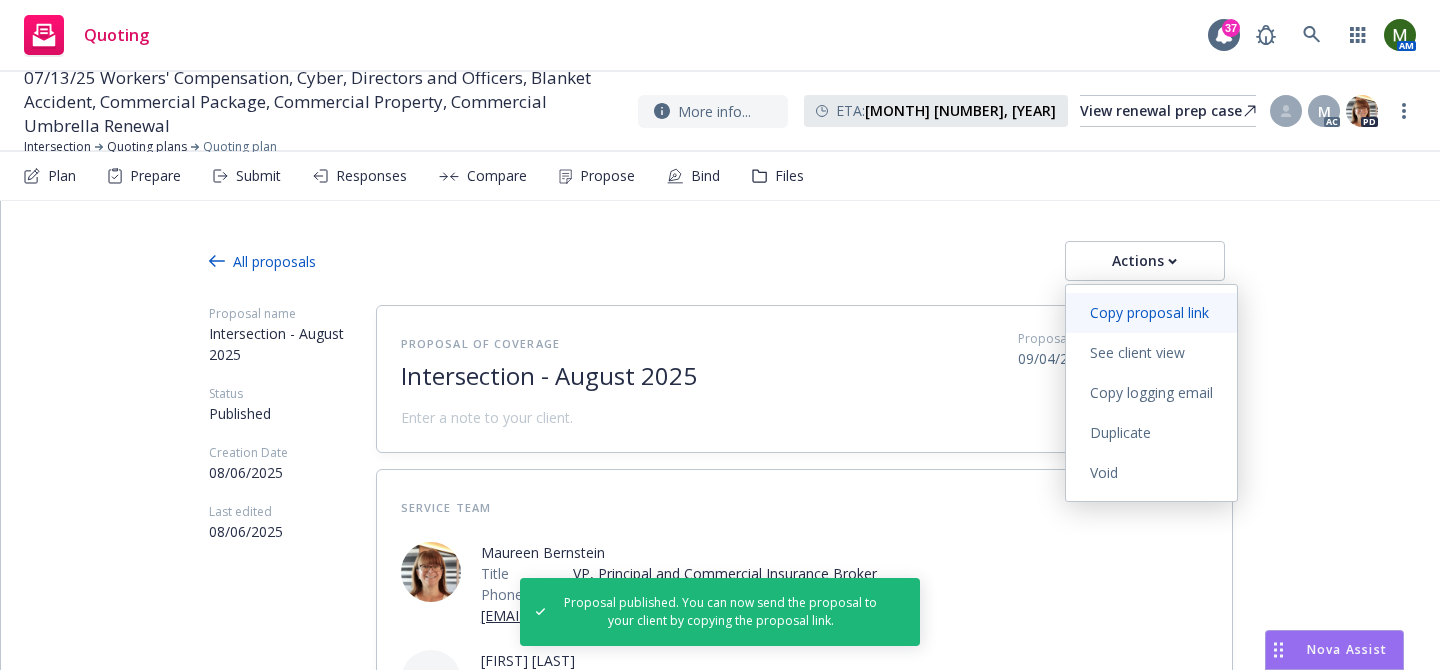 click on "Copy proposal link" at bounding box center [1151, 313] 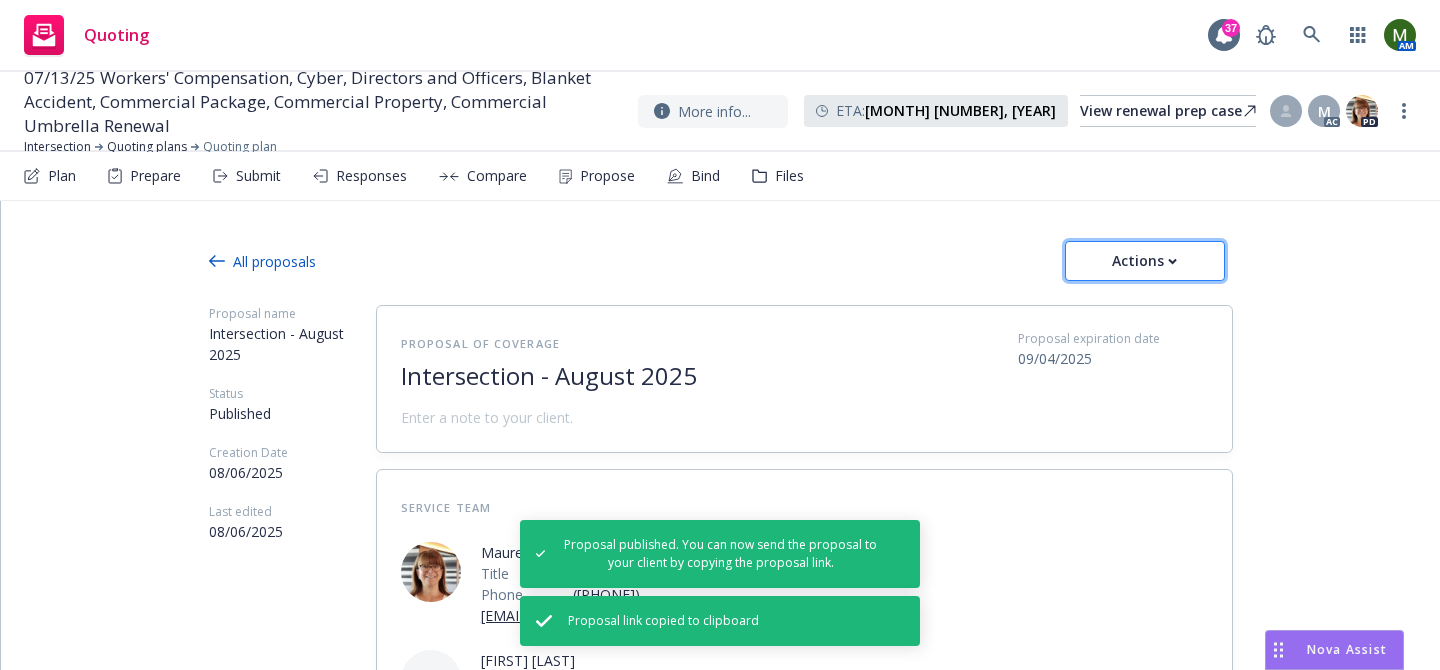 click on "Actions" at bounding box center [1145, 261] 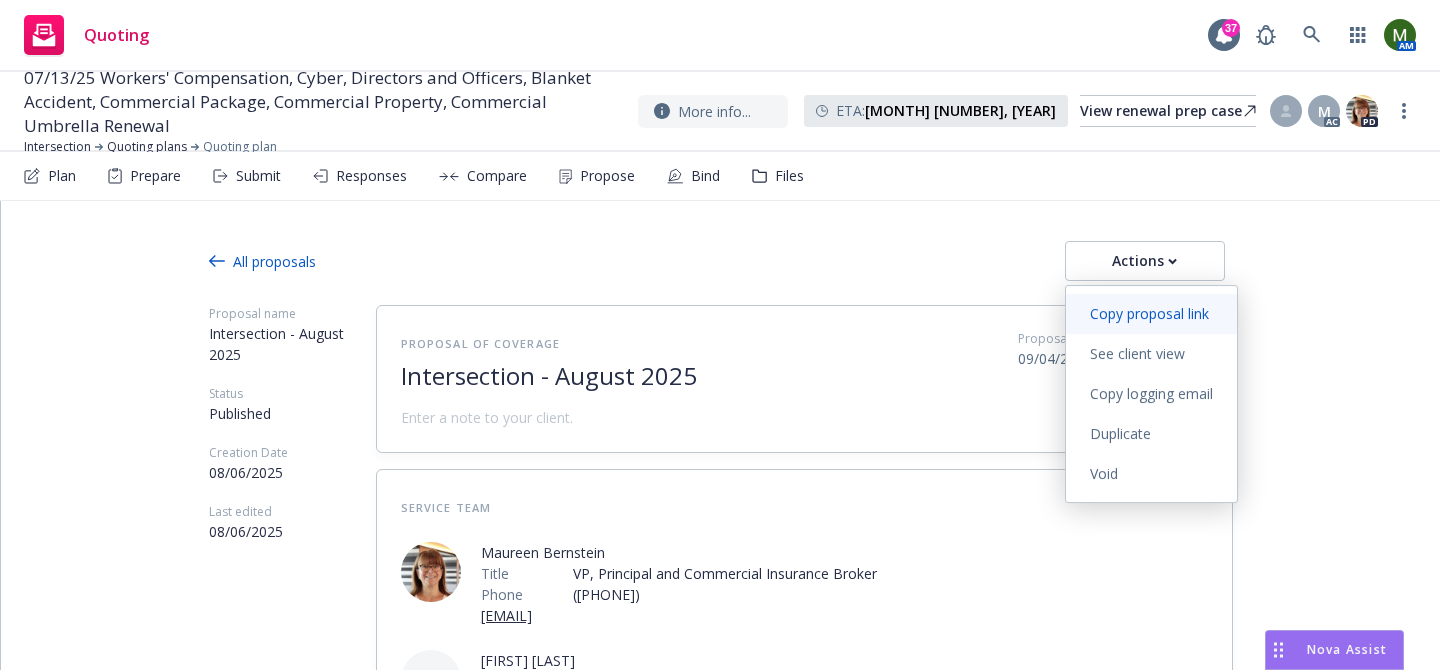 click on "Copy proposal link" at bounding box center (1149, 313) 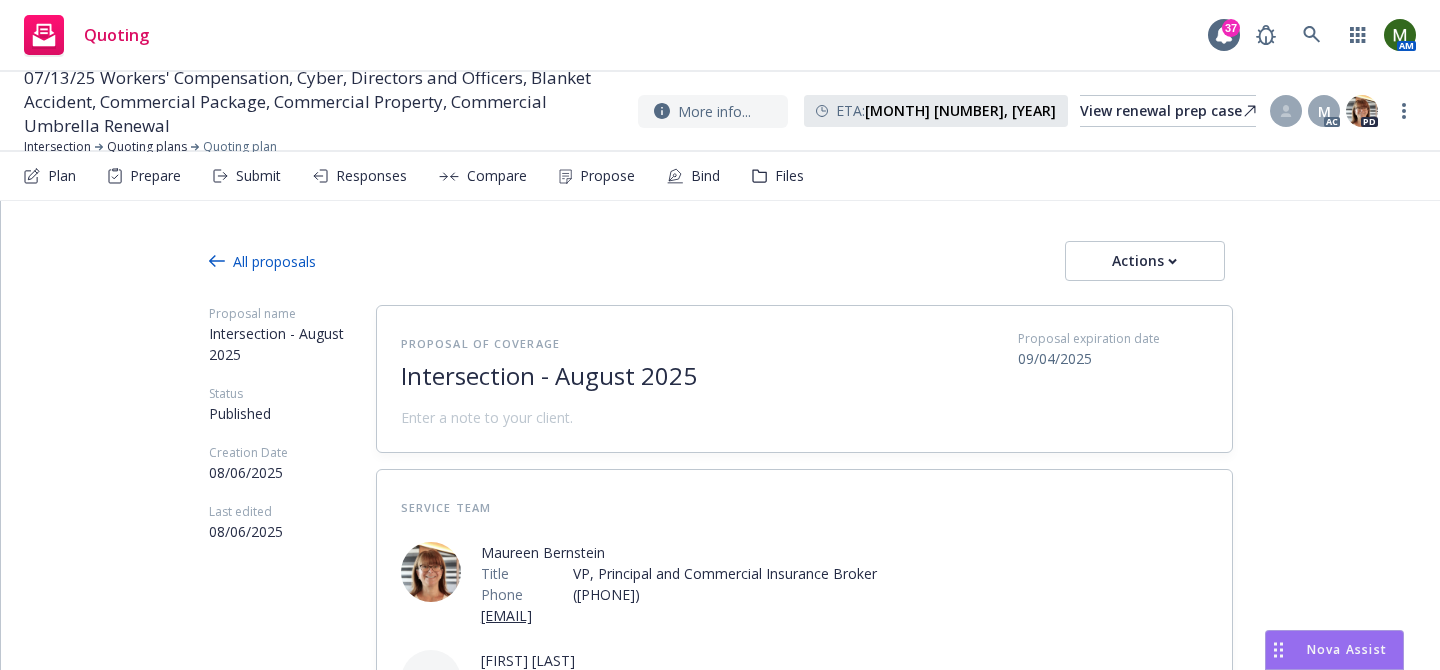 type on "x" 